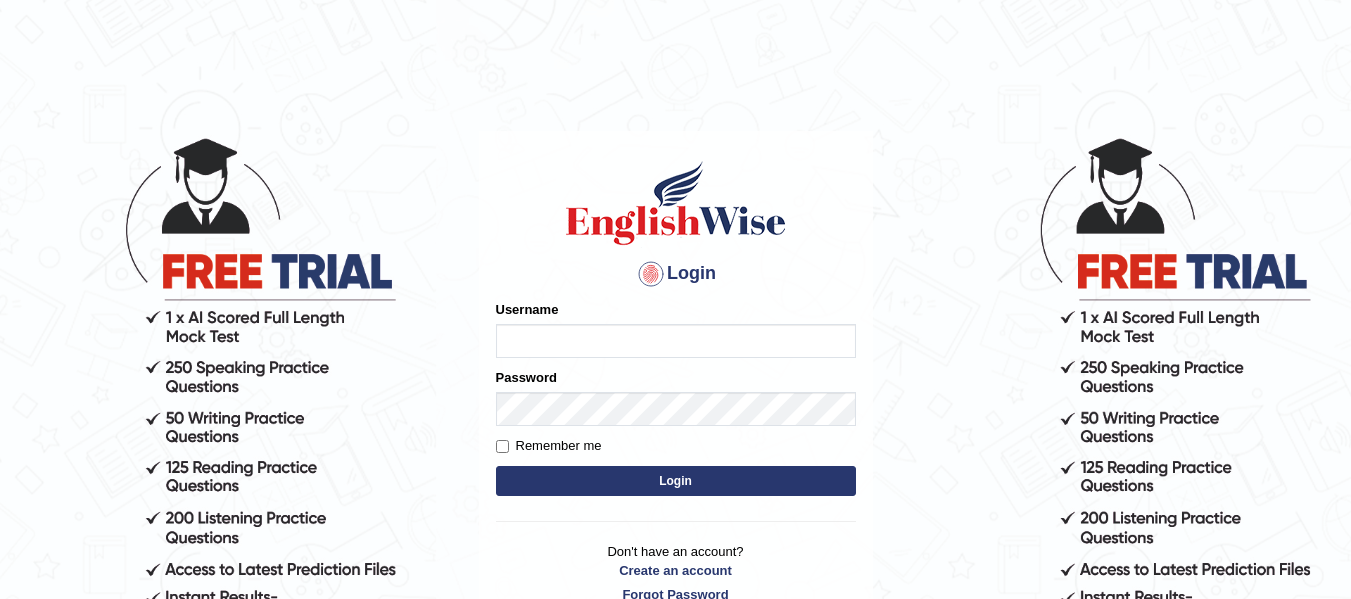 scroll, scrollTop: 0, scrollLeft: 0, axis: both 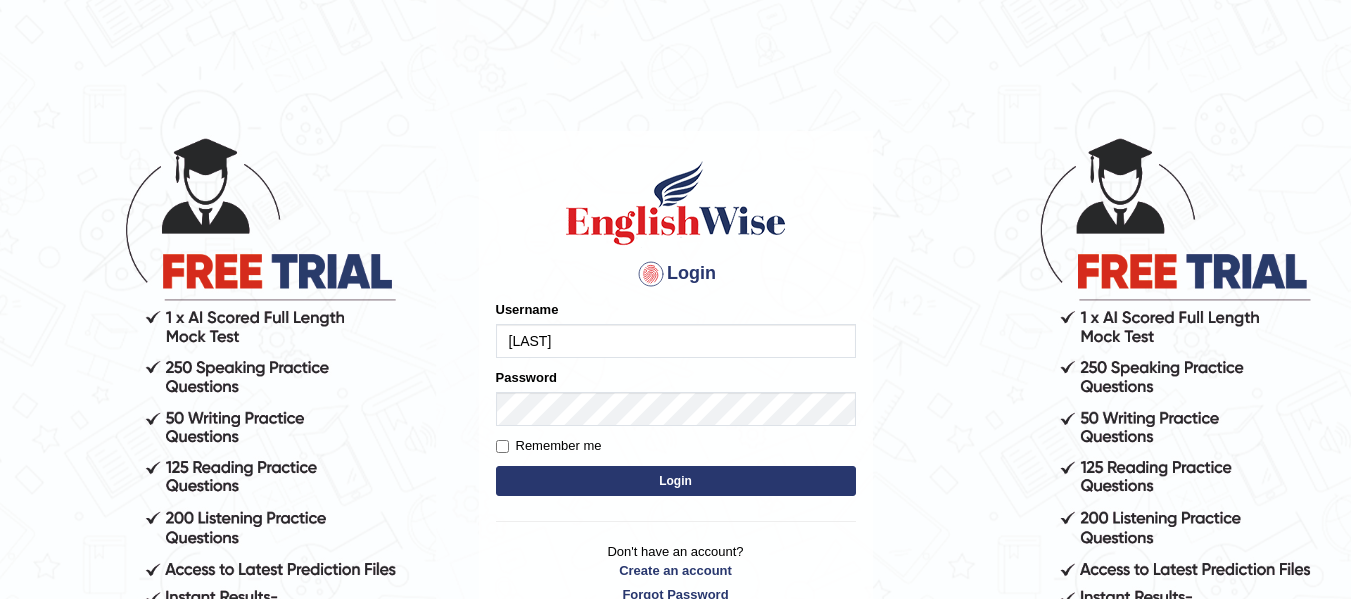 click on "Login" at bounding box center [676, 481] 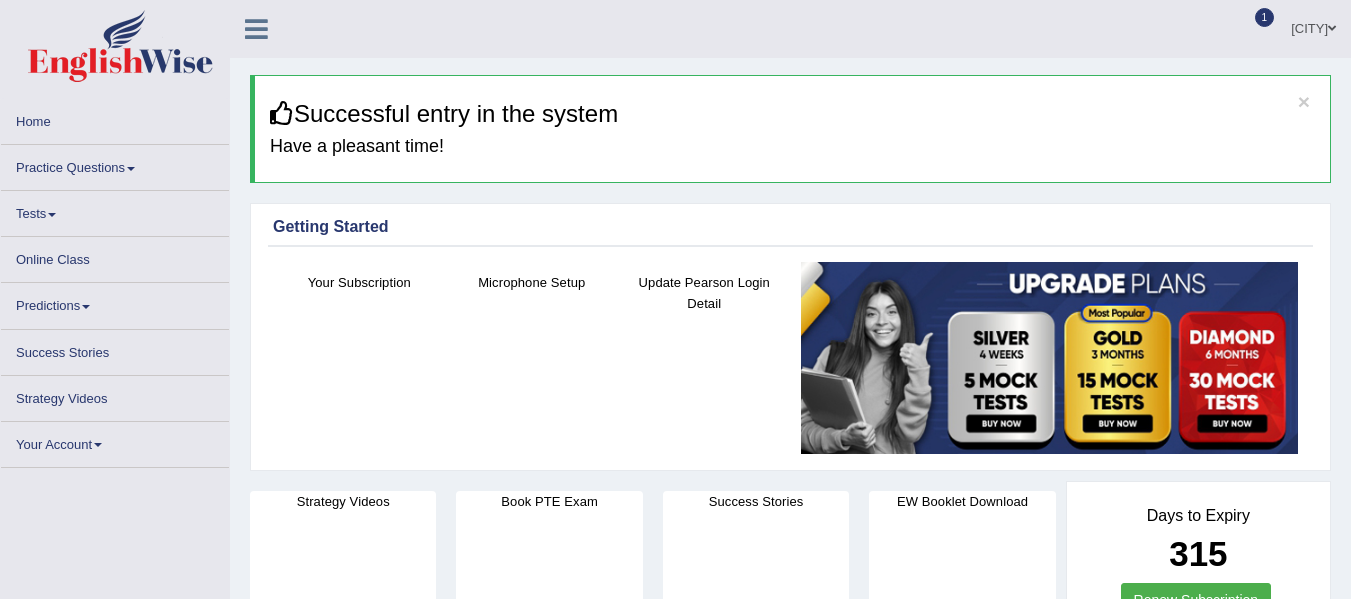 scroll, scrollTop: 0, scrollLeft: 0, axis: both 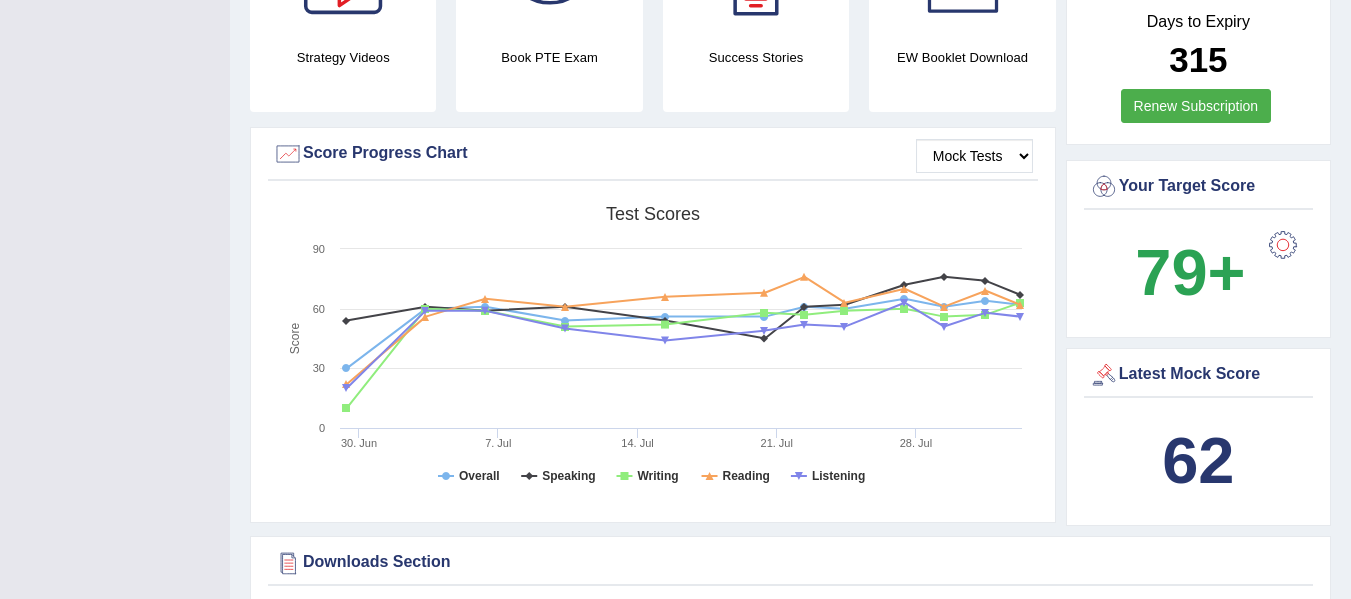 click 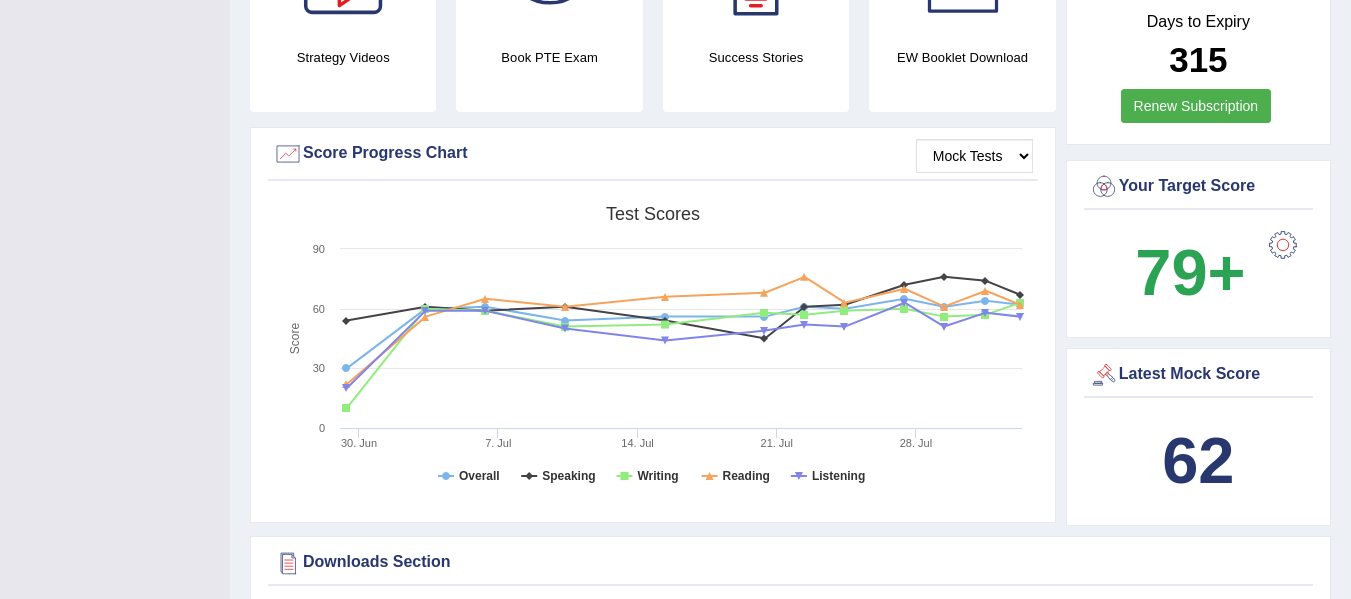 click 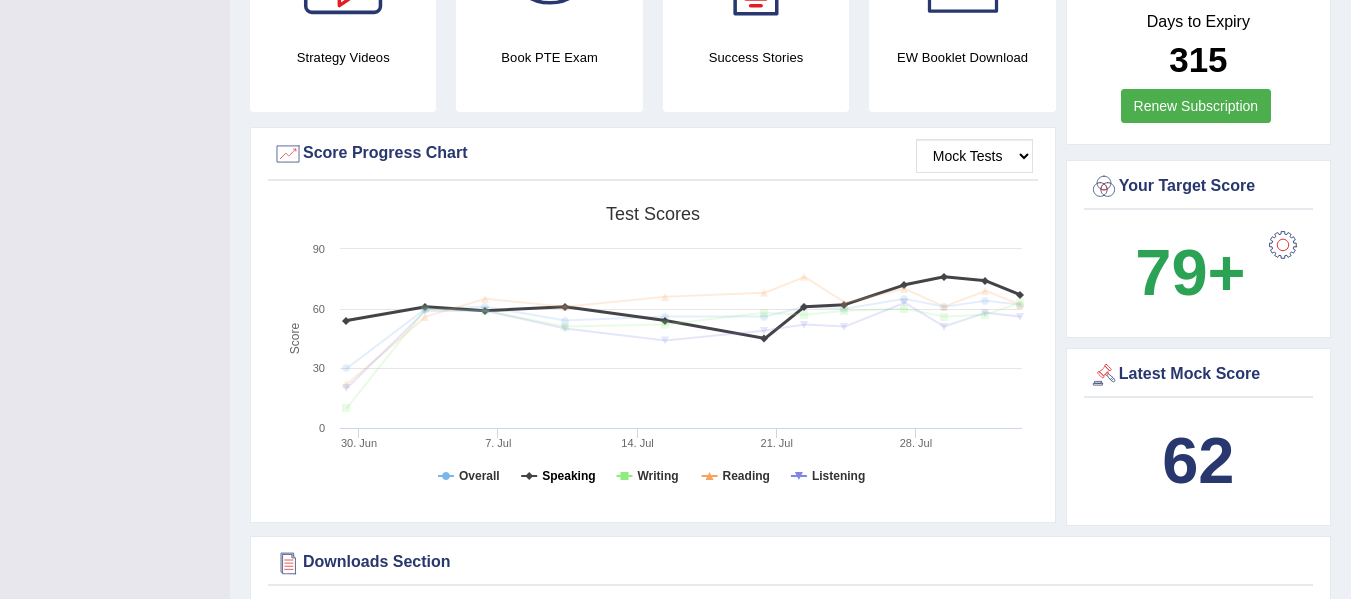click on "Speaking" 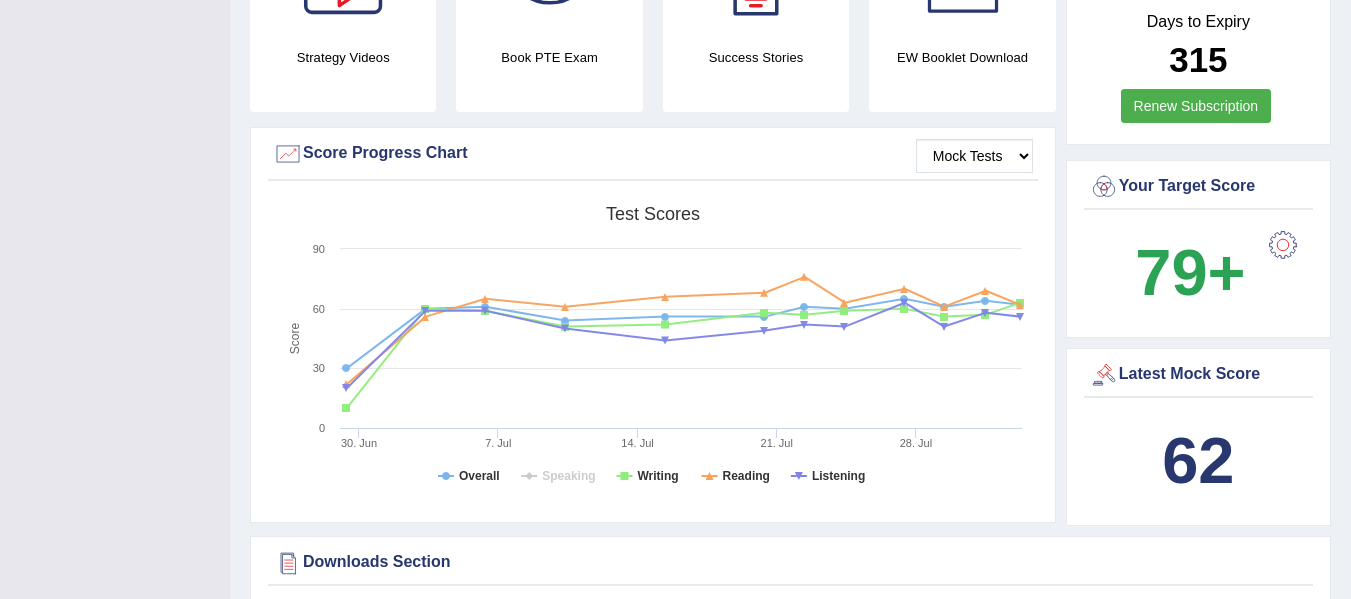 click 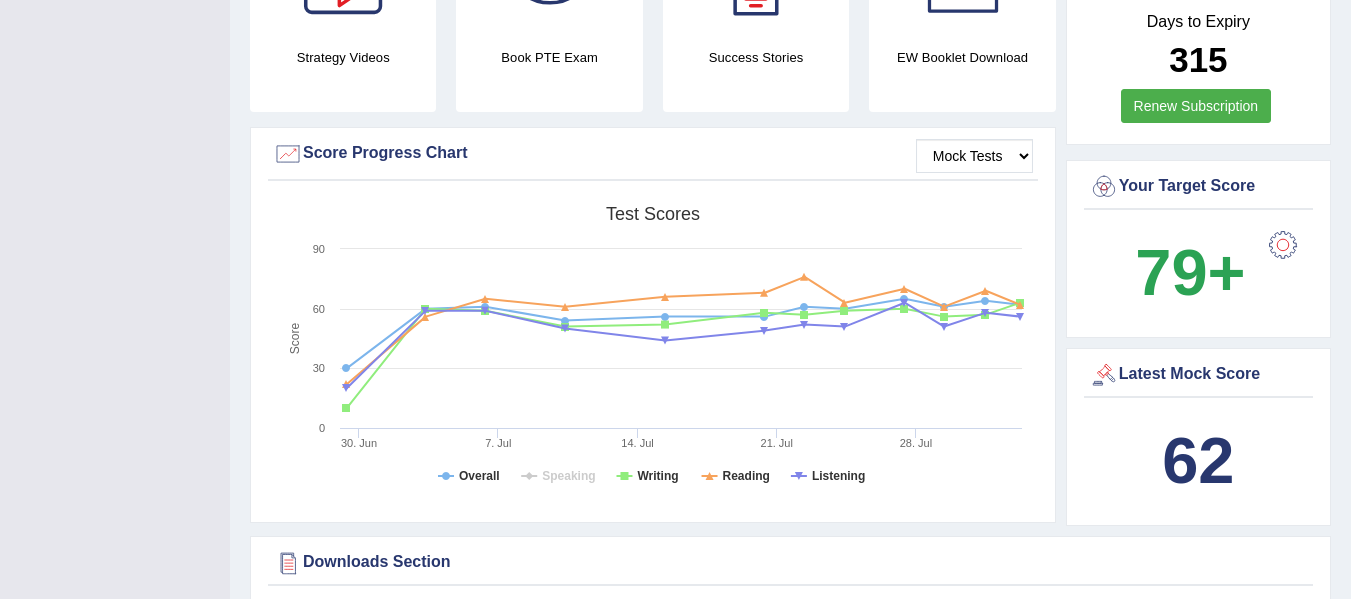 click 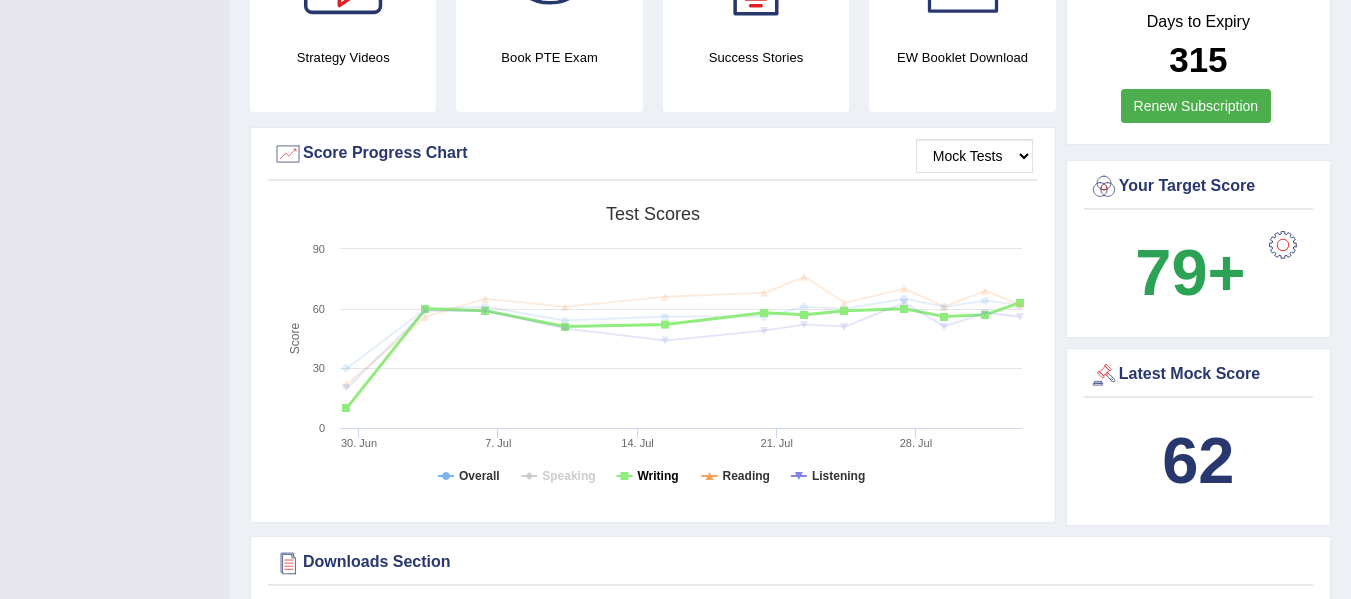 click on "Writing" 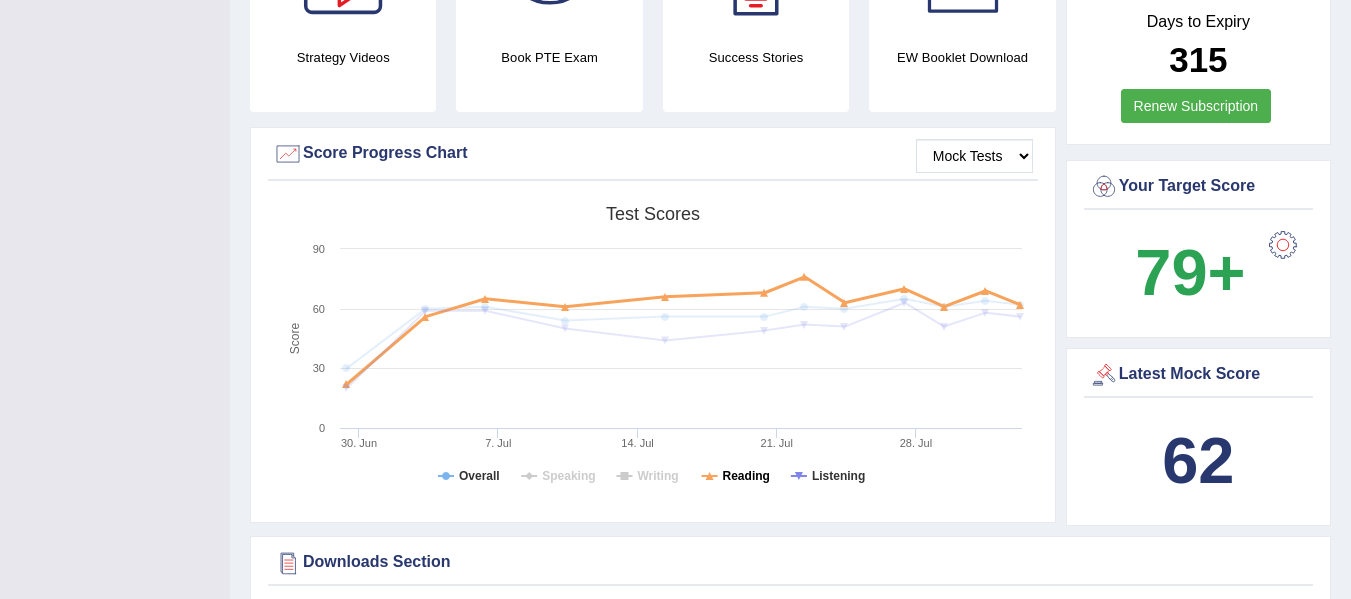 click on "Reading" 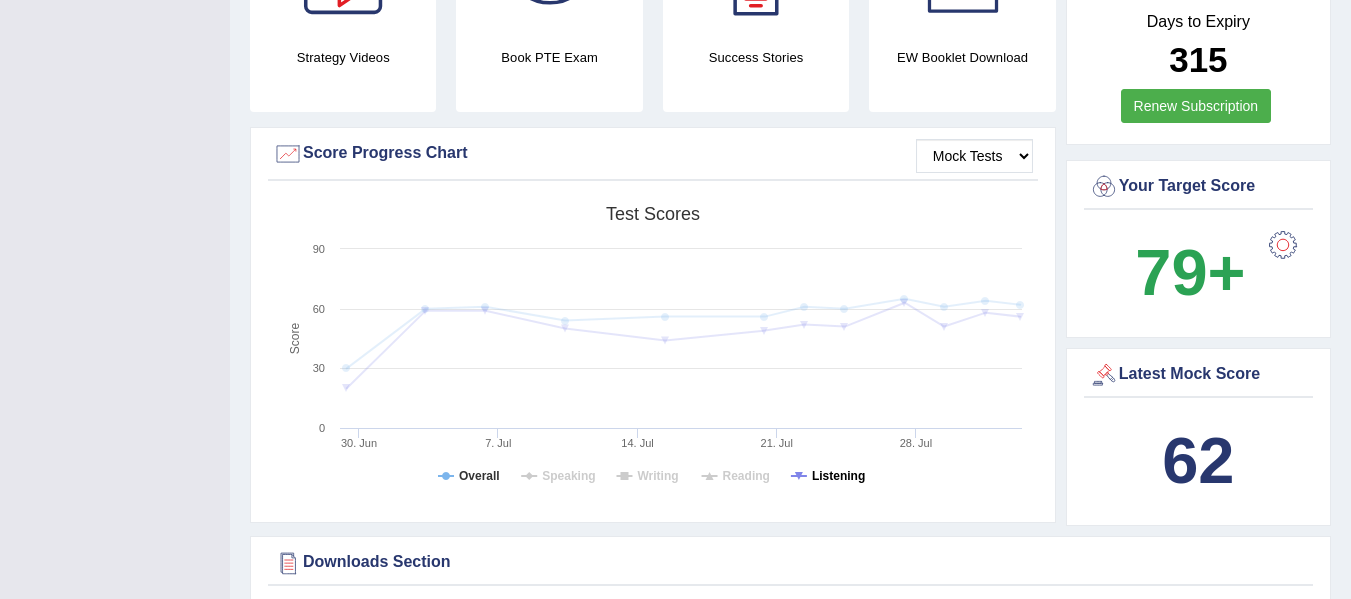 click on "Listening" 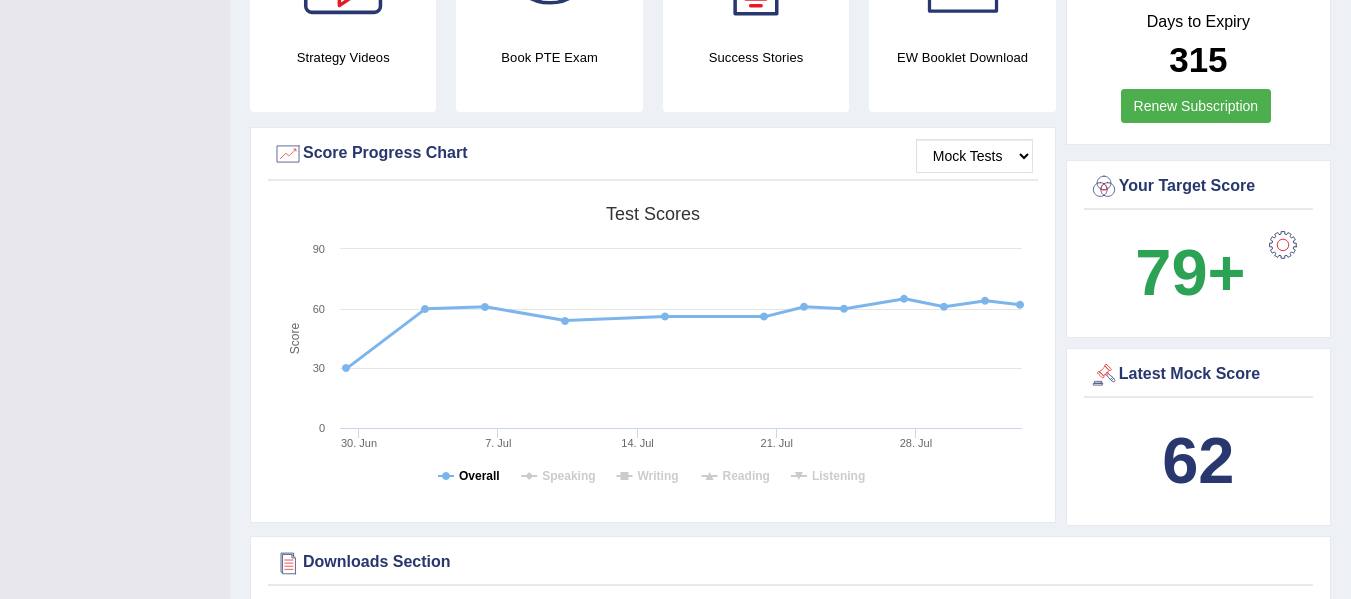 click on "Overall" 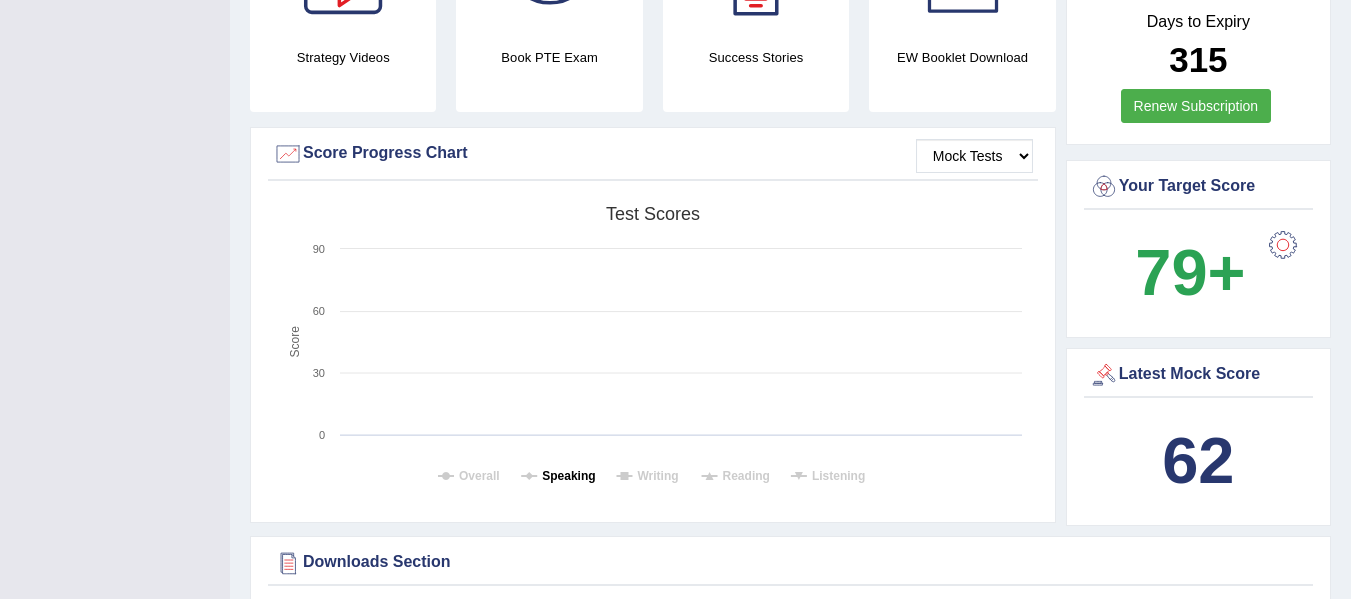 click on "Speaking" 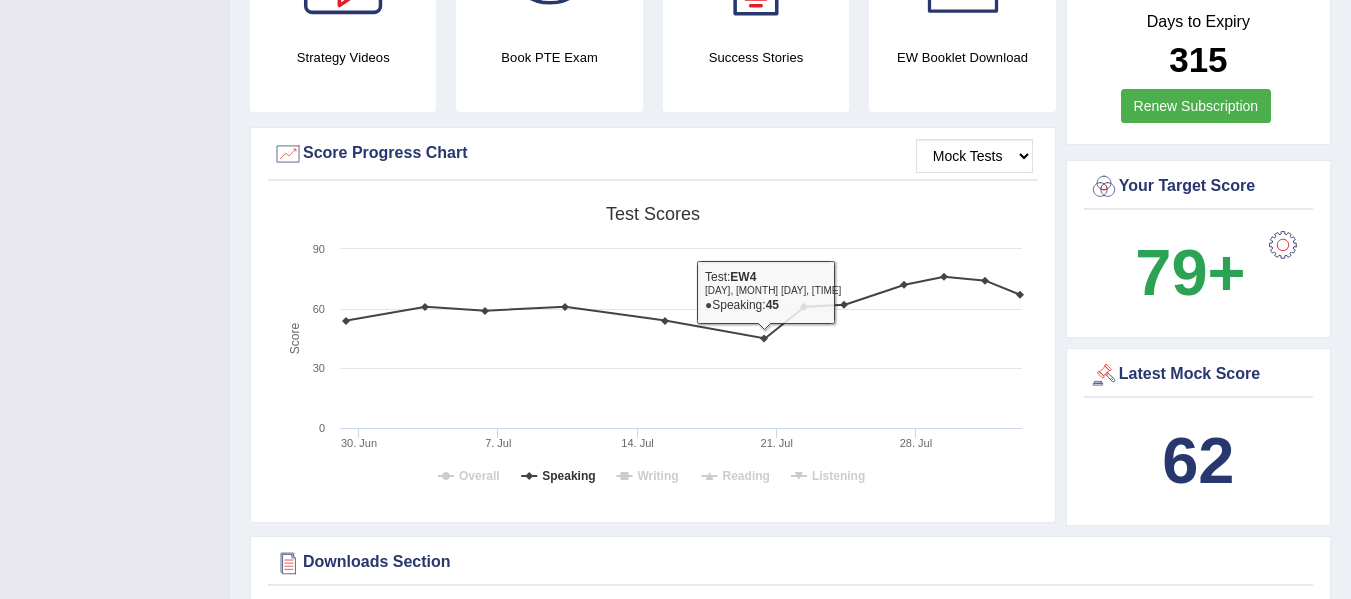 click 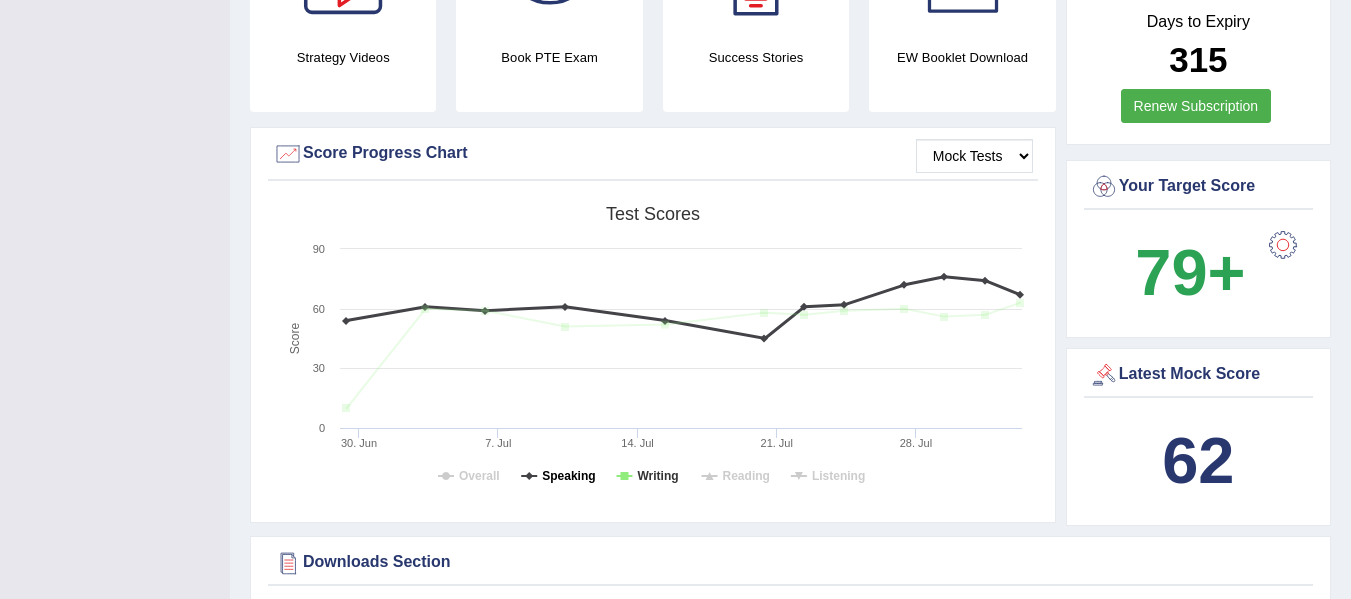 click on "Speaking" 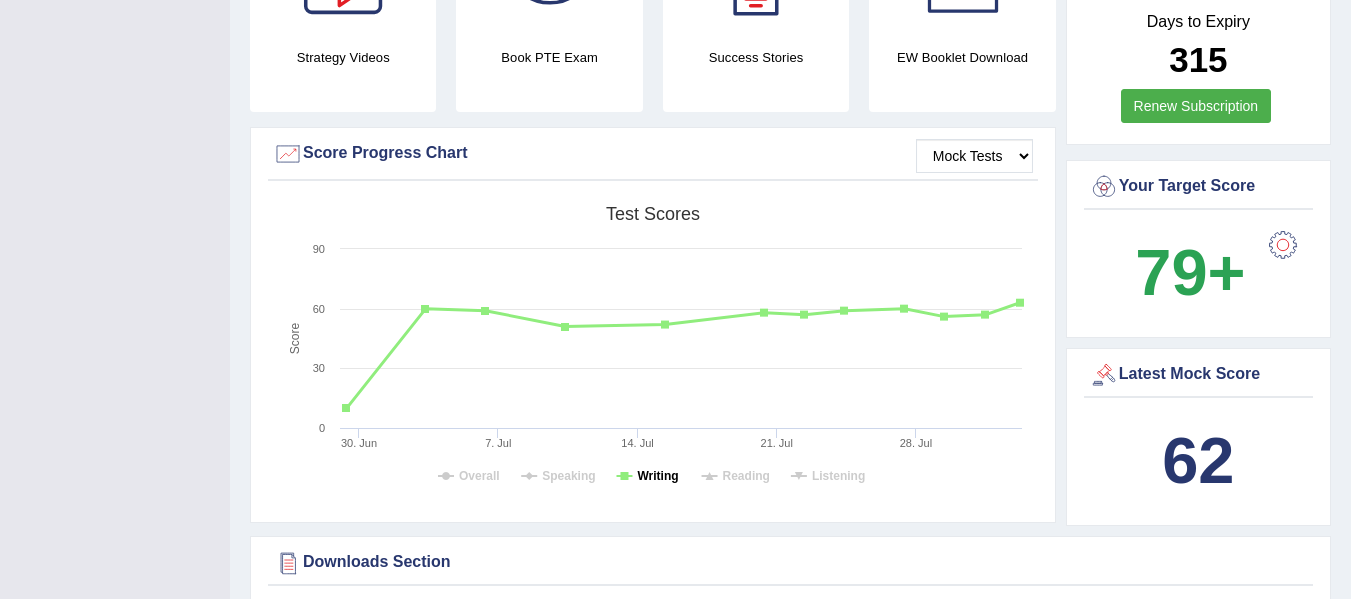 click on "Writing" 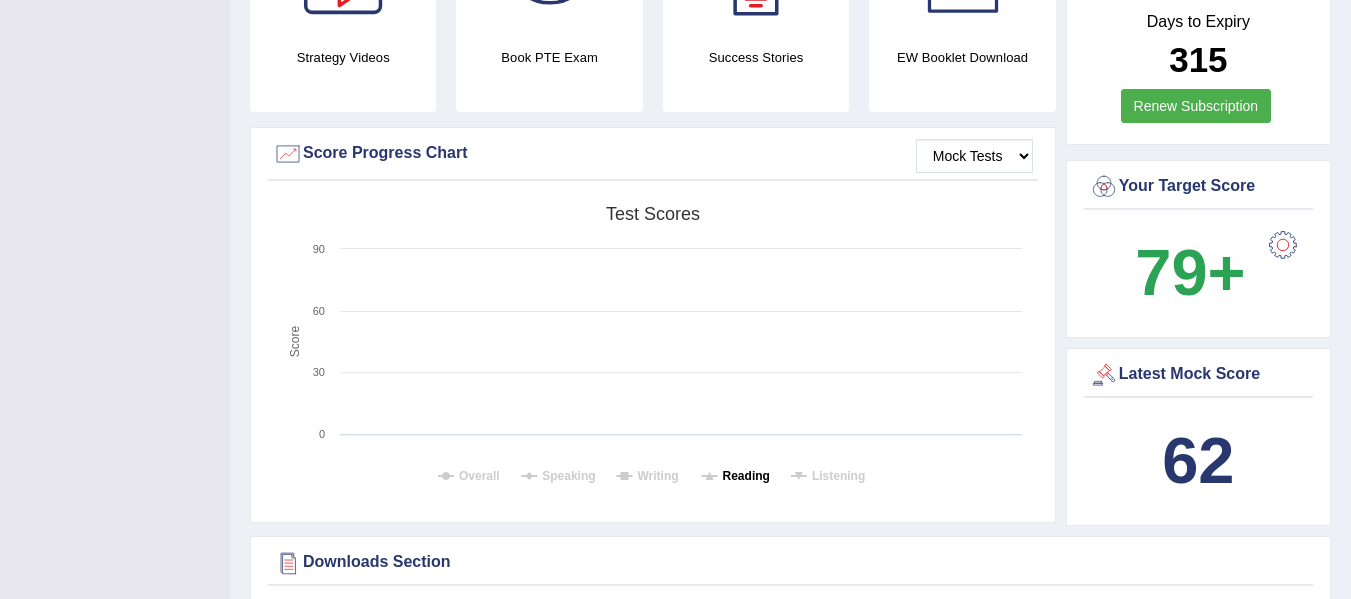click on "Reading" 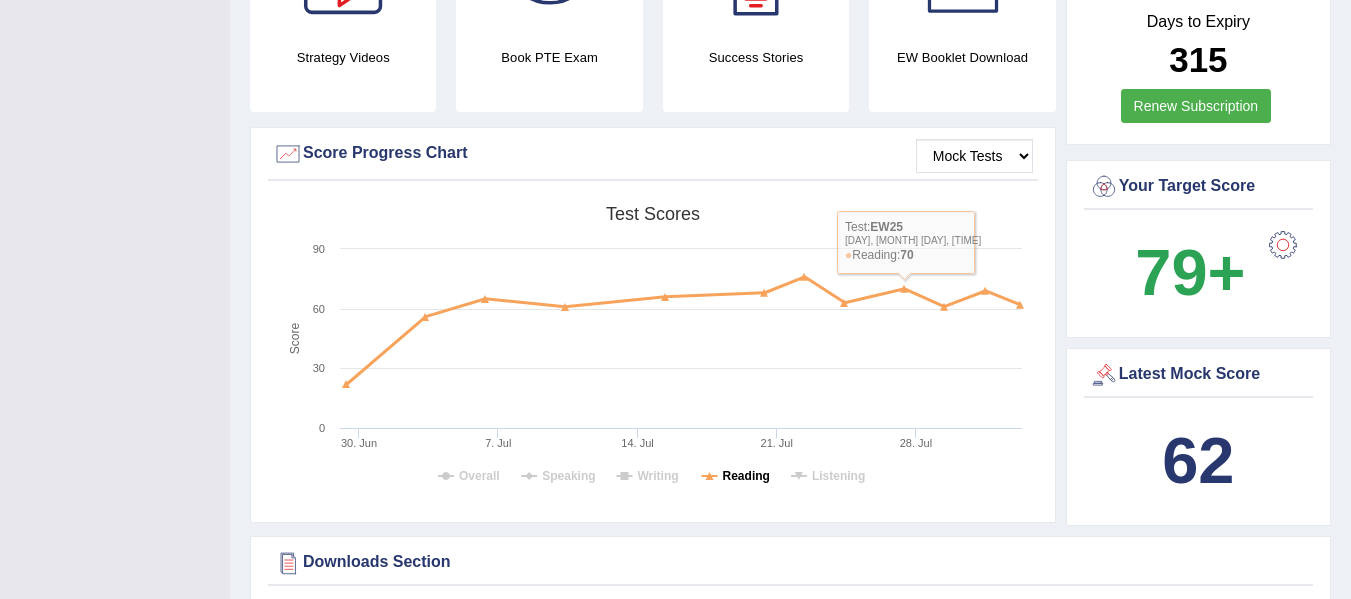 click on "Reading" 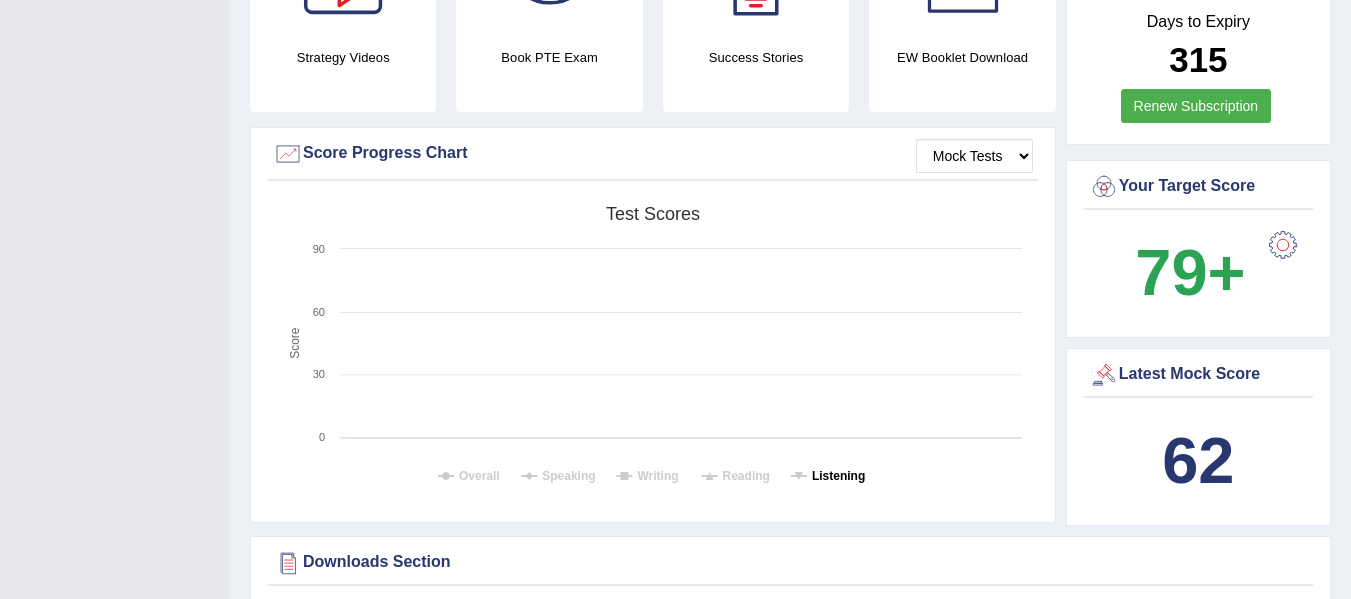 click on "Listening" 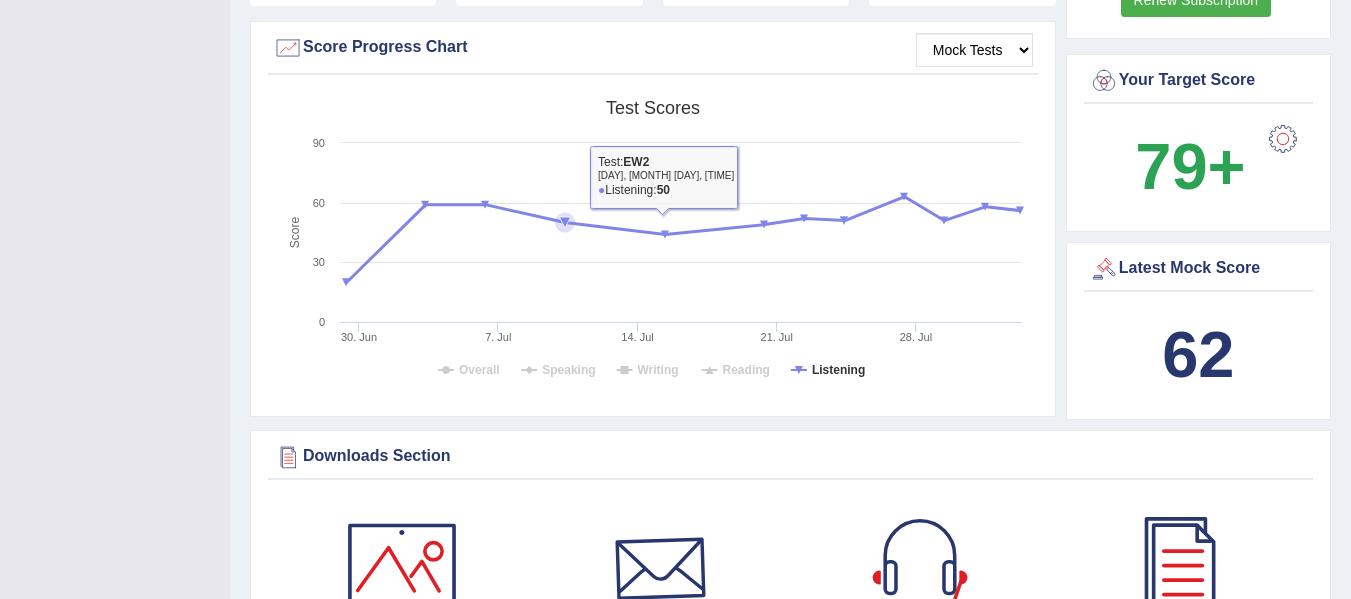 scroll, scrollTop: 600, scrollLeft: 0, axis: vertical 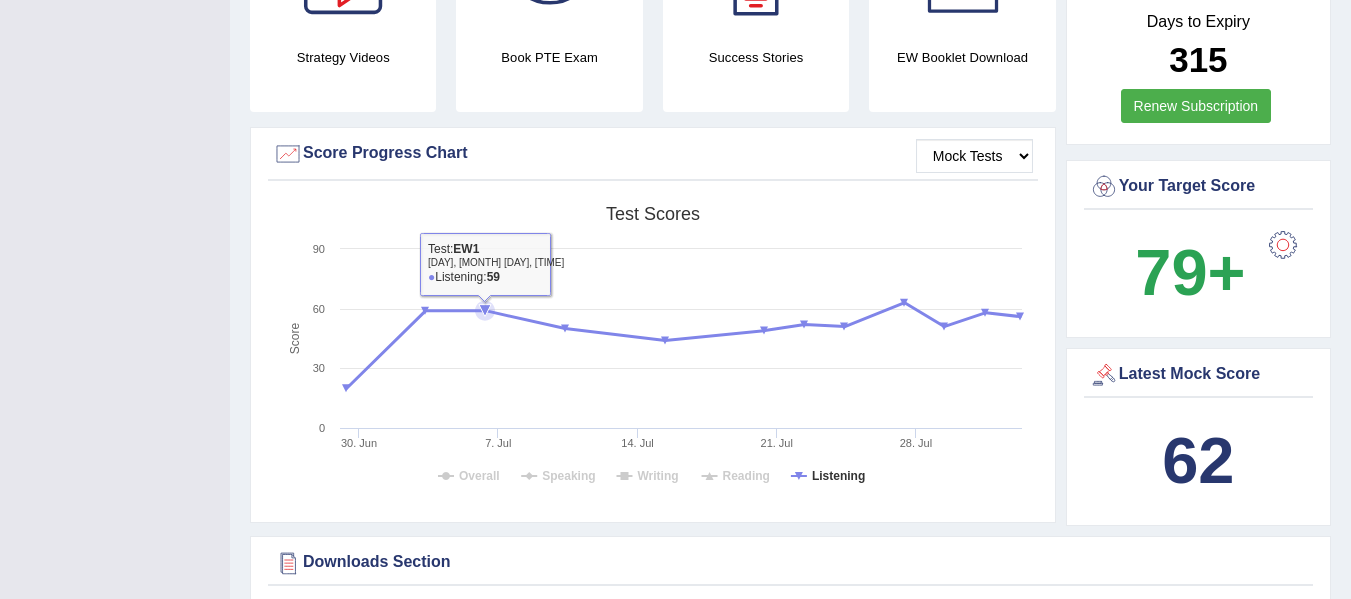 click 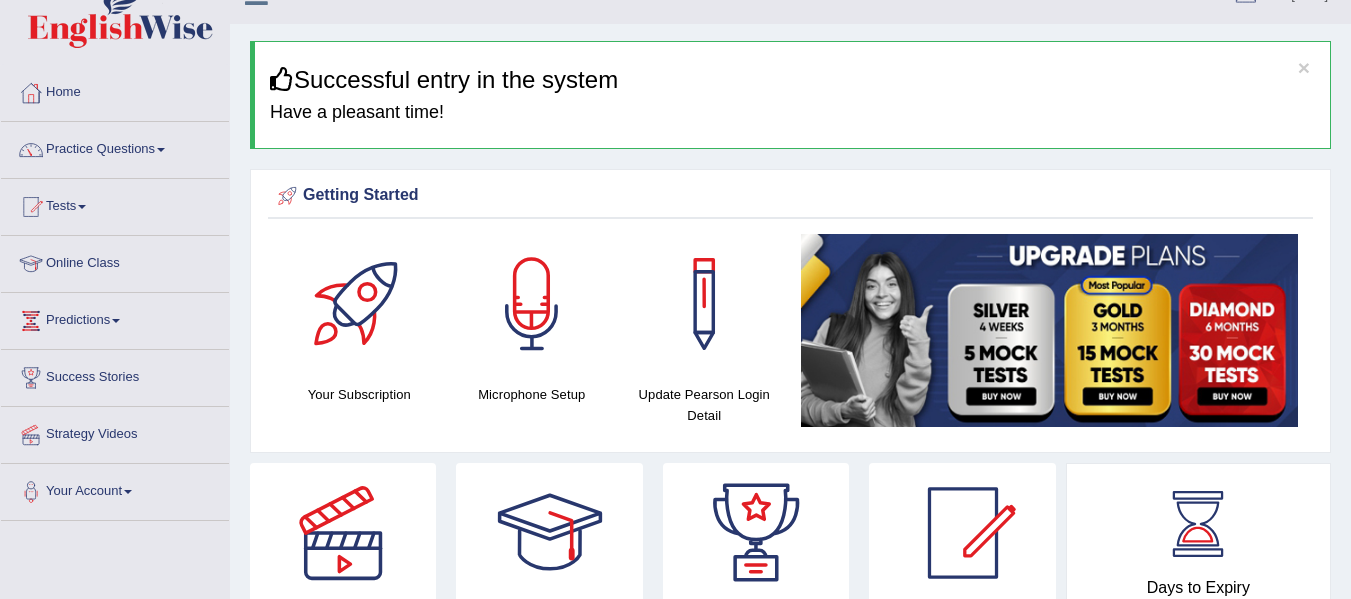 scroll, scrollTop: 0, scrollLeft: 0, axis: both 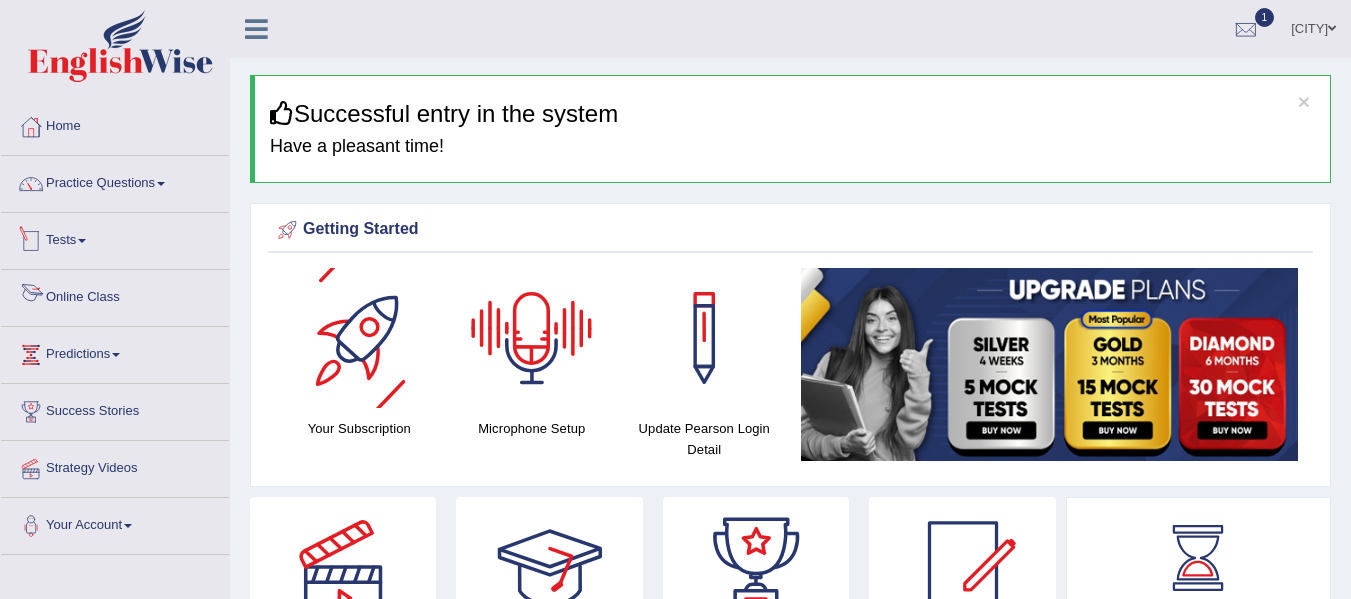 click on "Tests" at bounding box center (115, 238) 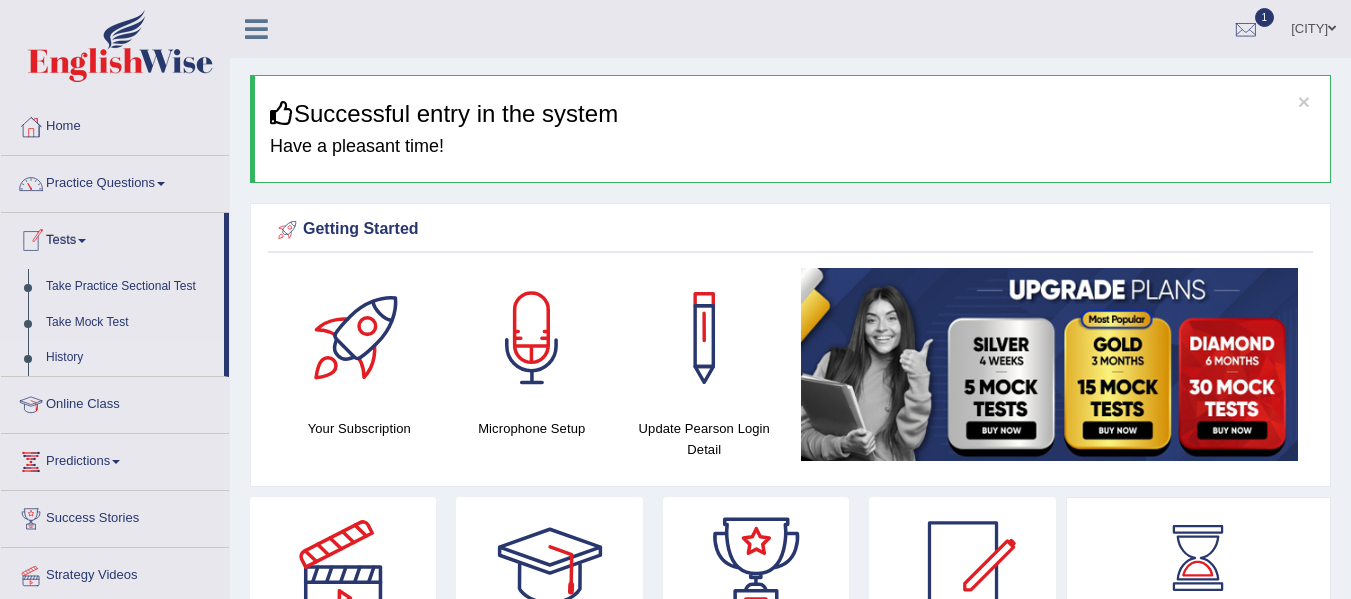 click on "History" at bounding box center [130, 358] 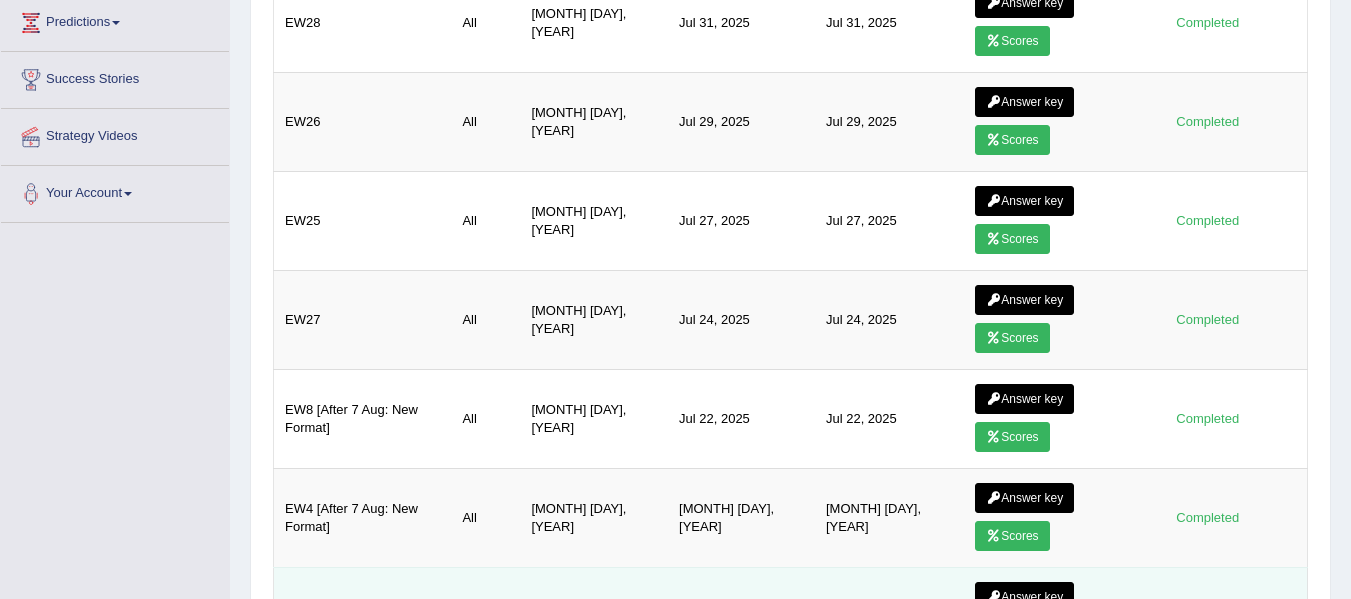 scroll, scrollTop: 451, scrollLeft: 0, axis: vertical 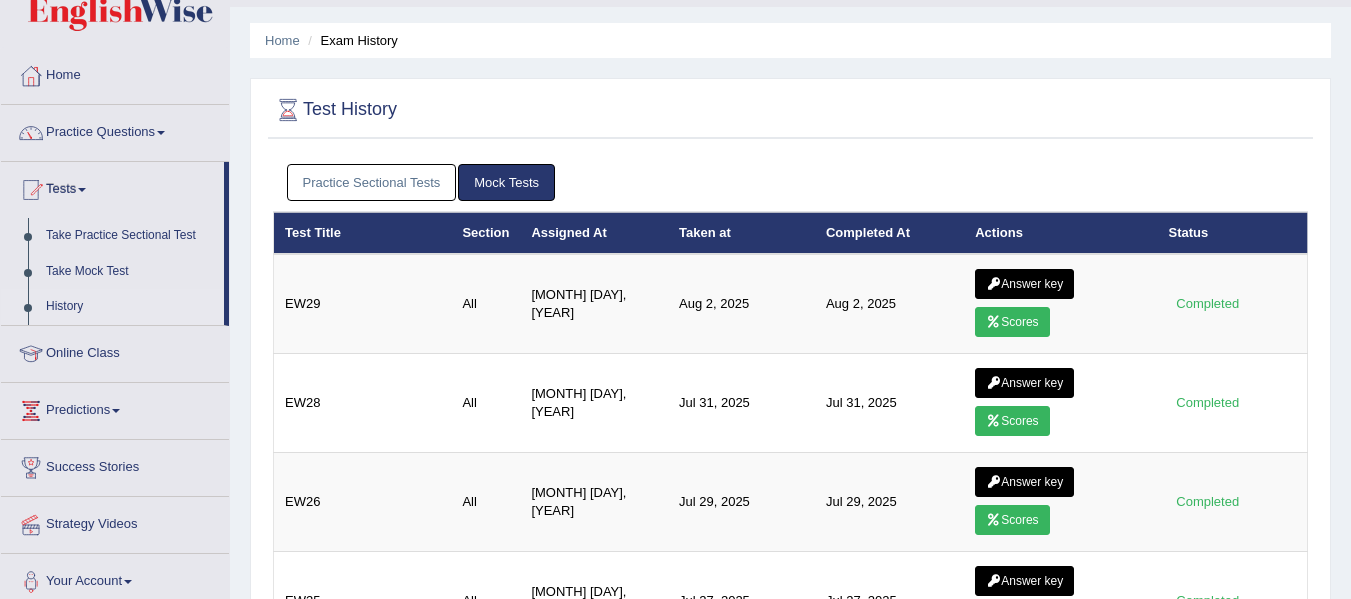 click on "Practice Sectional Tests" at bounding box center (372, 182) 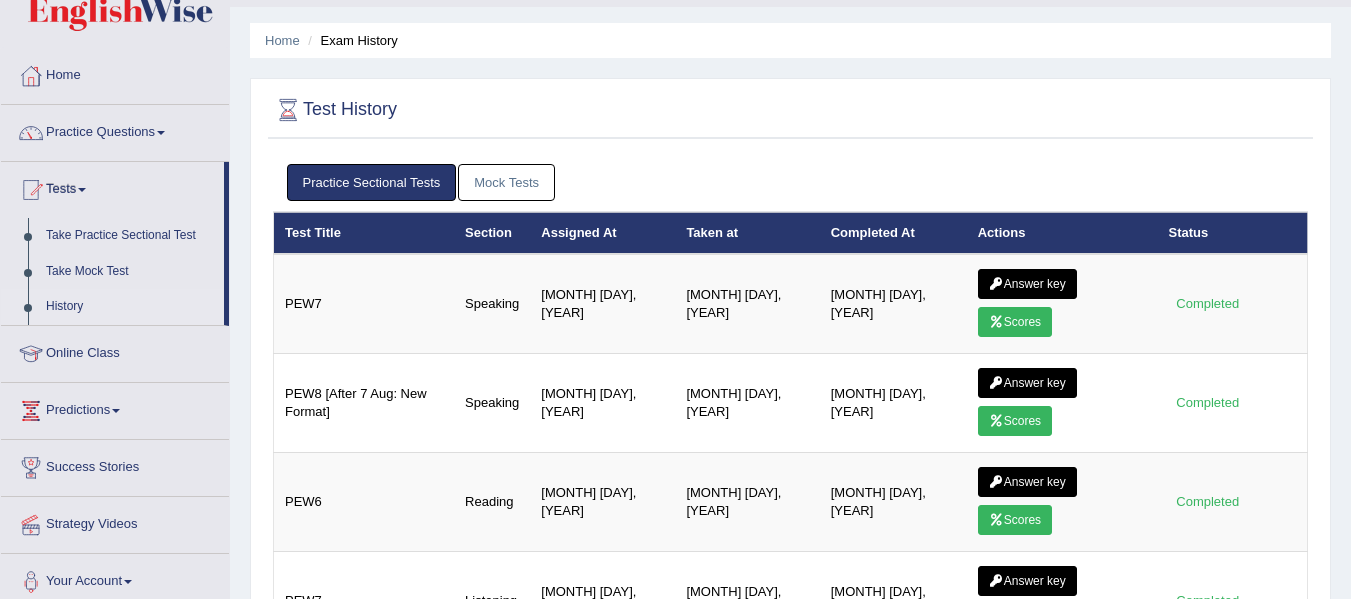 click on "Mock Tests" at bounding box center (506, 182) 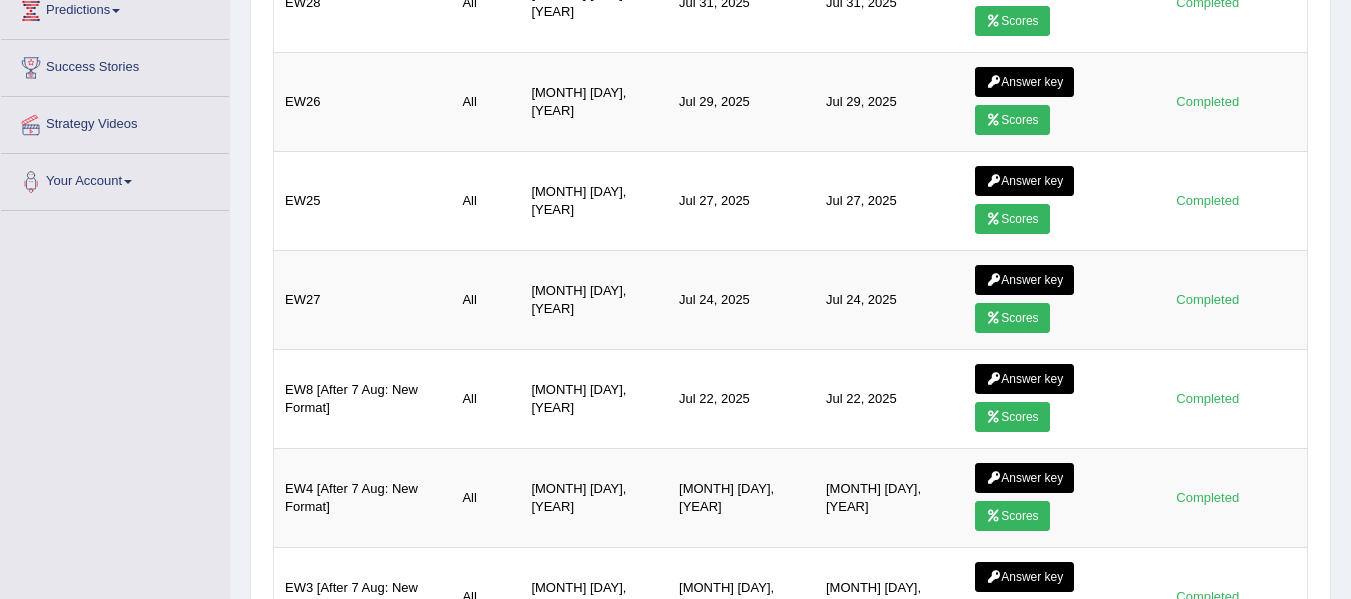 scroll, scrollTop: 0, scrollLeft: 0, axis: both 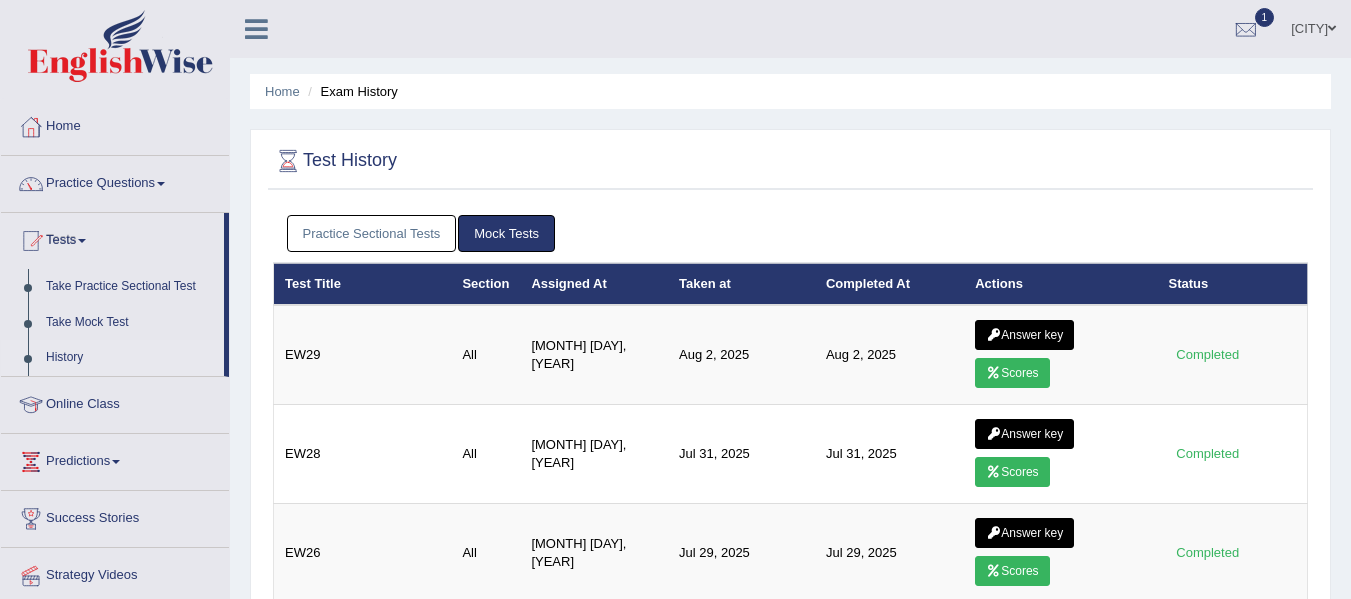 drag, startPoint x: 368, startPoint y: 221, endPoint x: 383, endPoint y: 226, distance: 15.811388 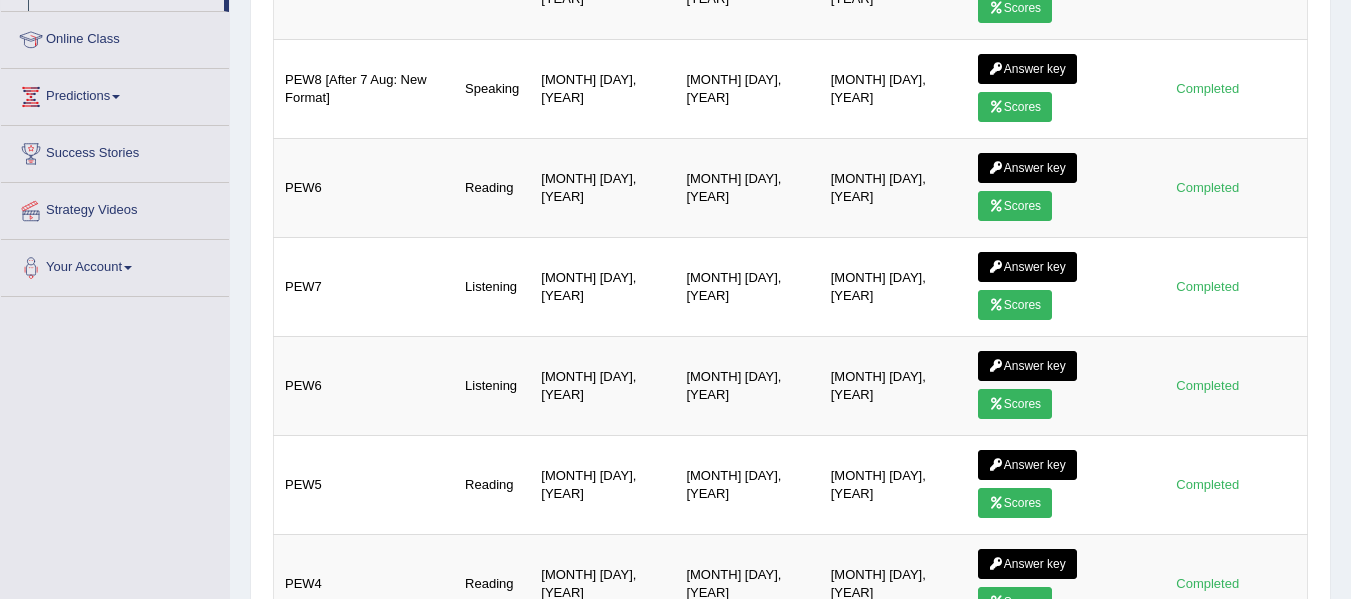 scroll, scrollTop: 0, scrollLeft: 0, axis: both 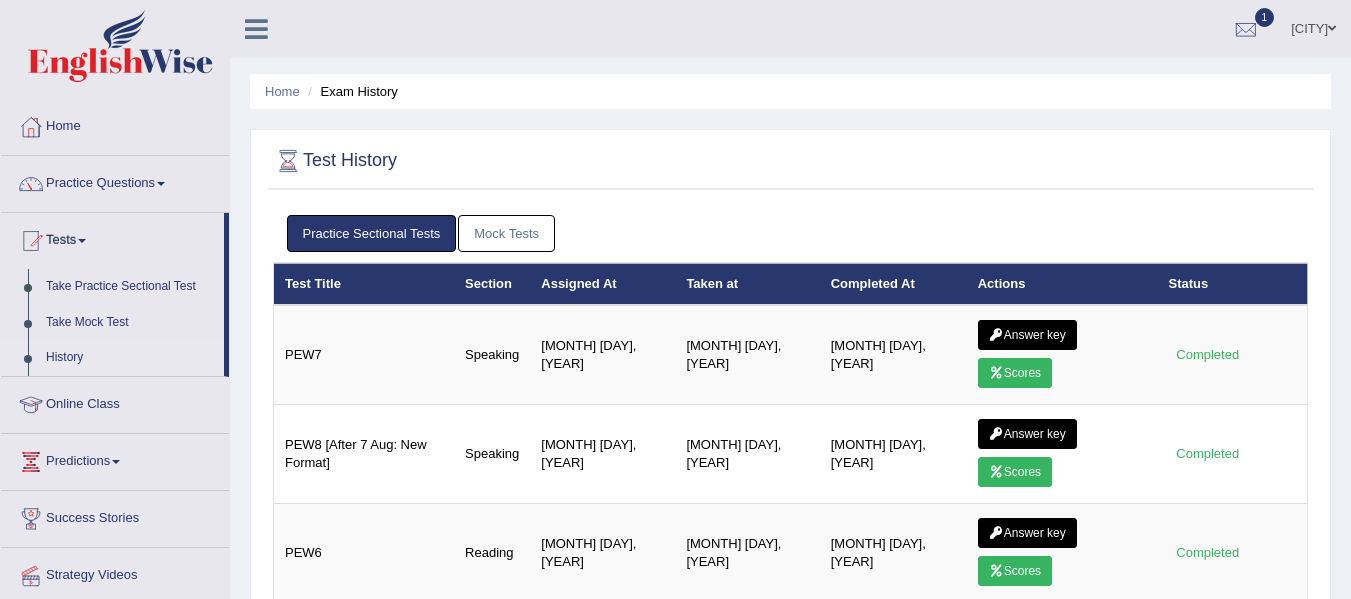 click on "Mock Tests" at bounding box center (506, 233) 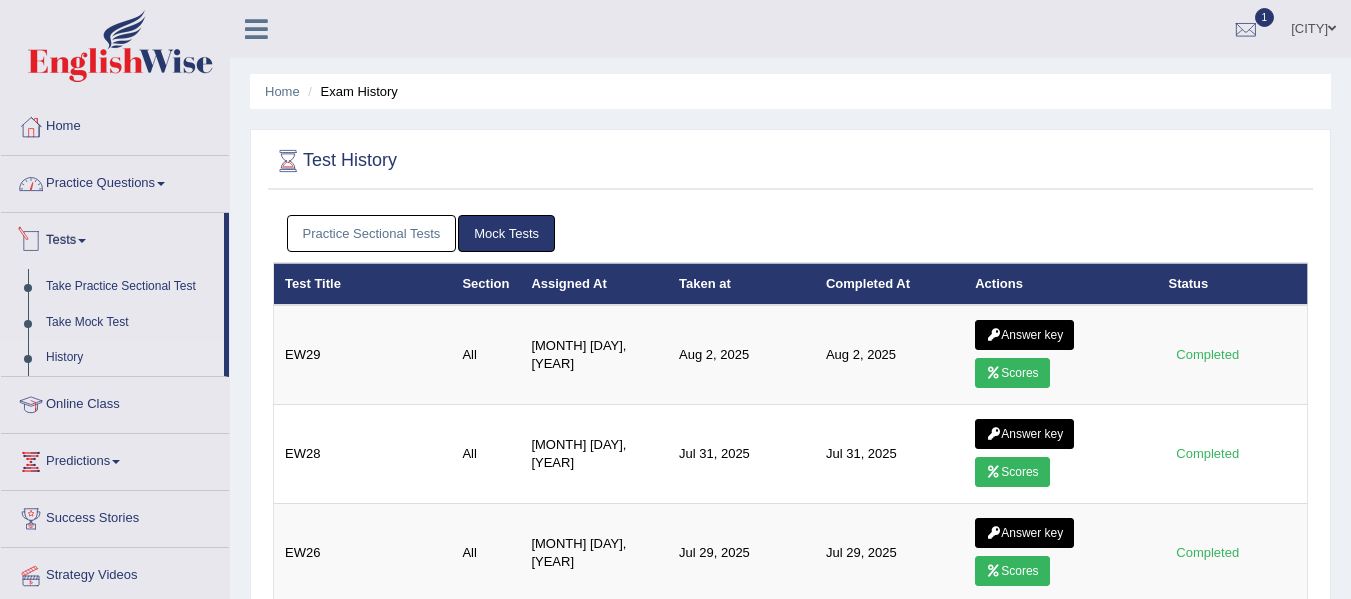 click on "Home" at bounding box center [115, 124] 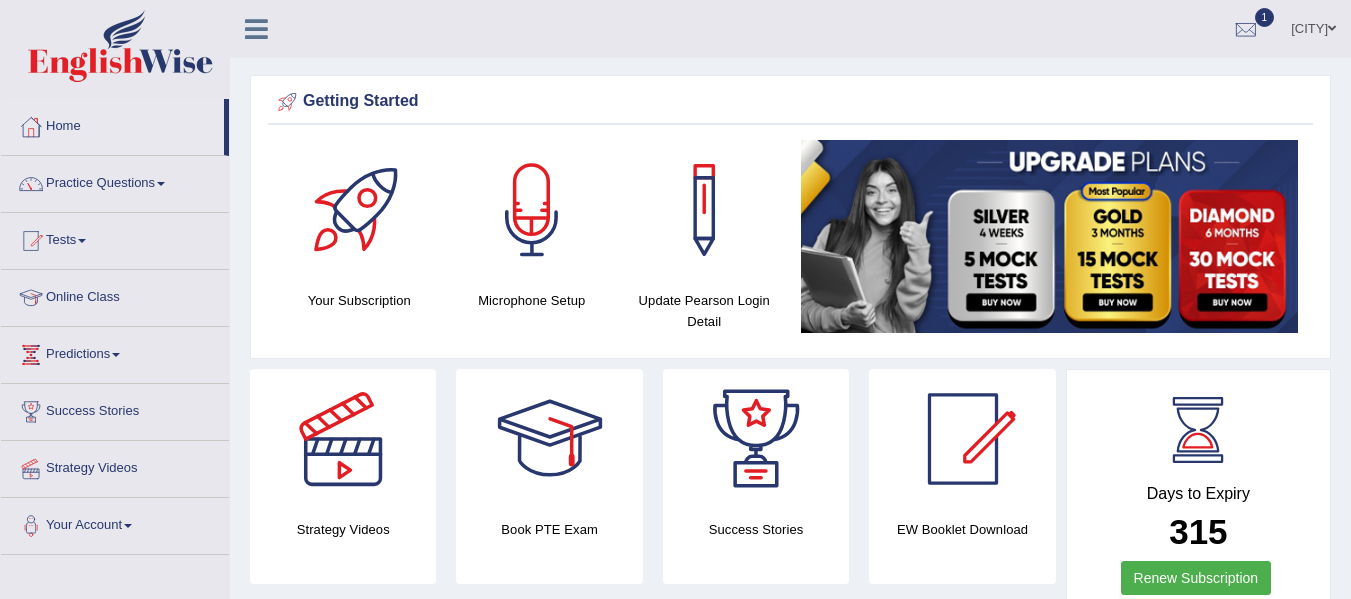 scroll, scrollTop: 0, scrollLeft: 0, axis: both 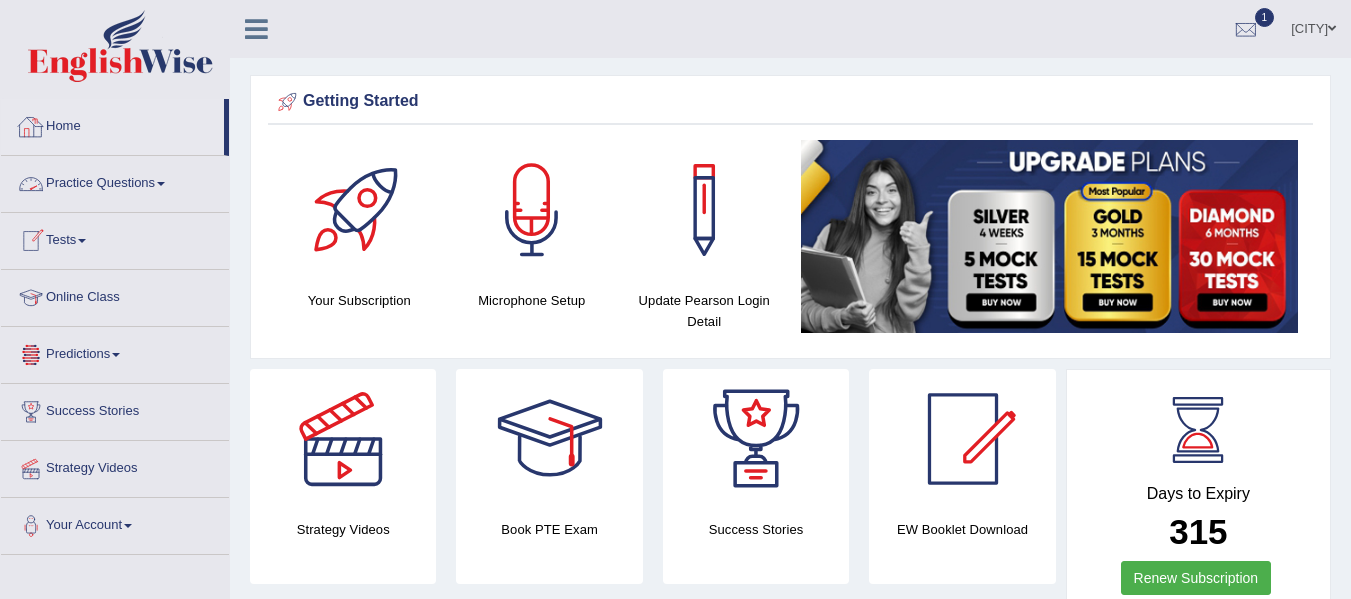 click on "Tests" at bounding box center (115, 238) 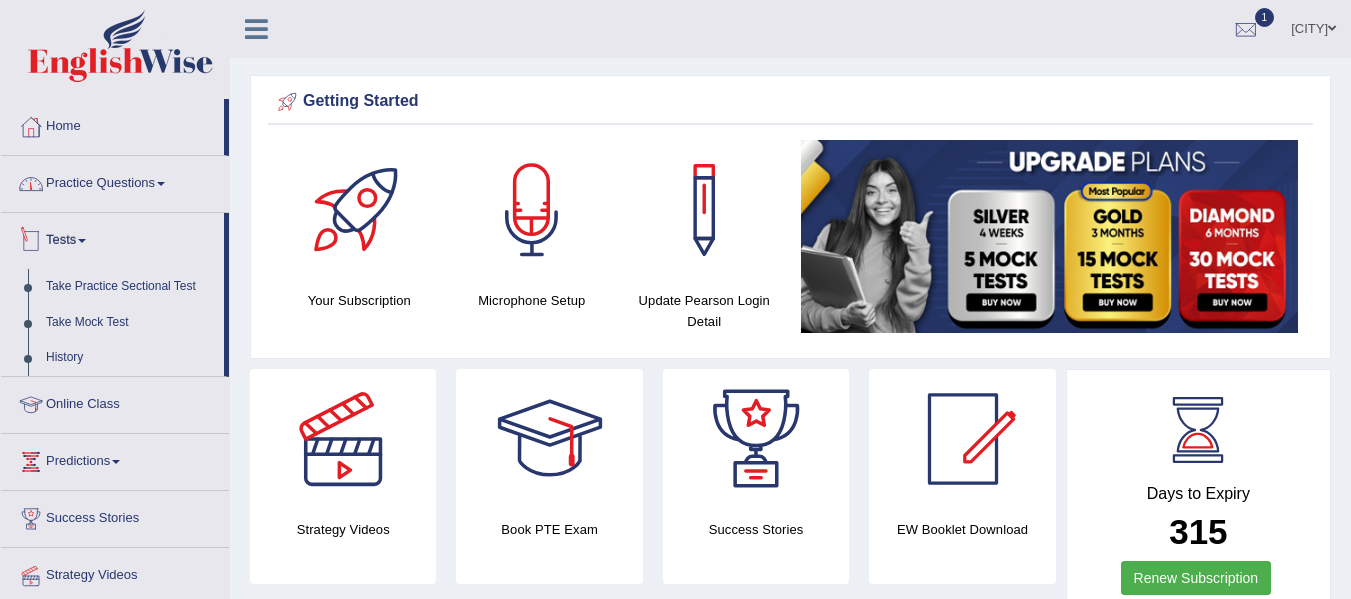 click on "Practice Questions" at bounding box center [115, 181] 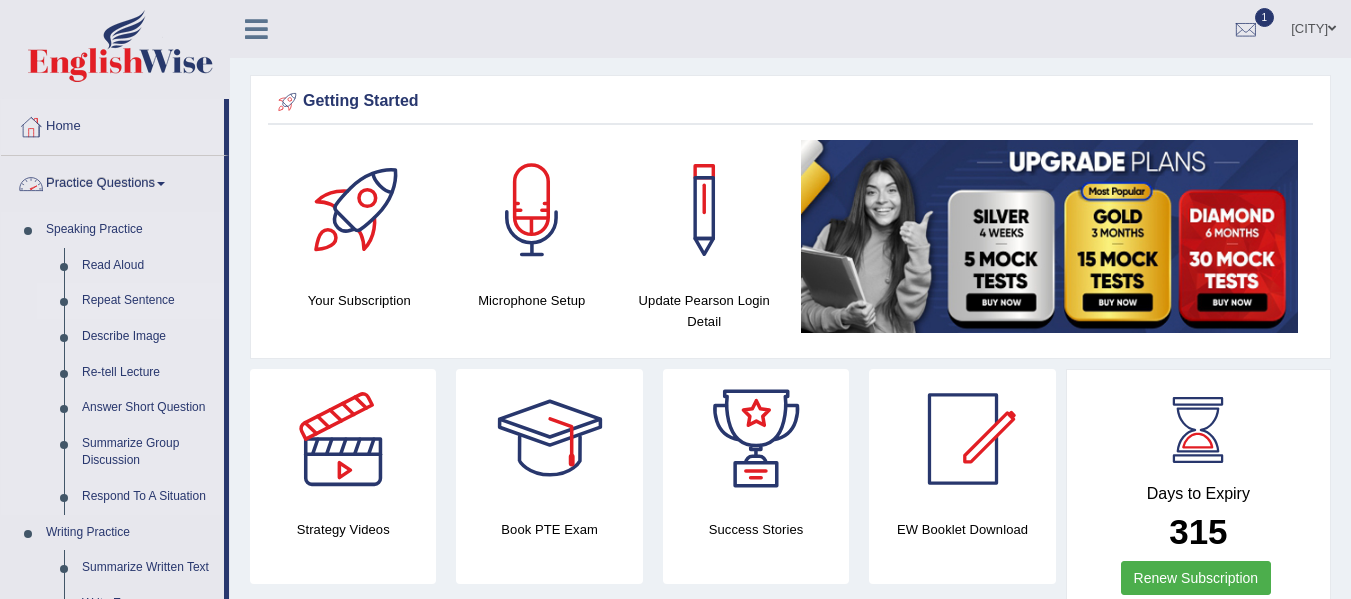 click on "Repeat Sentence" at bounding box center (148, 301) 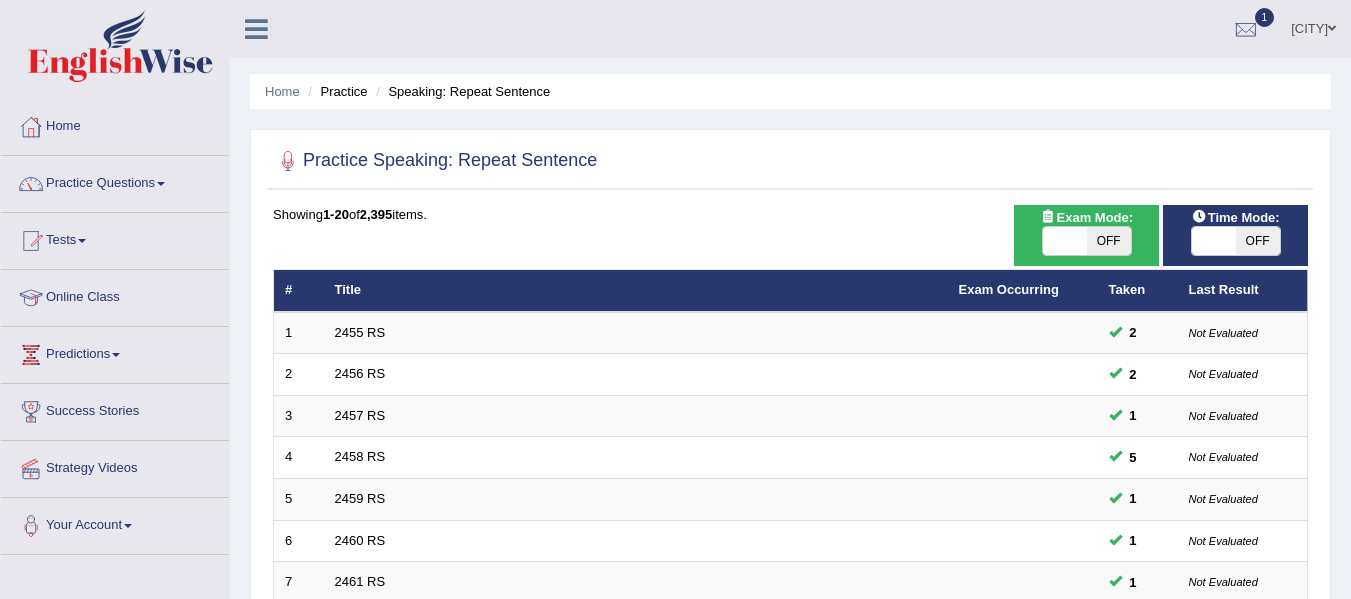 scroll, scrollTop: 0, scrollLeft: 0, axis: both 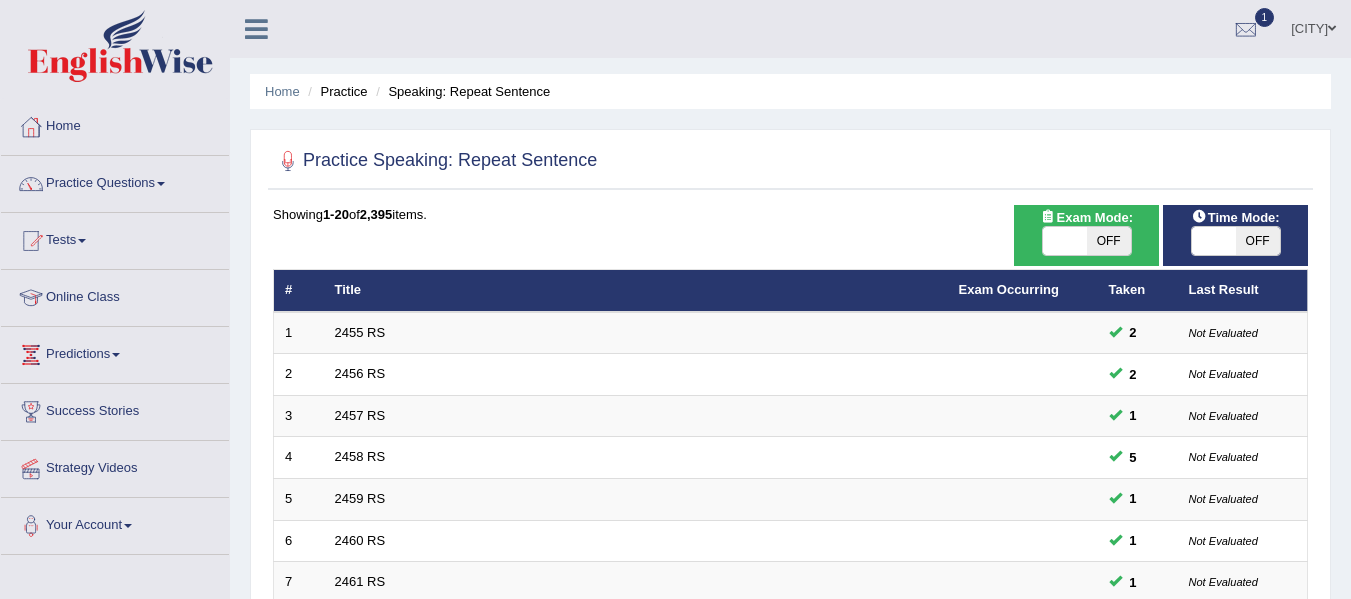 click on "Title" at bounding box center [636, 291] 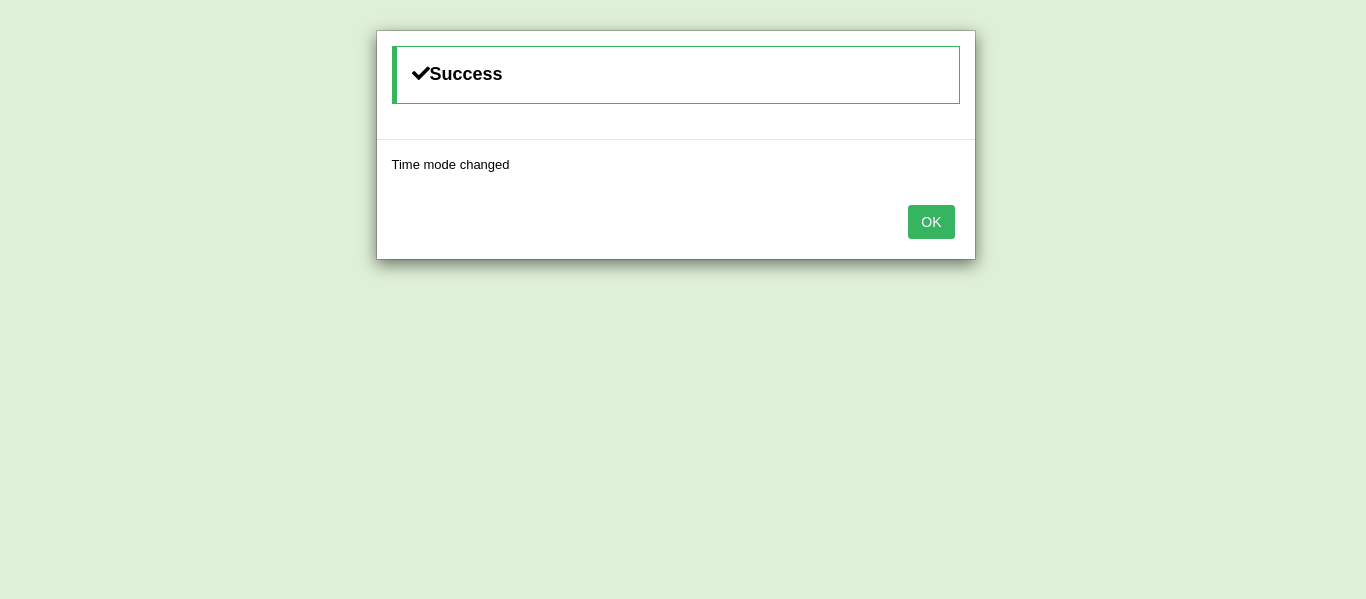 click on "OK" at bounding box center [931, 222] 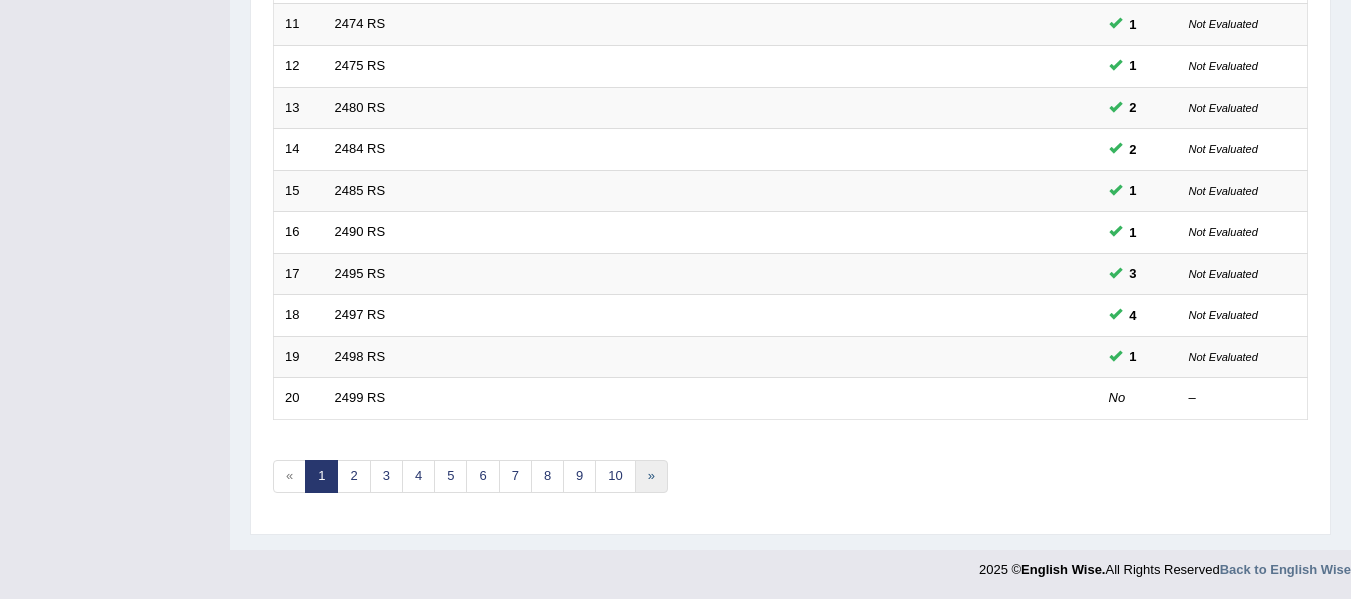 scroll, scrollTop: 725, scrollLeft: 0, axis: vertical 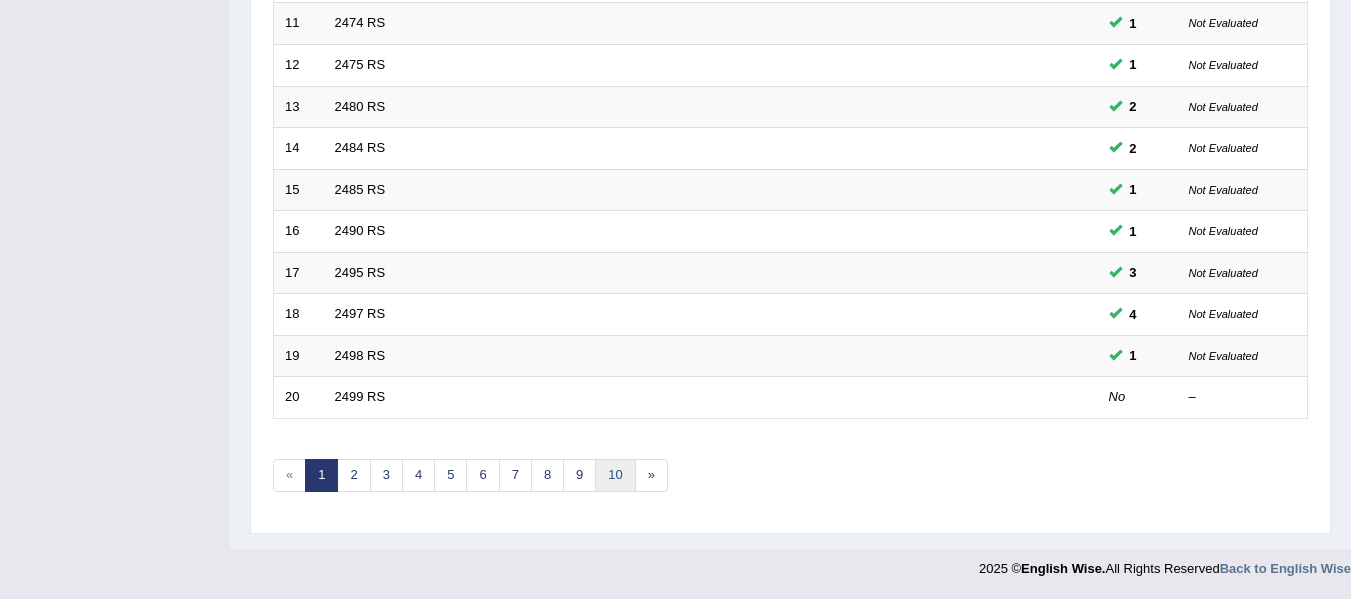 click on "10" at bounding box center (615, 475) 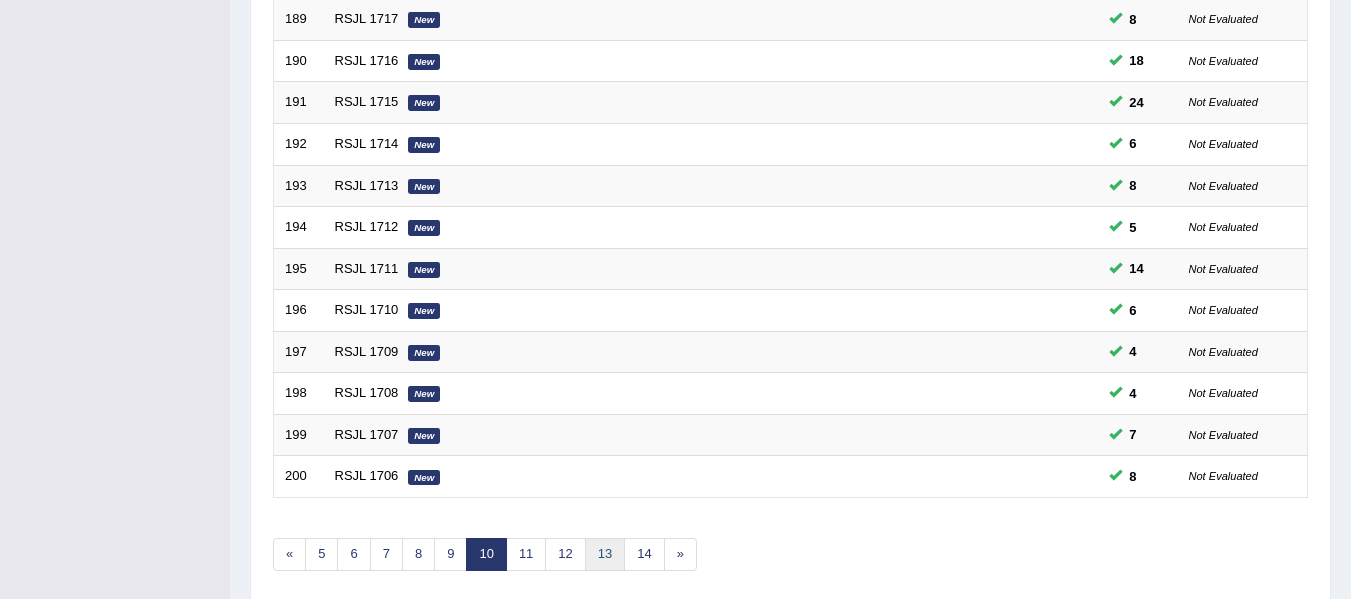scroll, scrollTop: 725, scrollLeft: 0, axis: vertical 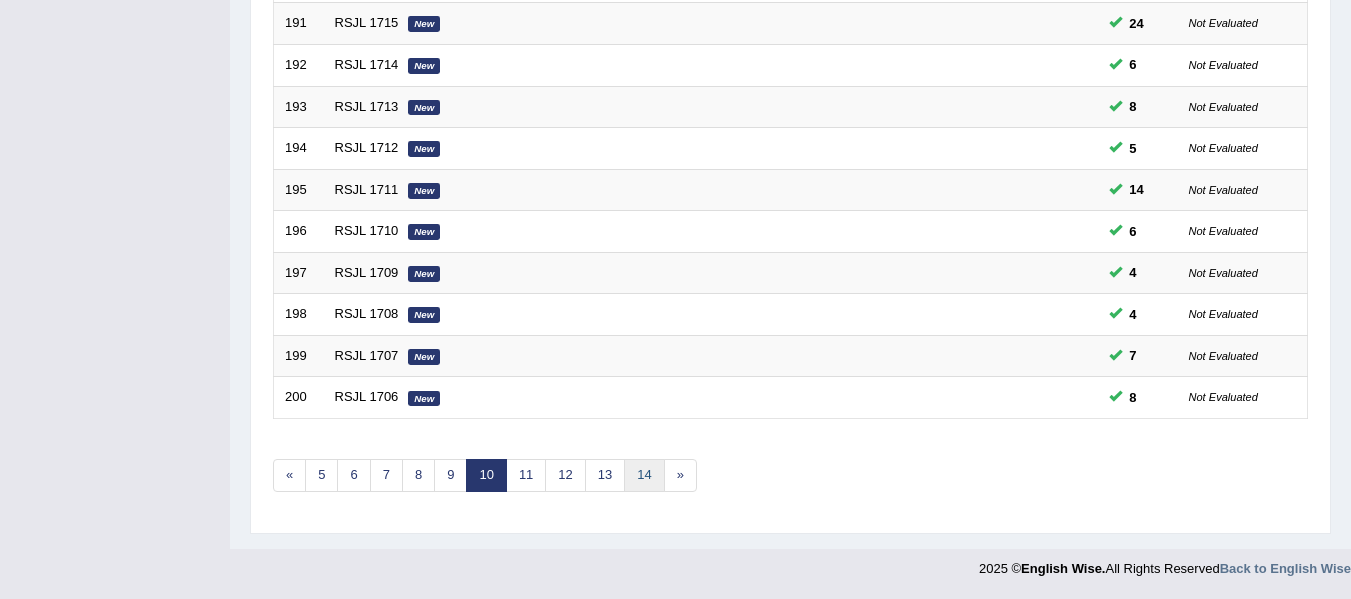 click on "14" at bounding box center (644, 475) 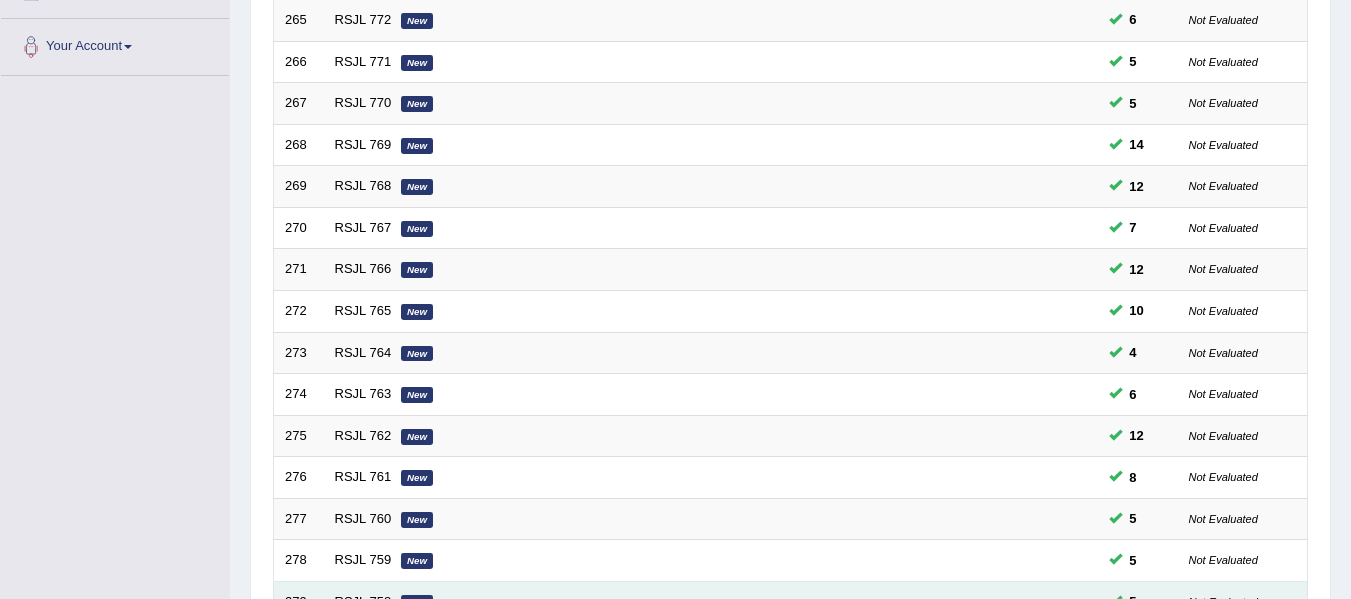 scroll, scrollTop: 725, scrollLeft: 0, axis: vertical 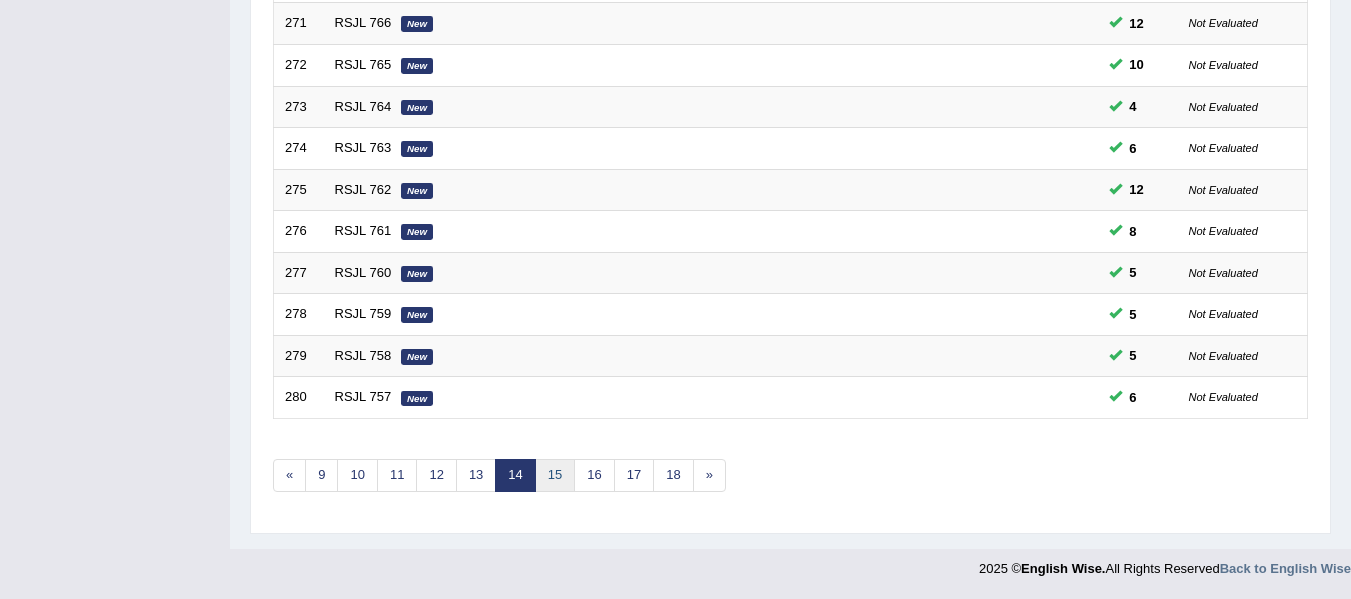 click on "15" at bounding box center (555, 475) 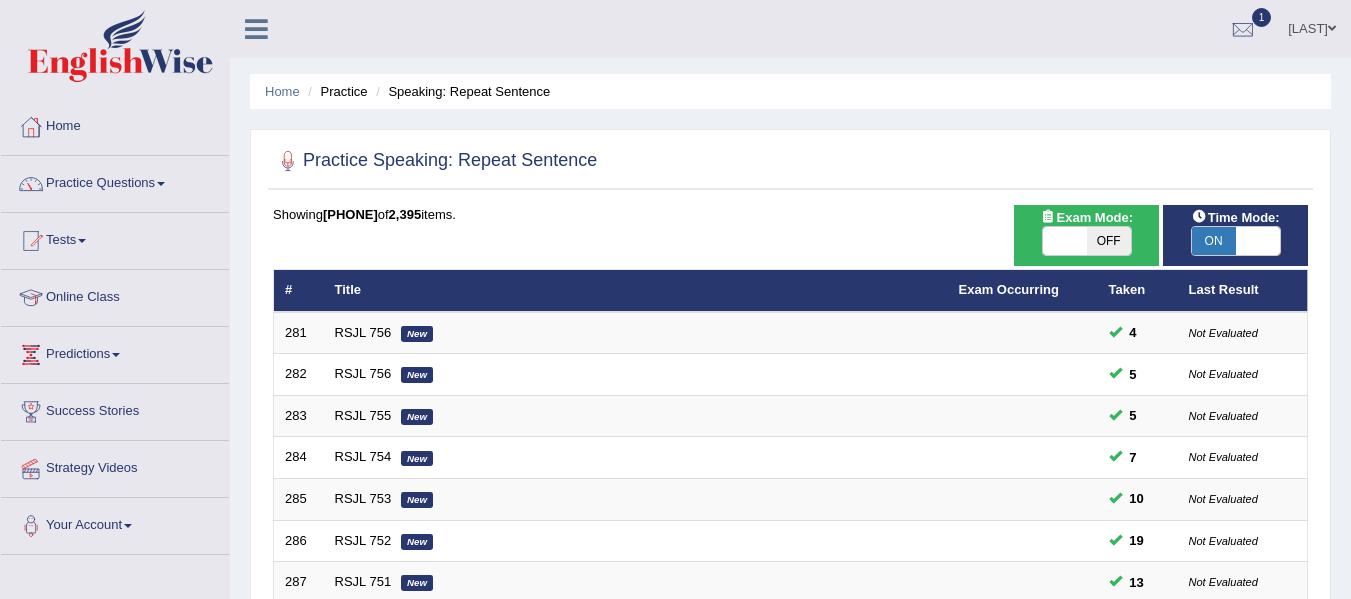 scroll, scrollTop: 400, scrollLeft: 0, axis: vertical 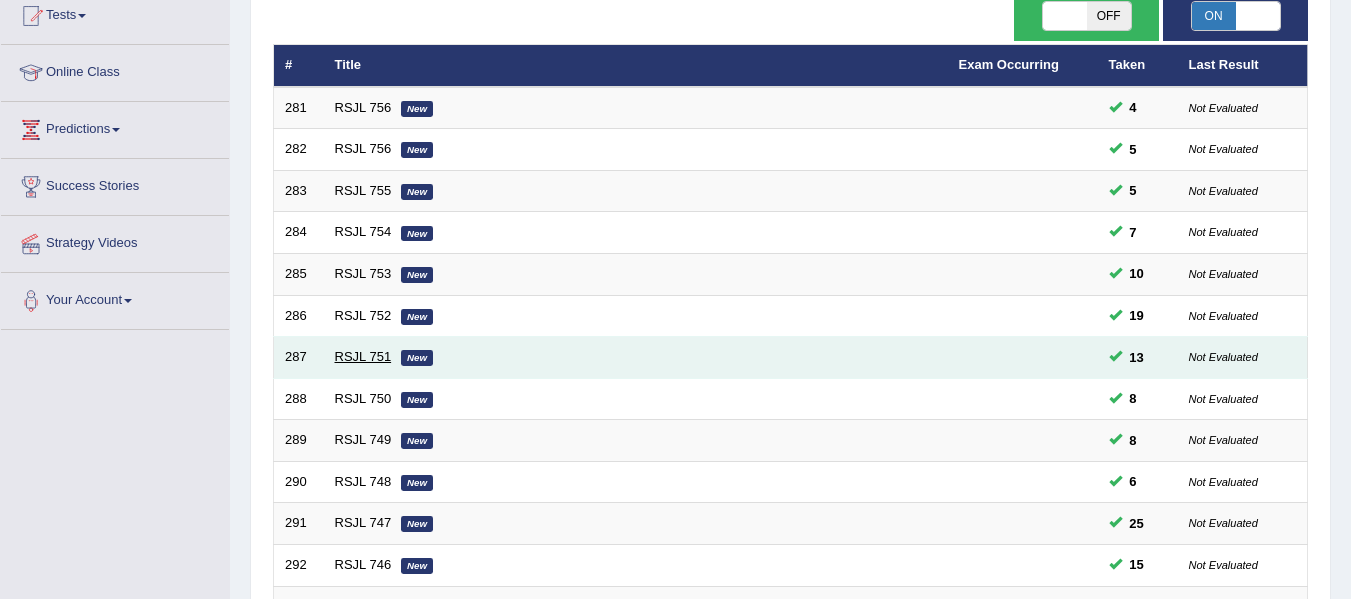 click on "RSJL 751" at bounding box center (363, 356) 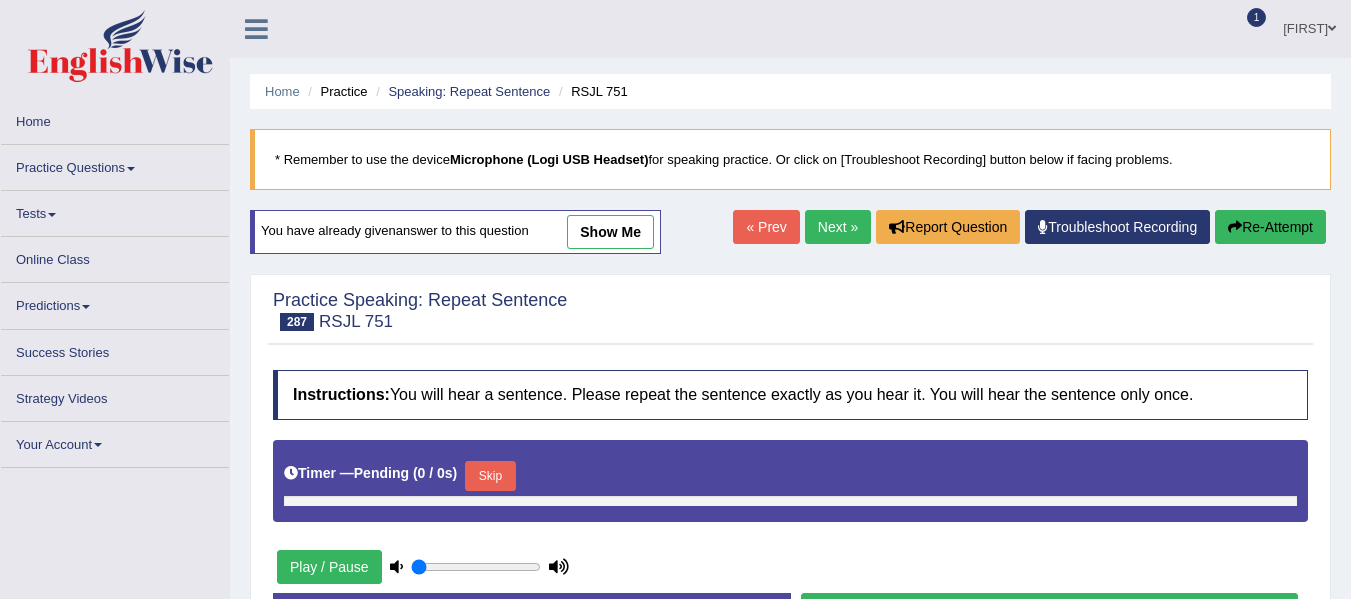 scroll, scrollTop: 0, scrollLeft: 0, axis: both 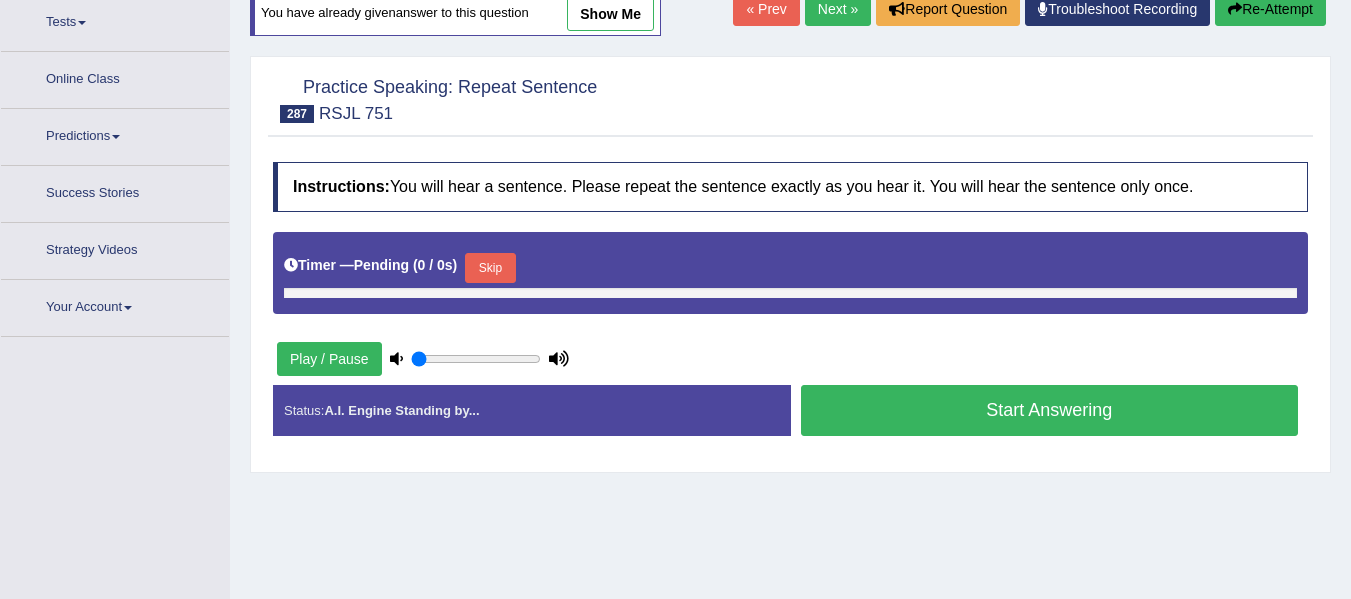 type on "1" 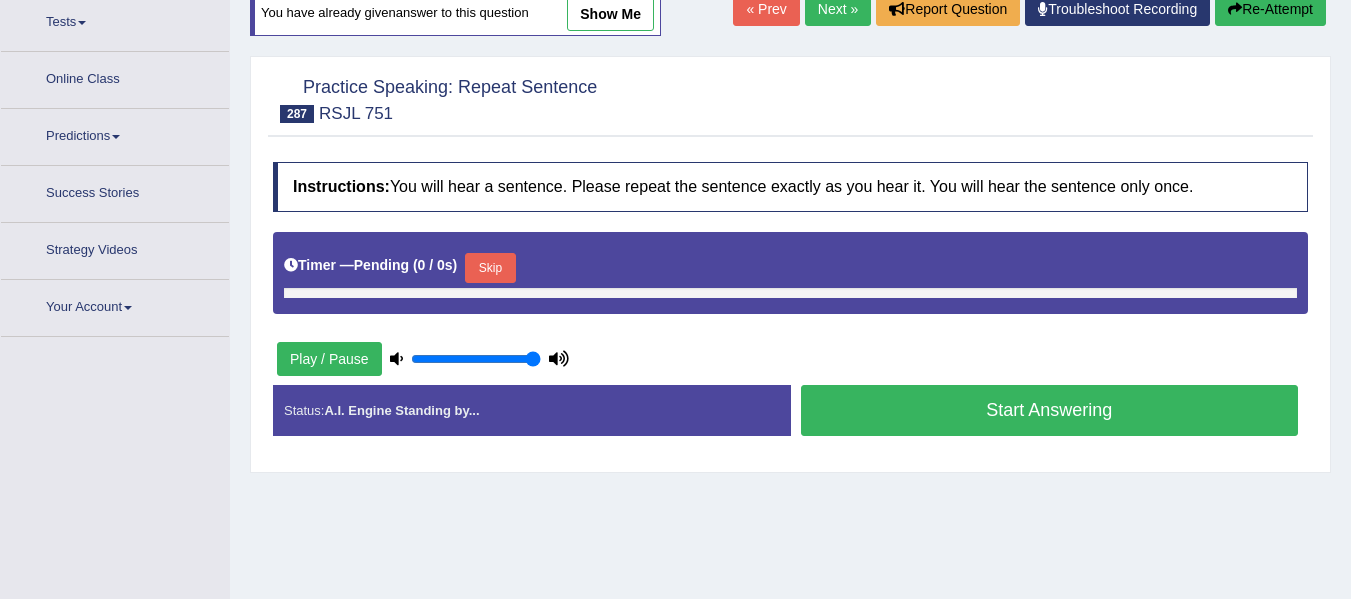 scroll, scrollTop: 226, scrollLeft: 0, axis: vertical 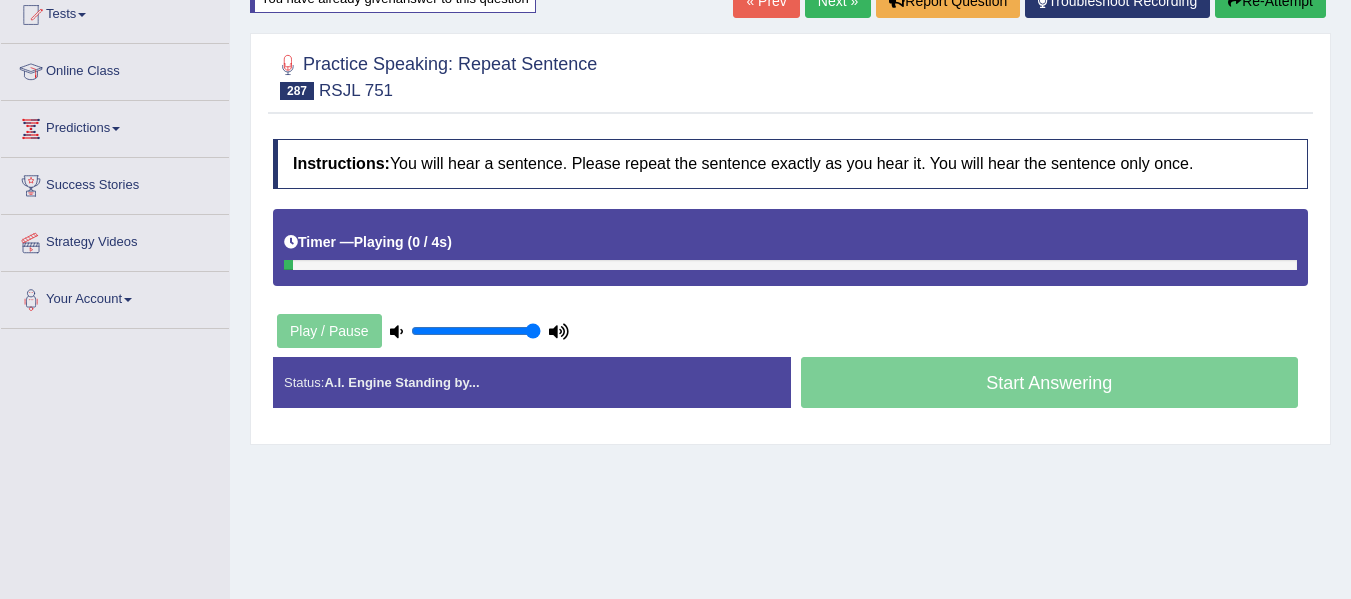 drag, startPoint x: 1305, startPoint y: 3, endPoint x: 828, endPoint y: 149, distance: 498.84366 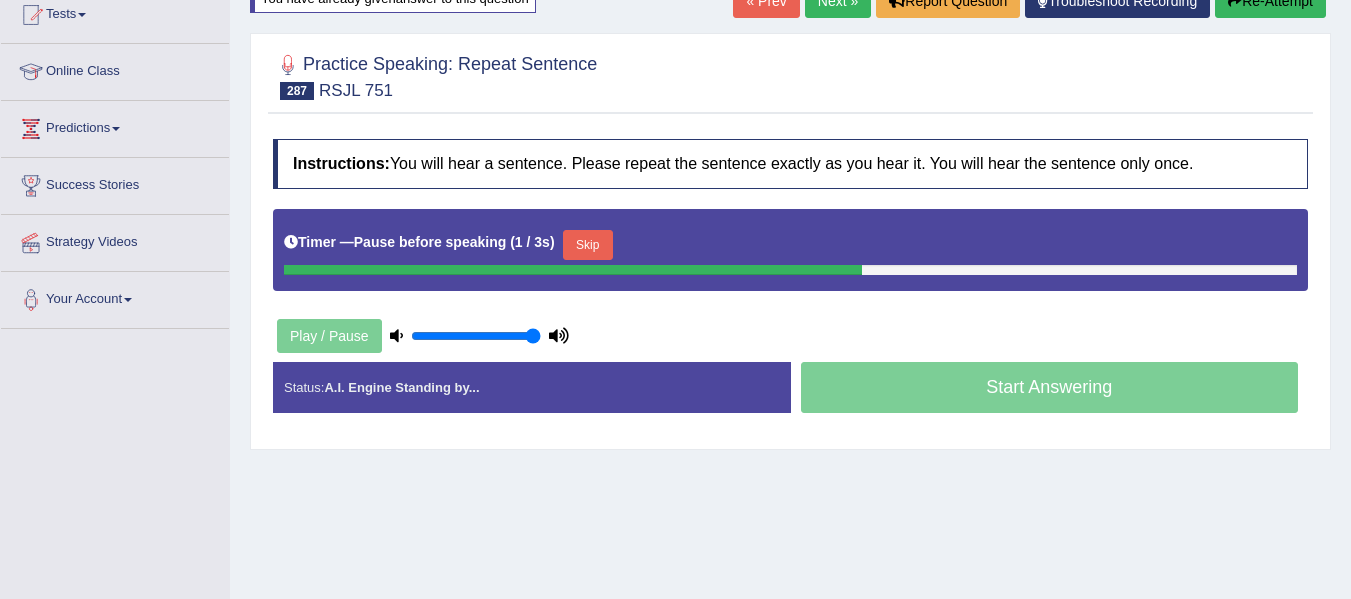 click on "Home
Practice
Speaking: Repeat Sentence
RSJL 751
* Remember to use the device  Microphone (Logi USB Headset)  for speaking practice. Or click on [Troubleshoot Recording] button below if facing problems.
You have already given   answer to this question
« Prev Next »  Report Question  Troubleshoot Recording  Re-Attempt
Practice Speaking: Repeat Sentence
287
RSJL 751
Instructions:  You will hear a sentence. Please repeat the sentence exactly as you hear it. You will hear the sentence only once.
Timer —  Pause before speaking   ( 1 / 3s ) Skip Play / Pause Transcript: Cities are ranked based on the important measure of quality of life. Created with Highcharts 7.1.2 Too low Too high Time Pitch meter: 0 2 4 6 8 10 Created with Highcharts 7.1.2 Great Too slow Too fast Time" at bounding box center (790, 274) 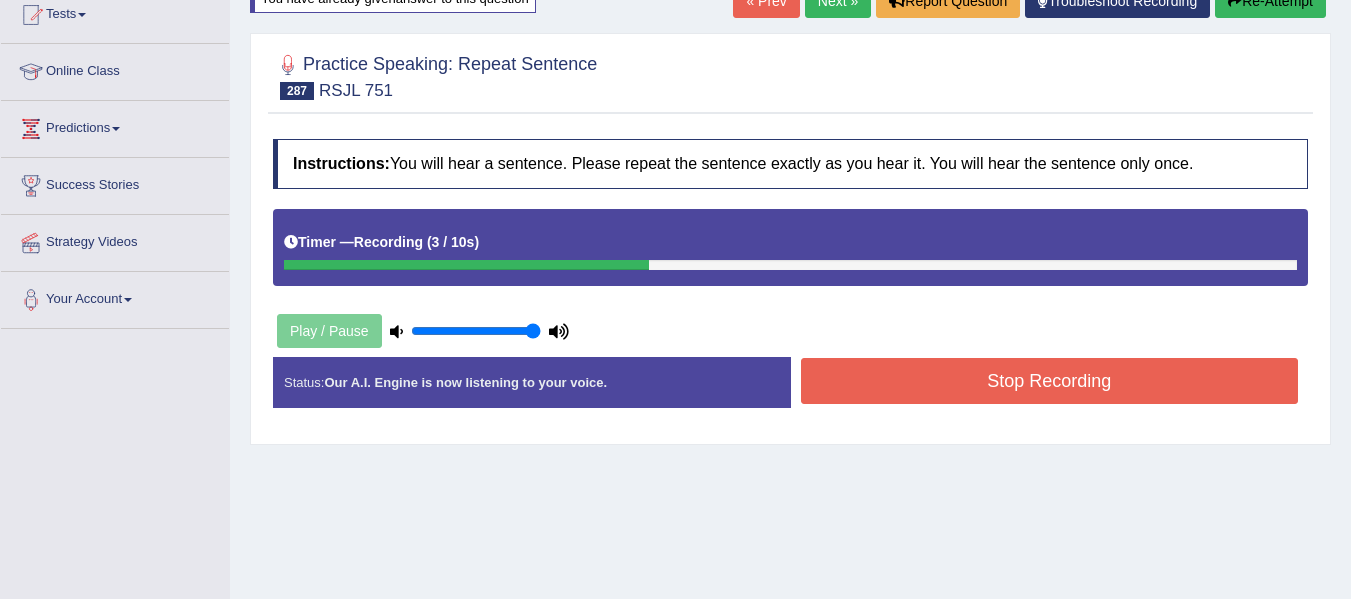 click on "Stop Recording" at bounding box center [1050, 381] 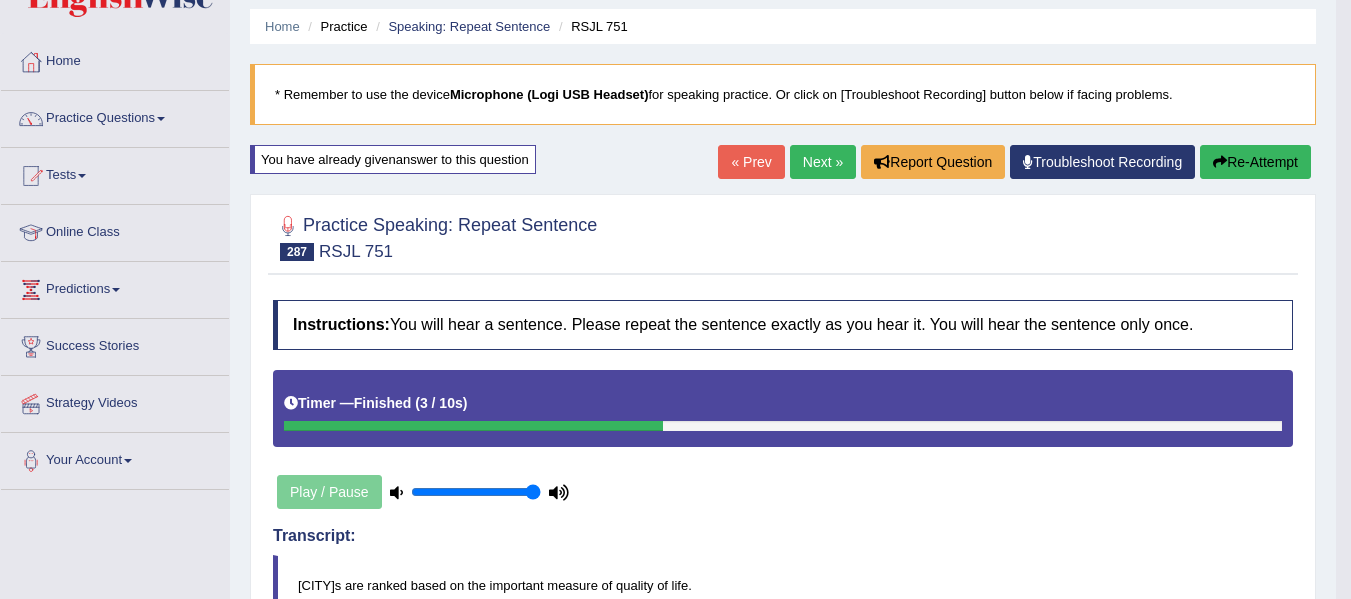 scroll, scrollTop: 100, scrollLeft: 0, axis: vertical 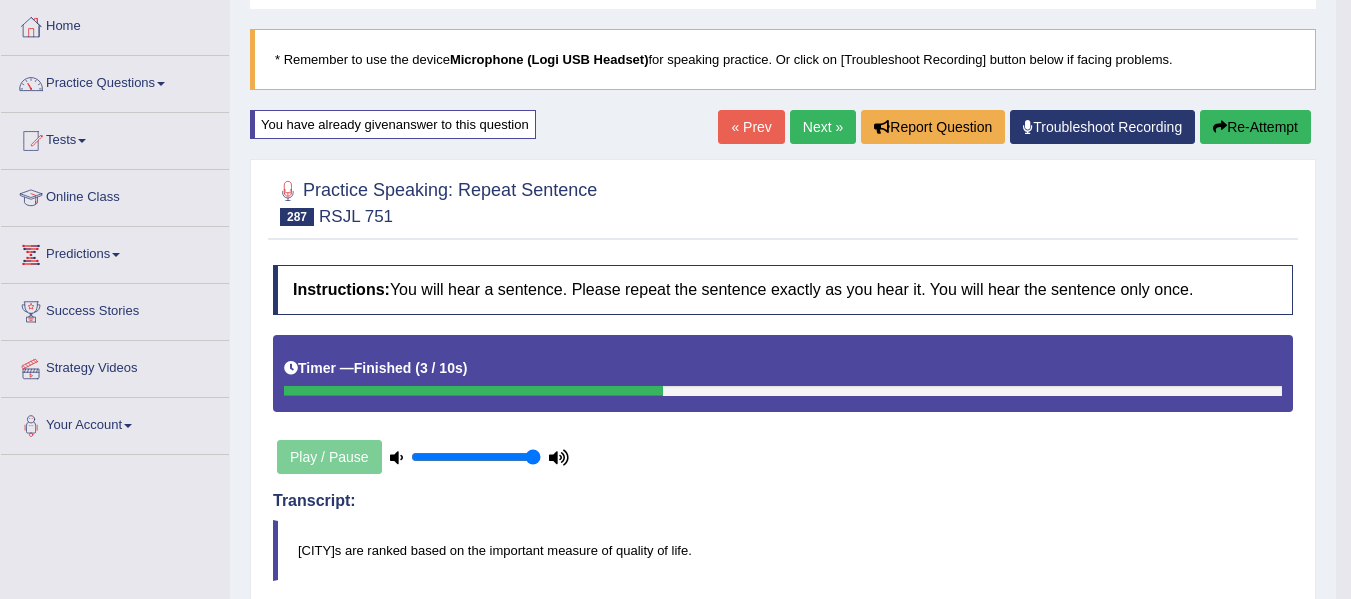 click on "Re-Attempt" at bounding box center (1255, 127) 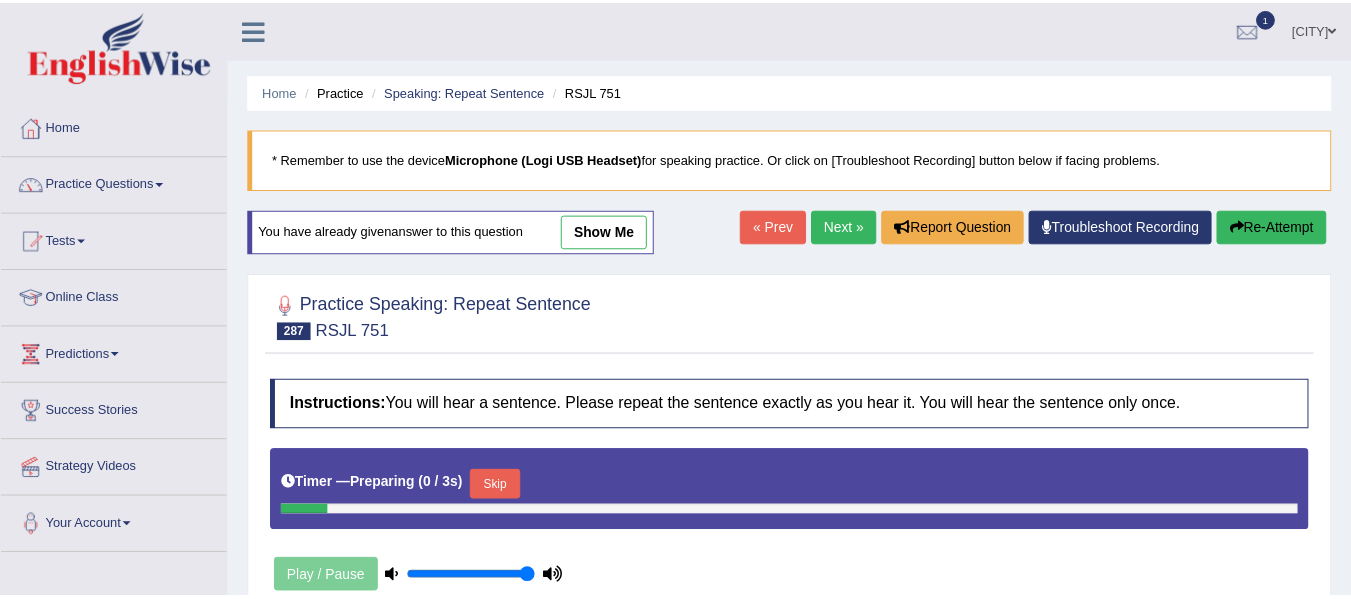 scroll, scrollTop: 212, scrollLeft: 0, axis: vertical 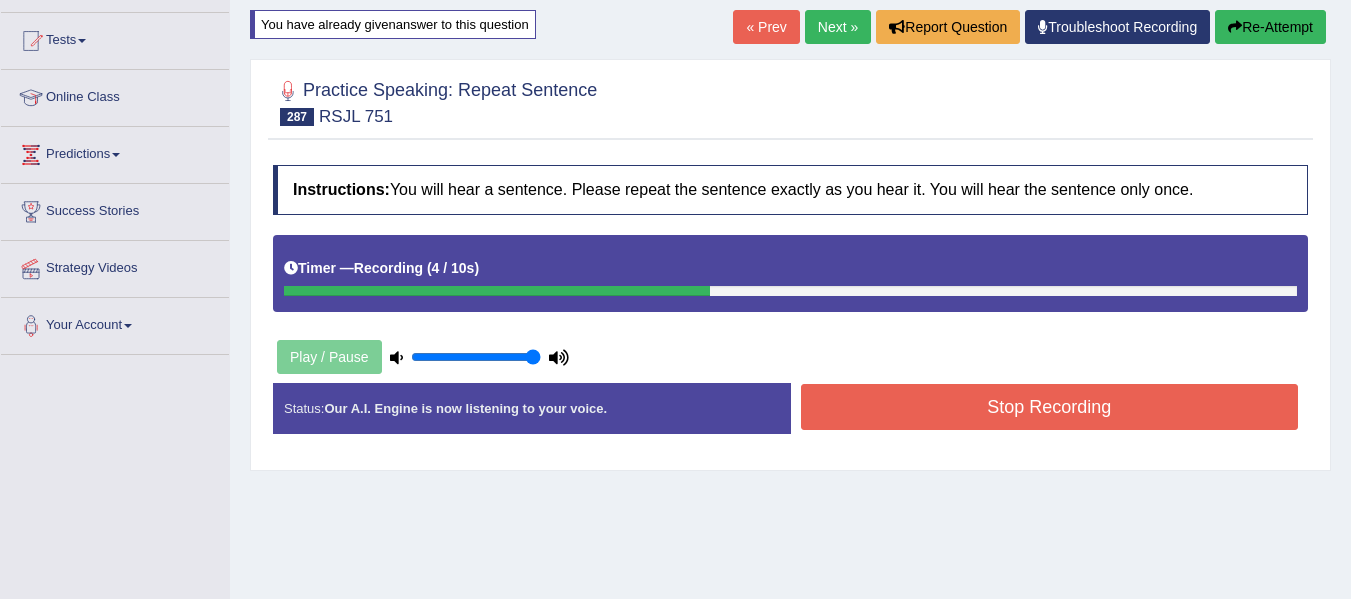 click on "Stop Recording" at bounding box center (1050, 407) 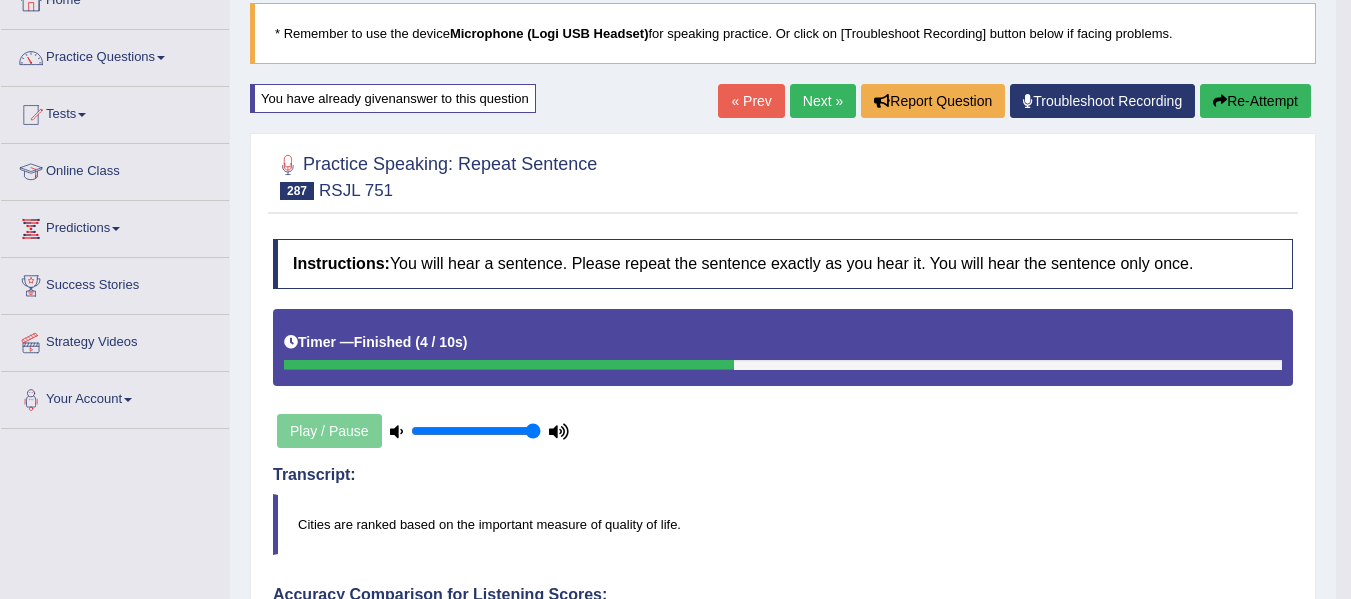 scroll, scrollTop: 0, scrollLeft: 0, axis: both 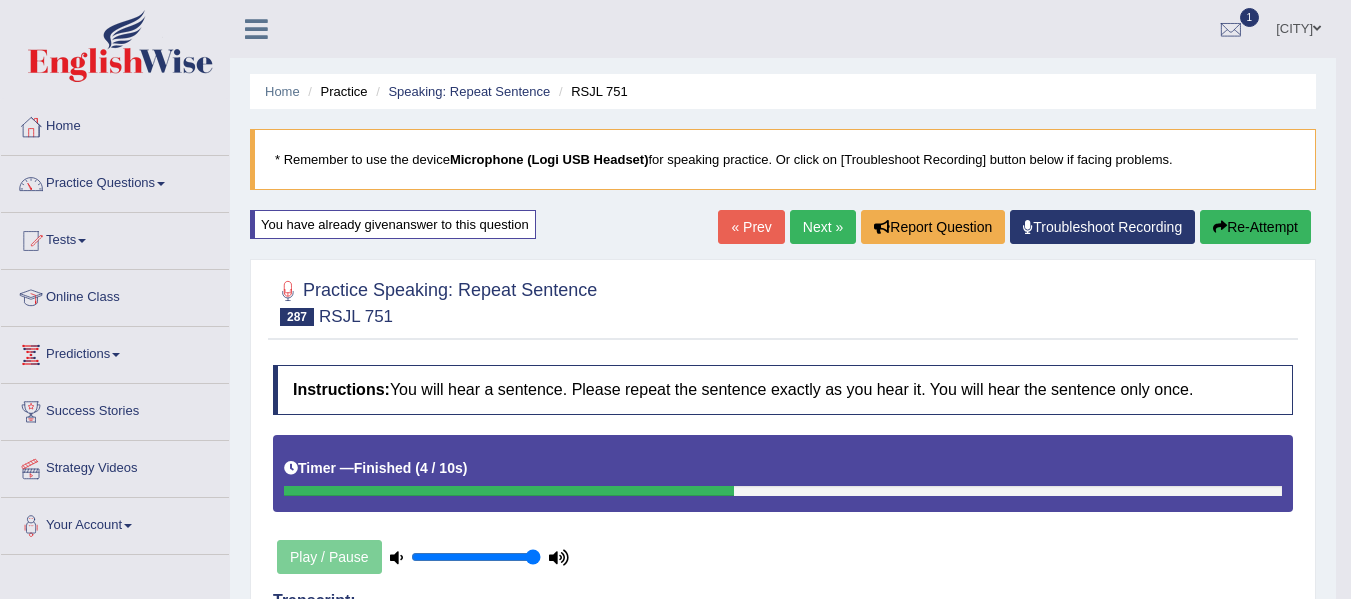 click on "Re-Attempt" at bounding box center [1255, 227] 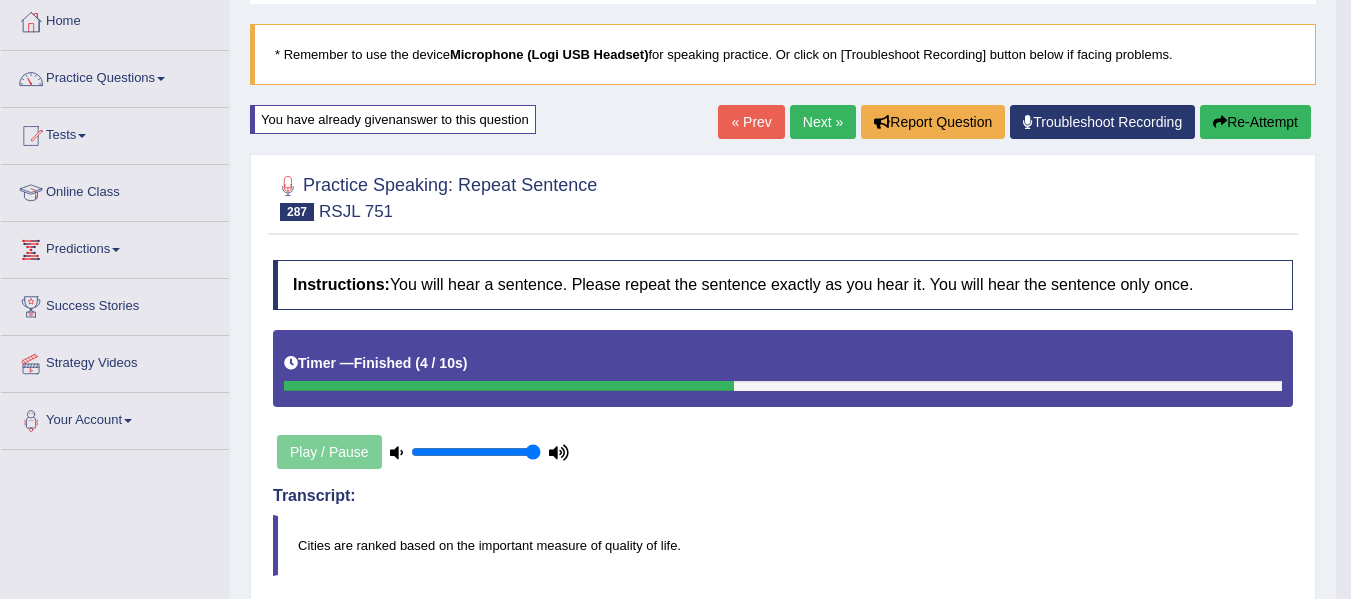 scroll, scrollTop: 300, scrollLeft: 0, axis: vertical 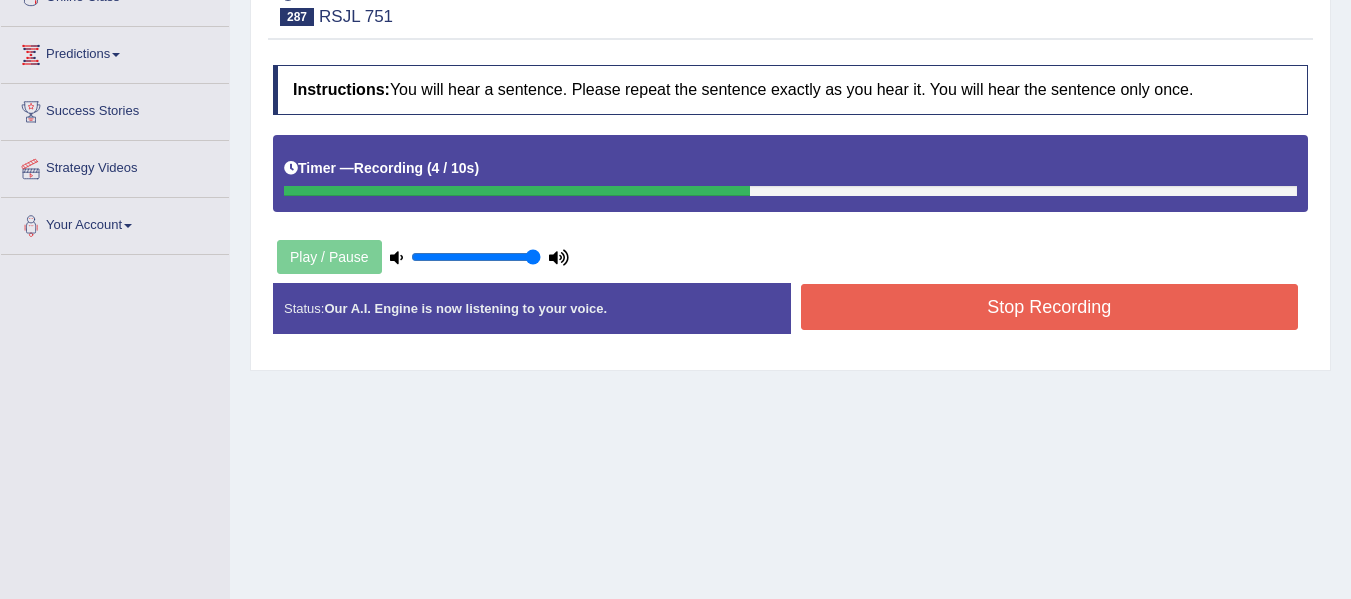 click on "Stop Recording" at bounding box center (1050, 307) 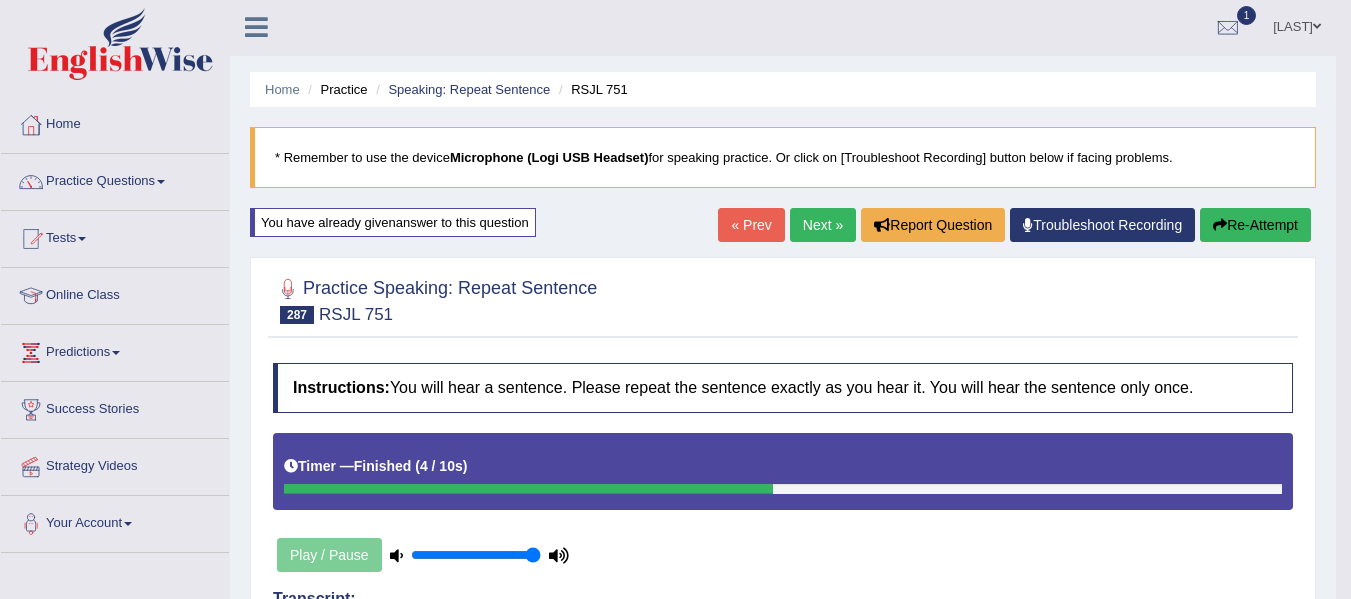 scroll, scrollTop: 0, scrollLeft: 0, axis: both 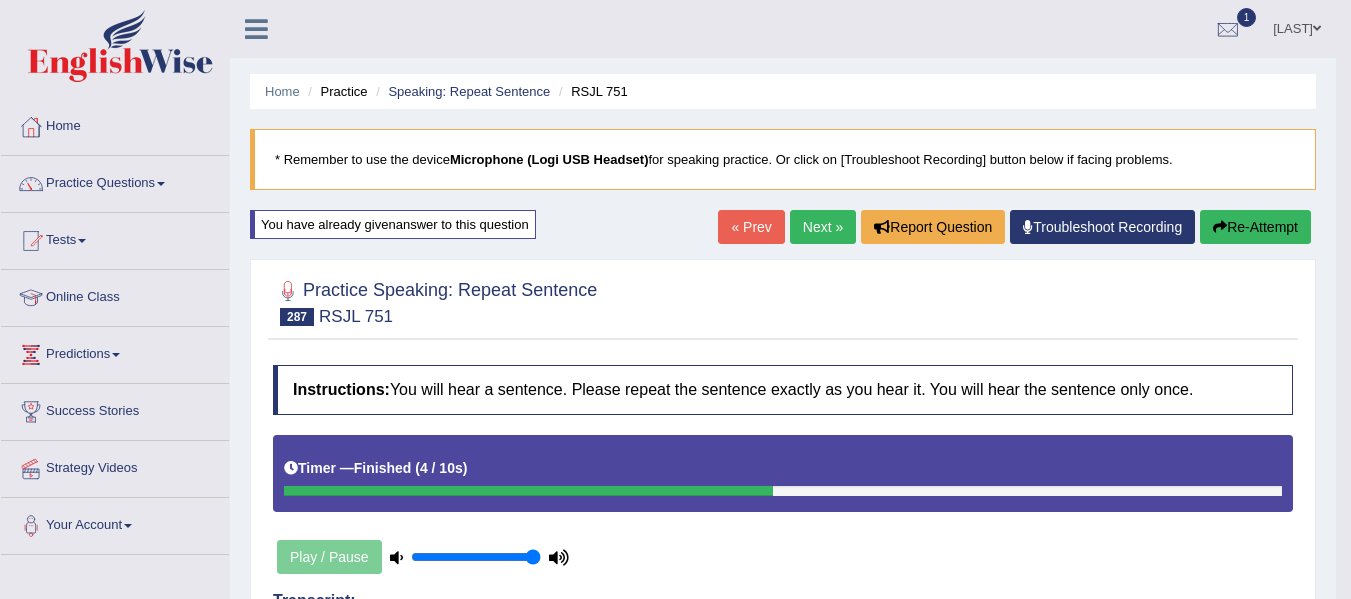 click on "Next »" at bounding box center (823, 227) 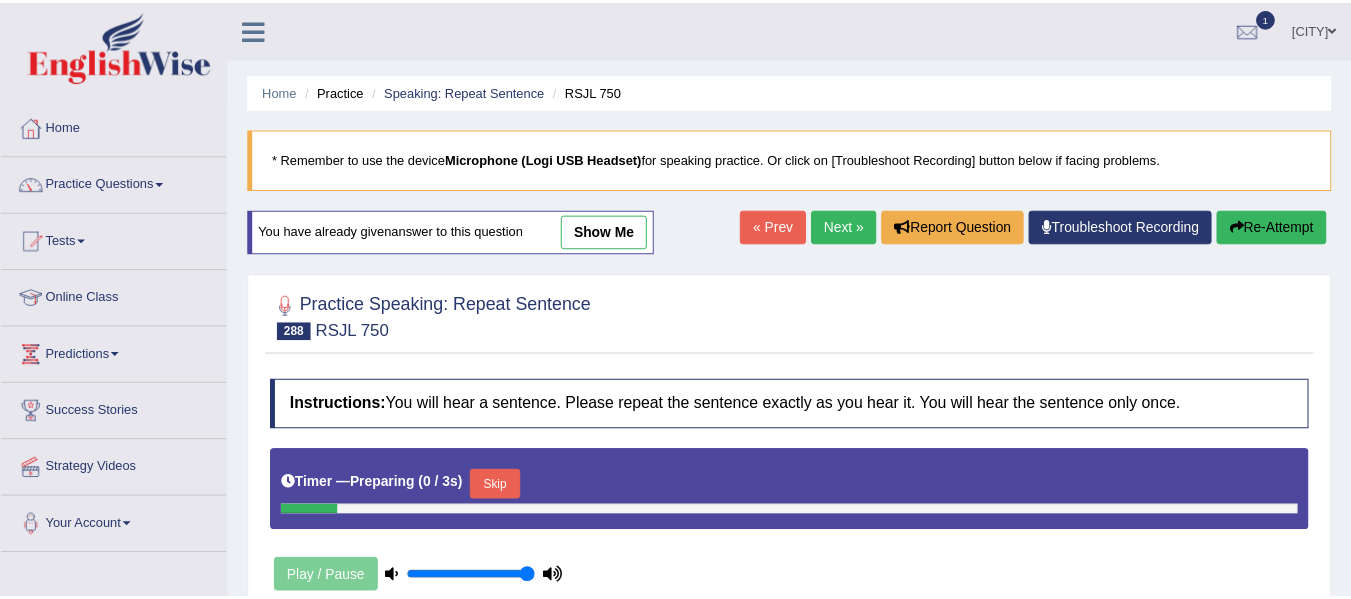 scroll, scrollTop: 0, scrollLeft: 0, axis: both 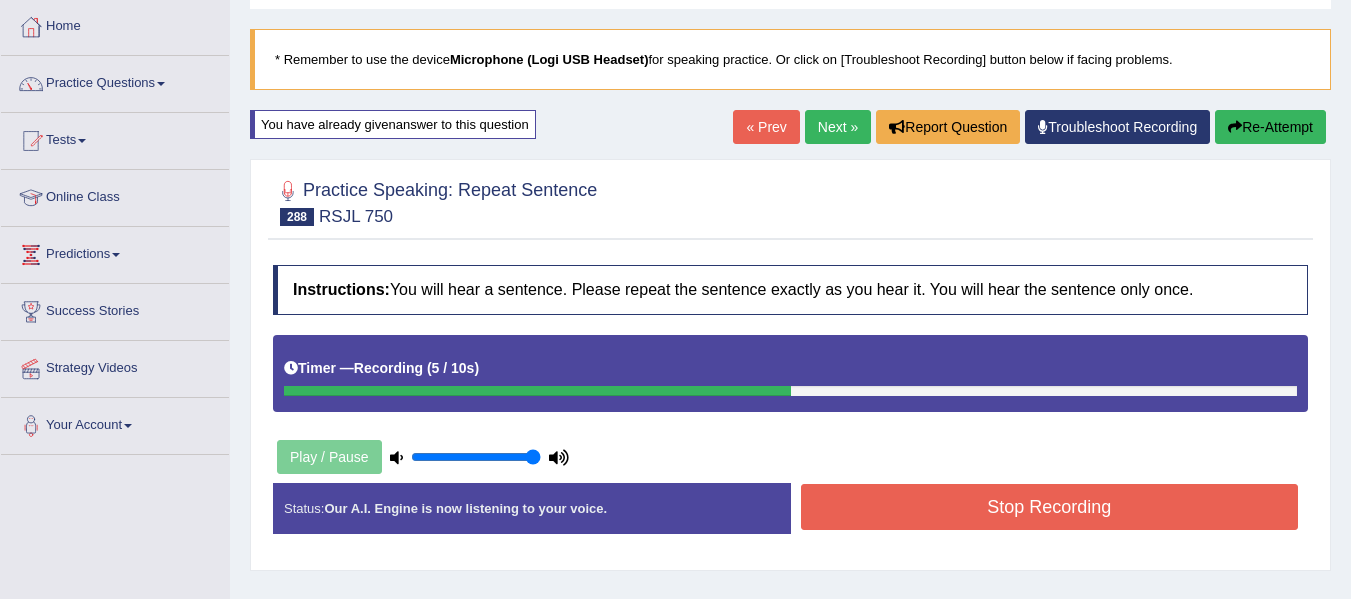 click on "Stop Recording" at bounding box center [1050, 507] 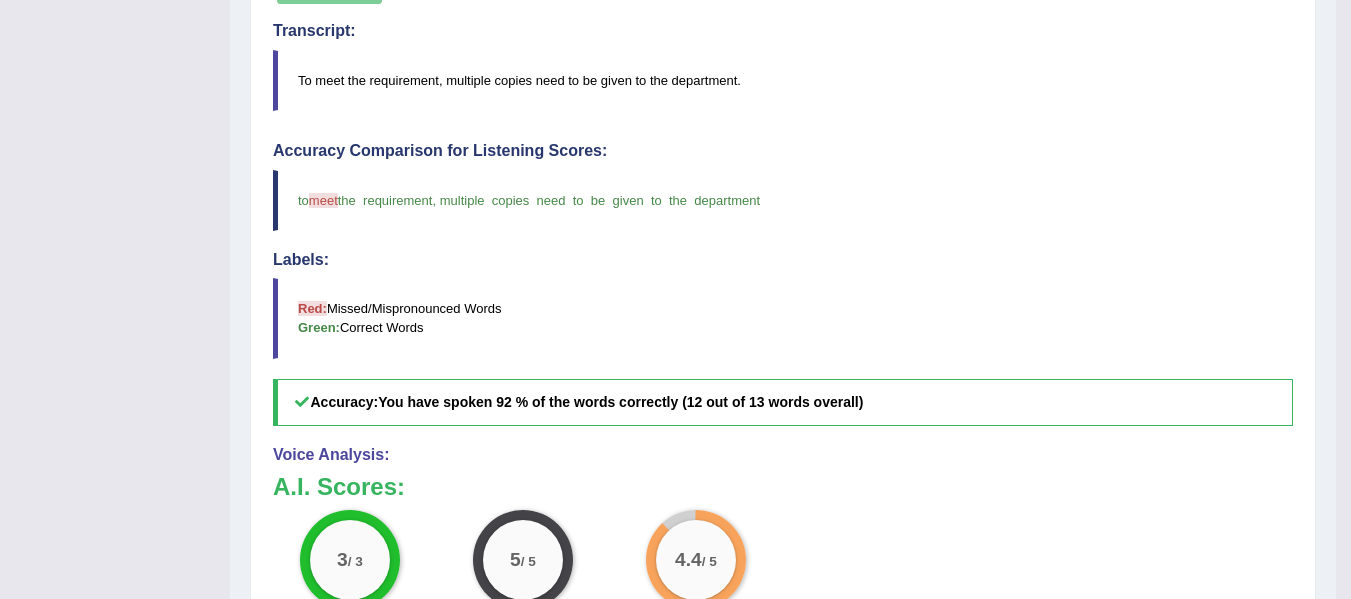scroll, scrollTop: 0, scrollLeft: 0, axis: both 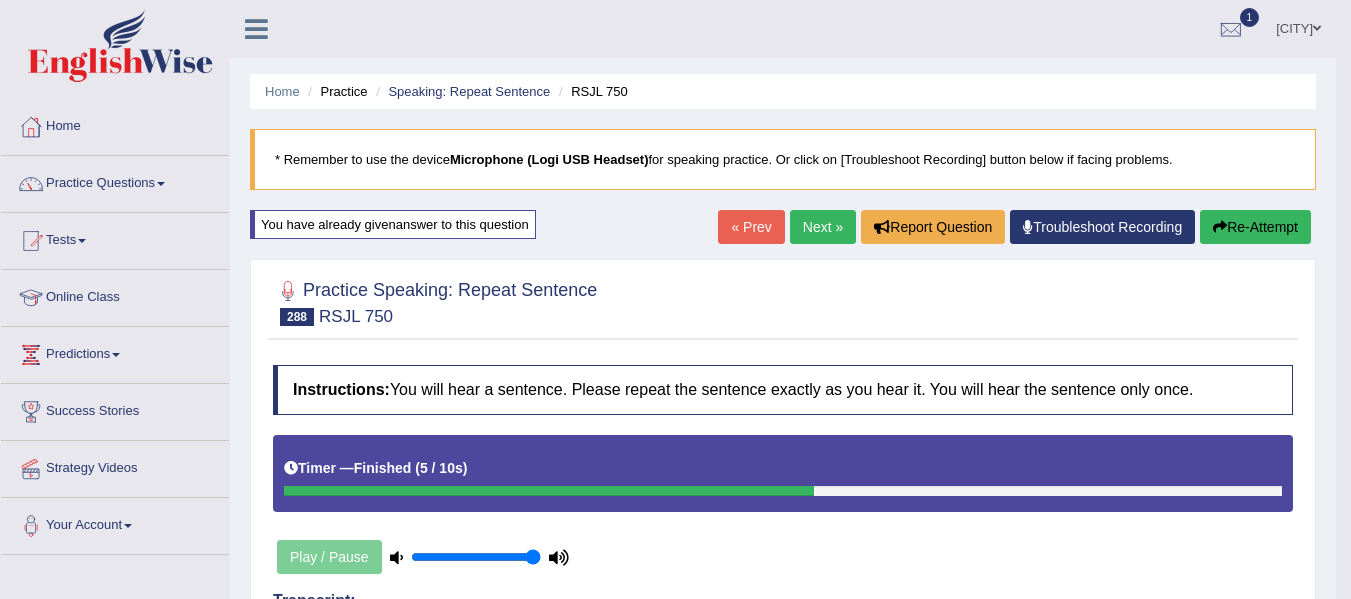 click on "Next »" at bounding box center (823, 227) 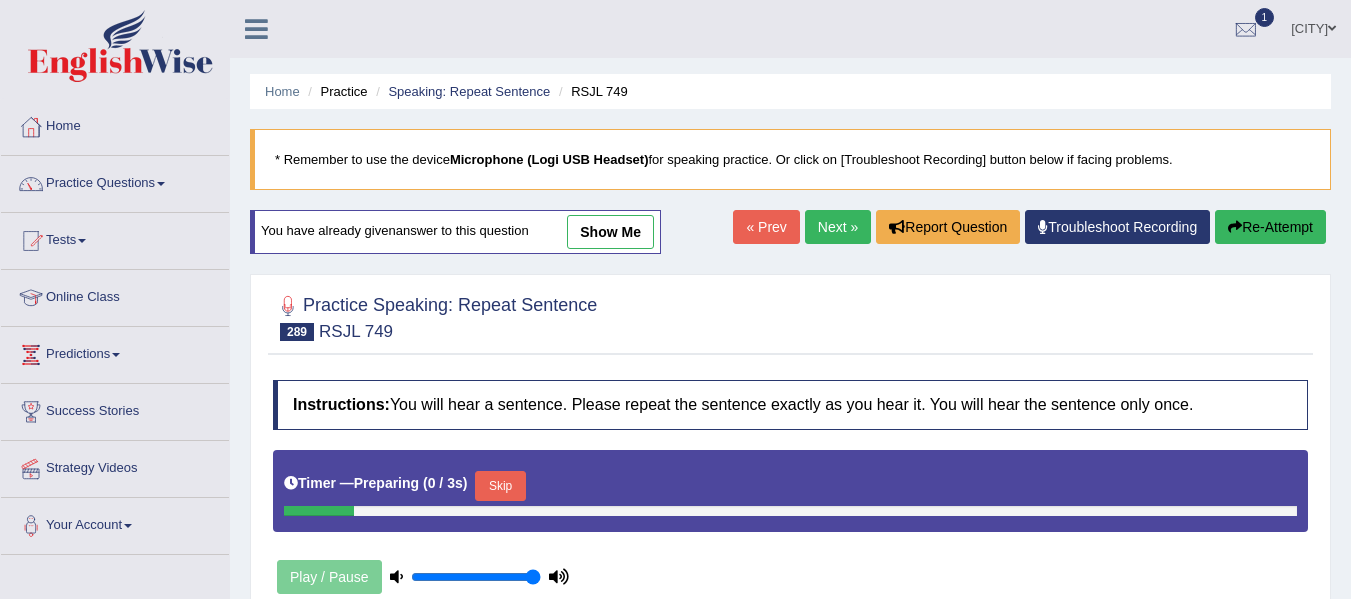 scroll, scrollTop: 0, scrollLeft: 0, axis: both 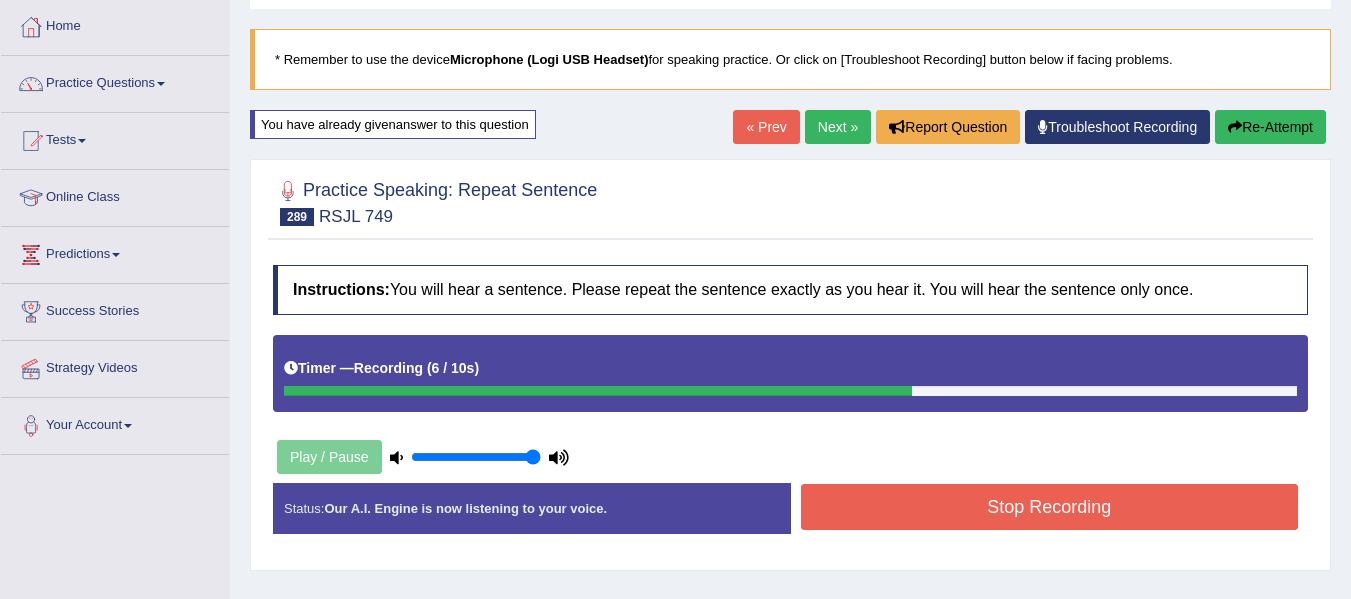 click on "Stop Recording" at bounding box center (1050, 507) 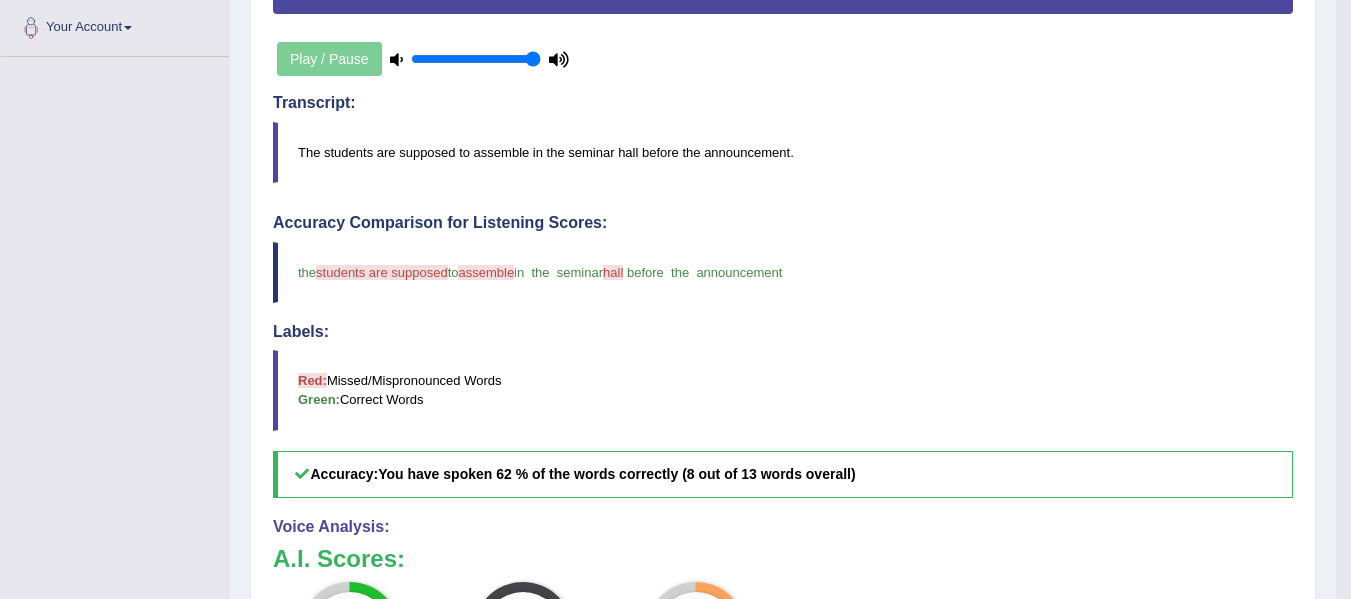 scroll, scrollTop: 0, scrollLeft: 0, axis: both 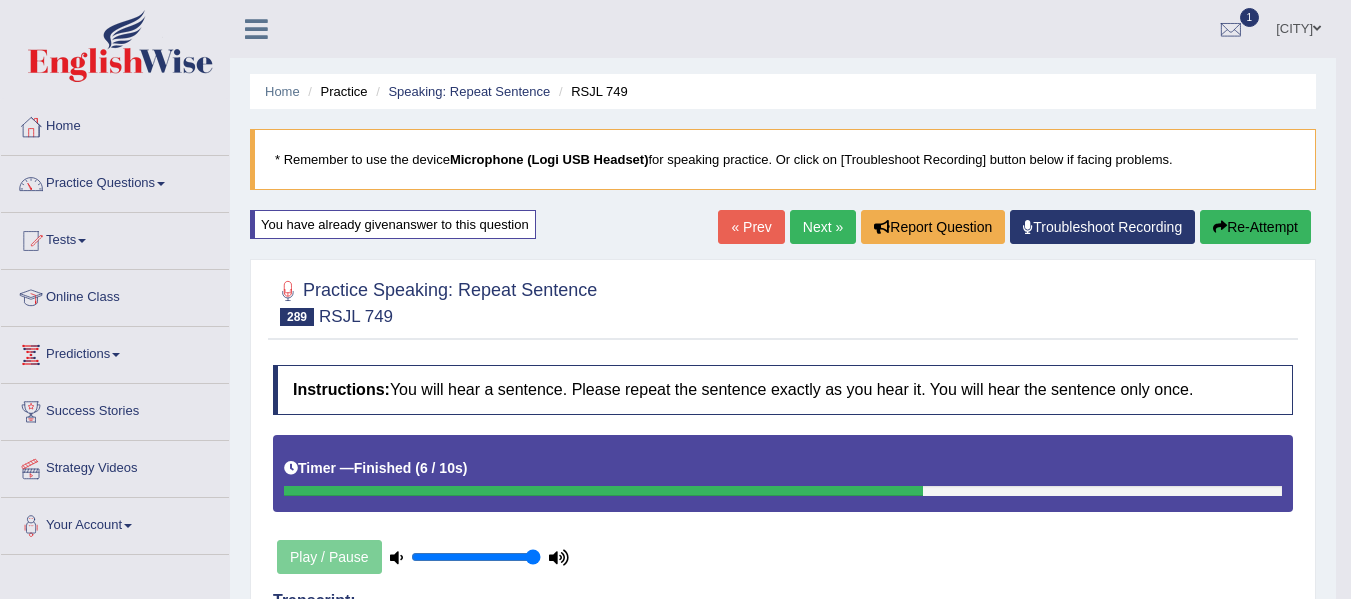 click on "Next »" at bounding box center (823, 227) 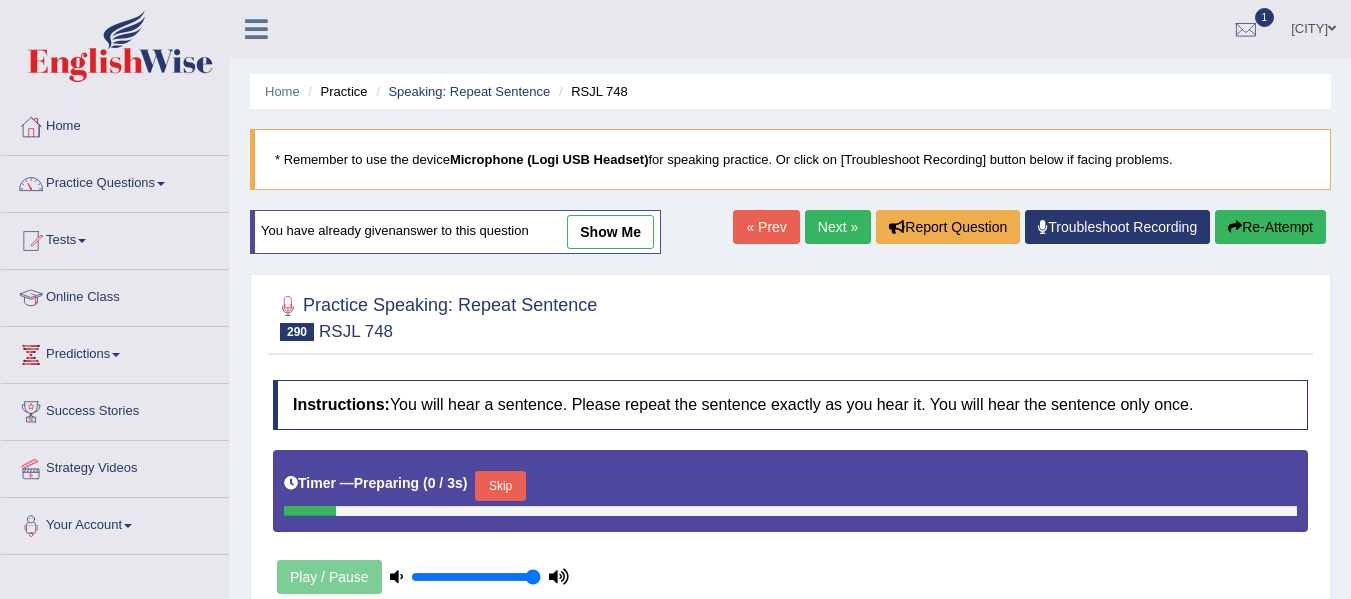 scroll, scrollTop: 0, scrollLeft: 0, axis: both 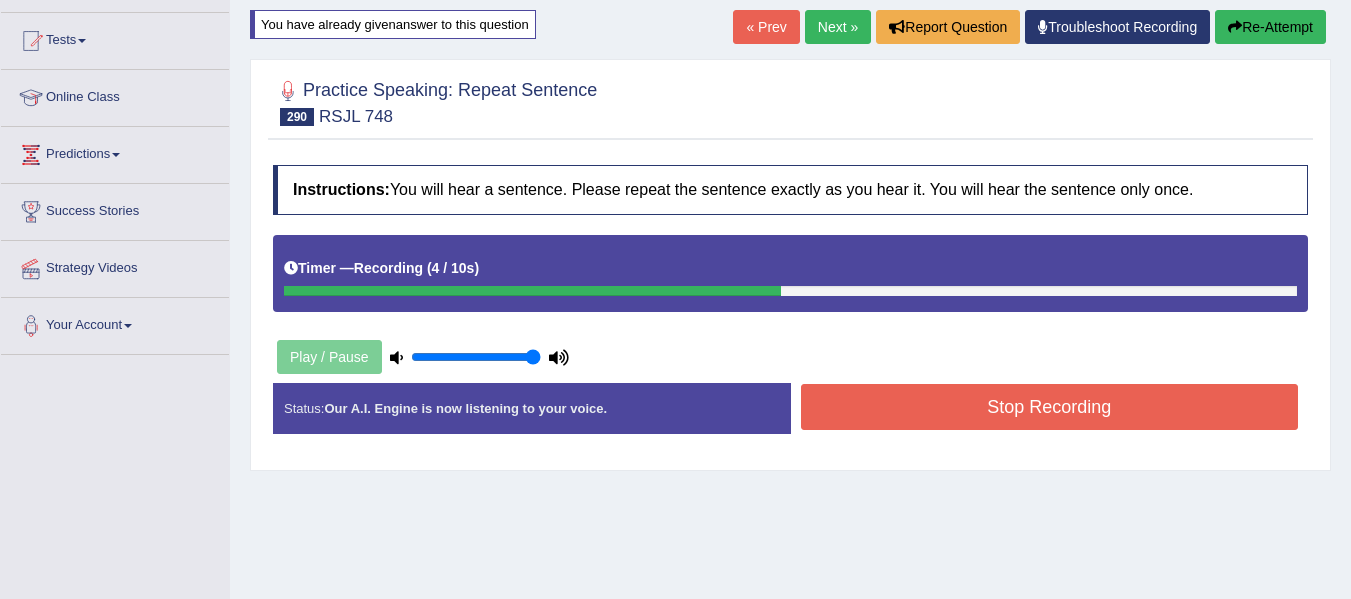 click on "Stop Recording" at bounding box center [1050, 407] 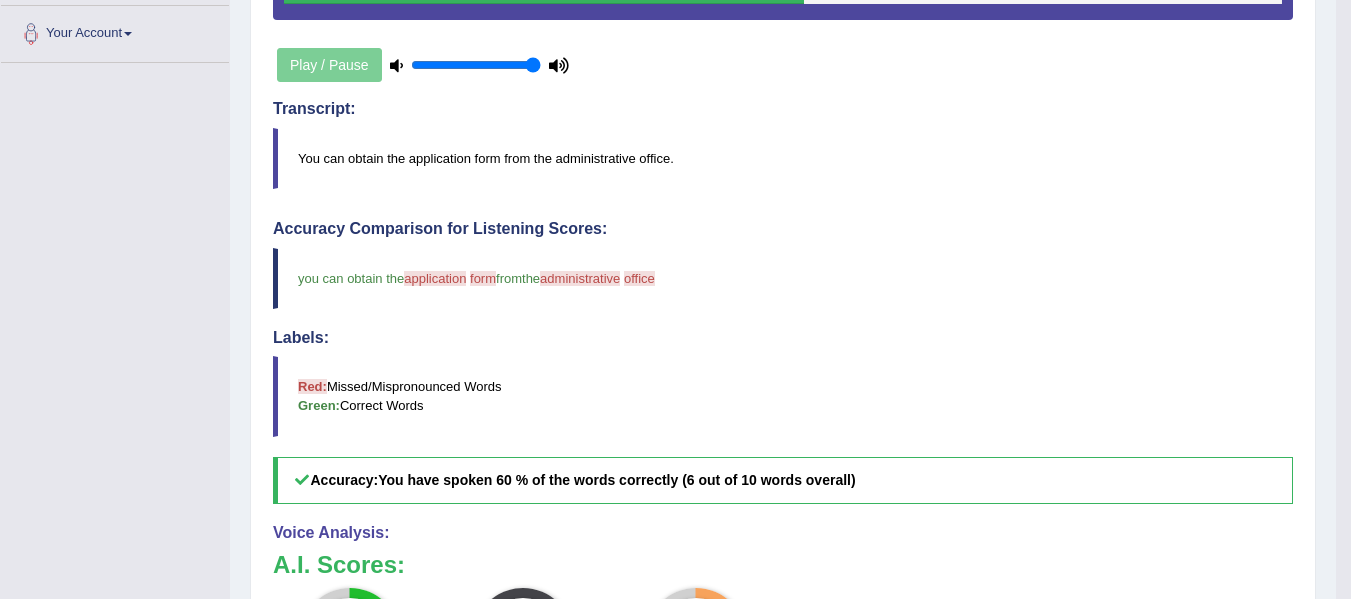 scroll, scrollTop: 146, scrollLeft: 0, axis: vertical 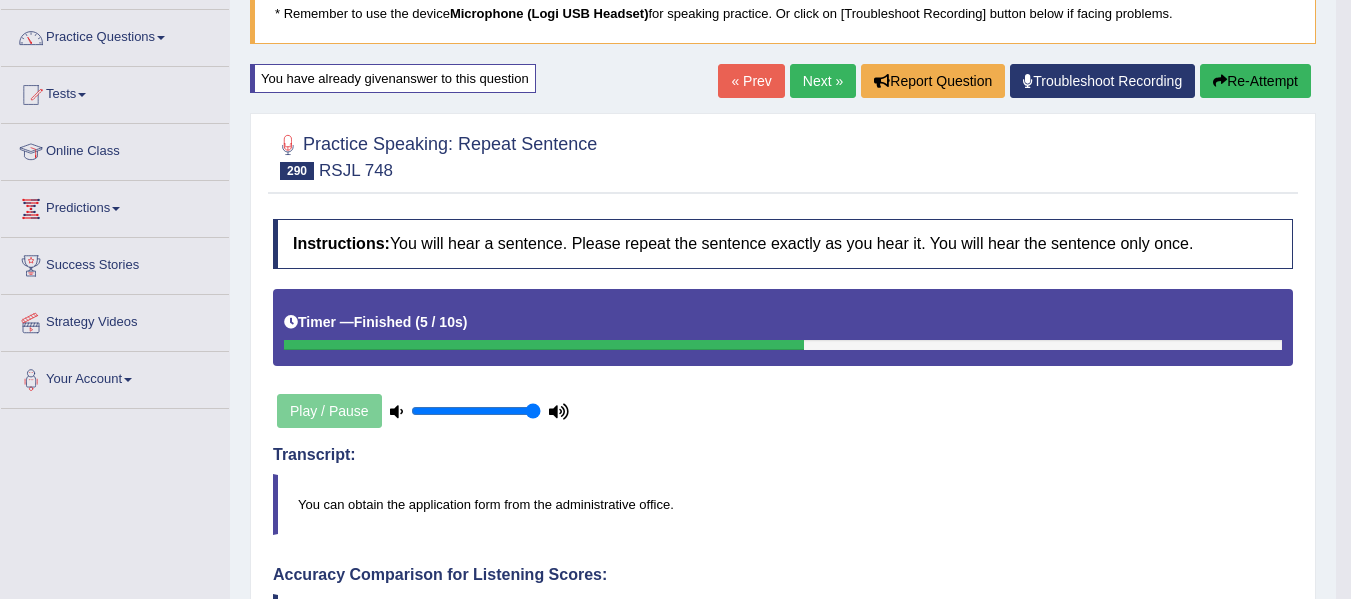click on "Next »" at bounding box center [823, 81] 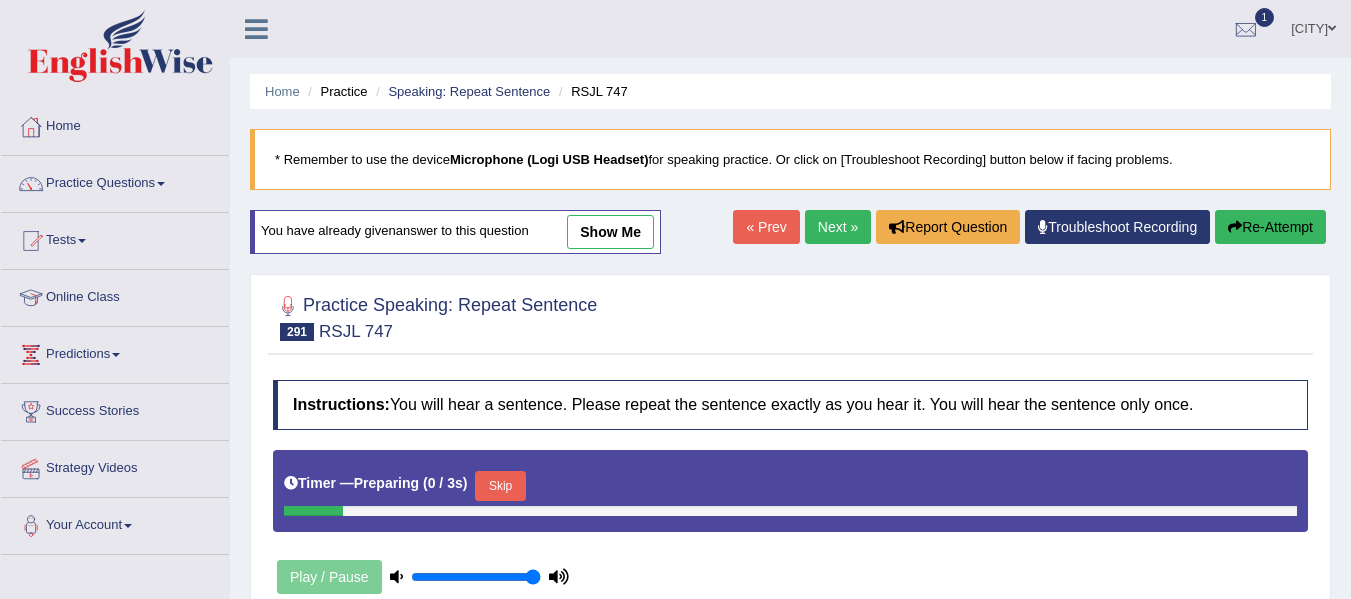 scroll, scrollTop: 0, scrollLeft: 0, axis: both 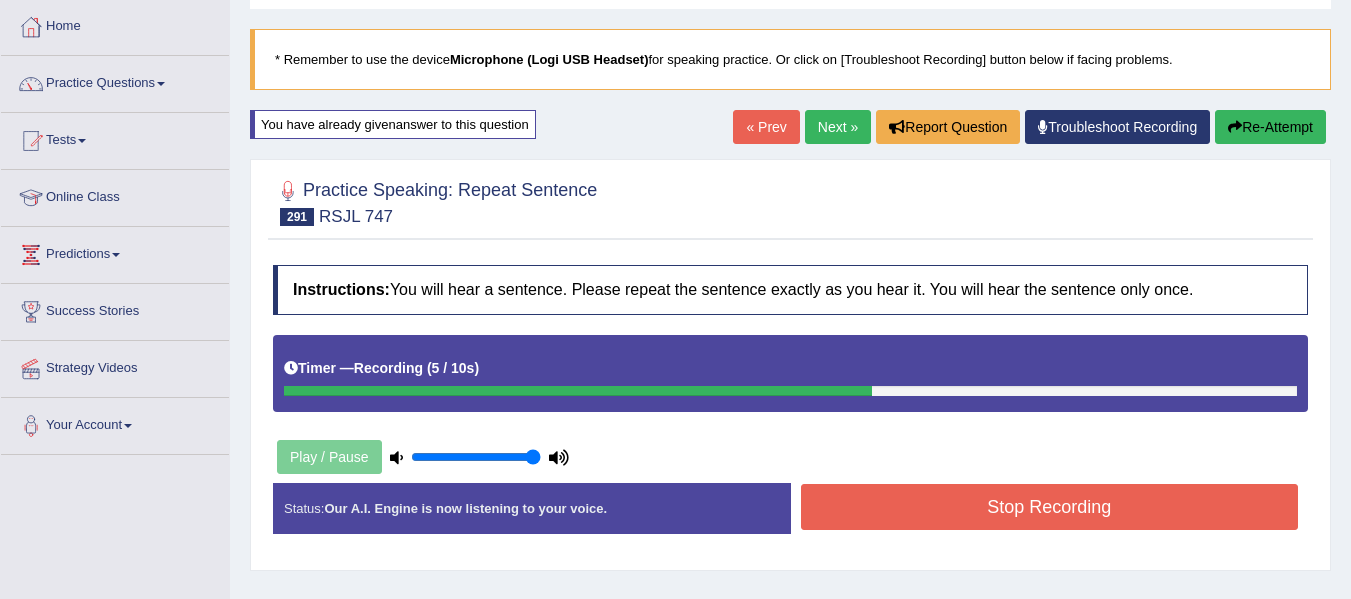 click on "Stop Recording" at bounding box center [1050, 507] 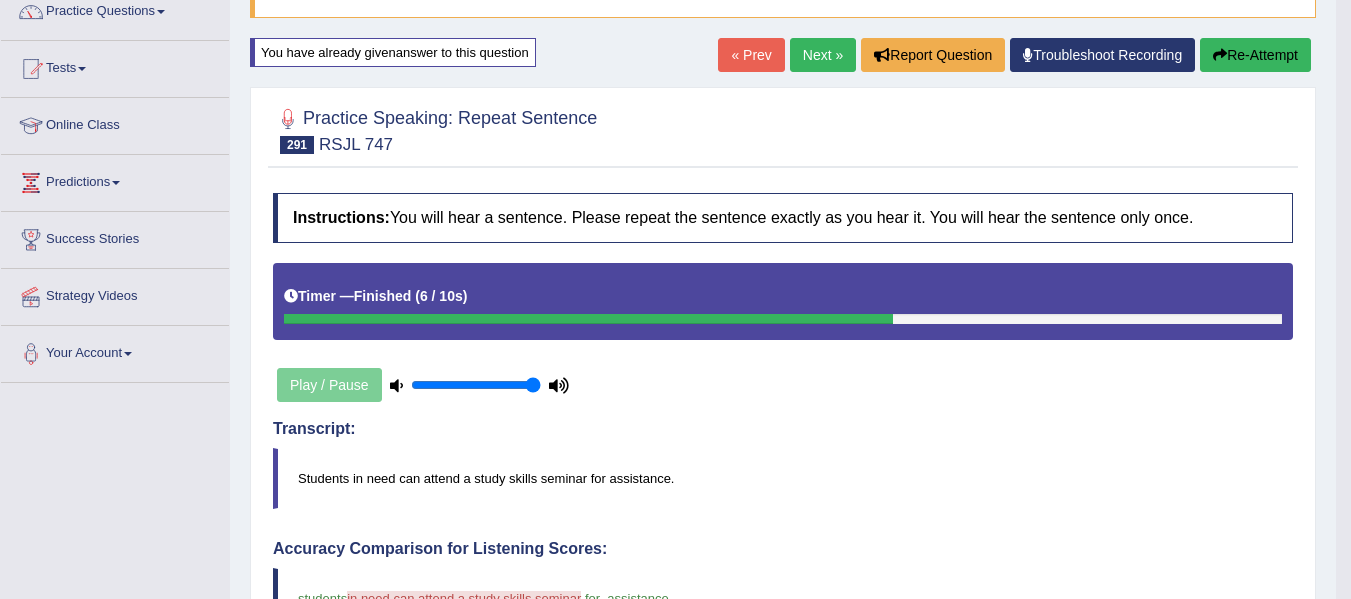 scroll, scrollTop: 46, scrollLeft: 0, axis: vertical 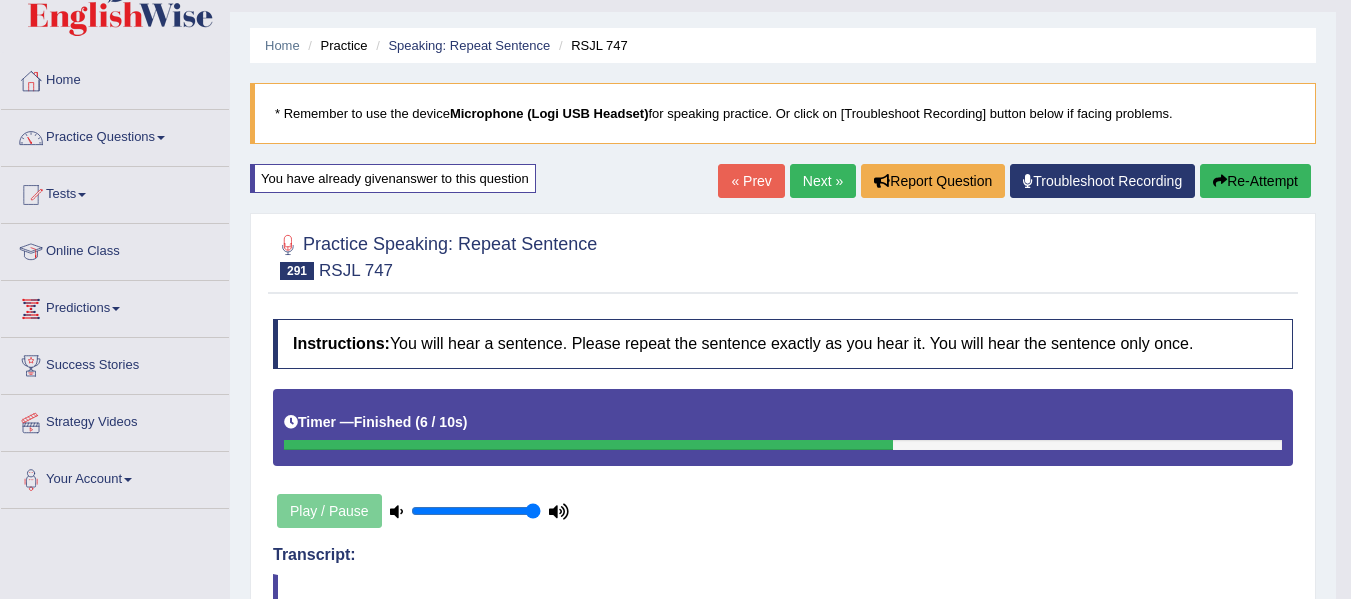 click on "Re-Attempt" at bounding box center (1255, 181) 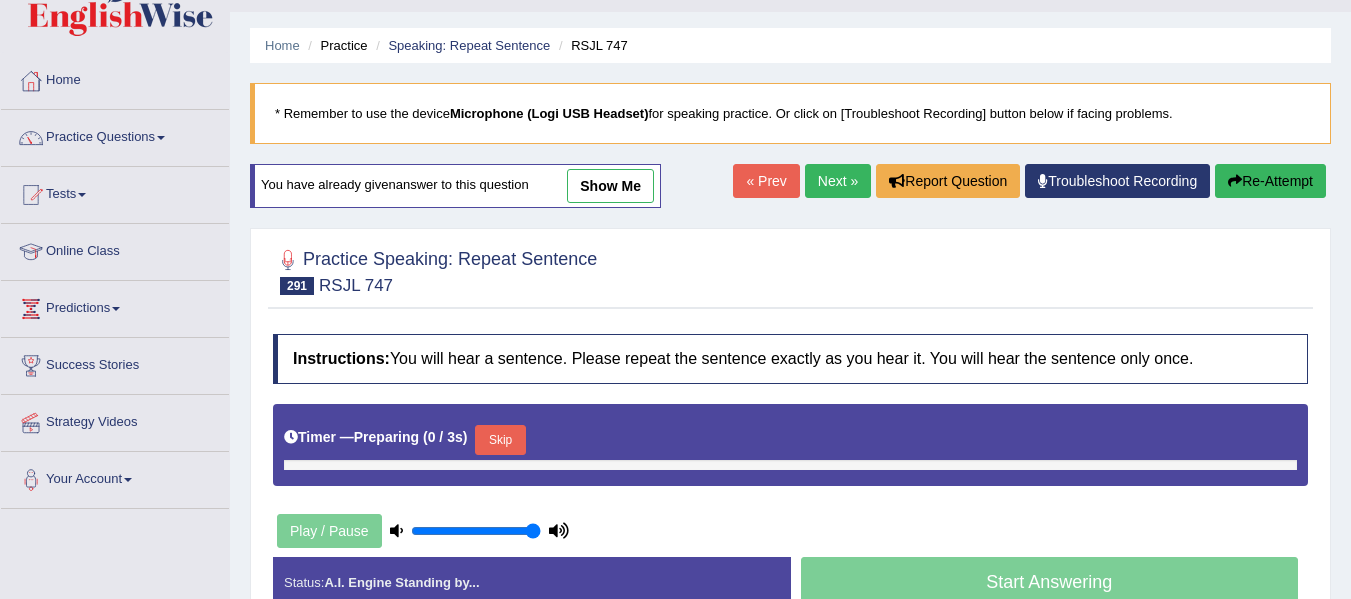 scroll, scrollTop: 46, scrollLeft: 0, axis: vertical 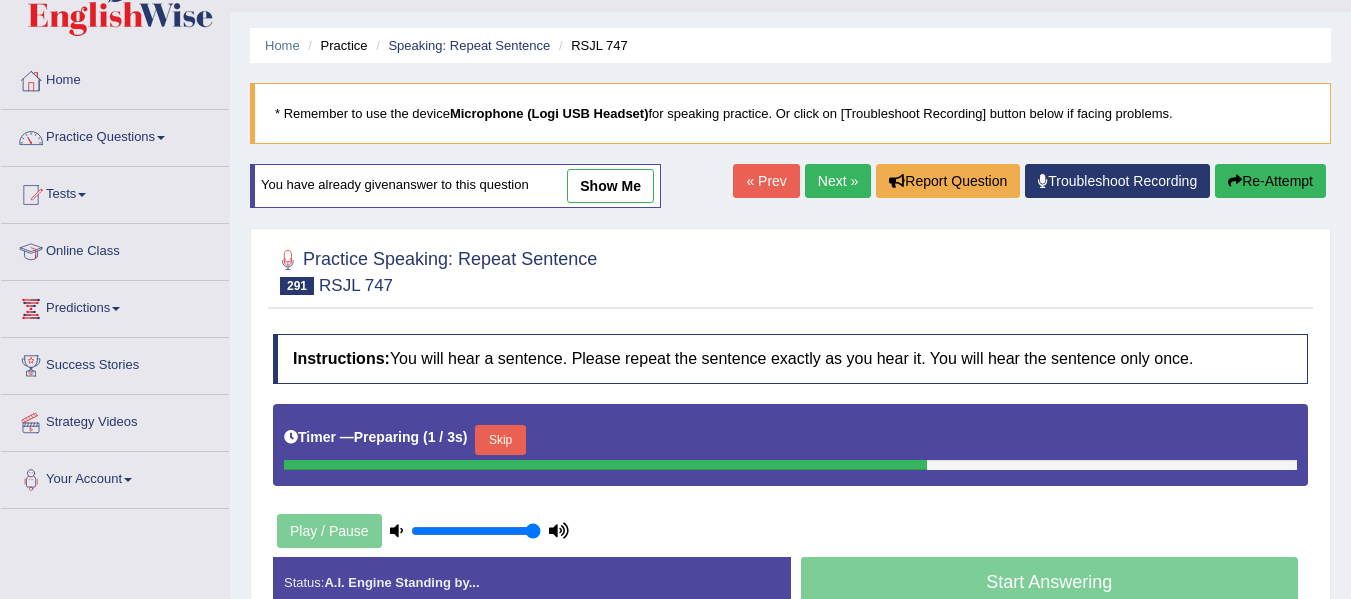 click on "Instructions:  You will hear a sentence. Please repeat the sentence exactly as you hear it. You will hear the sentence only once." at bounding box center (790, 359) 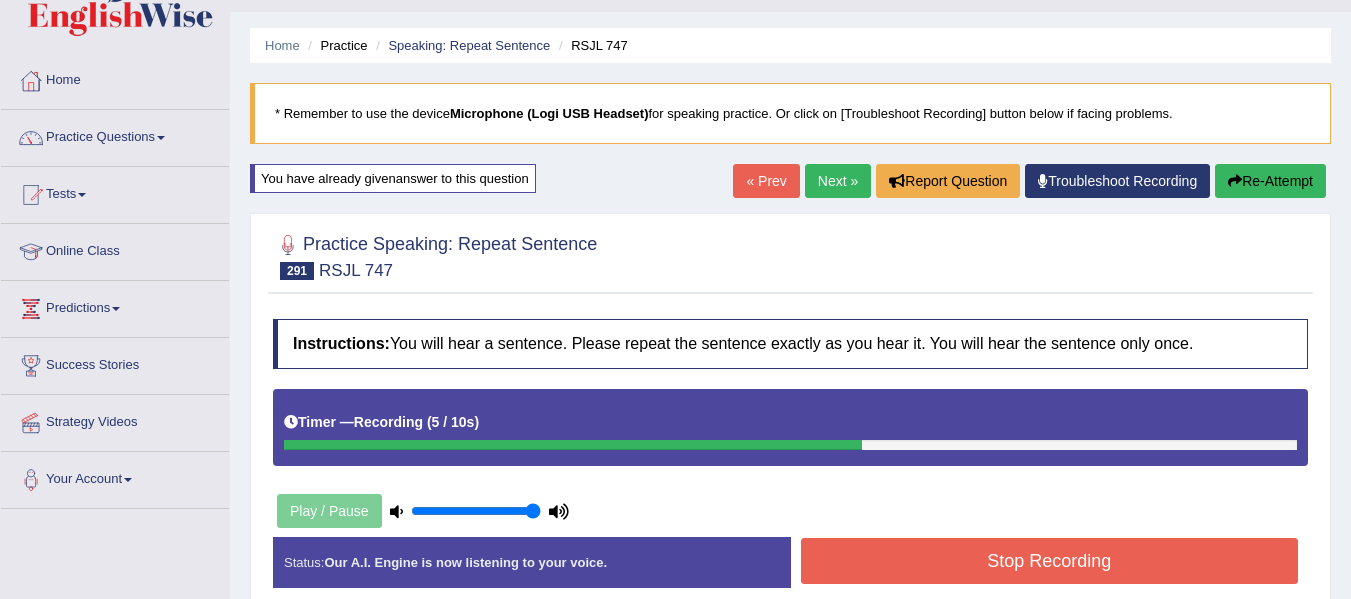 click on "Stop Recording" at bounding box center [1050, 561] 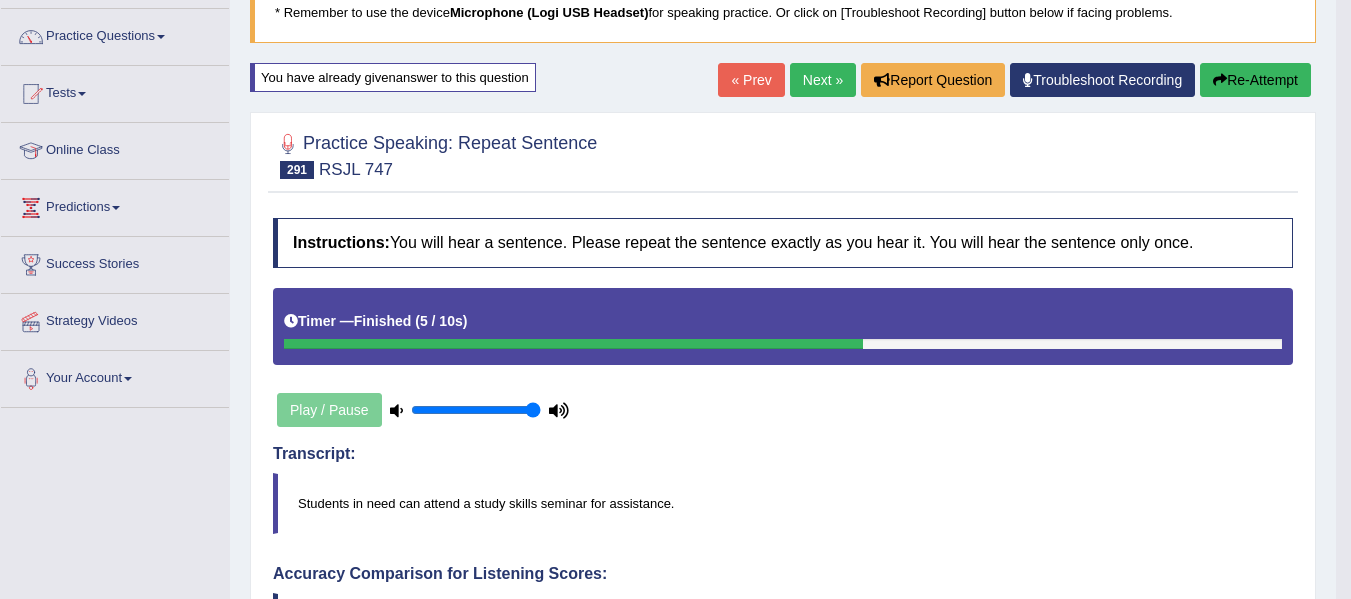 scroll, scrollTop: 146, scrollLeft: 0, axis: vertical 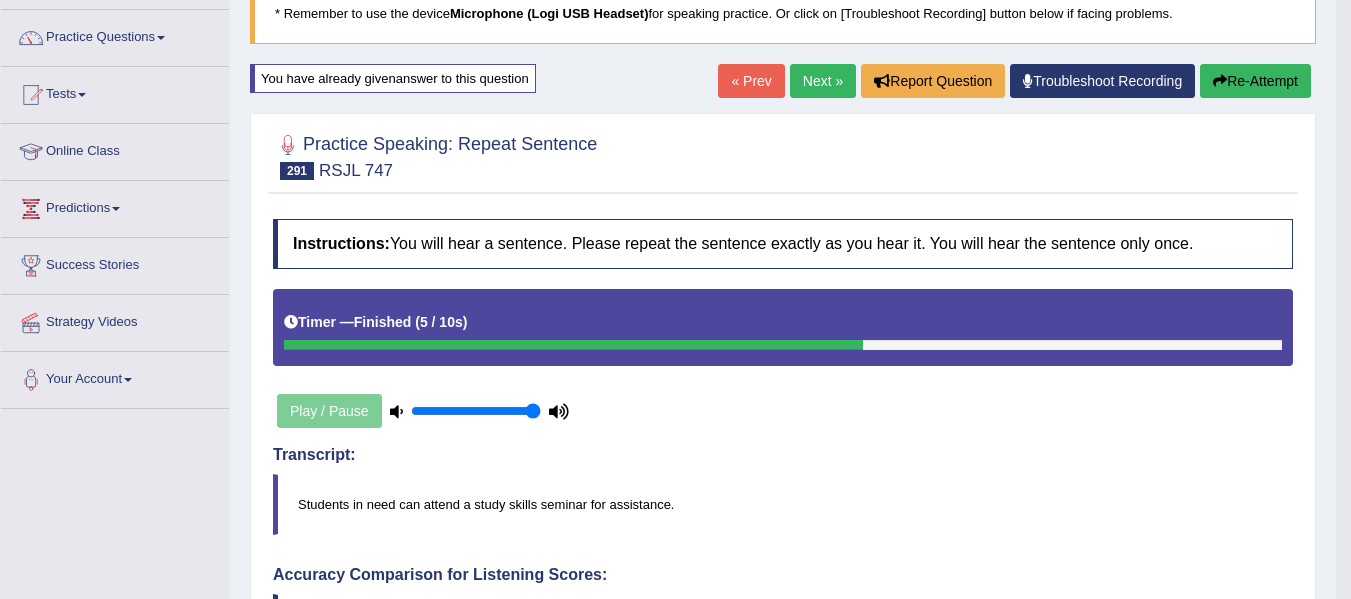 click on "Next »" at bounding box center [823, 81] 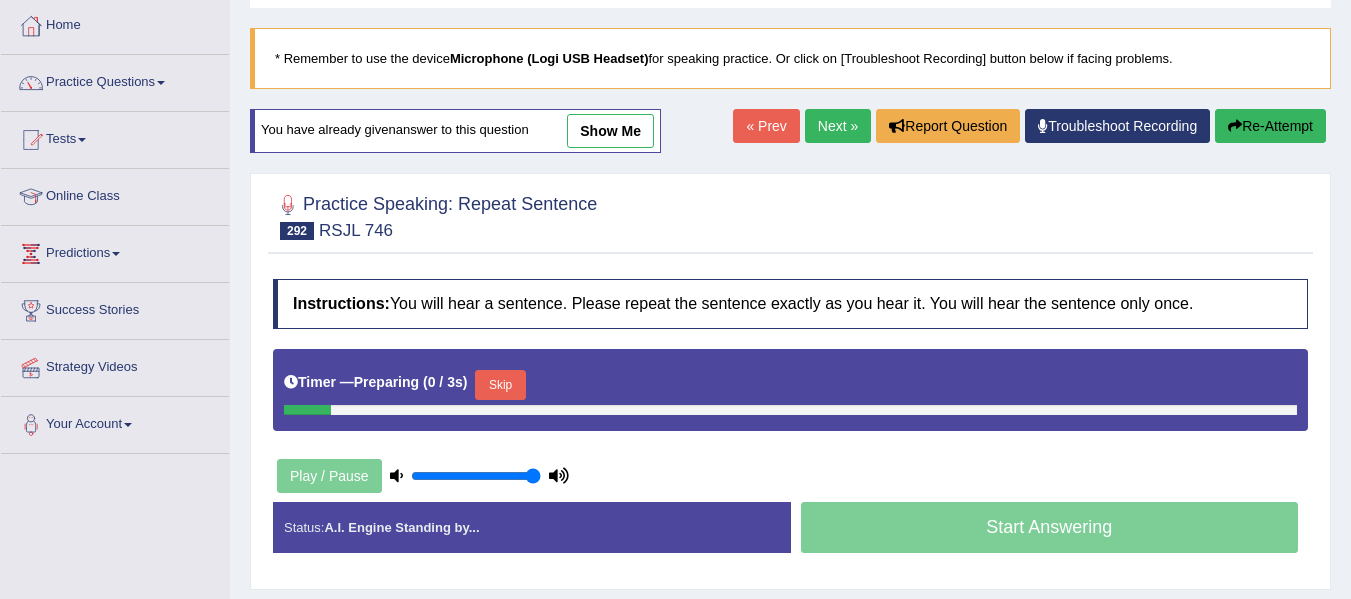 scroll, scrollTop: 0, scrollLeft: 0, axis: both 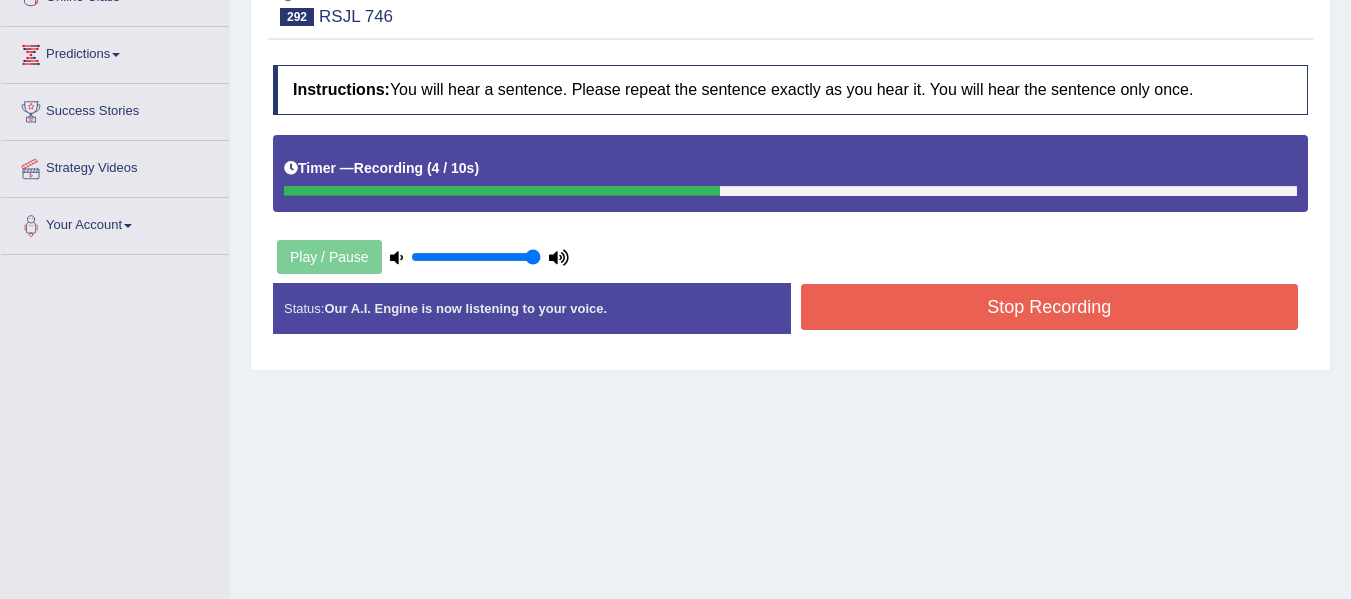click on "Stop Recording" at bounding box center [1050, 307] 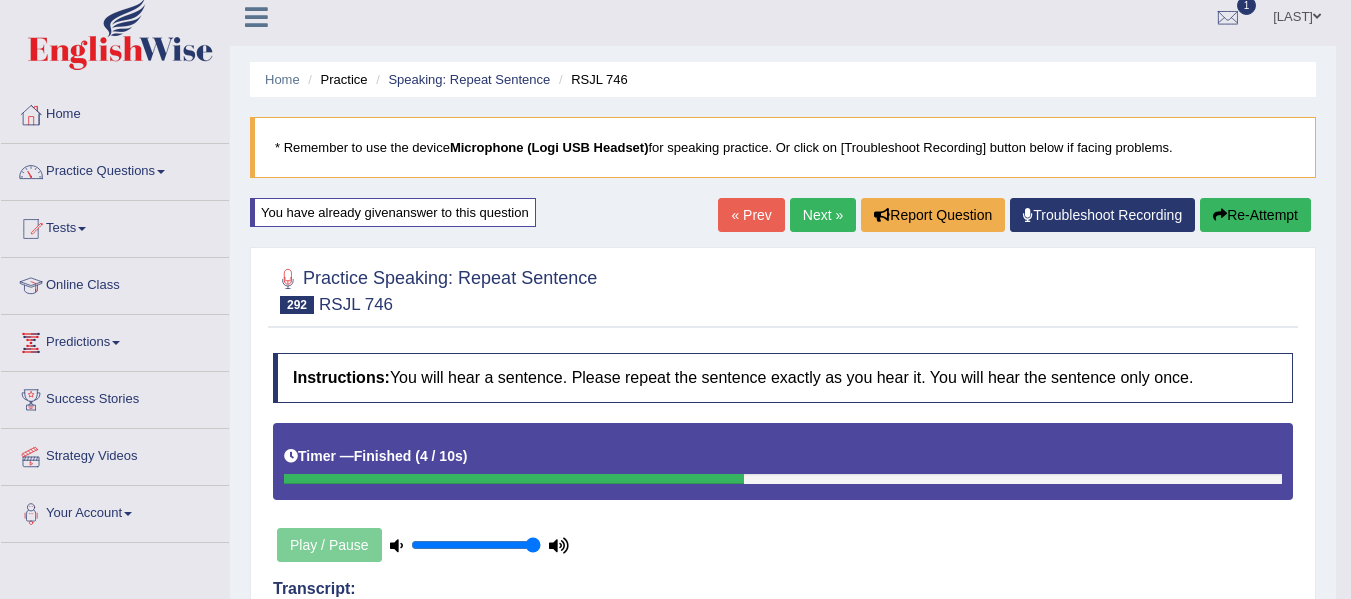 scroll, scrollTop: 0, scrollLeft: 0, axis: both 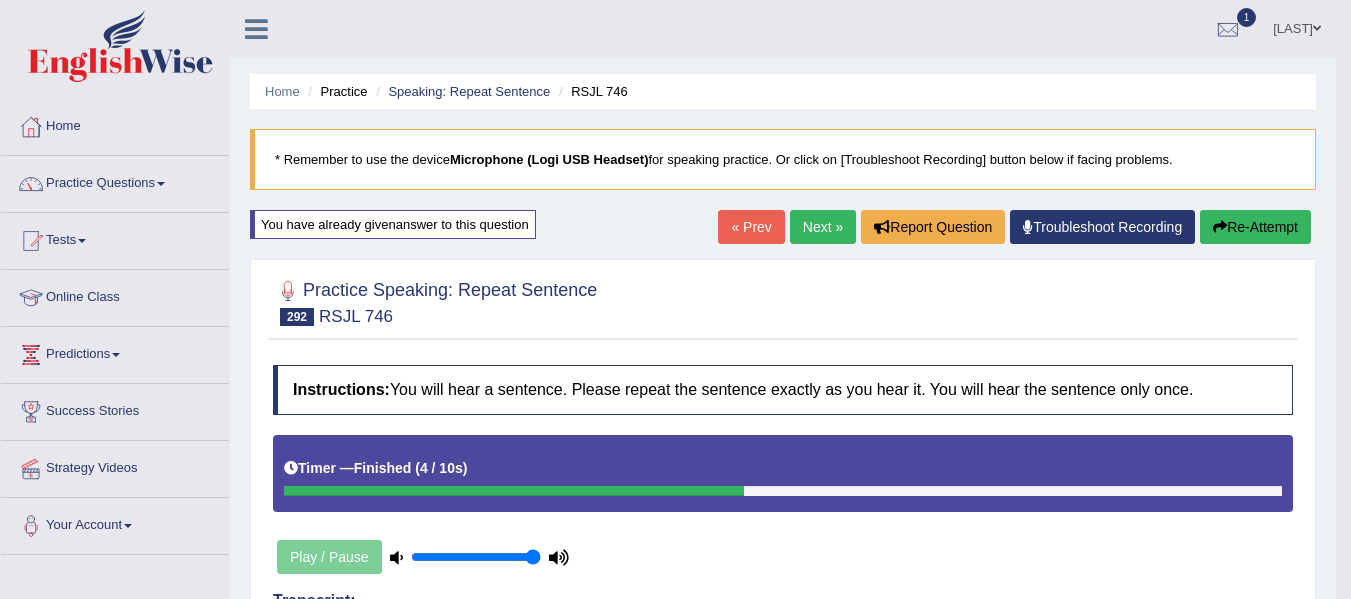 click on "Next »" at bounding box center [823, 227] 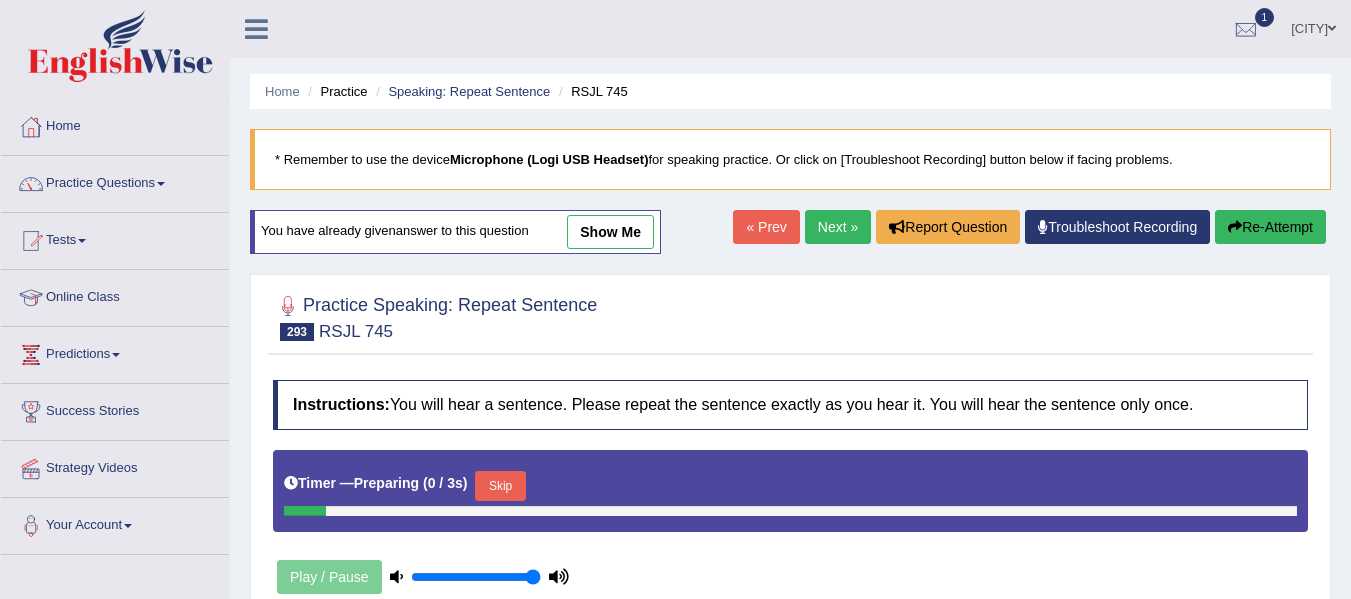 scroll, scrollTop: 0, scrollLeft: 0, axis: both 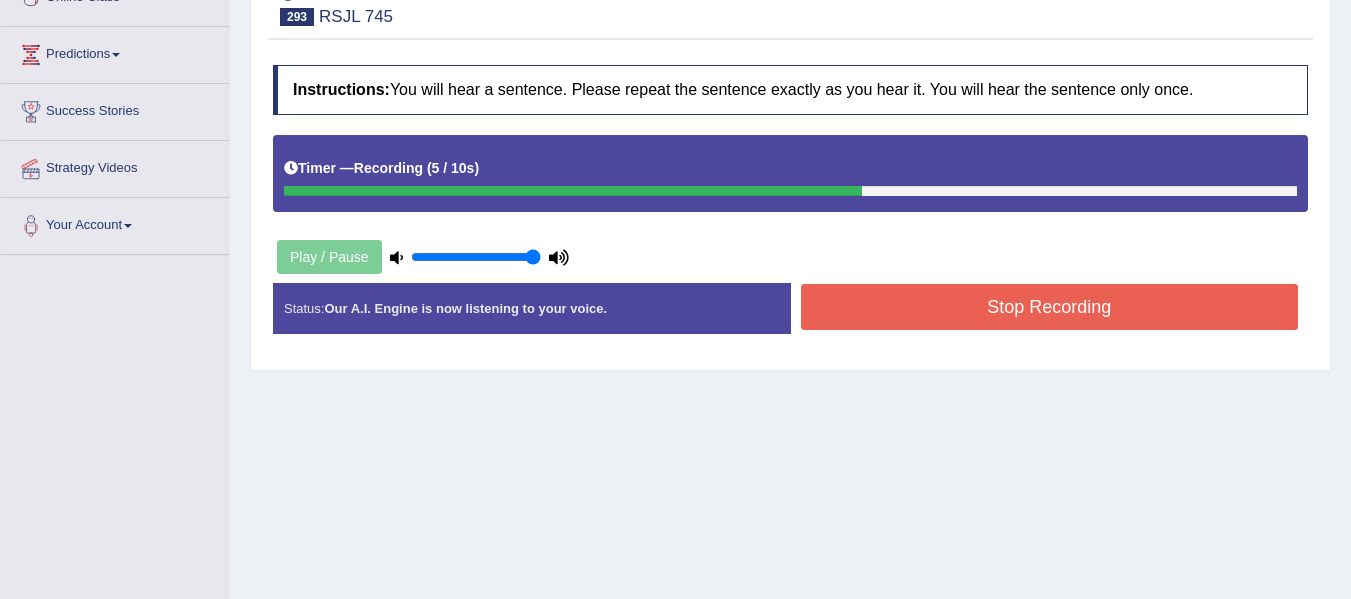 click on "Stop Recording" at bounding box center (1050, 307) 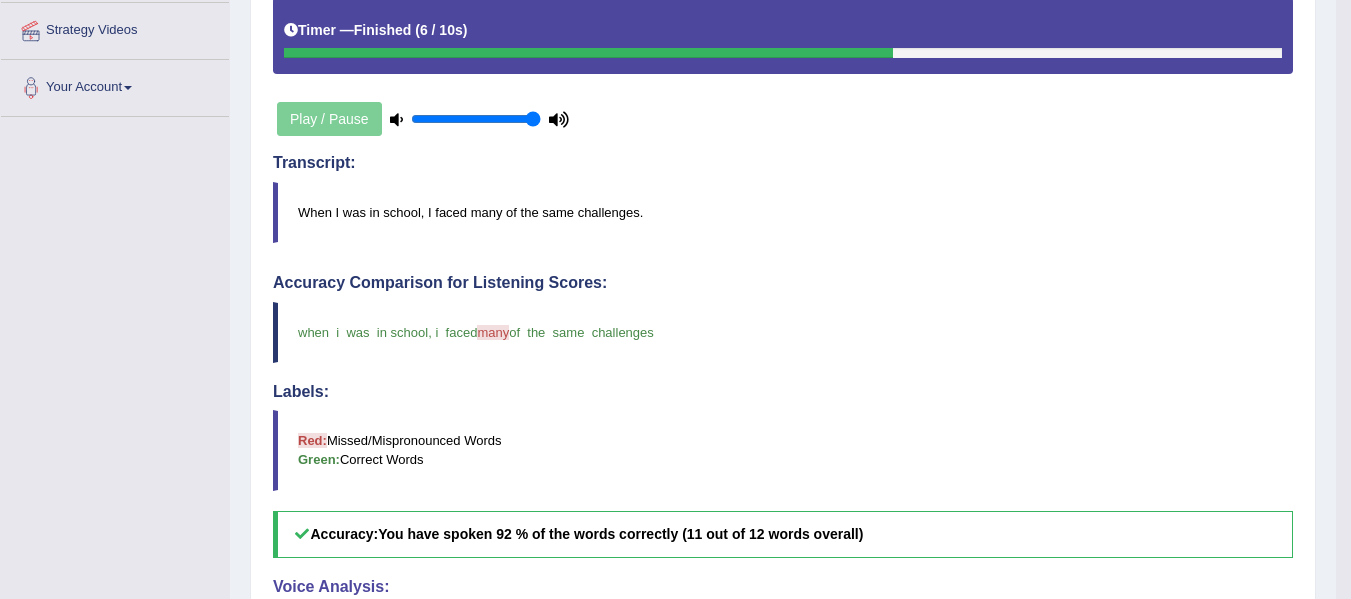scroll, scrollTop: 0, scrollLeft: 0, axis: both 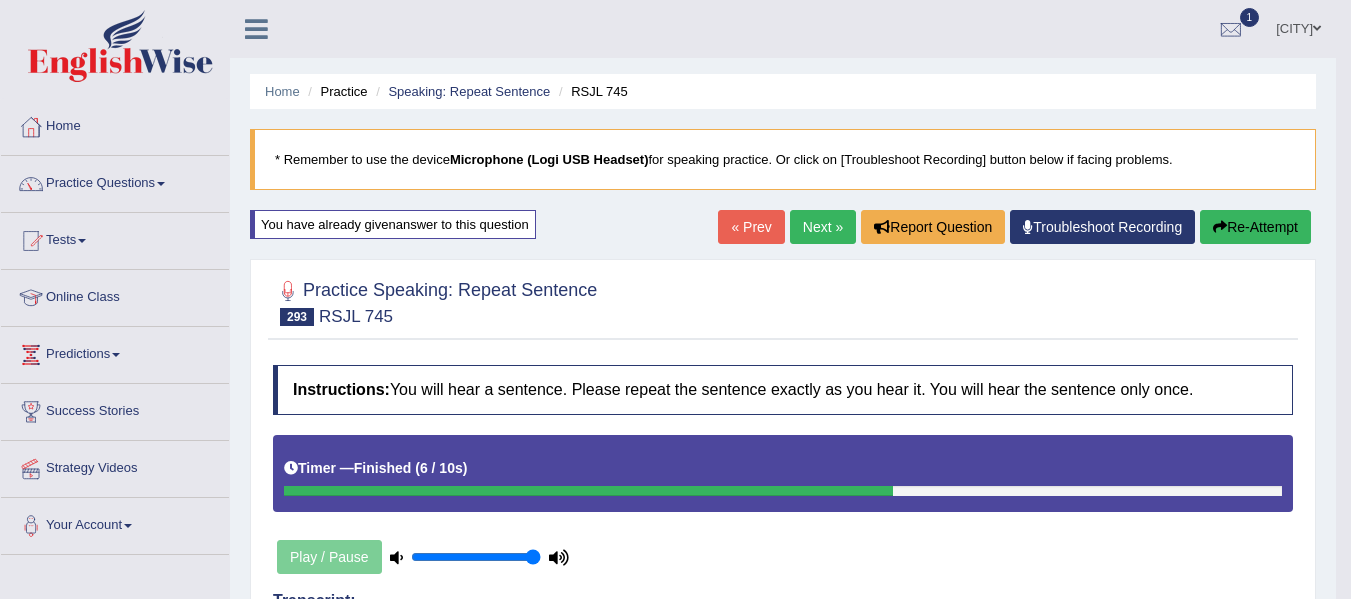 click on "Next »" at bounding box center [823, 227] 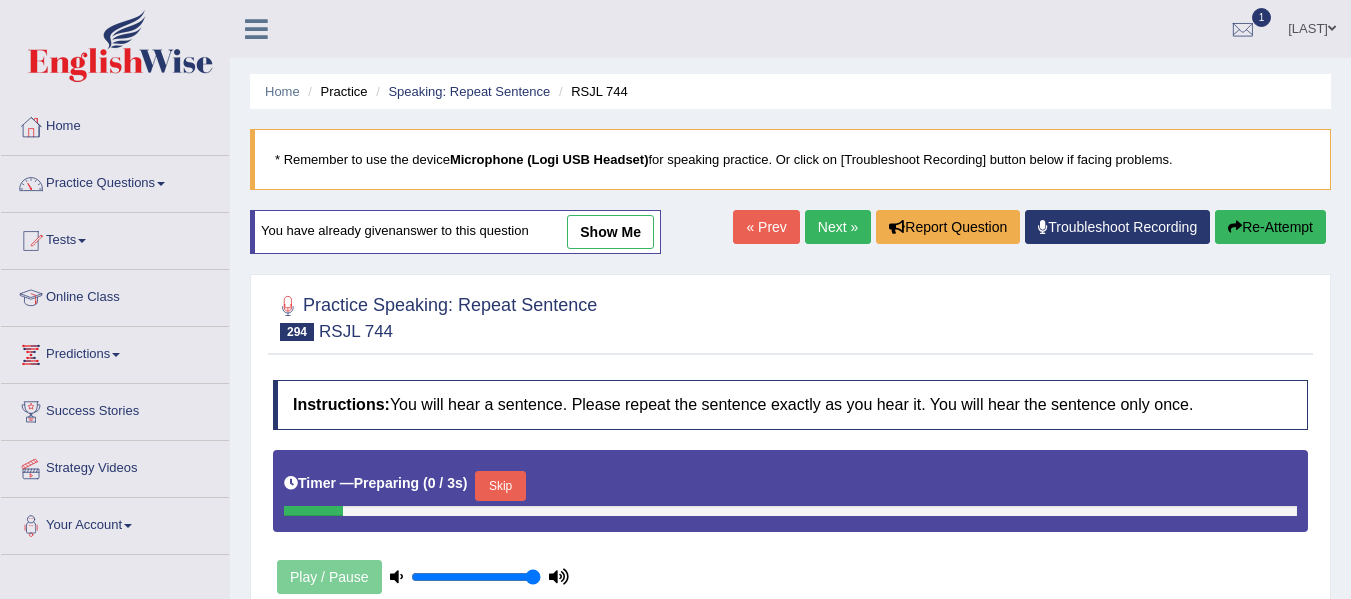 scroll, scrollTop: 0, scrollLeft: 0, axis: both 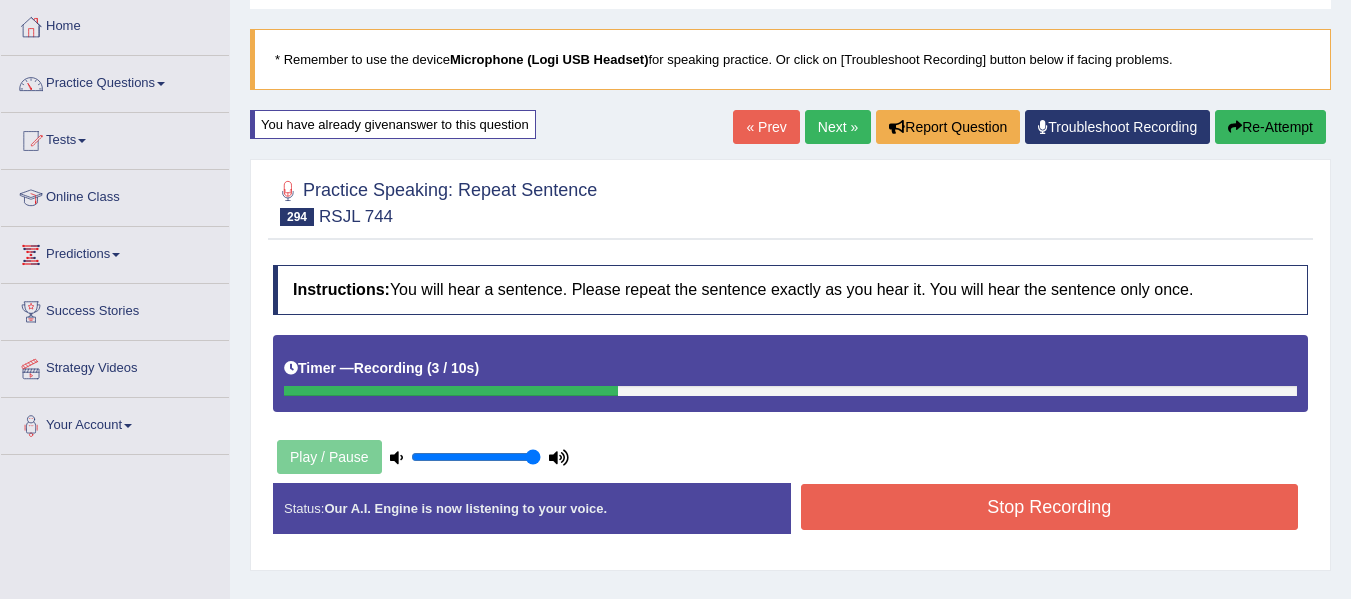 click on "Stop Recording" at bounding box center [1050, 507] 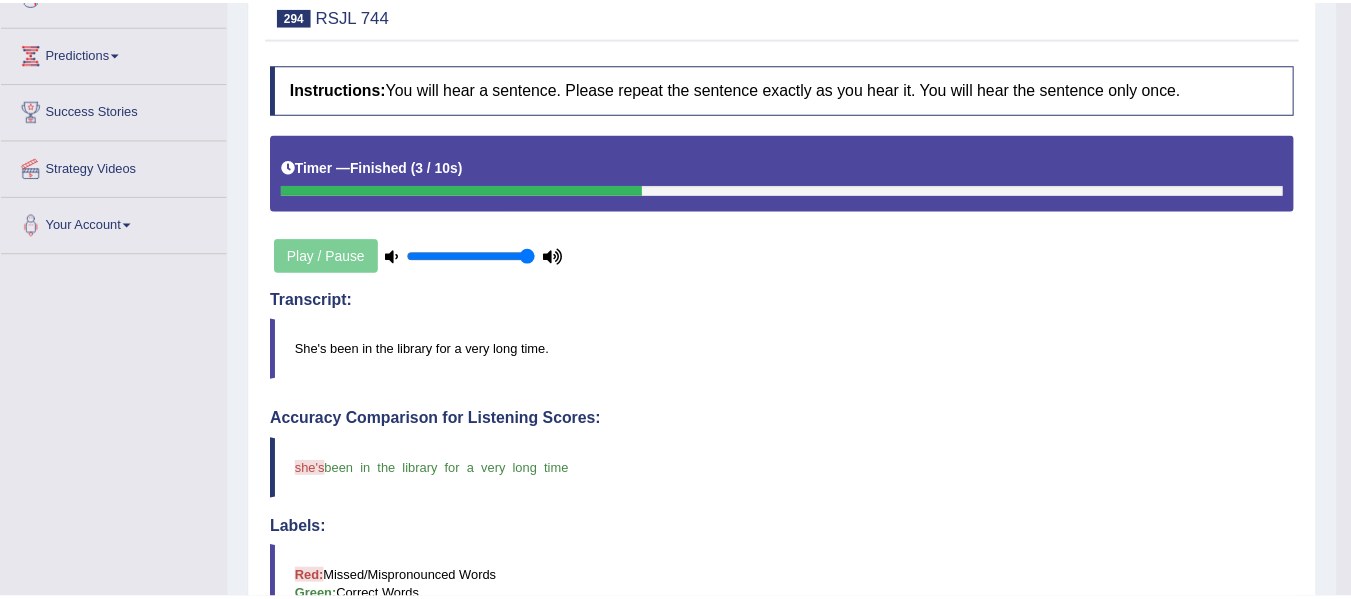 scroll, scrollTop: 451, scrollLeft: 0, axis: vertical 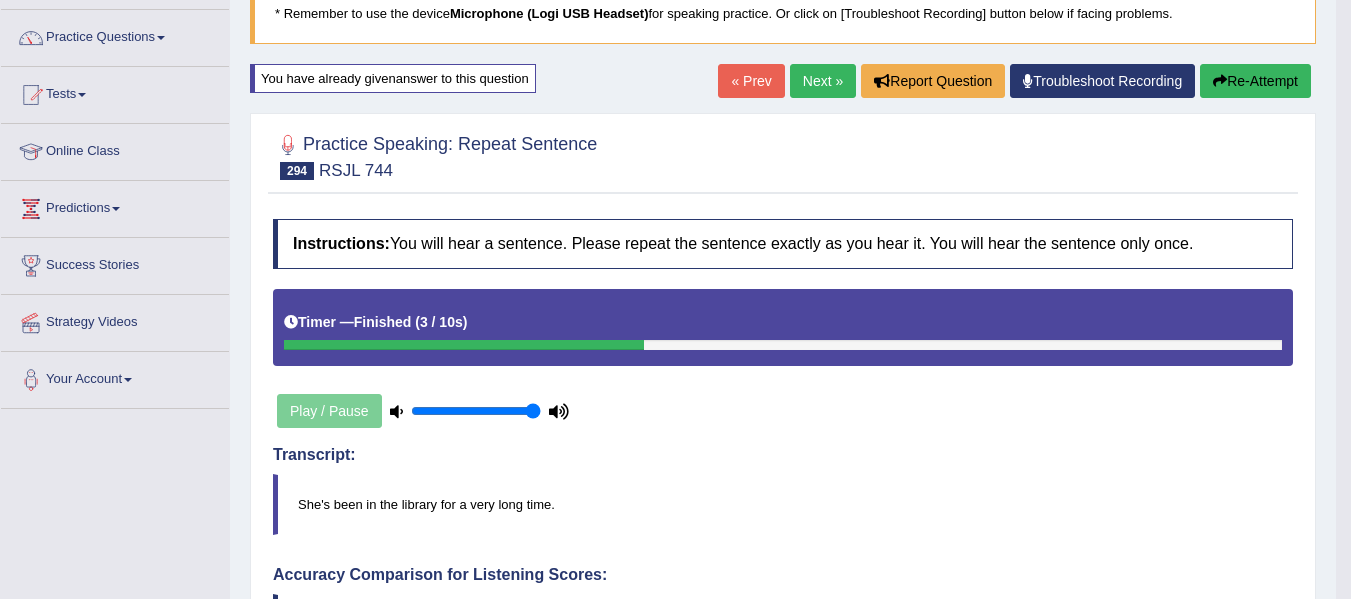 click on "Next »" at bounding box center [823, 81] 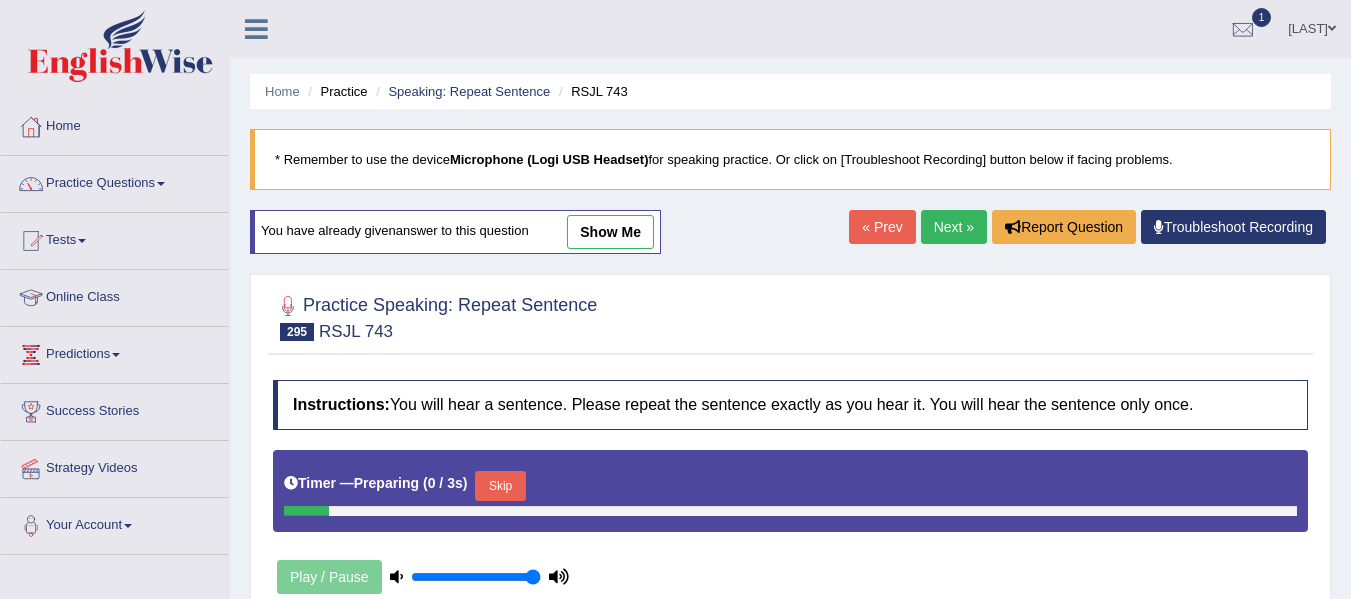scroll, scrollTop: 0, scrollLeft: 0, axis: both 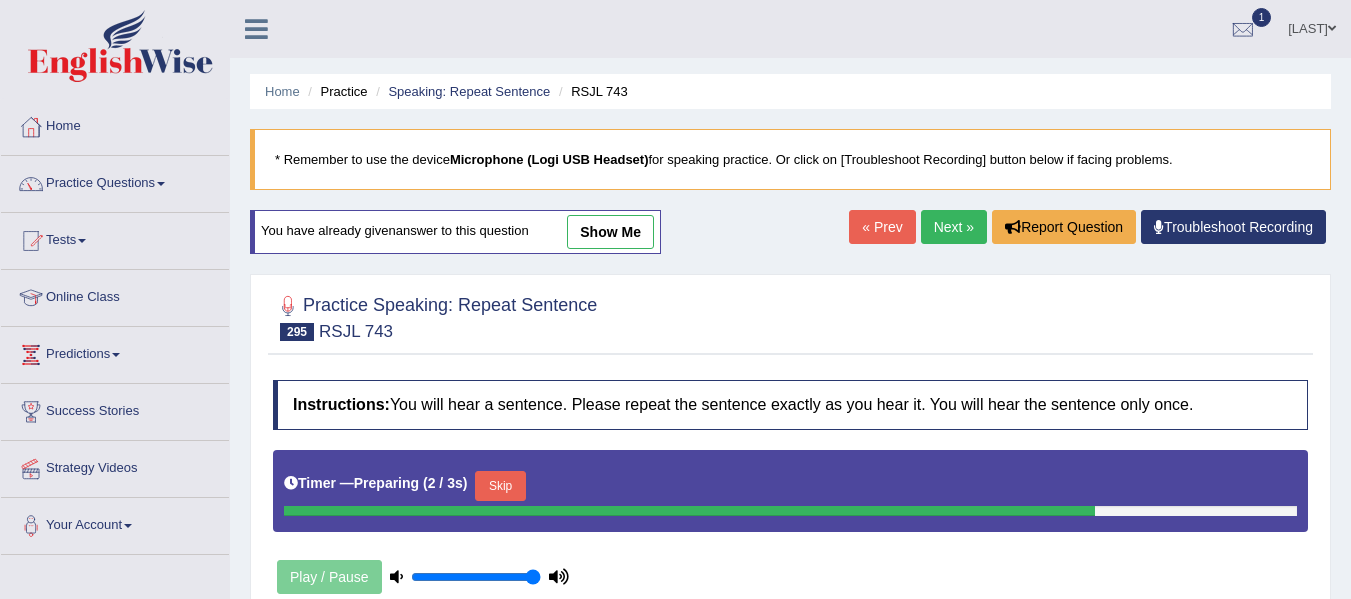 click on "Next »" at bounding box center (954, 227) 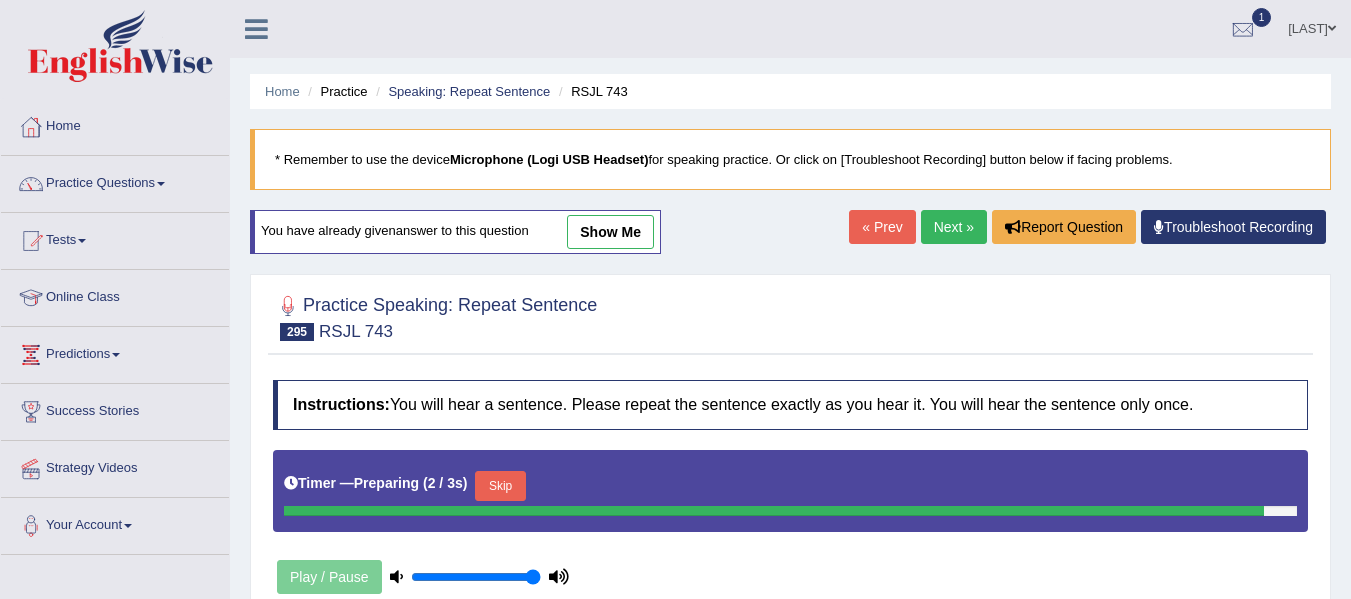 scroll, scrollTop: 377, scrollLeft: 0, axis: vertical 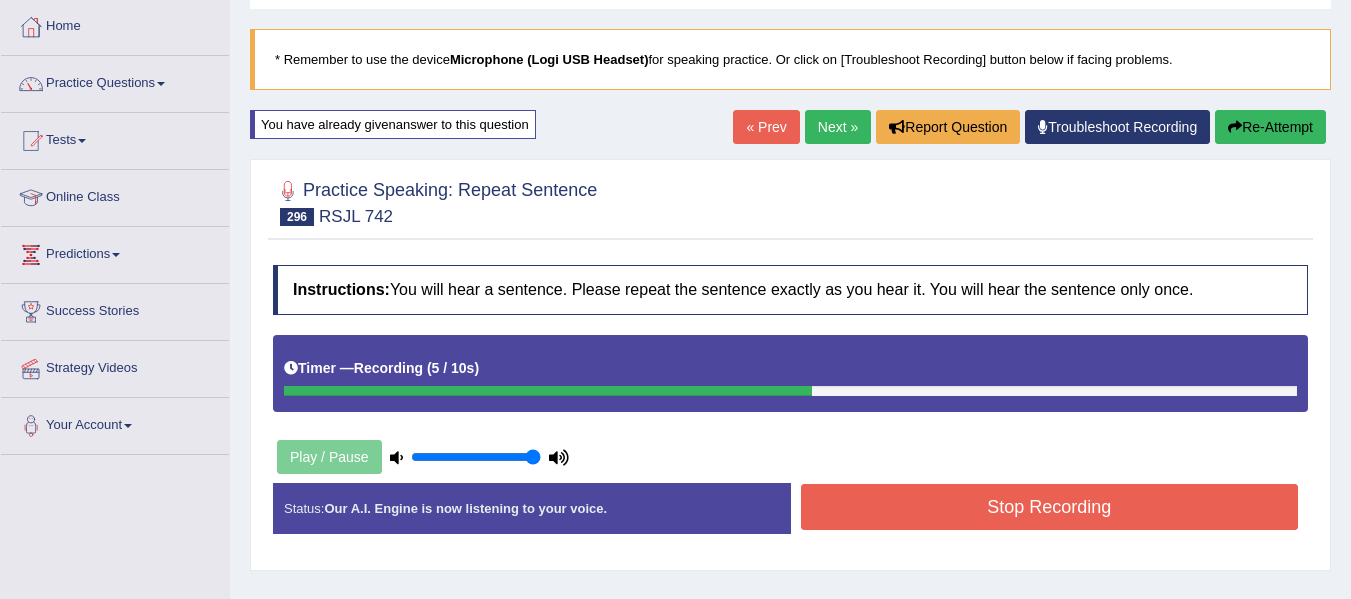 click on "Stop Recording" at bounding box center [1050, 507] 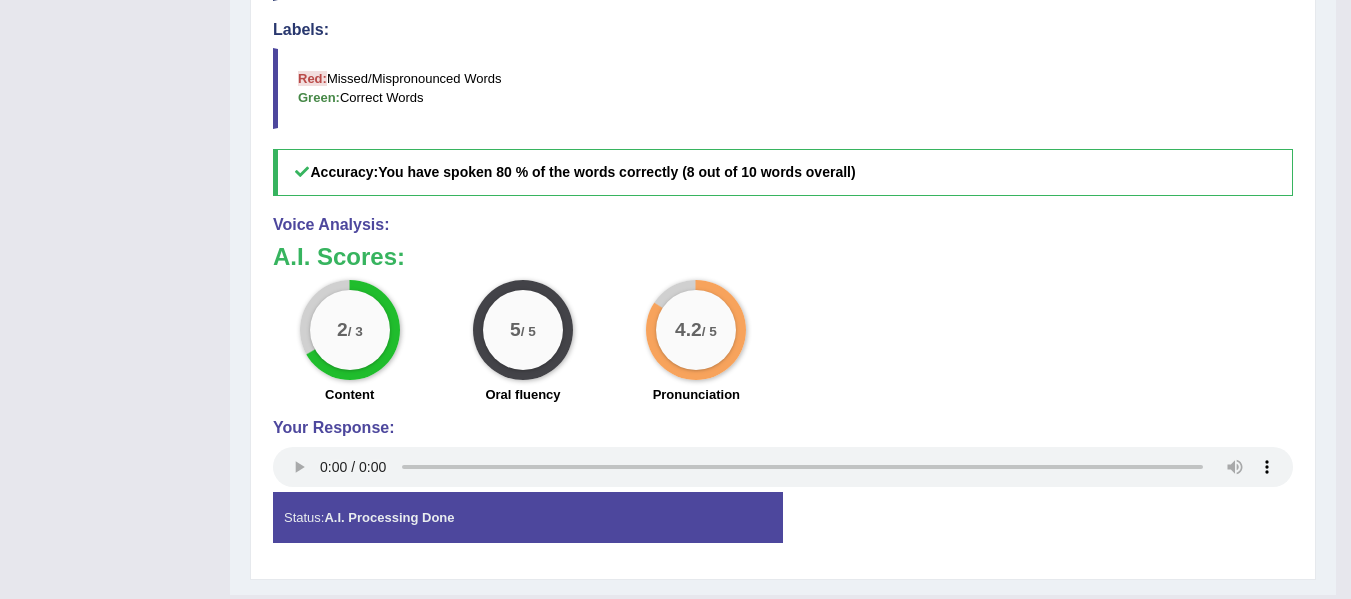 scroll, scrollTop: 846, scrollLeft: 0, axis: vertical 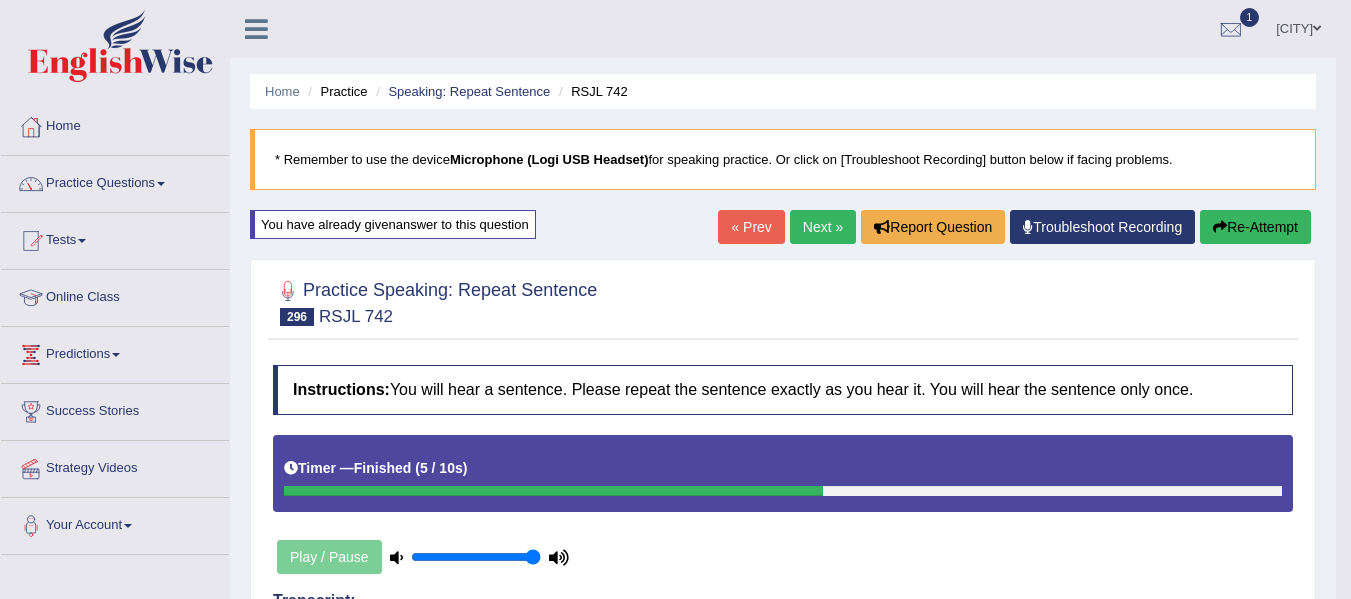 click on "Next »" at bounding box center (823, 227) 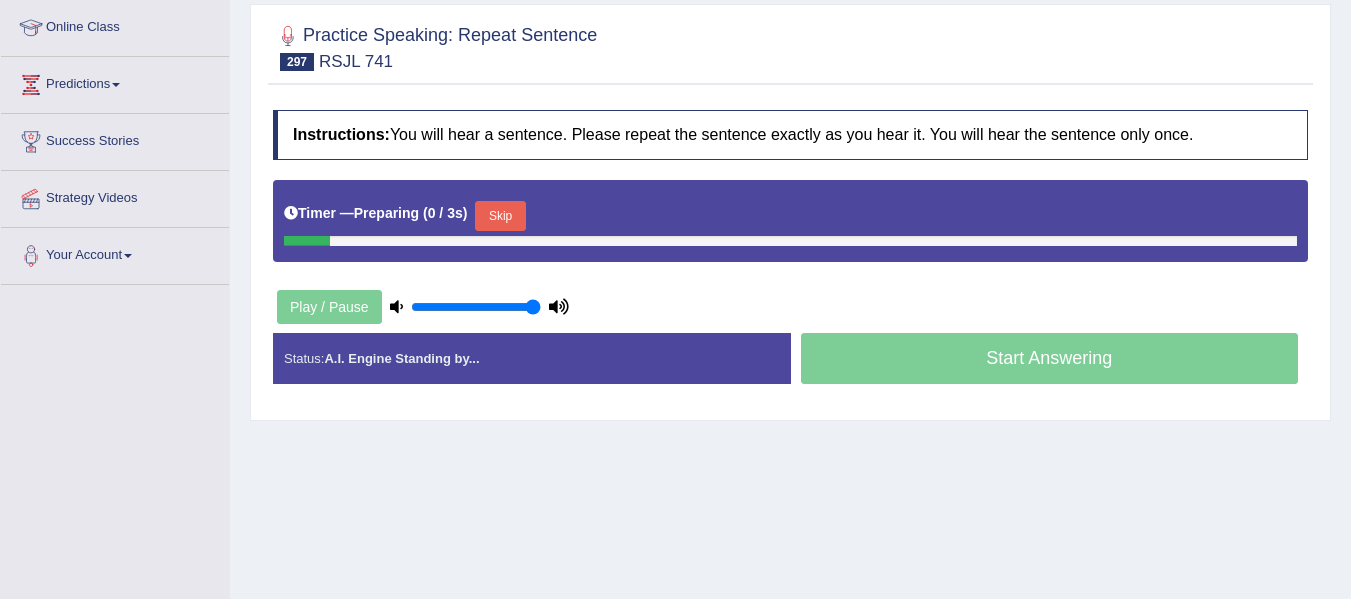 scroll, scrollTop: 0, scrollLeft: 0, axis: both 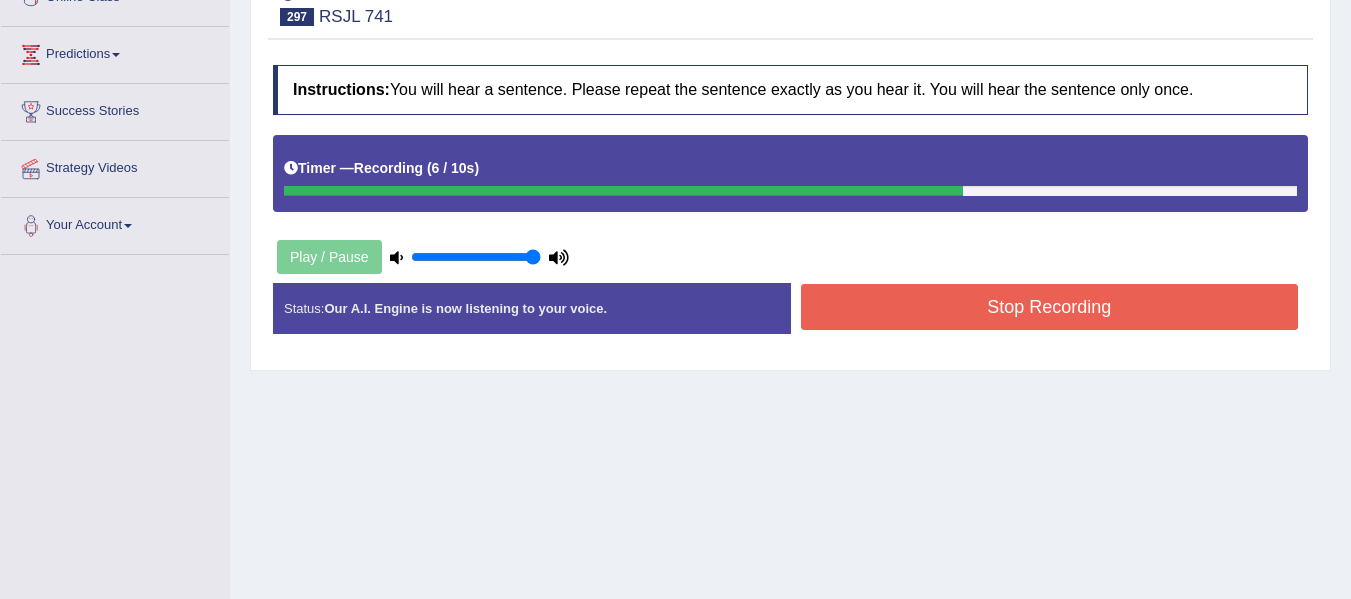 click on "Stop Recording" at bounding box center (1050, 307) 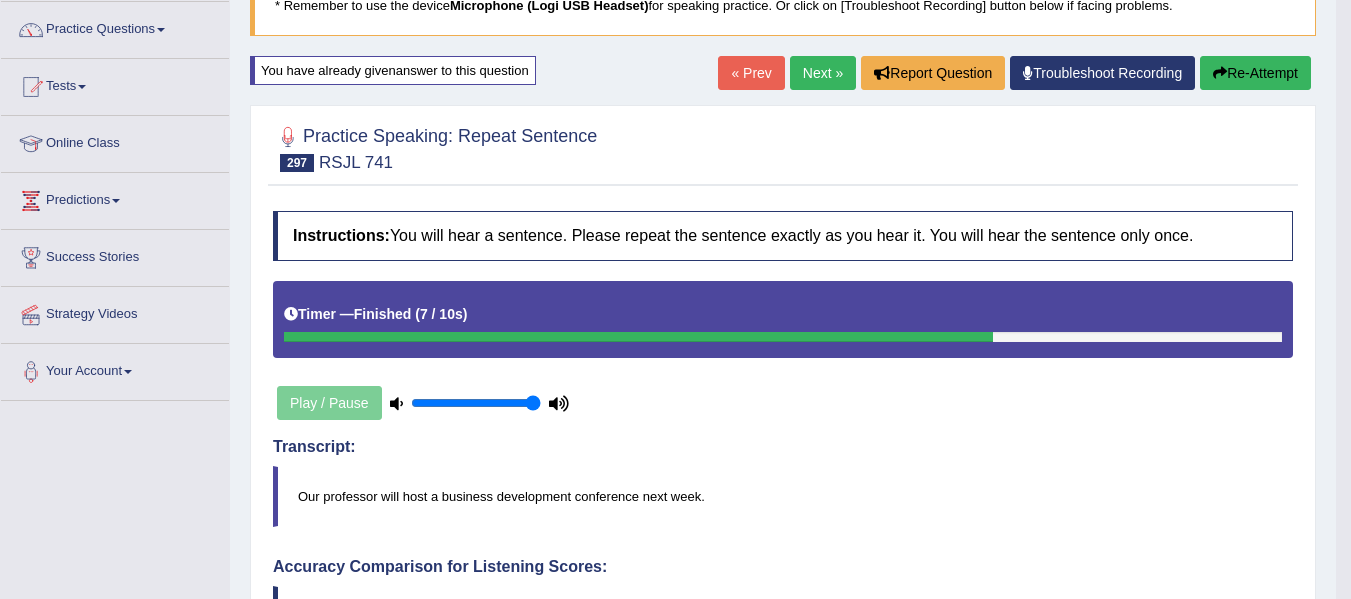 scroll, scrollTop: 70, scrollLeft: 0, axis: vertical 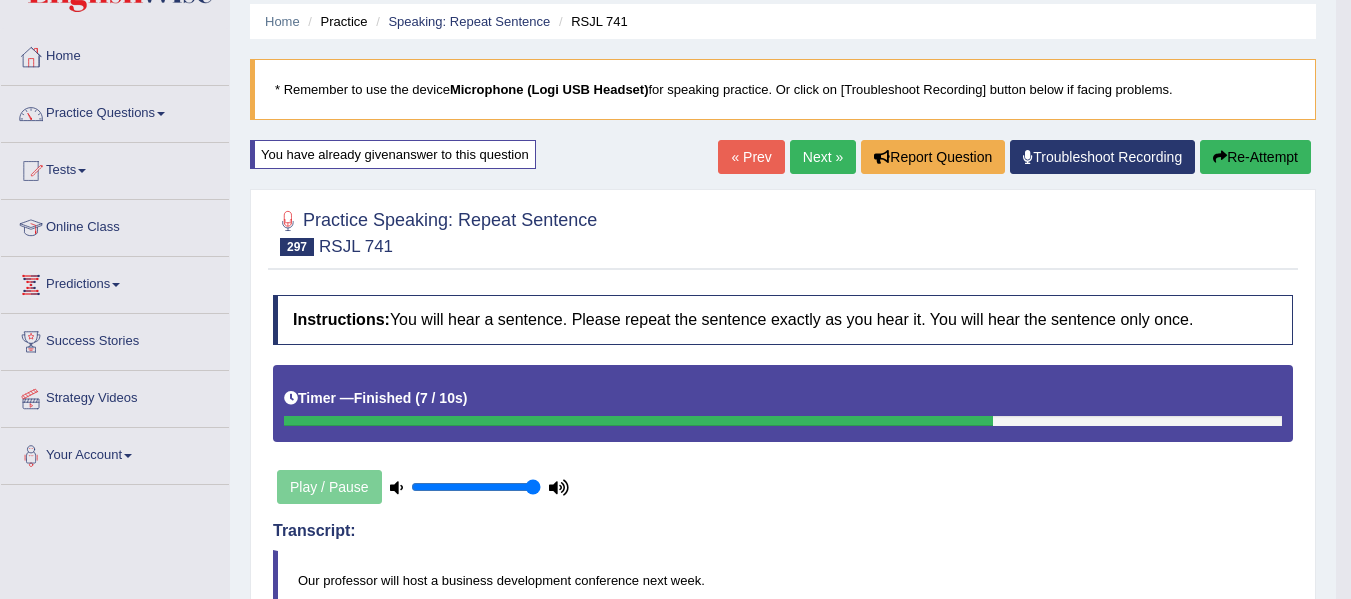 click on "Next »" at bounding box center (823, 157) 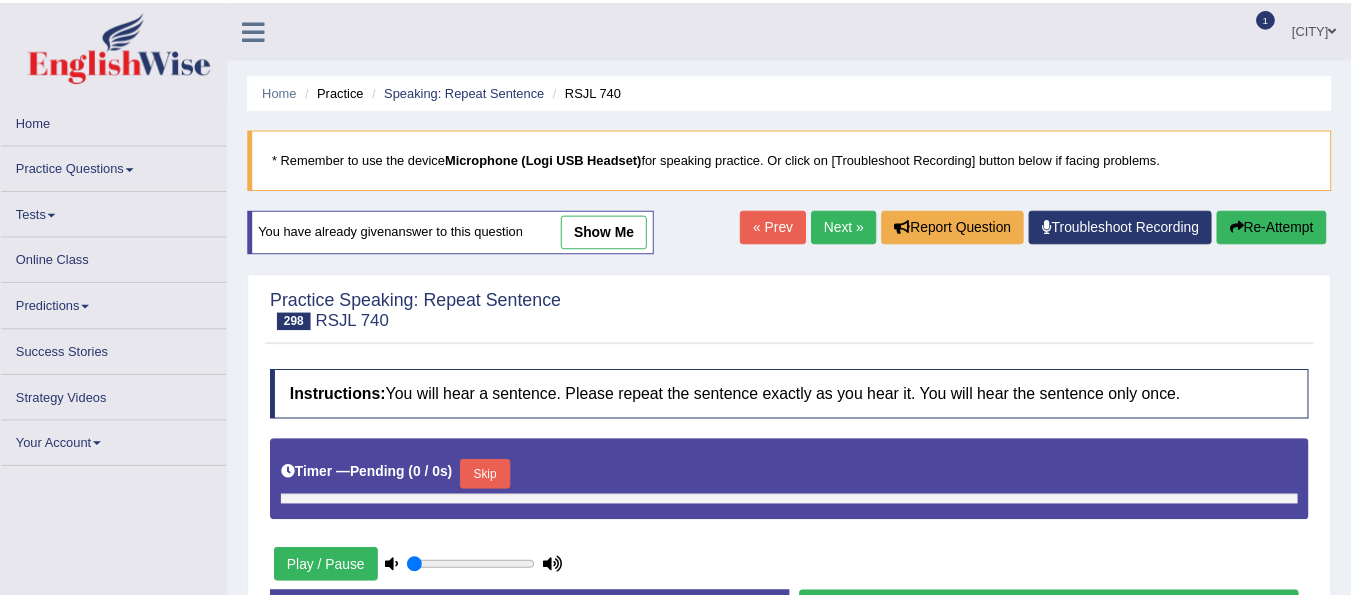 scroll, scrollTop: 40, scrollLeft: 0, axis: vertical 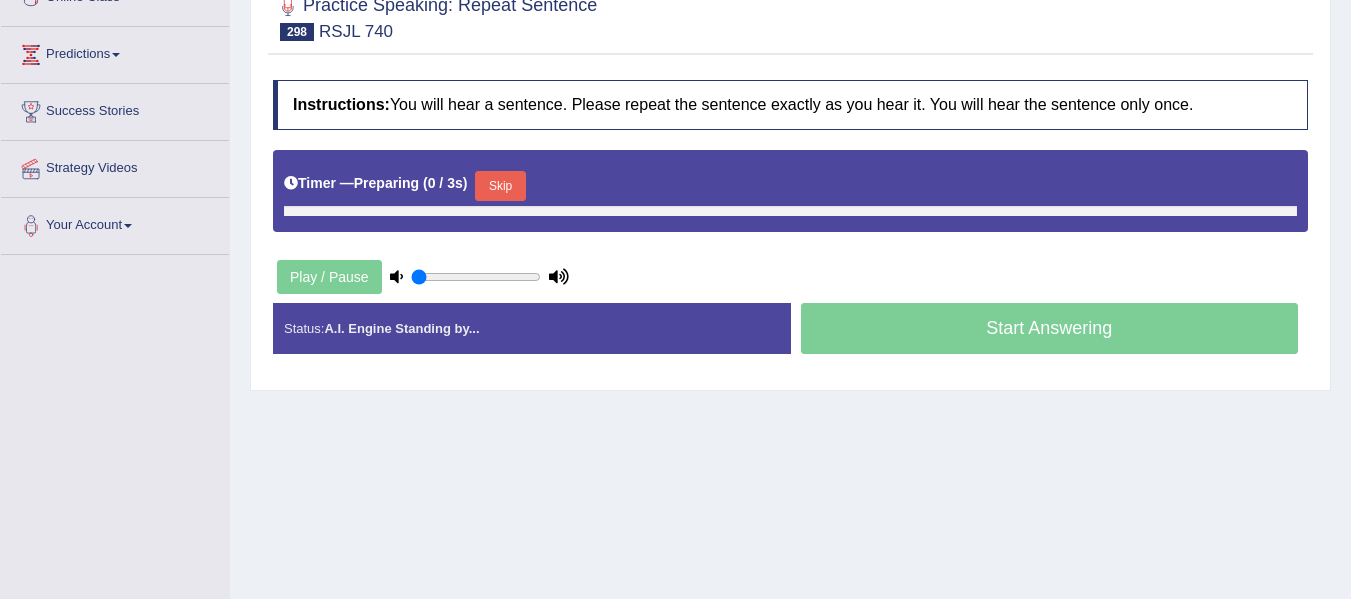 type on "1" 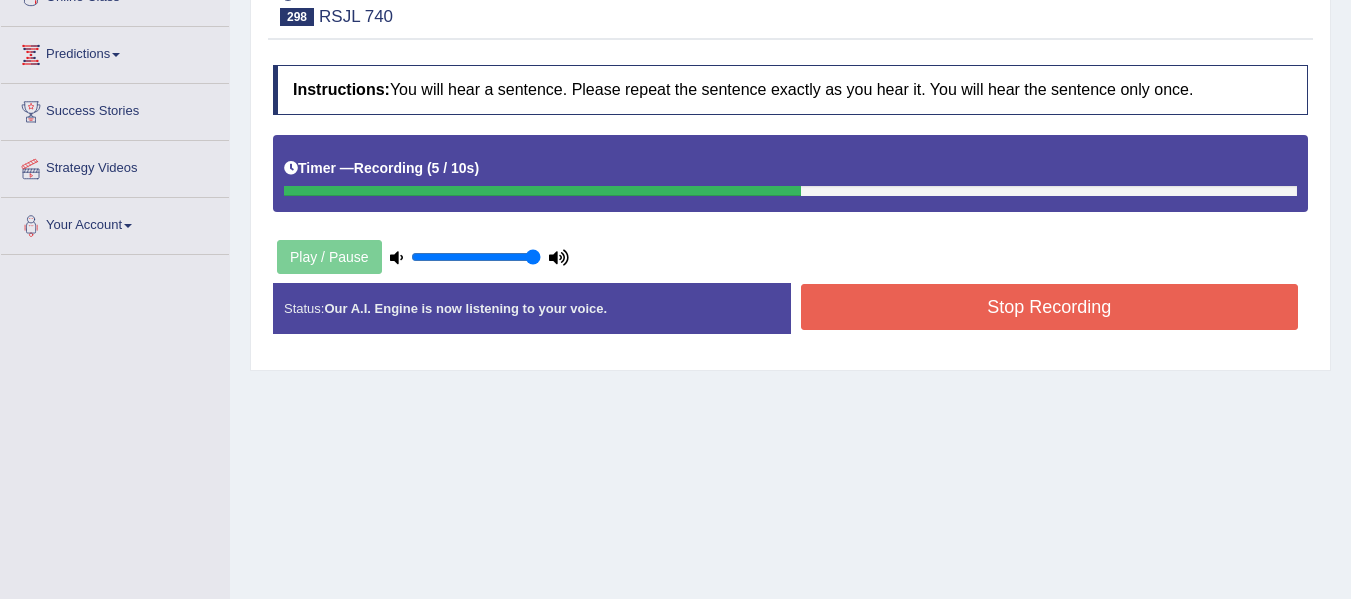 click on "Stop Recording" at bounding box center [1050, 307] 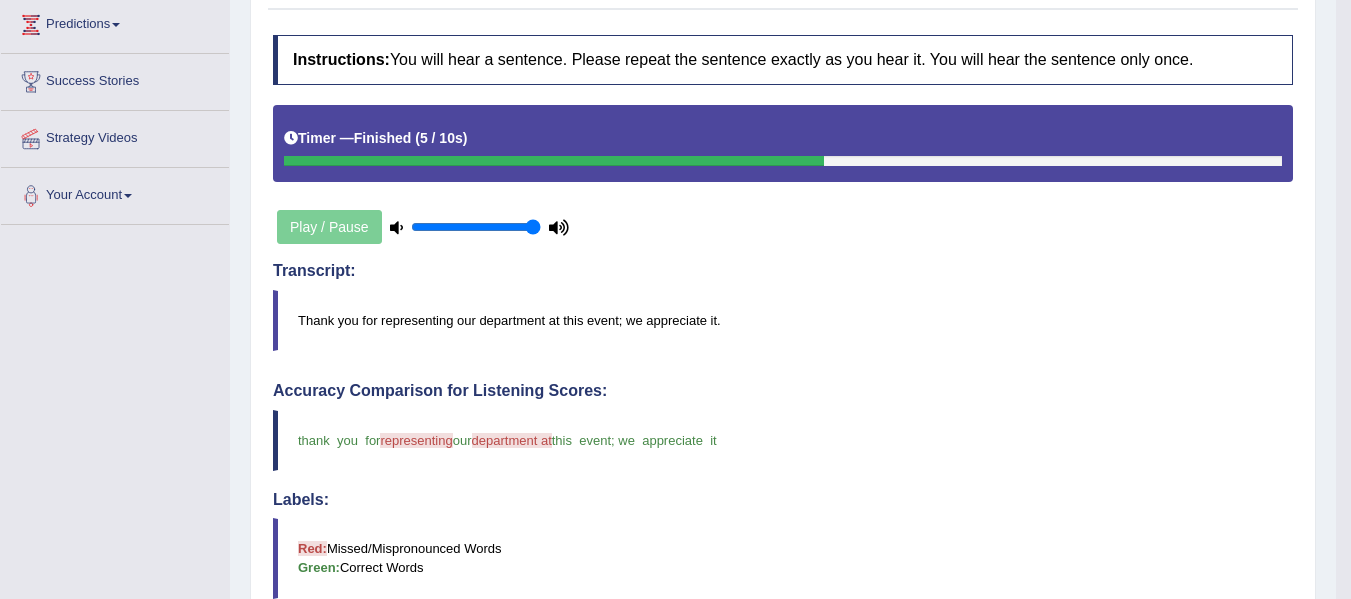 scroll, scrollTop: 46, scrollLeft: 0, axis: vertical 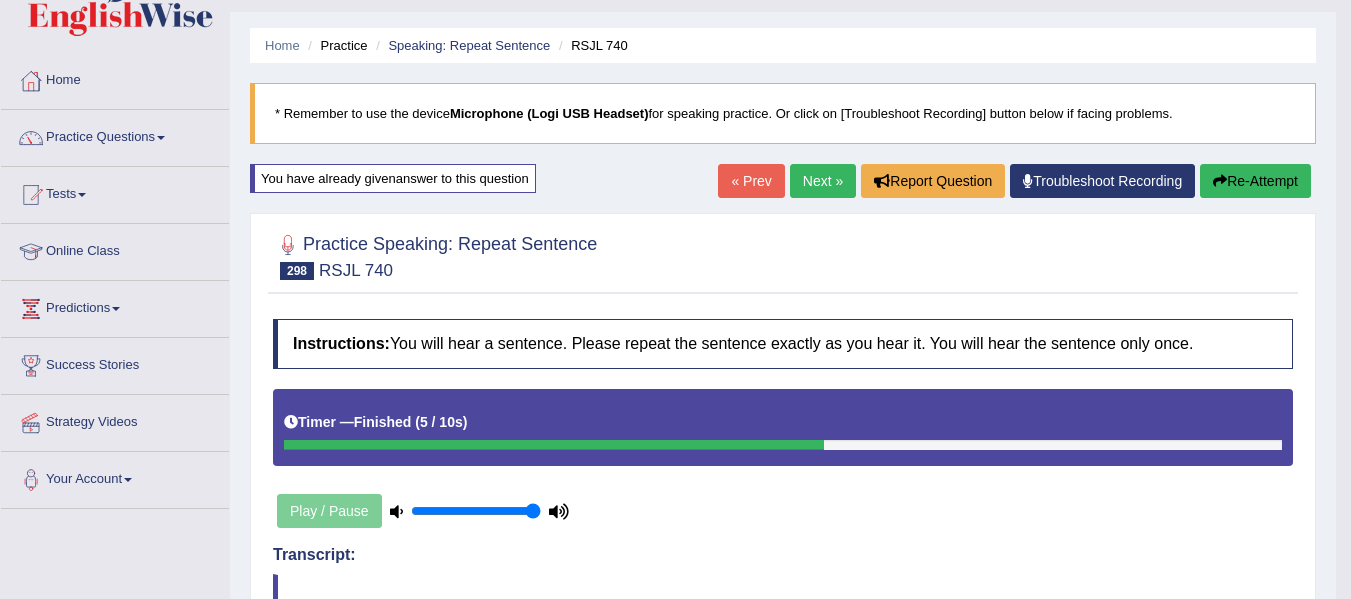 click on "Next »" at bounding box center [823, 181] 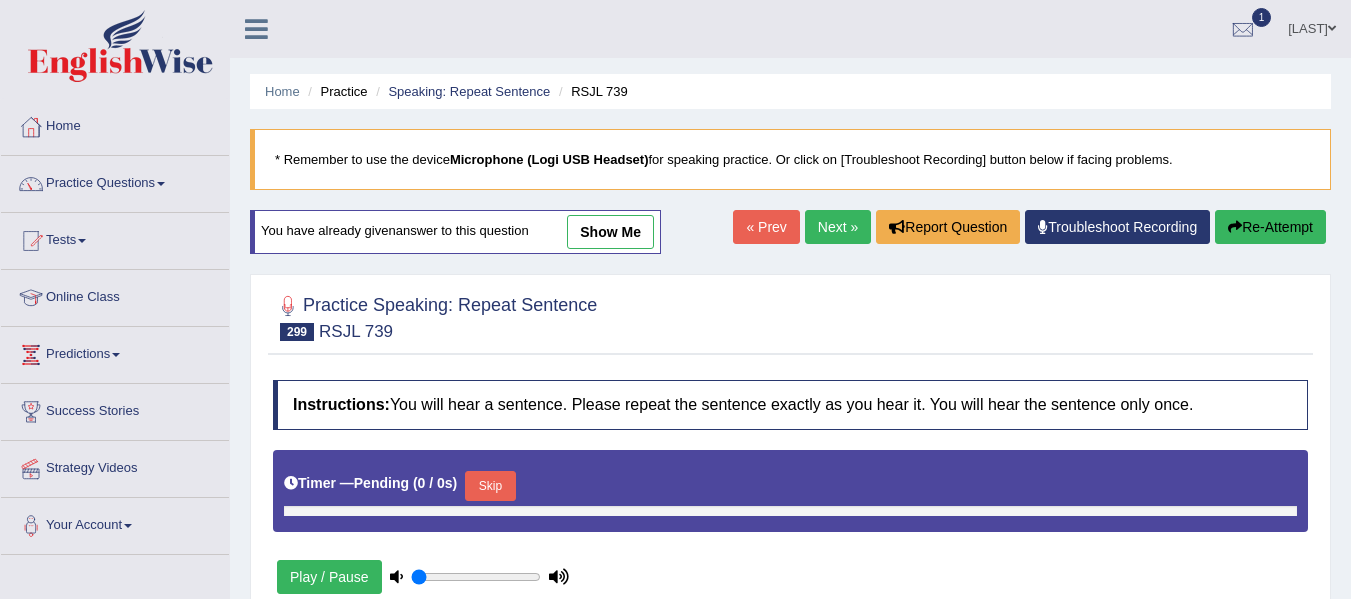 scroll, scrollTop: 147, scrollLeft: 0, axis: vertical 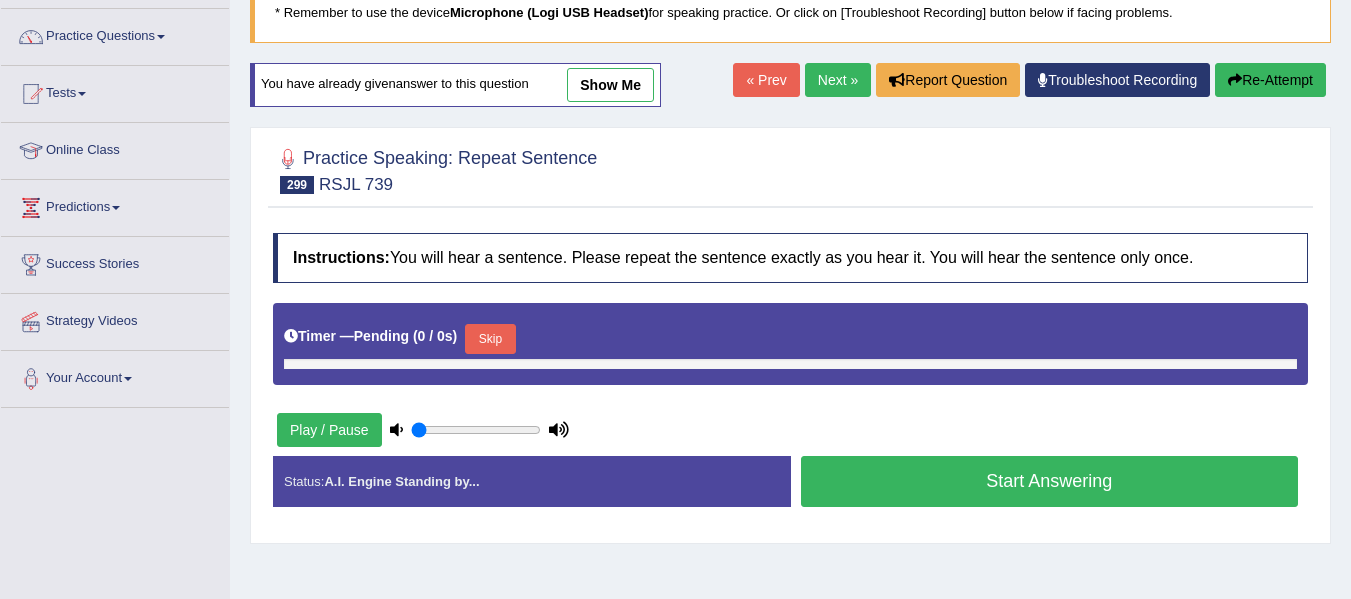 type on "1" 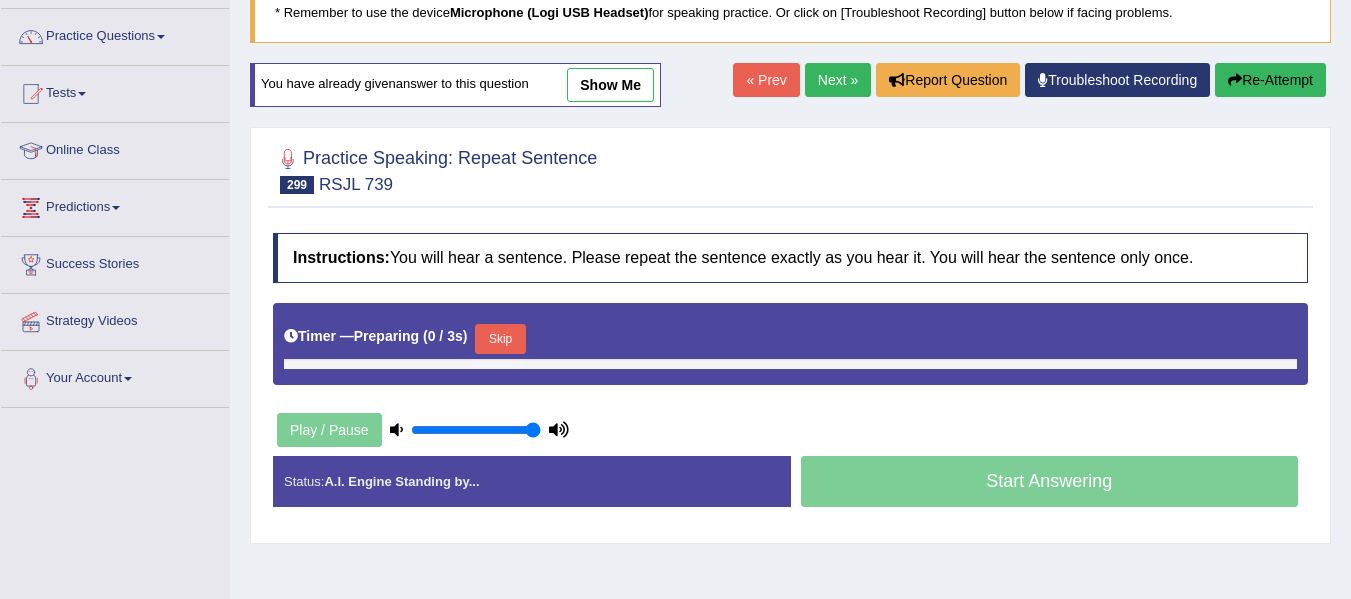 scroll, scrollTop: 400, scrollLeft: 0, axis: vertical 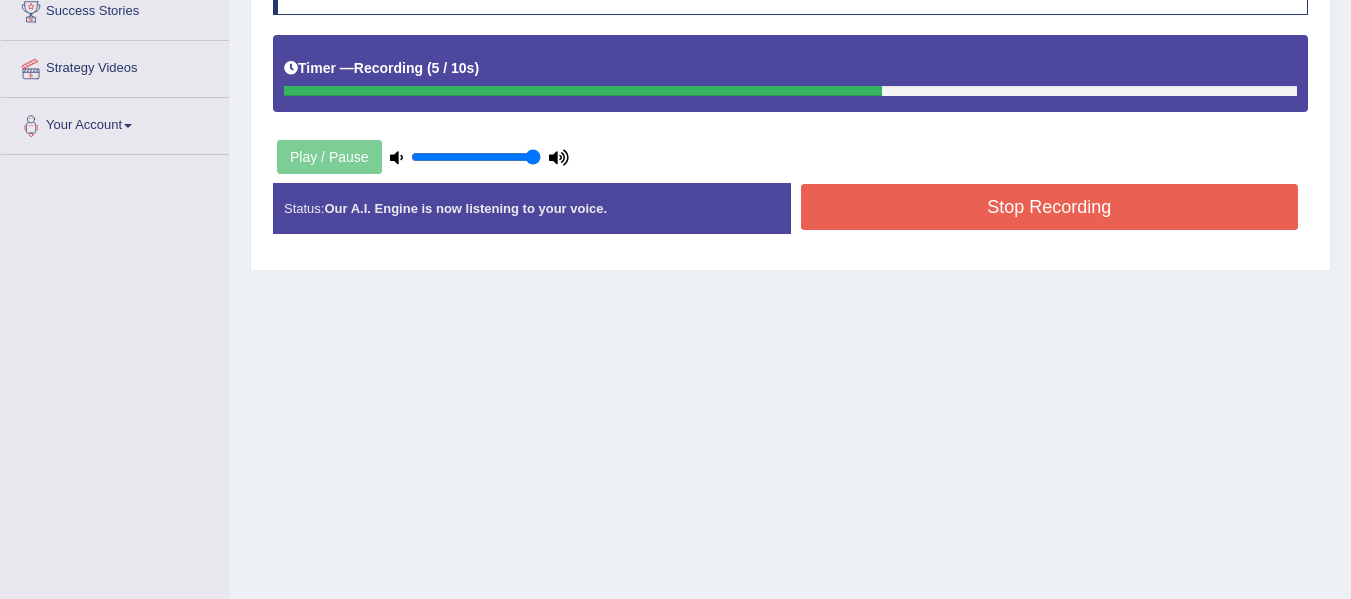 click on "Stop Recording" at bounding box center [1050, 207] 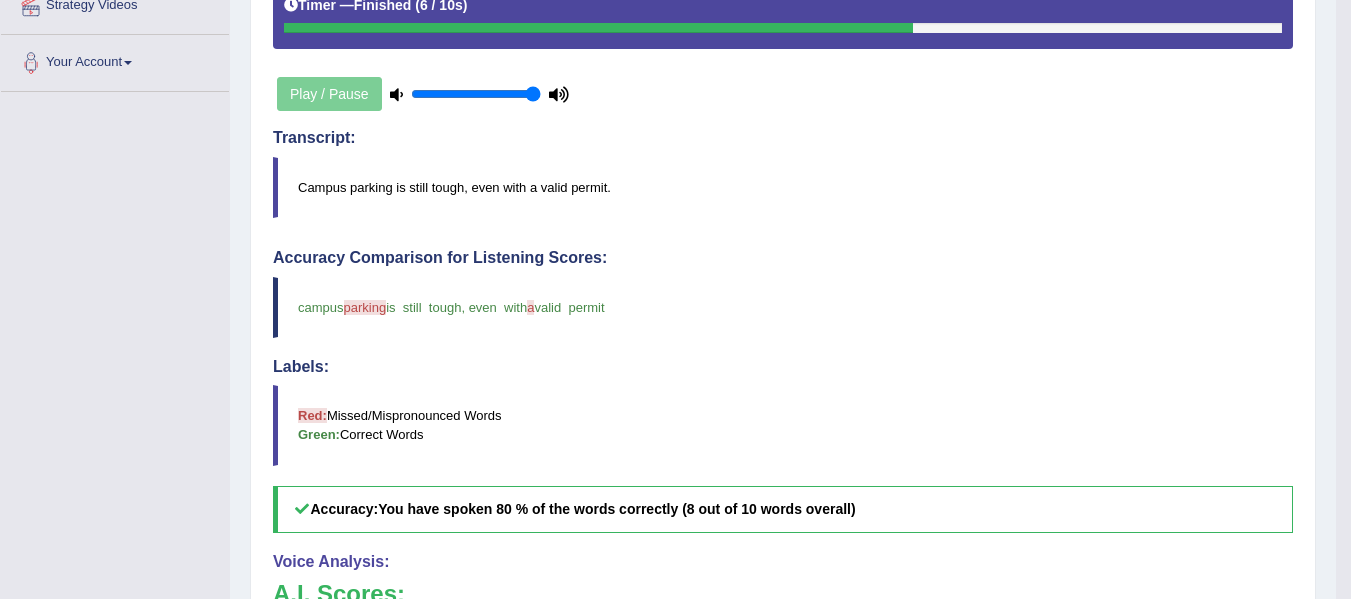 scroll, scrollTop: 151, scrollLeft: 0, axis: vertical 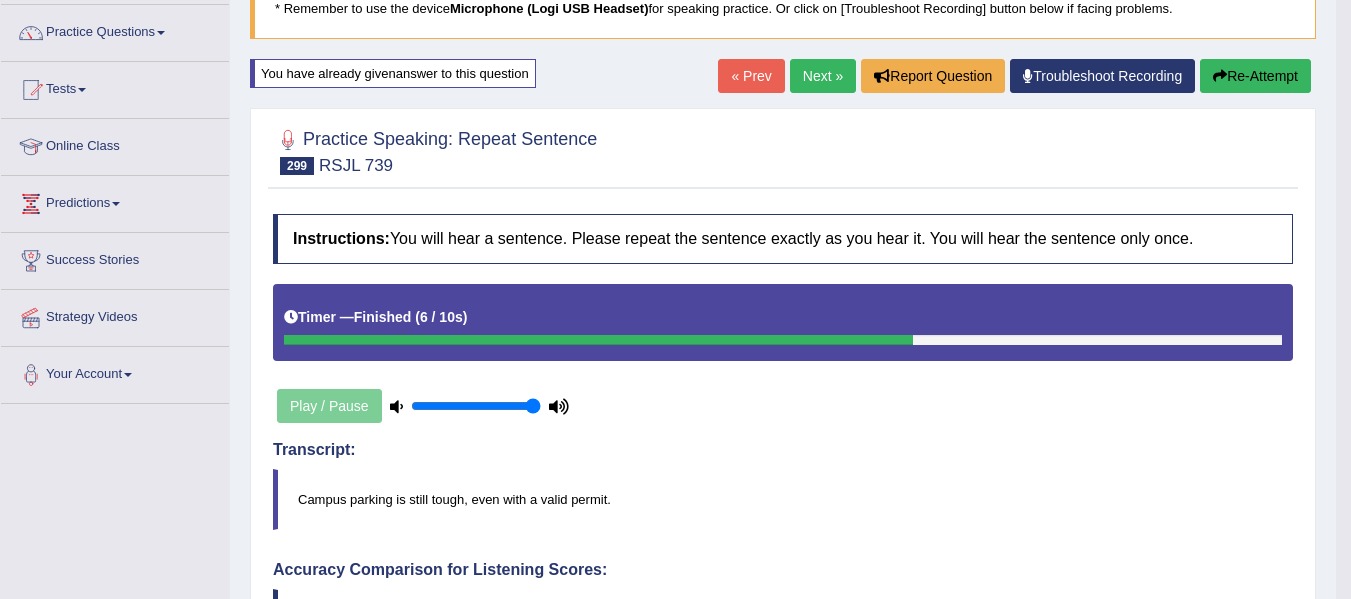 click on "Next »" at bounding box center [823, 76] 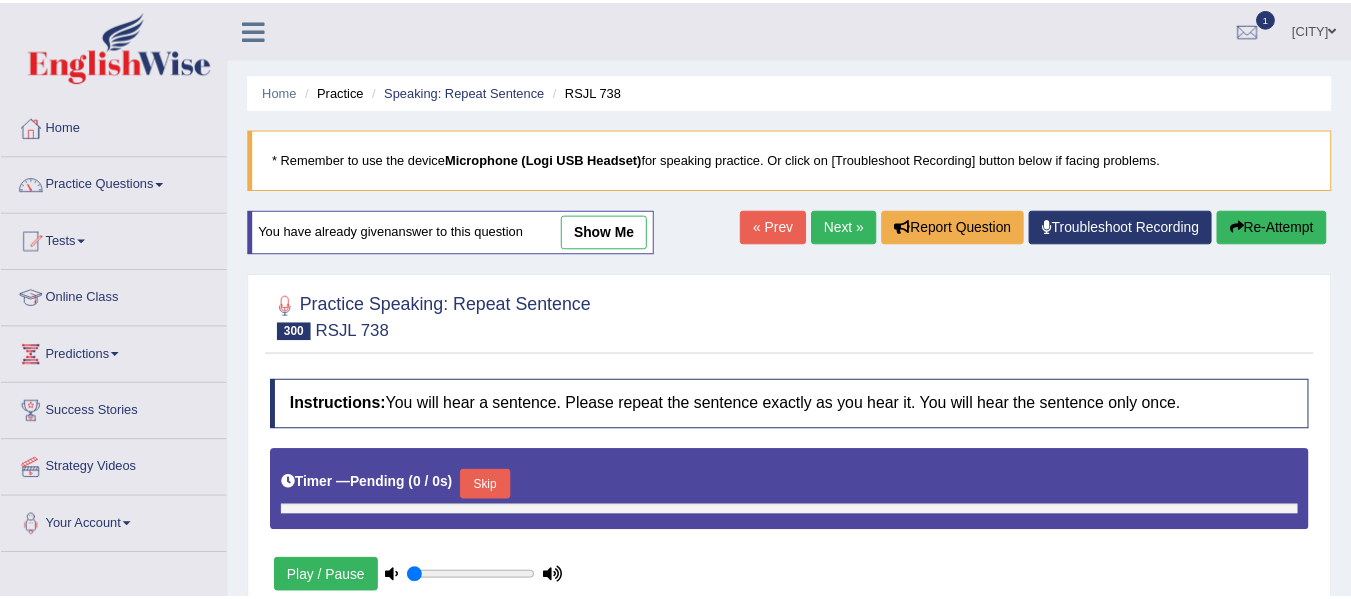 scroll, scrollTop: 400, scrollLeft: 0, axis: vertical 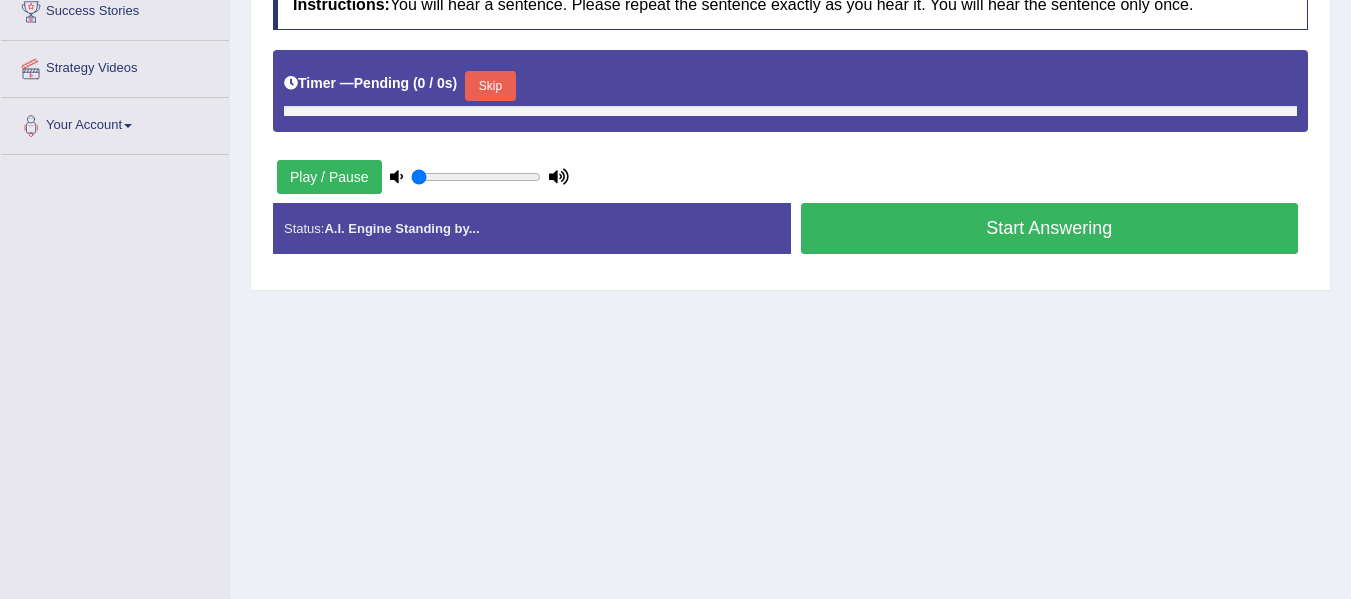 type on "1" 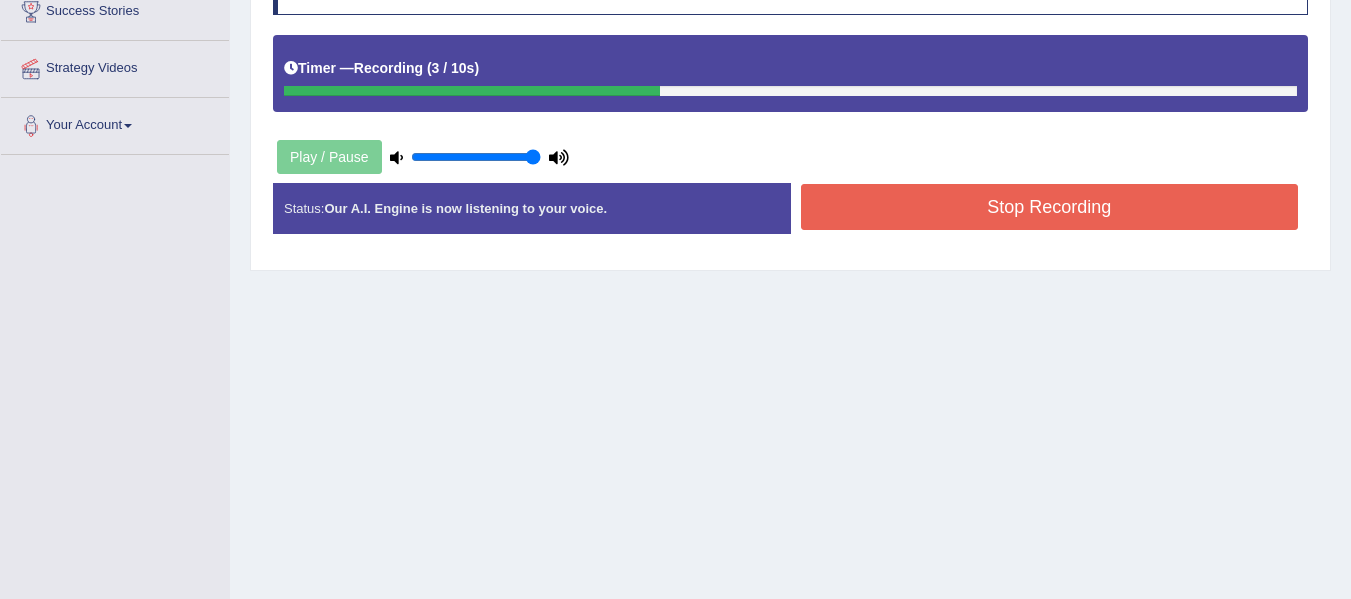 click on "Stop Recording" at bounding box center (1050, 207) 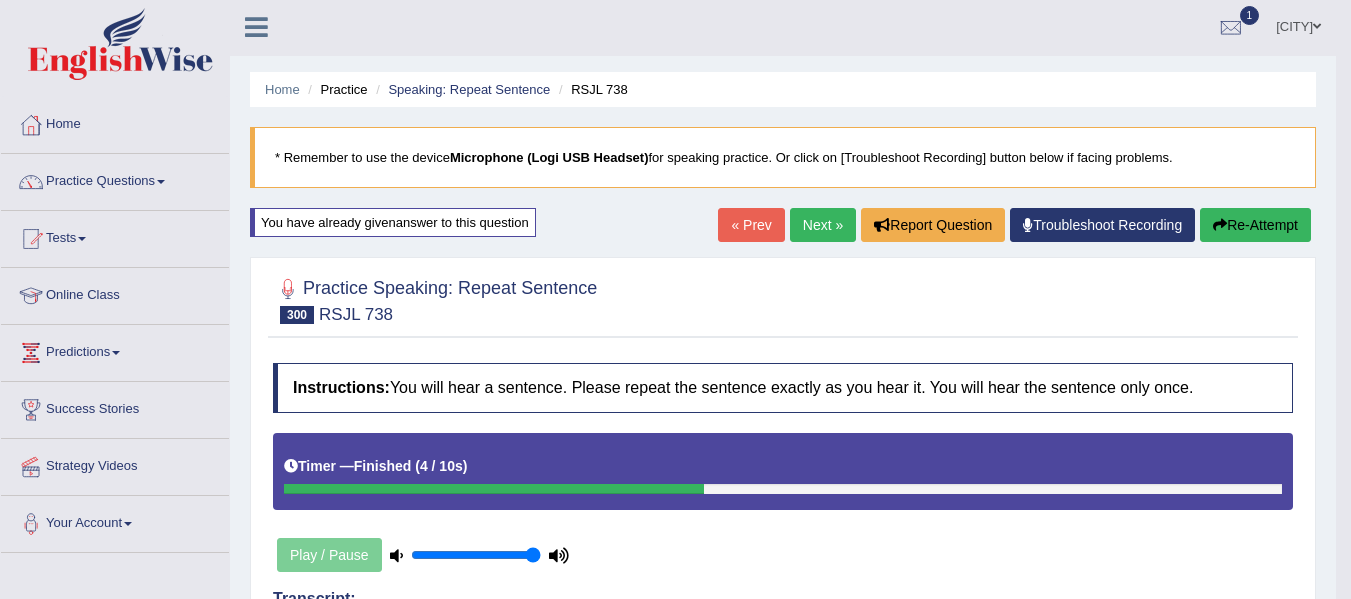 scroll, scrollTop: 0, scrollLeft: 0, axis: both 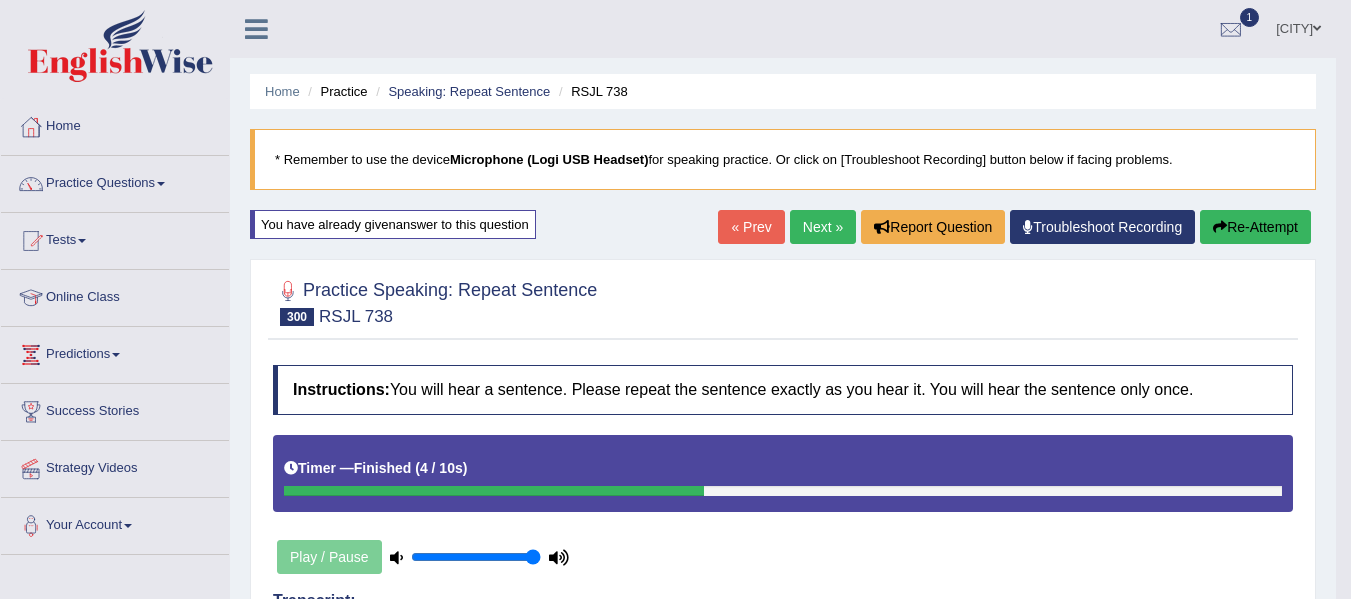 click at bounding box center (1220, 227) 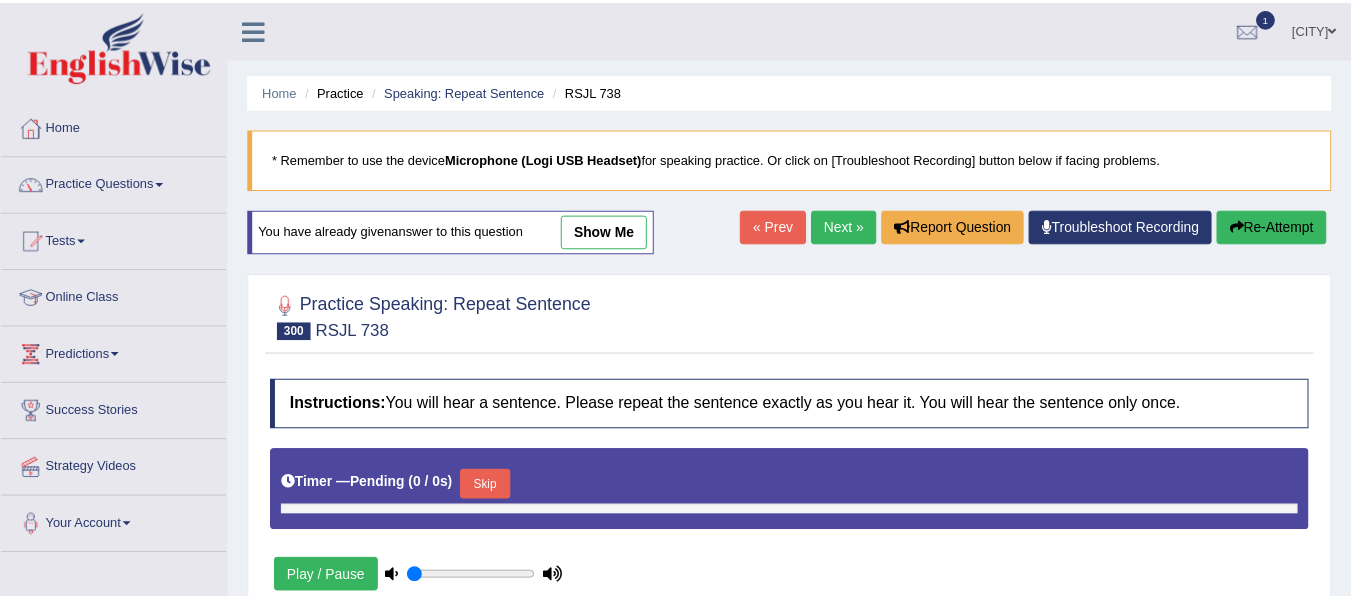 scroll, scrollTop: 0, scrollLeft: 0, axis: both 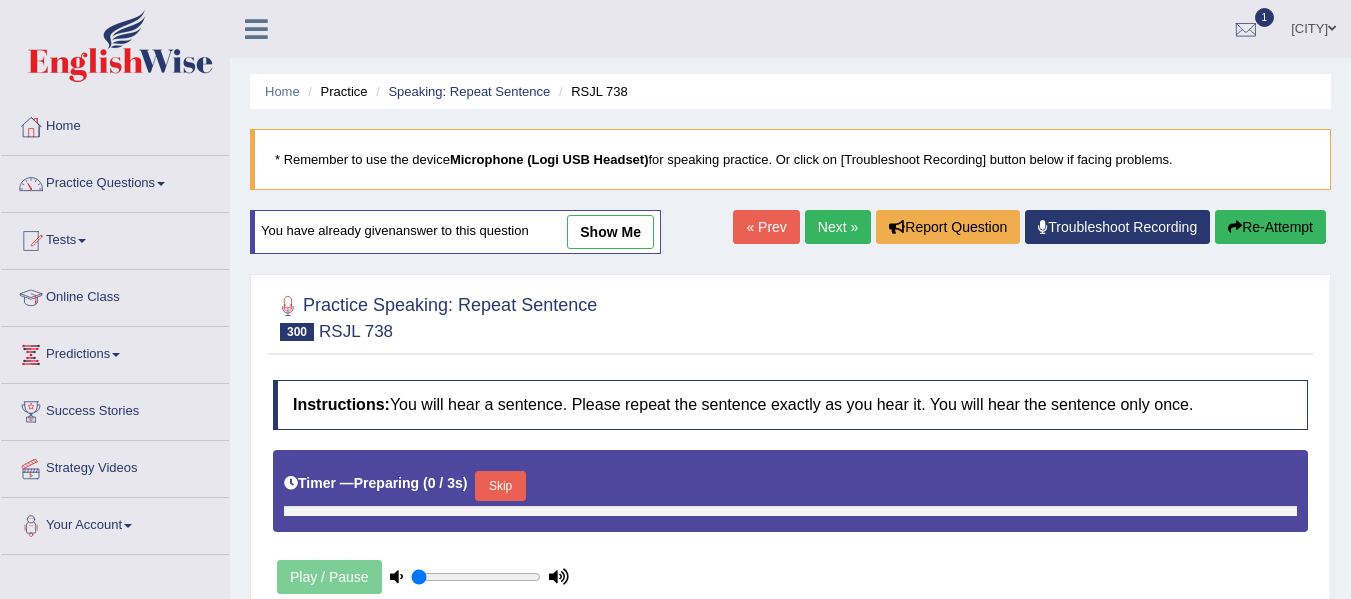 type on "1" 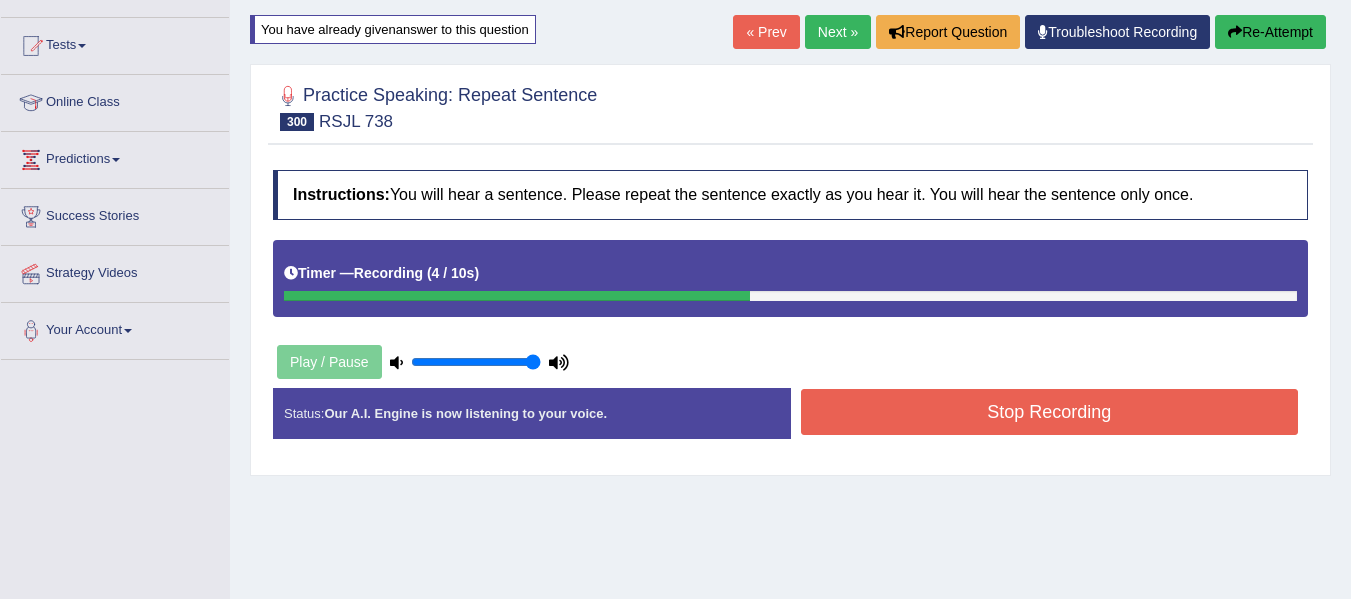scroll, scrollTop: 200, scrollLeft: 0, axis: vertical 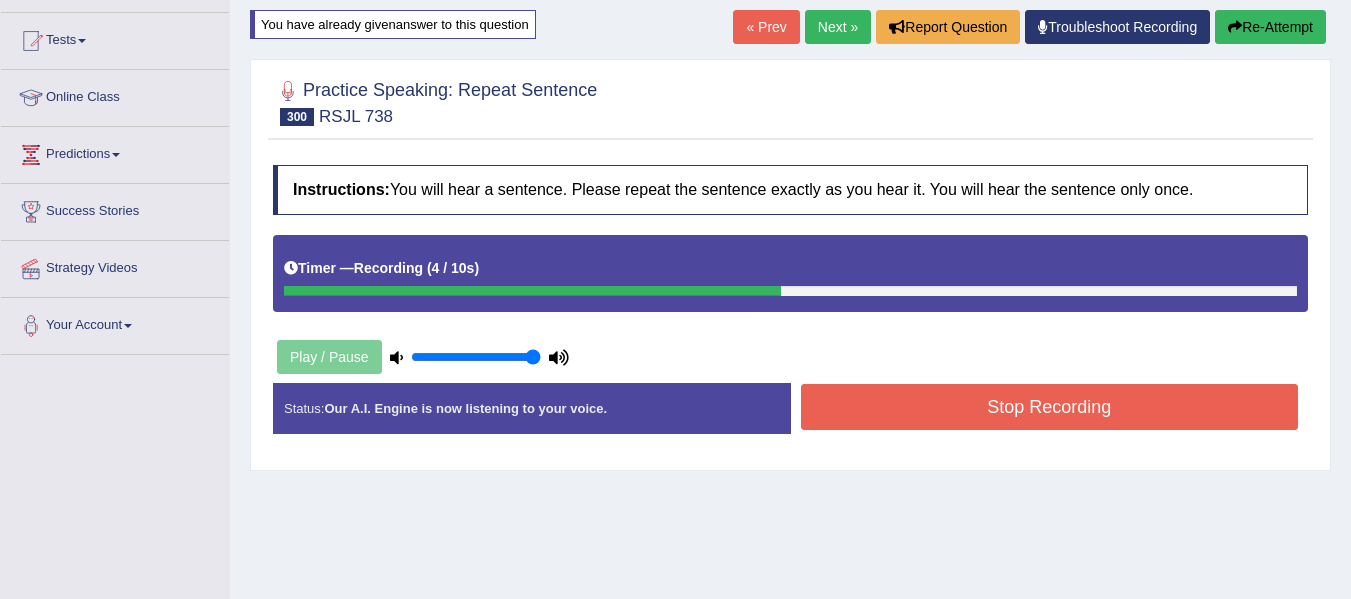 click on "Stop Recording" at bounding box center [1050, 407] 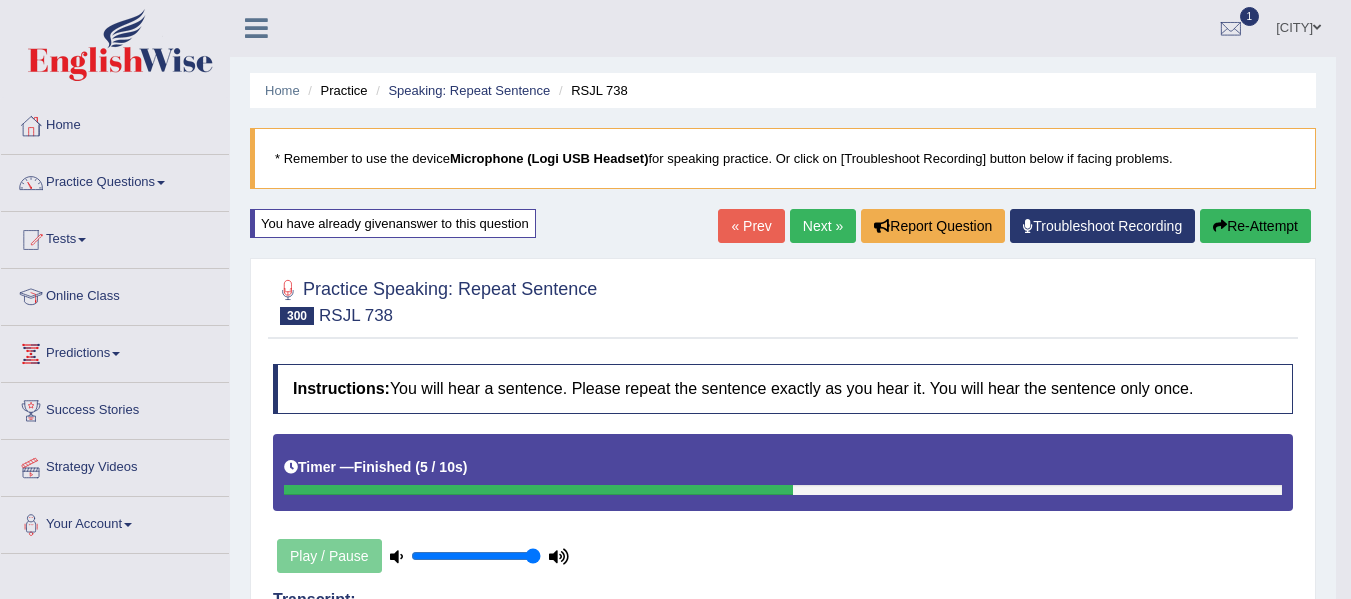 scroll, scrollTop: 0, scrollLeft: 0, axis: both 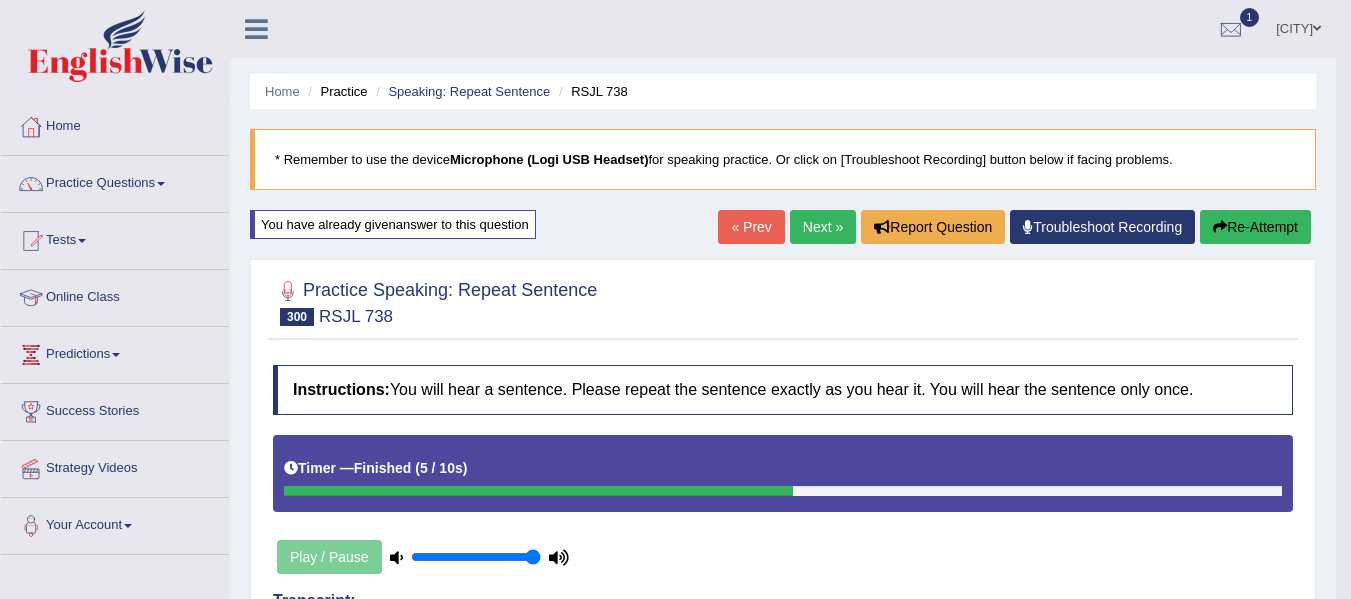click on "Next »" at bounding box center (823, 227) 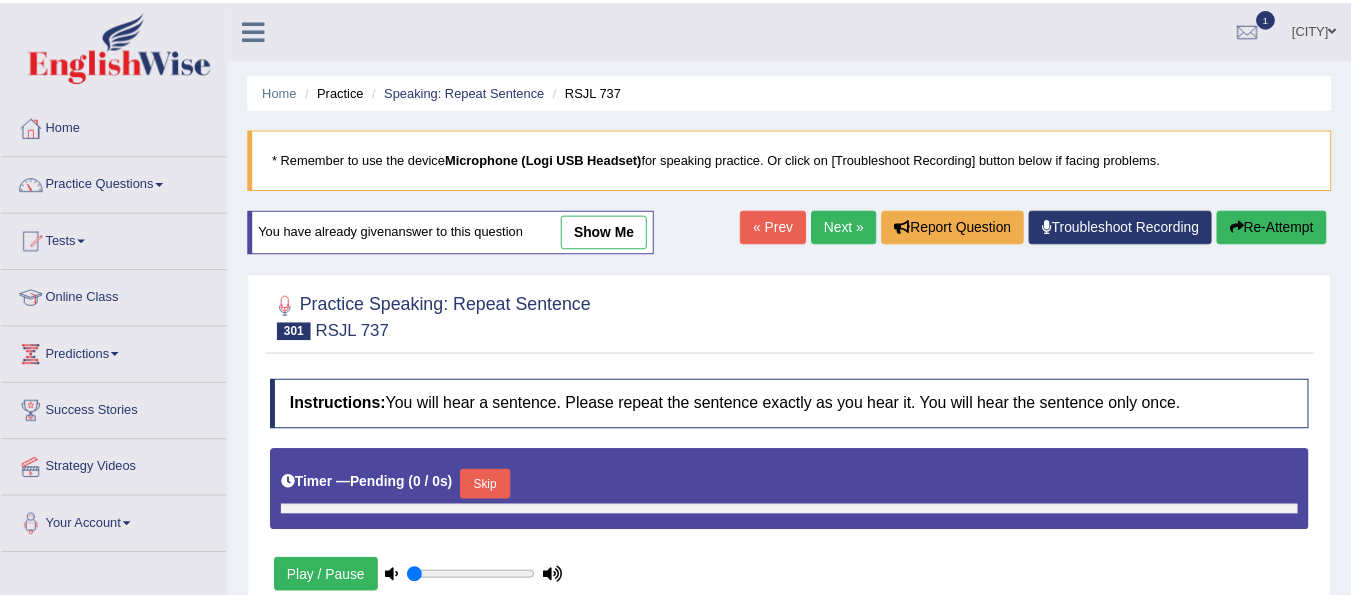 scroll, scrollTop: 0, scrollLeft: 0, axis: both 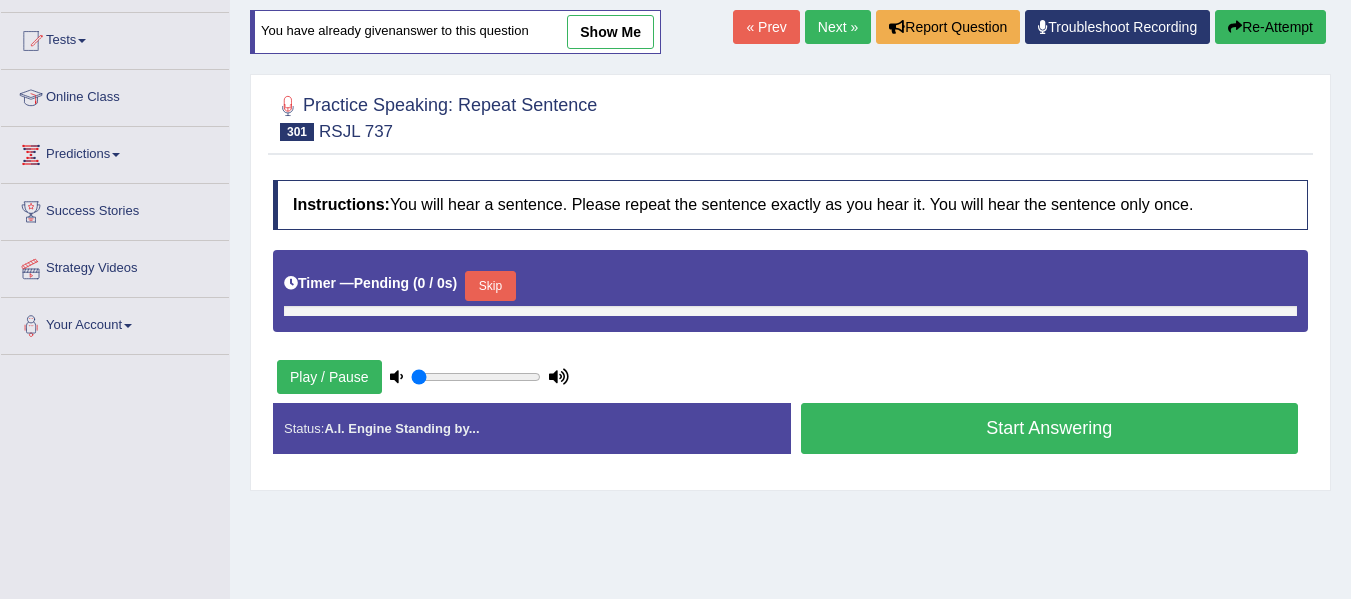 type on "1" 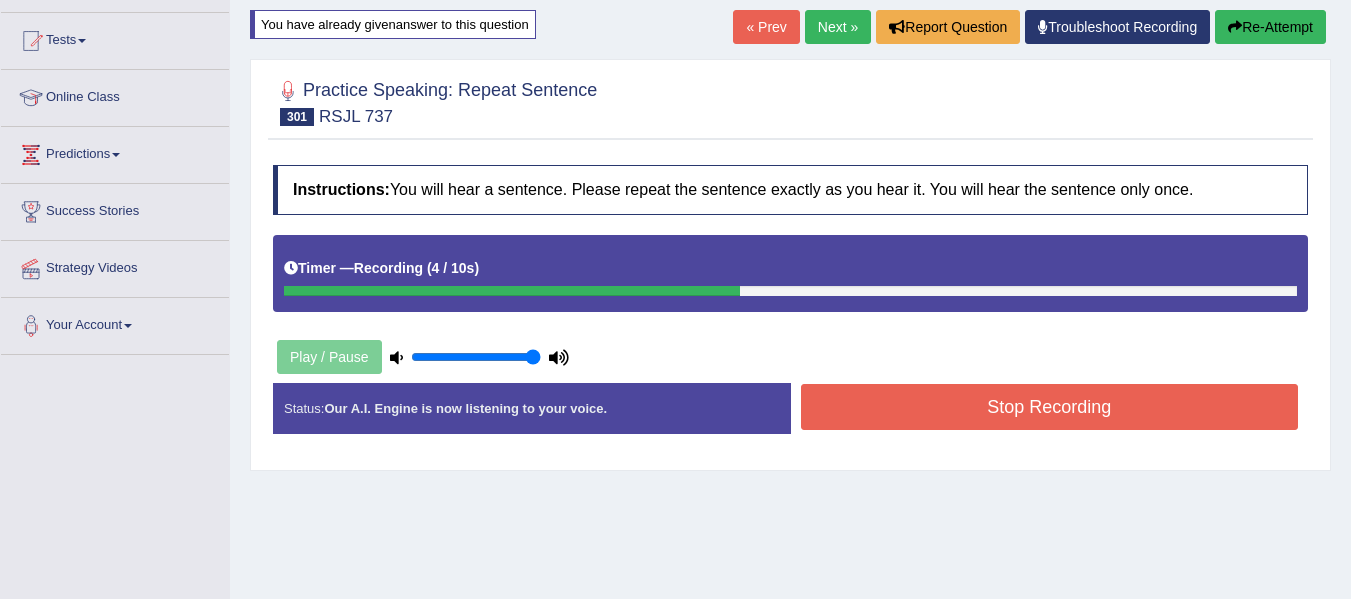click on "Stop Recording" at bounding box center [1050, 407] 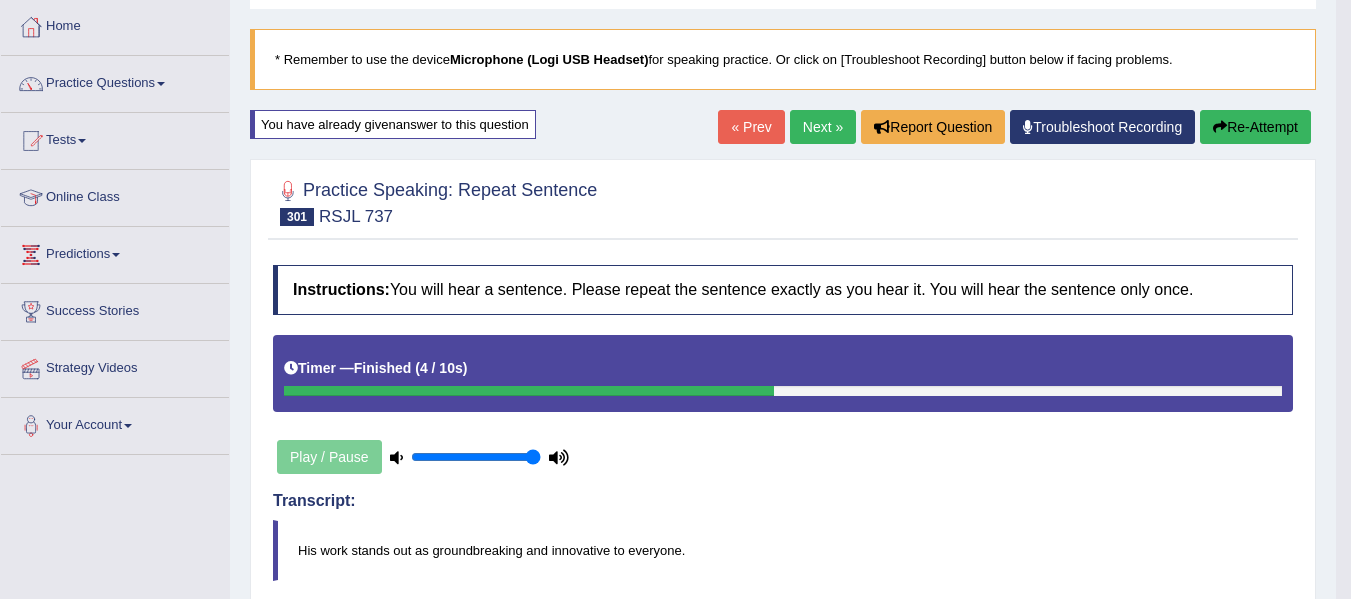 click on "Re-Attempt" at bounding box center [1255, 127] 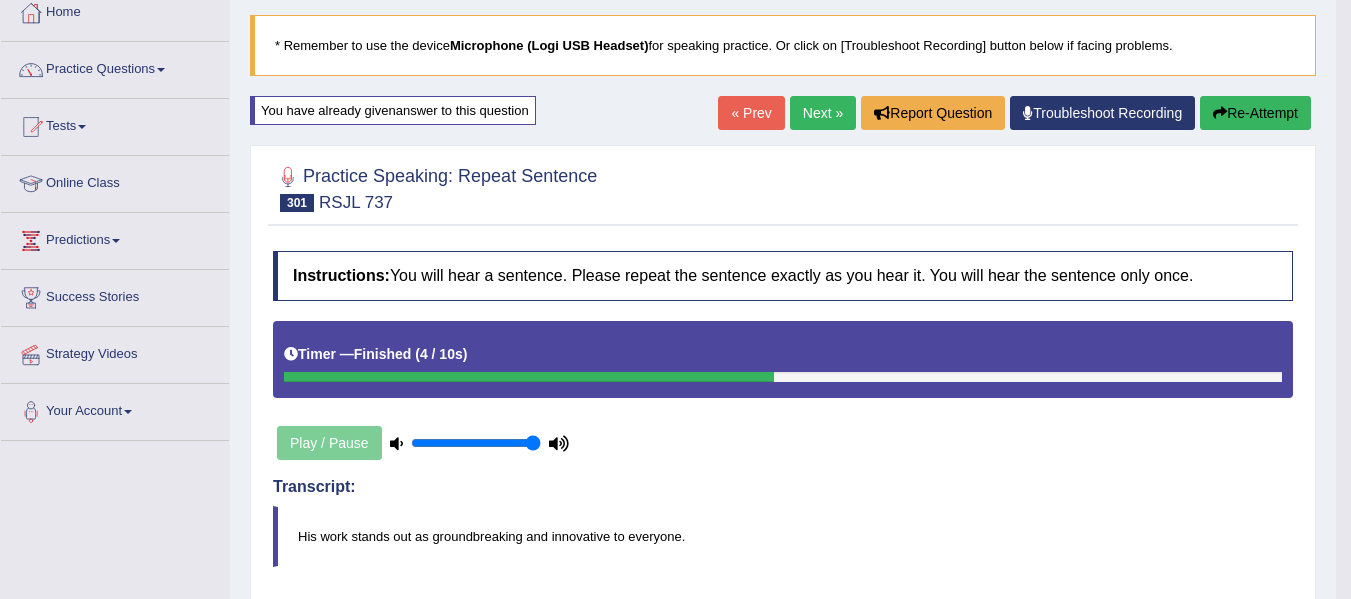 scroll, scrollTop: 105, scrollLeft: 0, axis: vertical 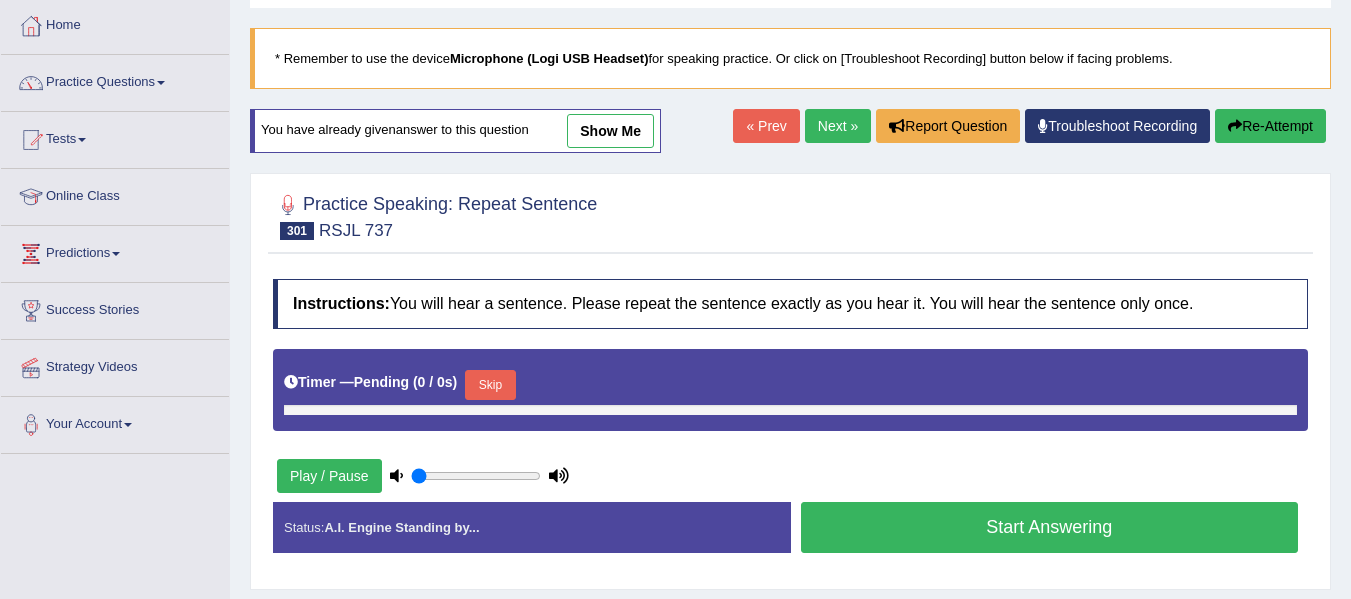 type on "1" 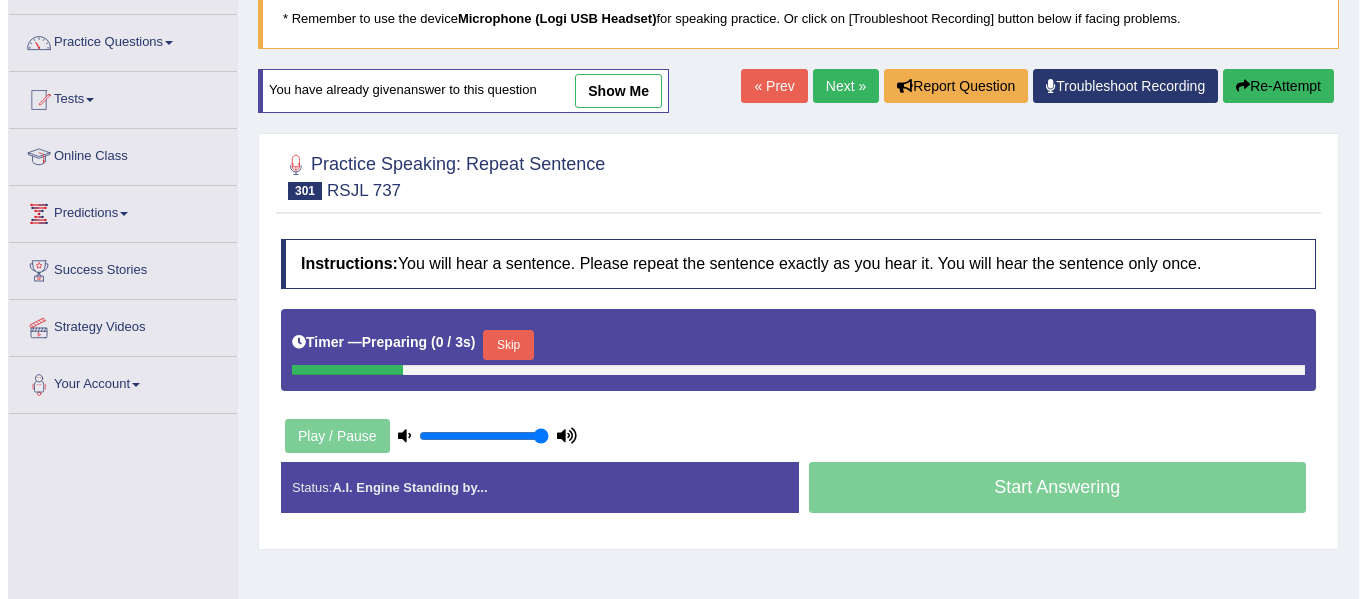 scroll, scrollTop: 201, scrollLeft: 0, axis: vertical 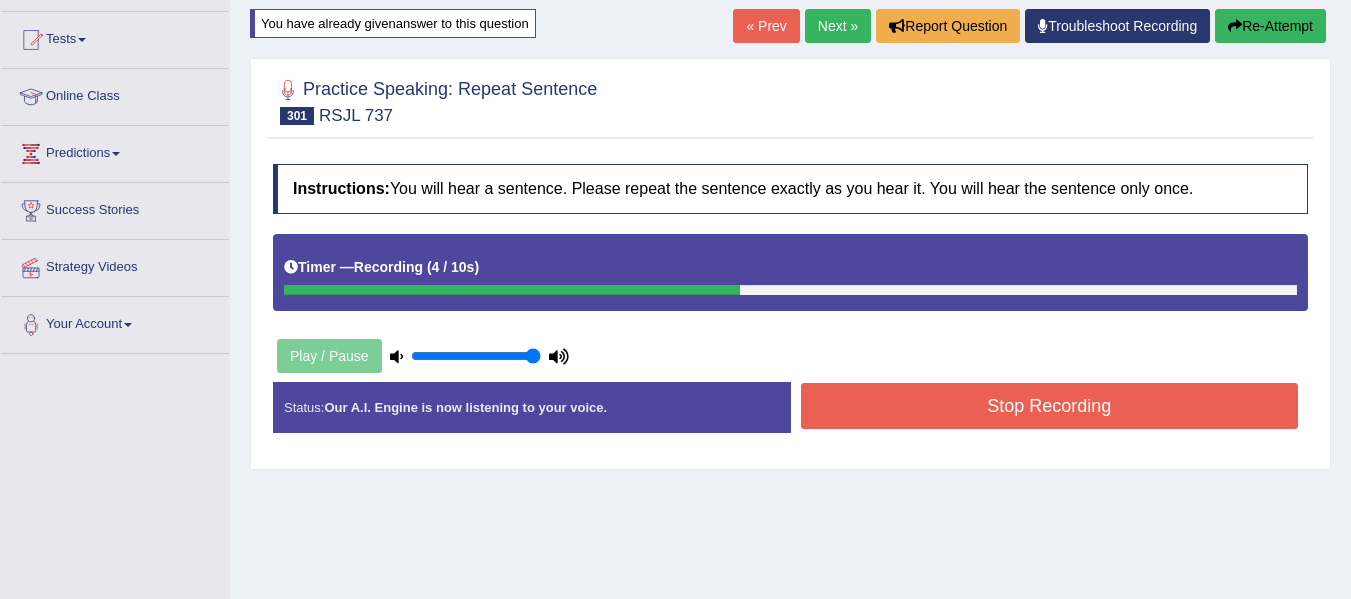 click on "Status:  Our A.I. Engine is now listening to your voice. Start Answering Stop Recording" at bounding box center [790, 417] 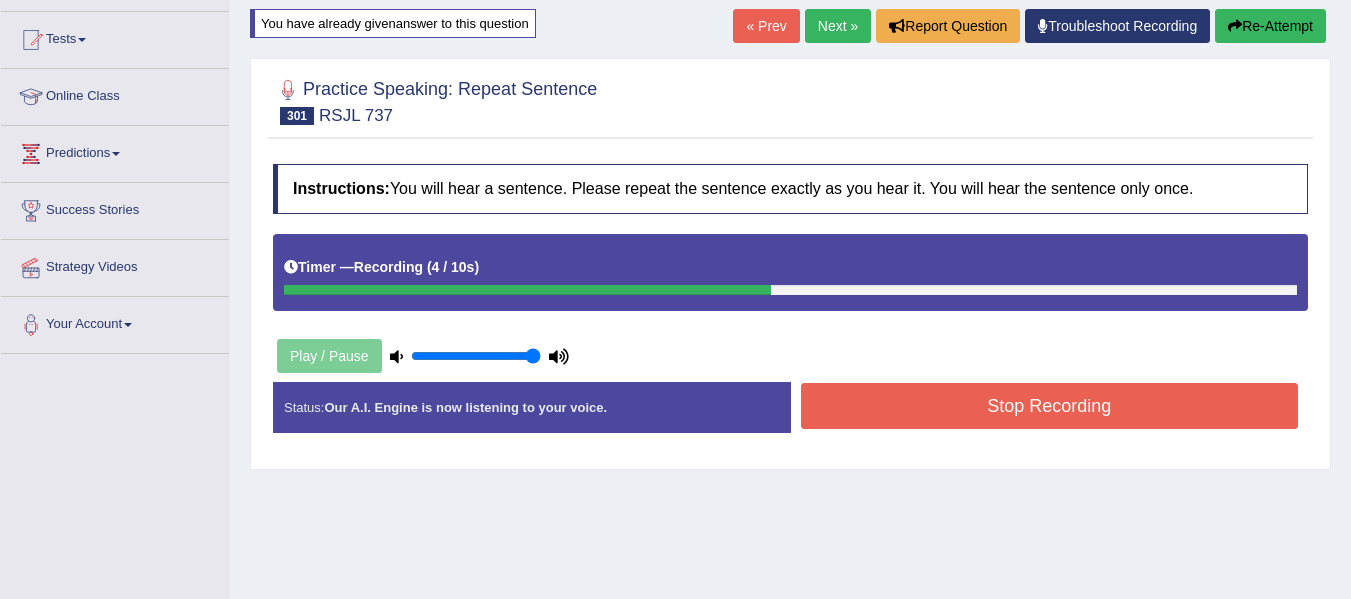 click on "Stop Recording" at bounding box center (1050, 406) 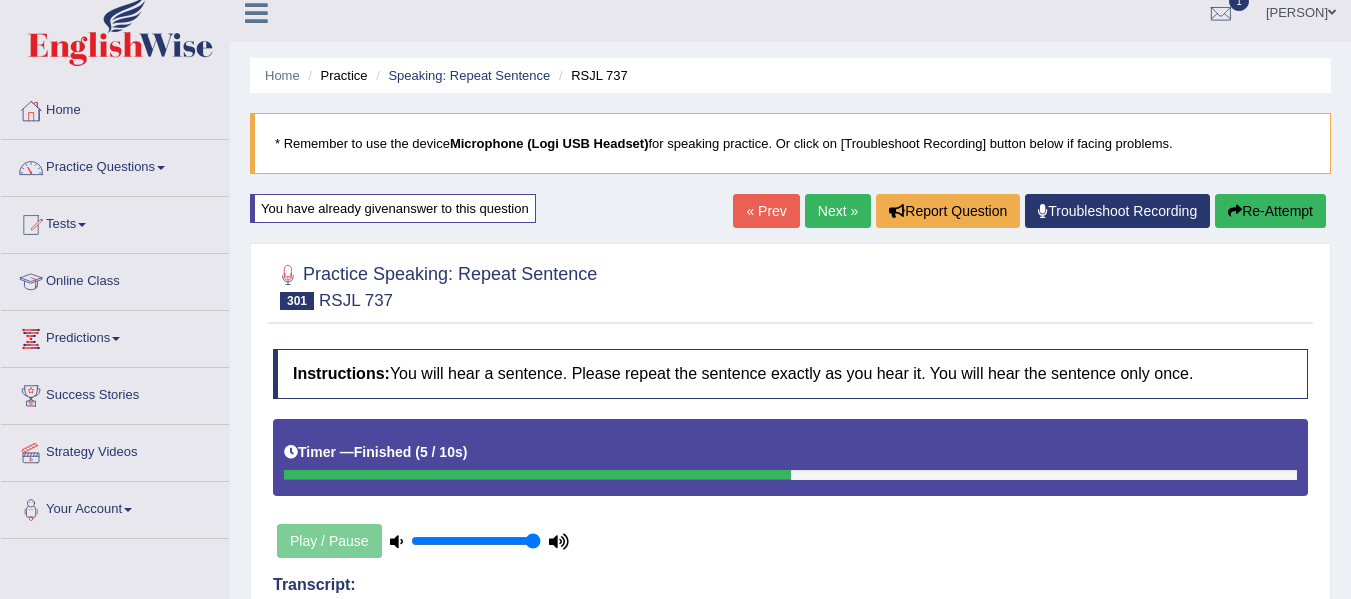 scroll, scrollTop: 0, scrollLeft: 0, axis: both 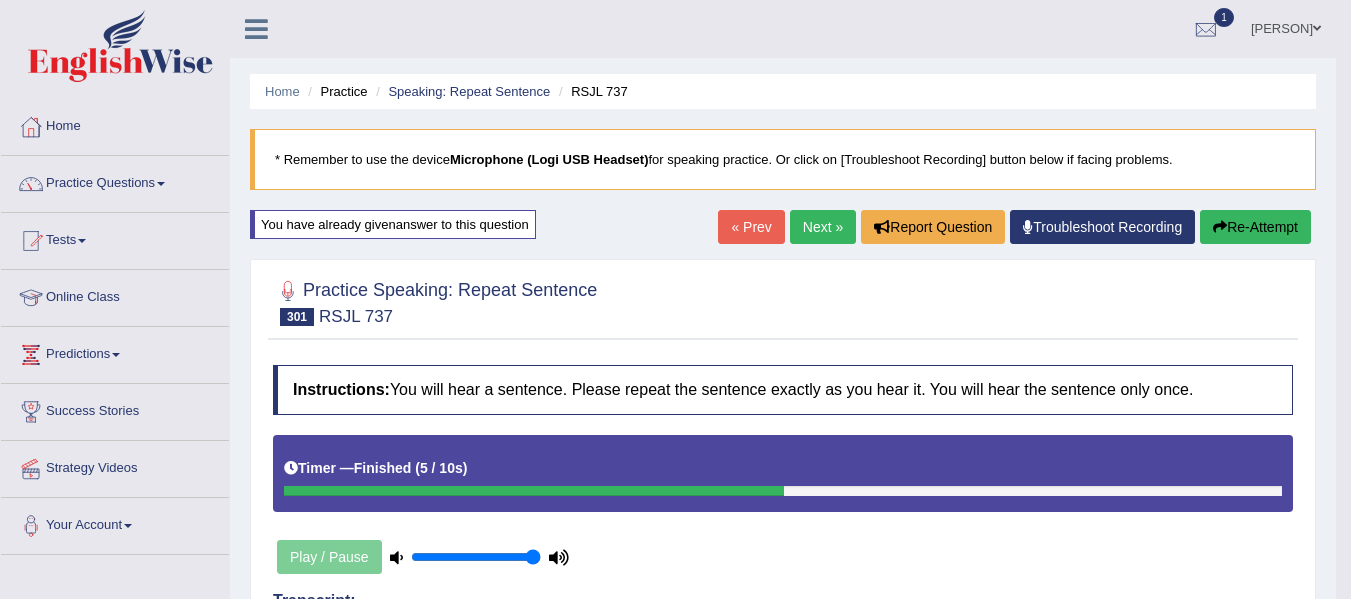 click at bounding box center (1220, 227) 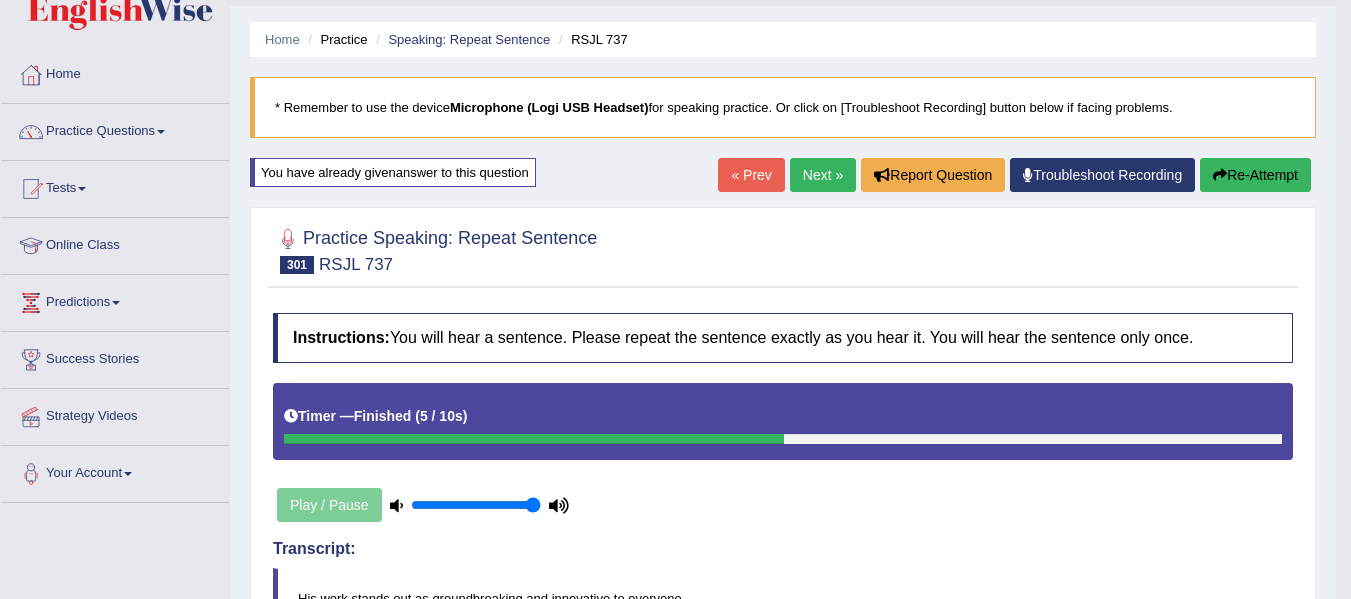 scroll, scrollTop: 100, scrollLeft: 0, axis: vertical 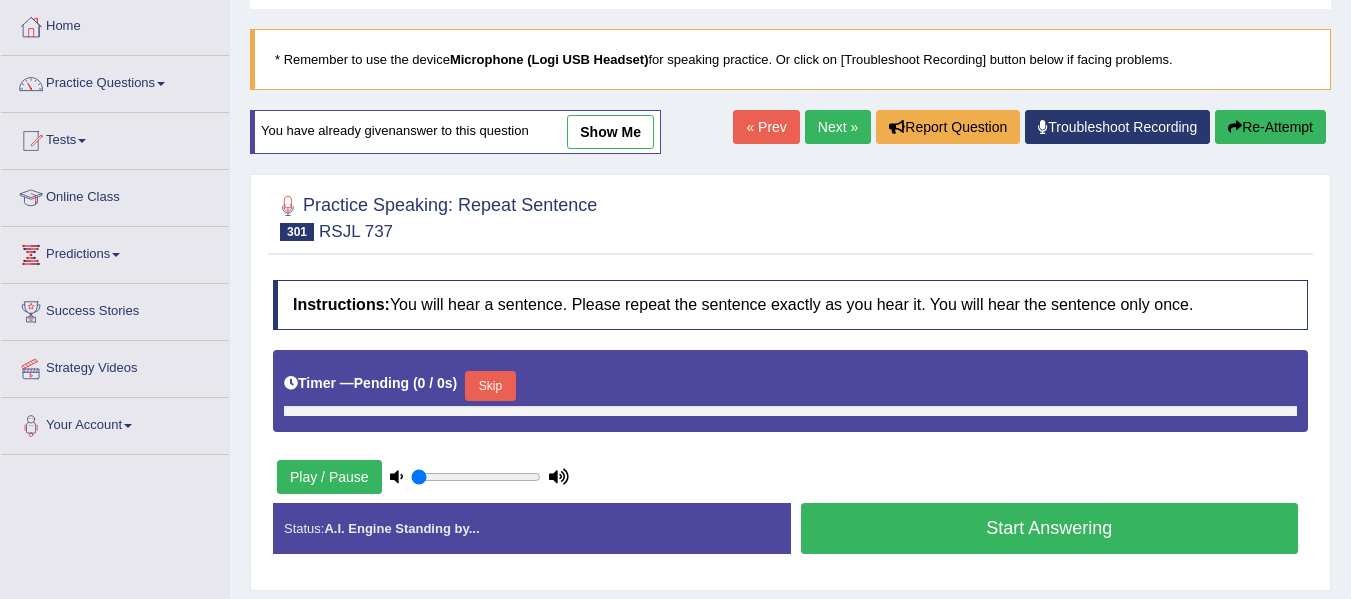 type on "1" 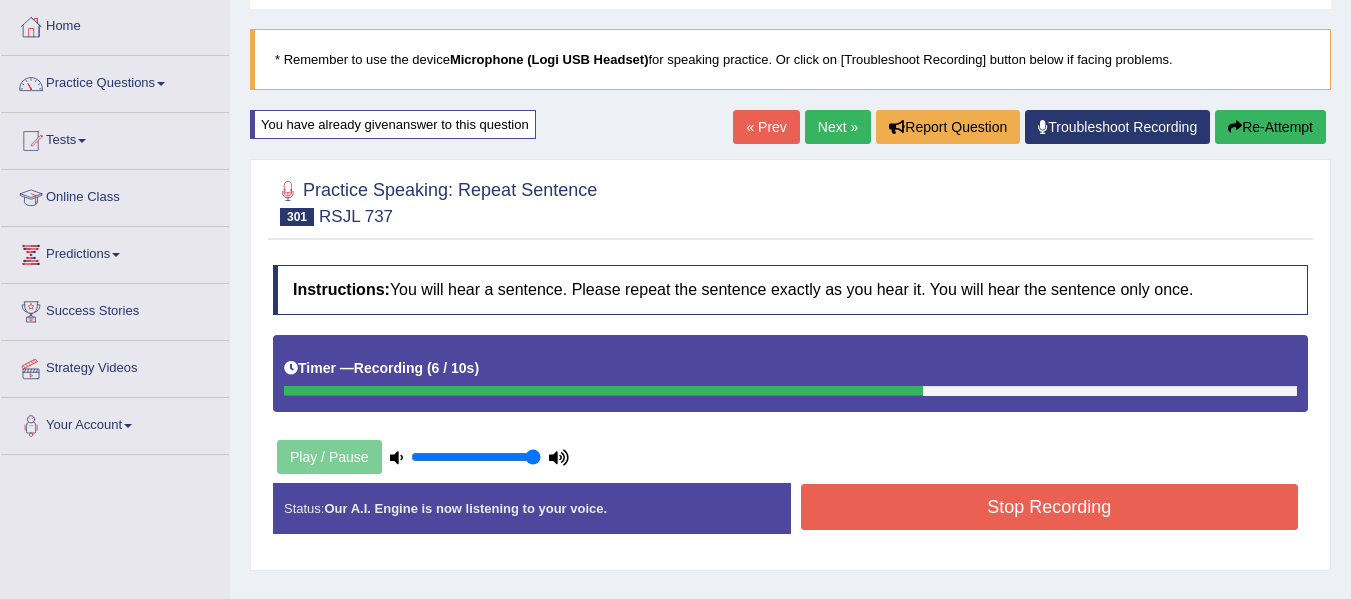 click on "Stop Recording" at bounding box center [1050, 507] 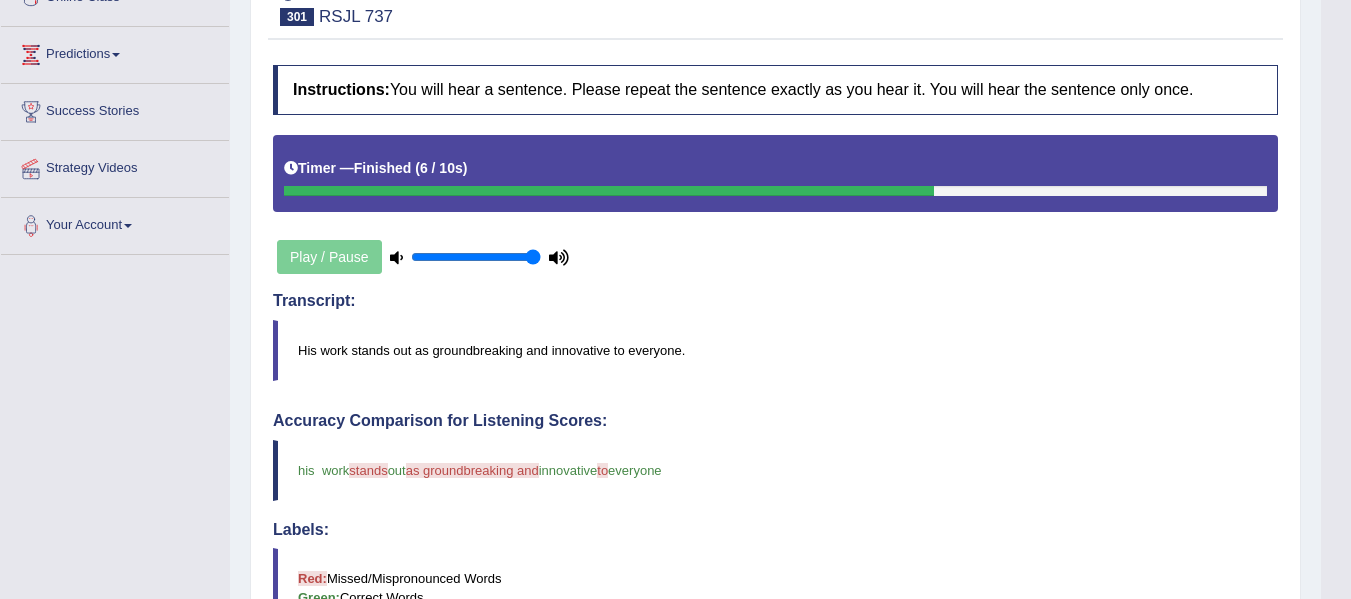scroll, scrollTop: 570, scrollLeft: 0, axis: vertical 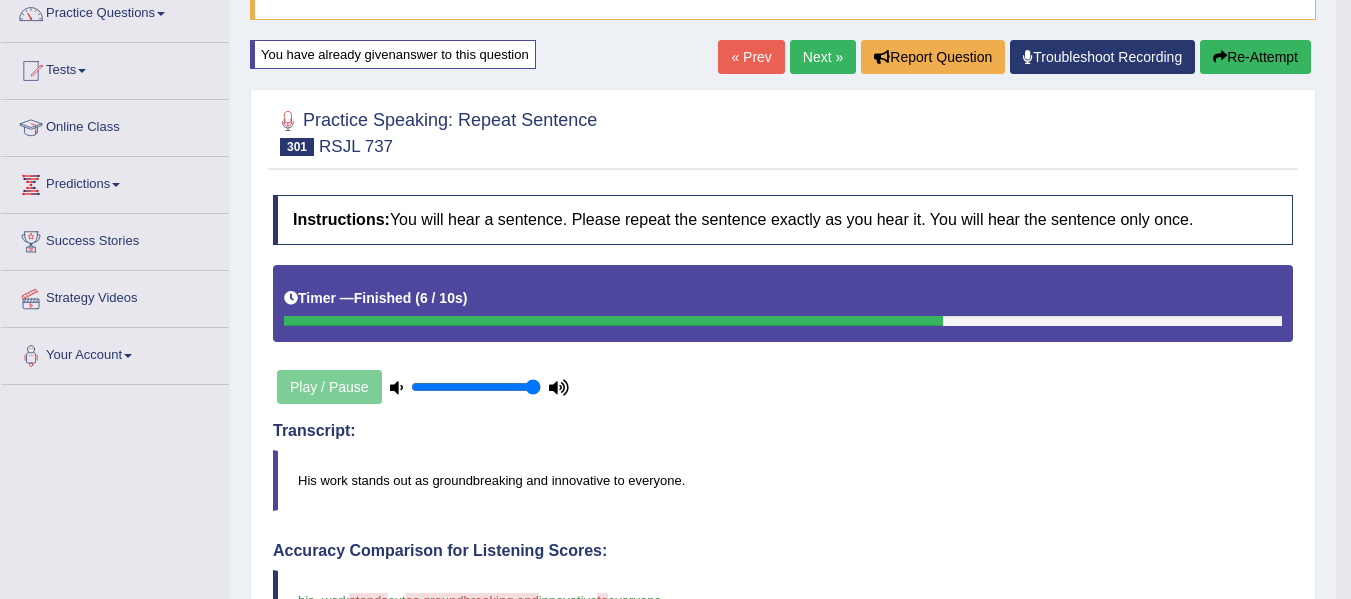 click on "Next »" at bounding box center (823, 57) 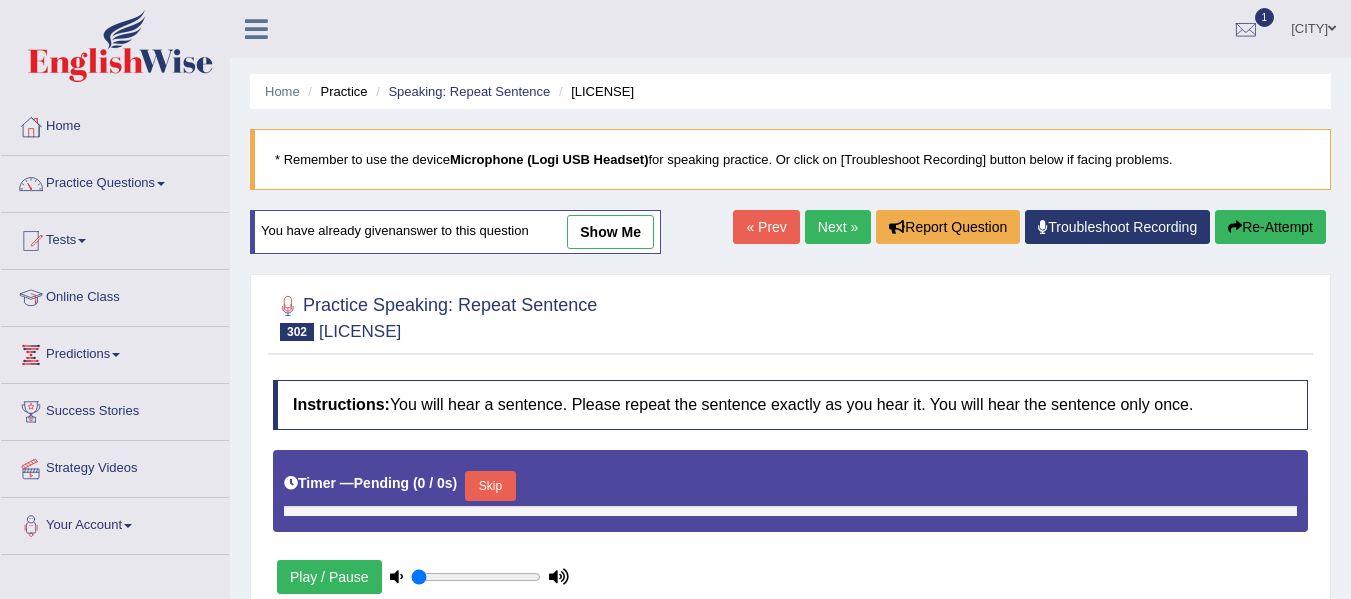 scroll, scrollTop: 0, scrollLeft: 0, axis: both 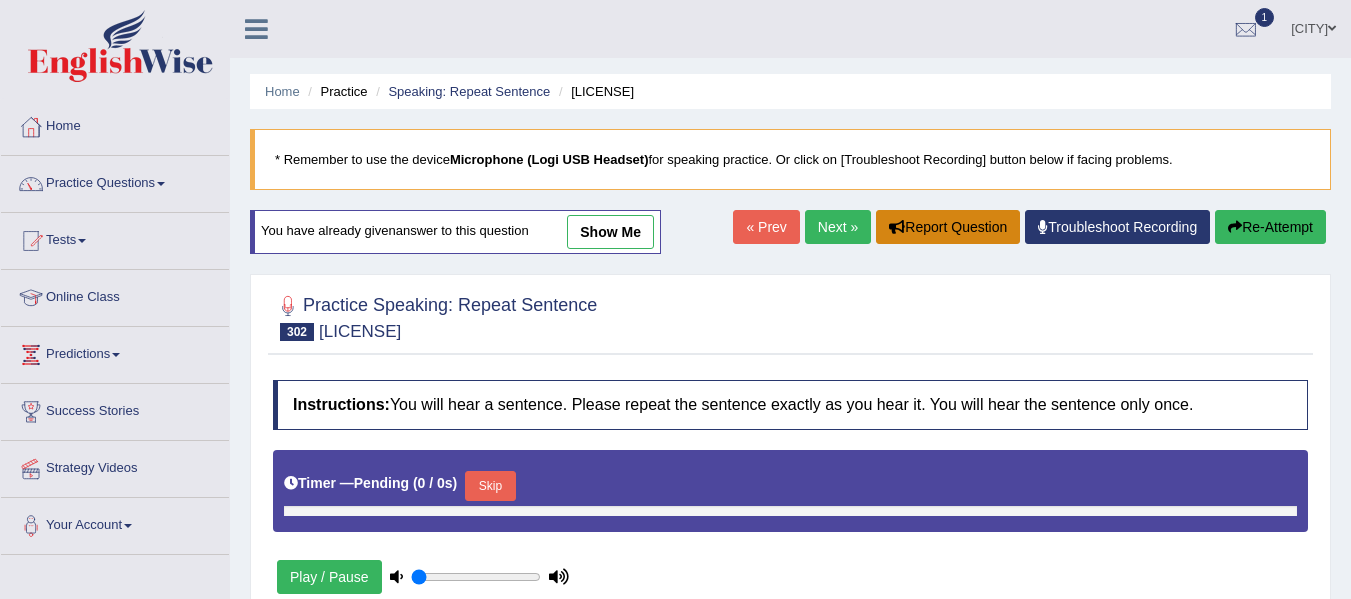 type on "1" 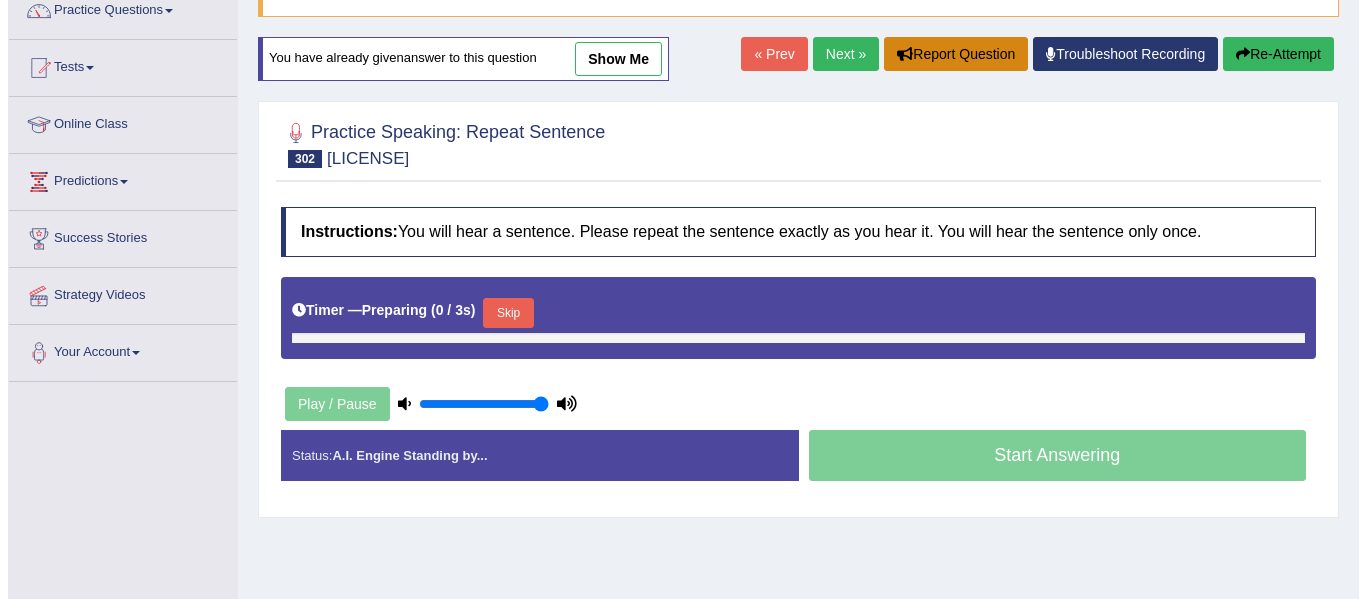 scroll, scrollTop: 300, scrollLeft: 0, axis: vertical 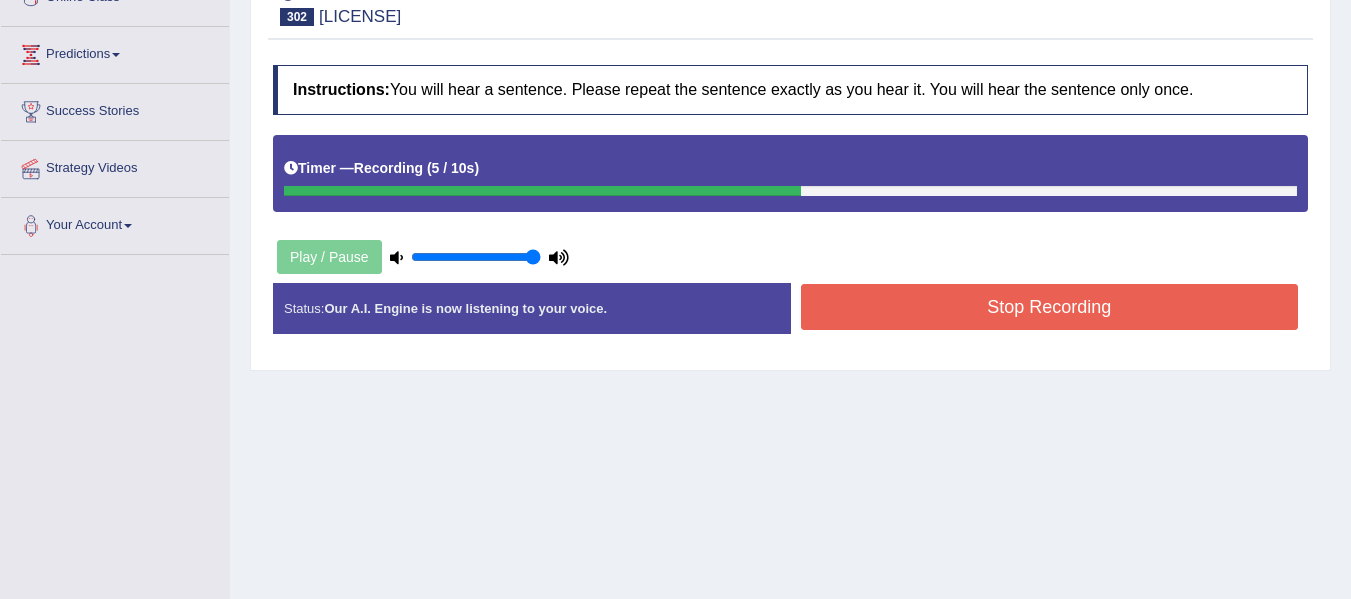 click on "Stop Recording" at bounding box center (1050, 307) 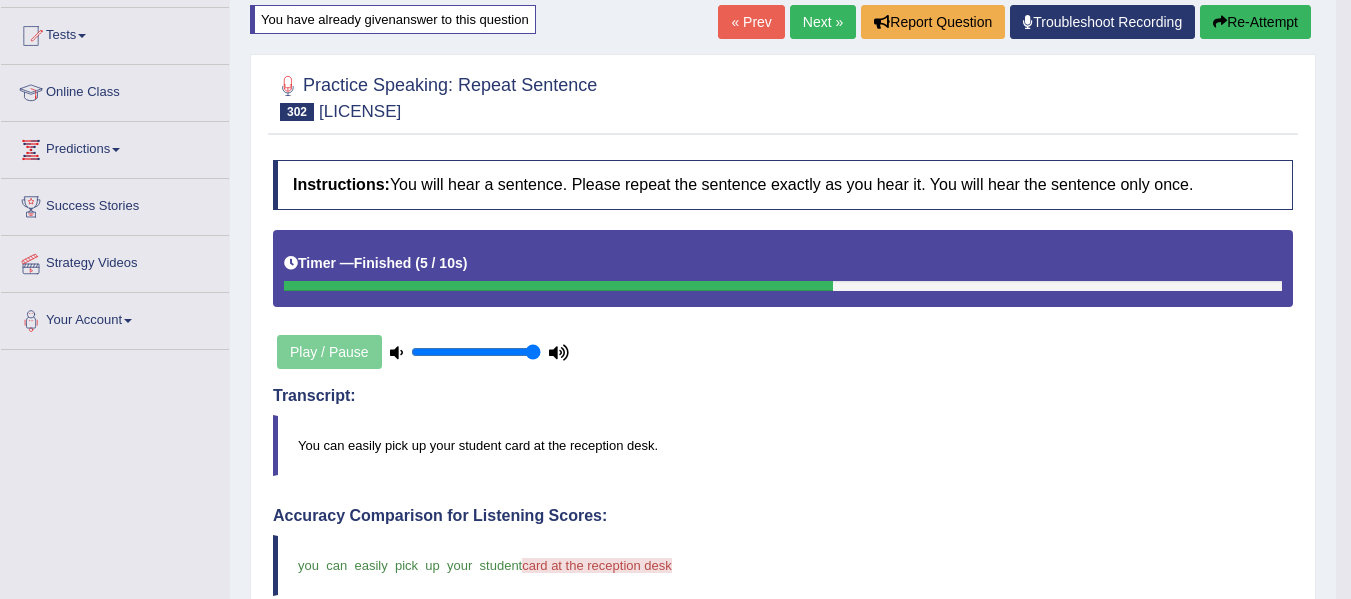 scroll, scrollTop: 0, scrollLeft: 0, axis: both 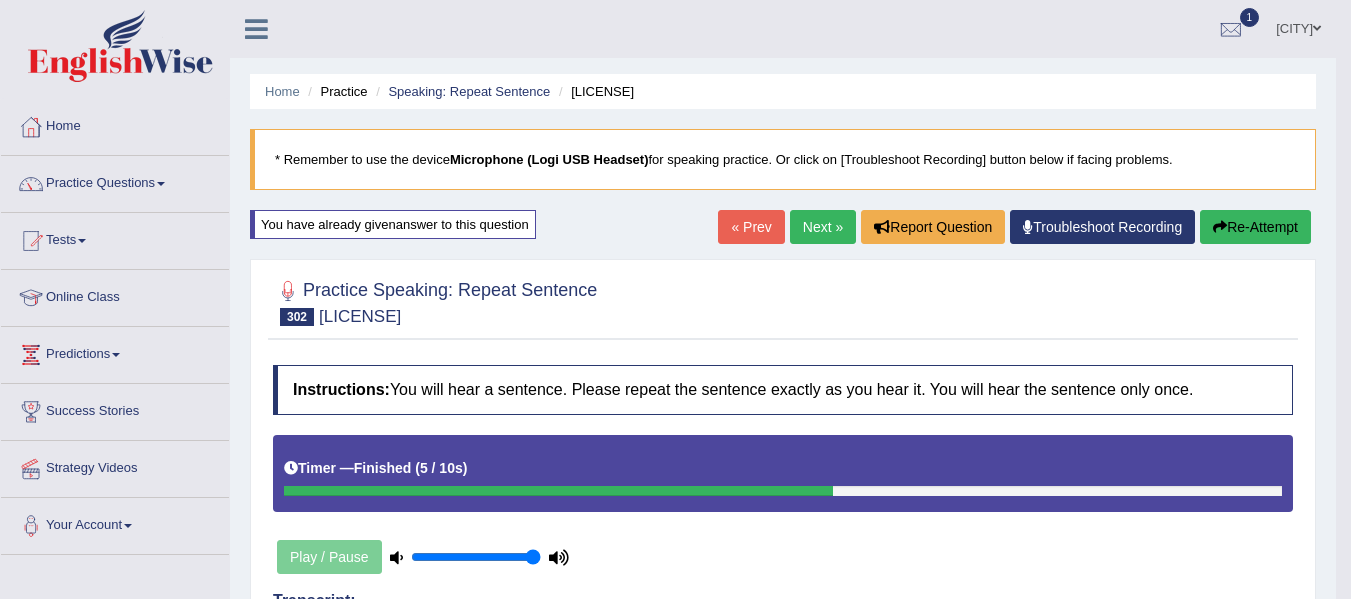 click on "« Prev Next »  Report Question  Troubleshoot Recording  Re-Attempt" at bounding box center [1017, 229] 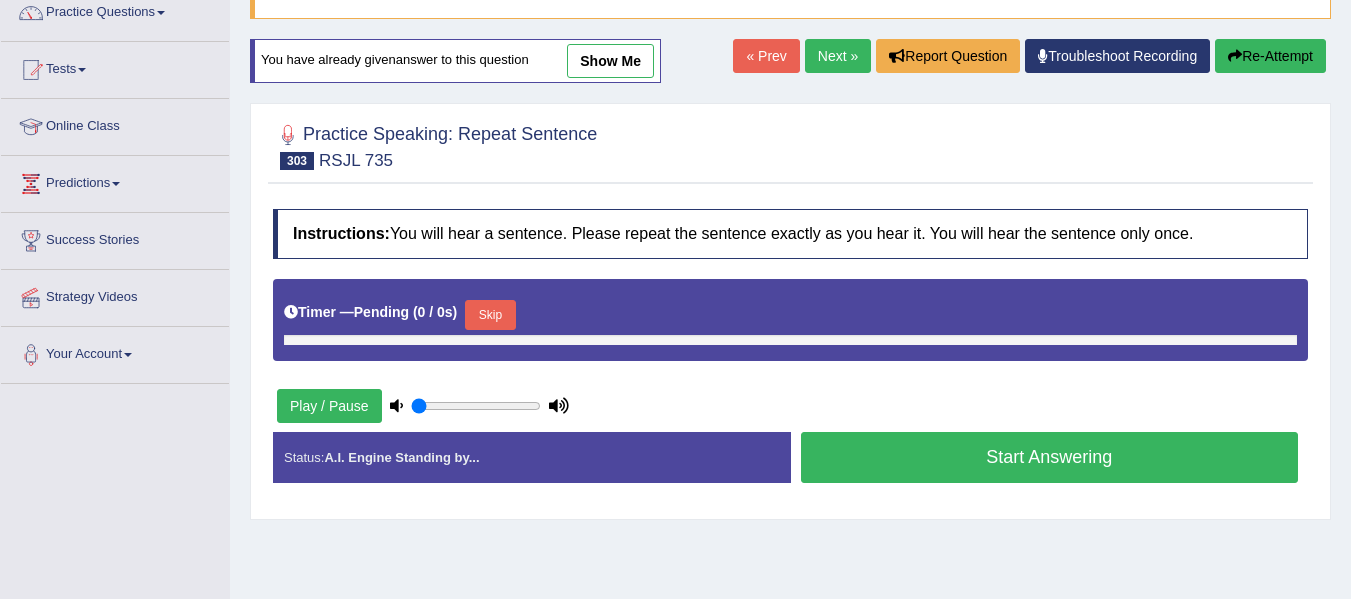 scroll, scrollTop: 0, scrollLeft: 0, axis: both 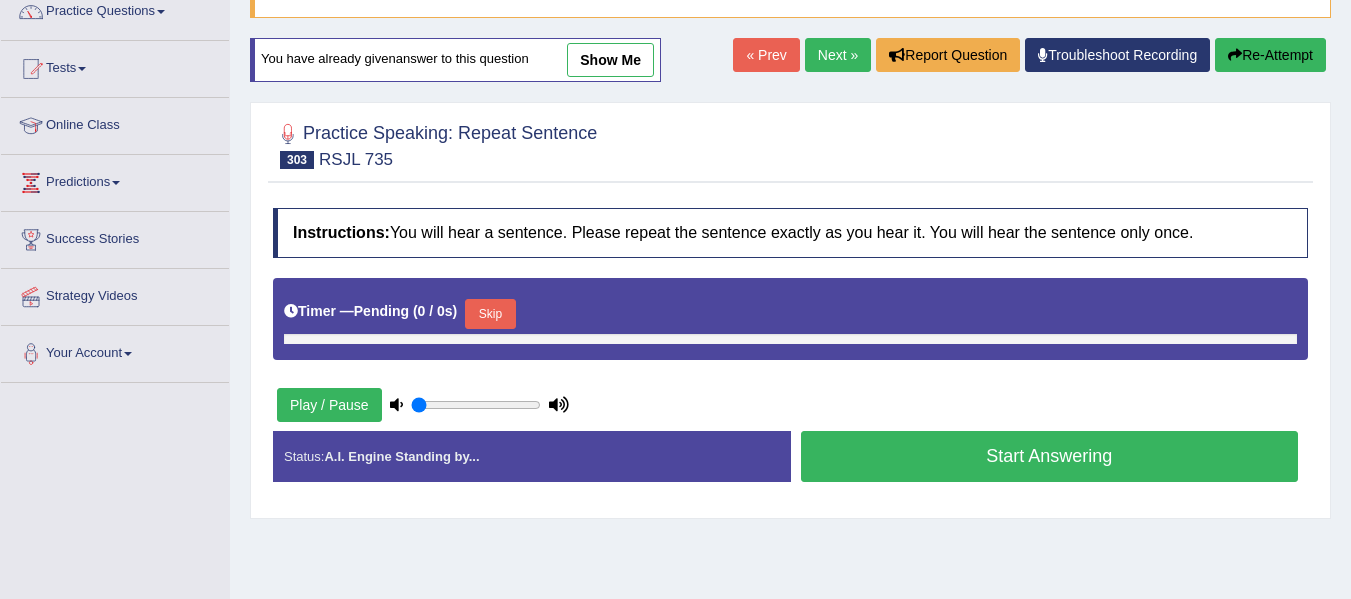 type on "1" 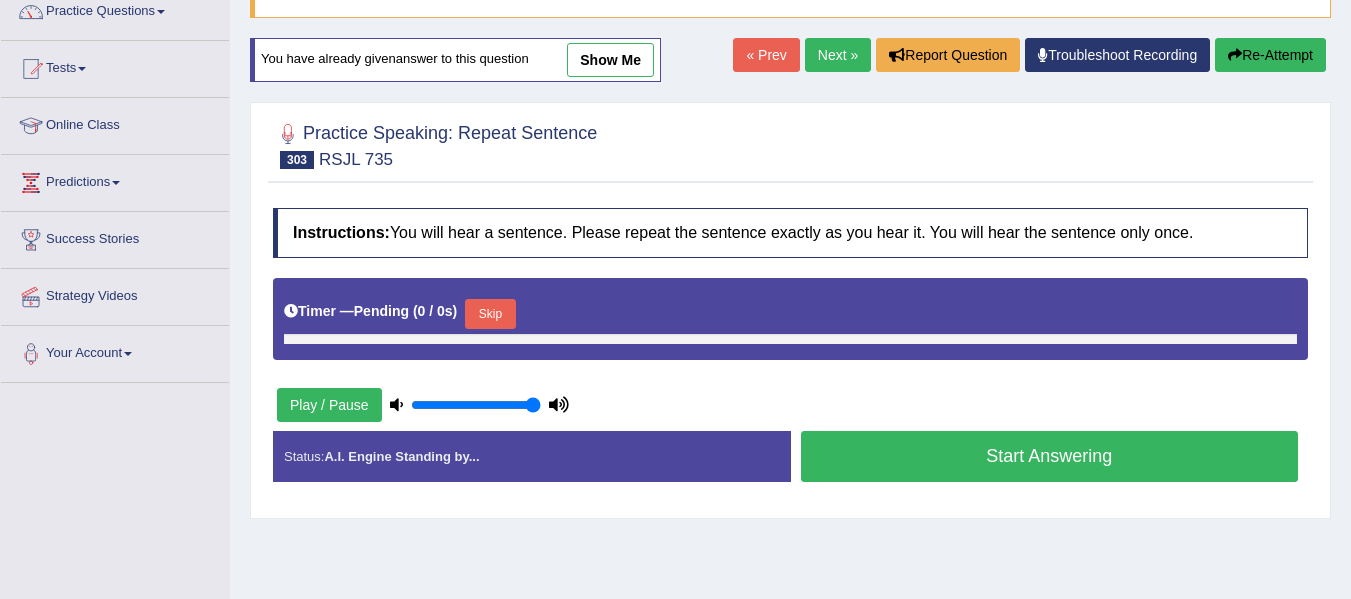 scroll, scrollTop: 200, scrollLeft: 0, axis: vertical 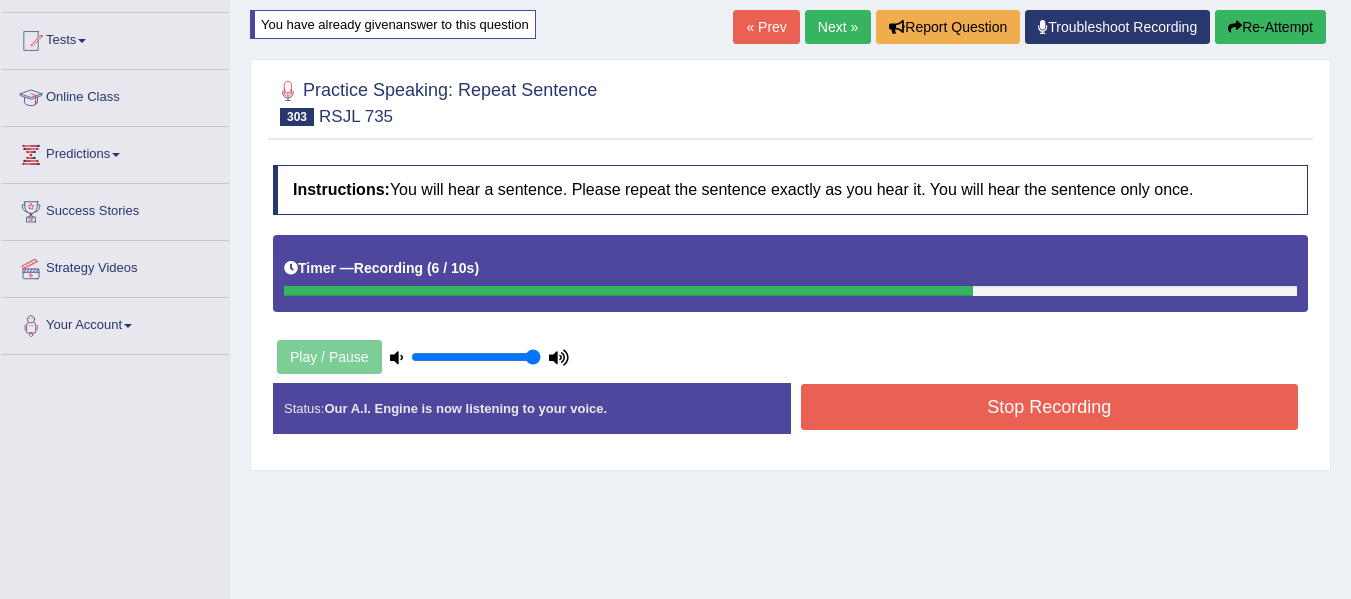 click on "Stop Recording" at bounding box center (1050, 407) 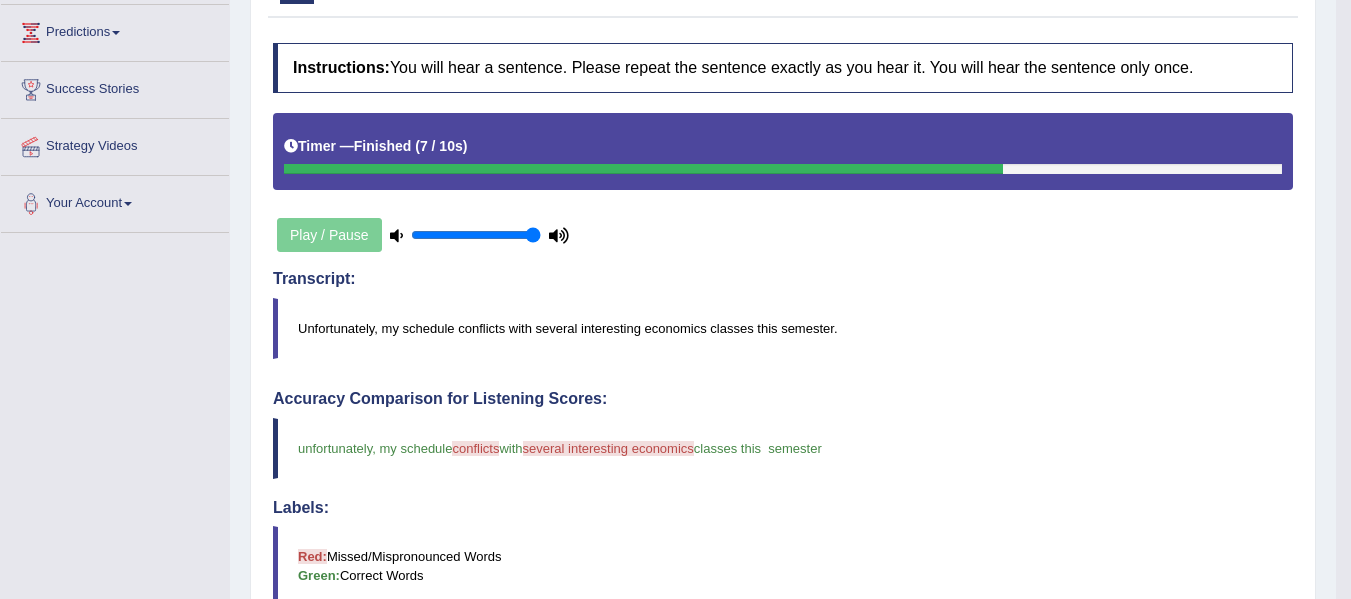 scroll, scrollTop: 200, scrollLeft: 0, axis: vertical 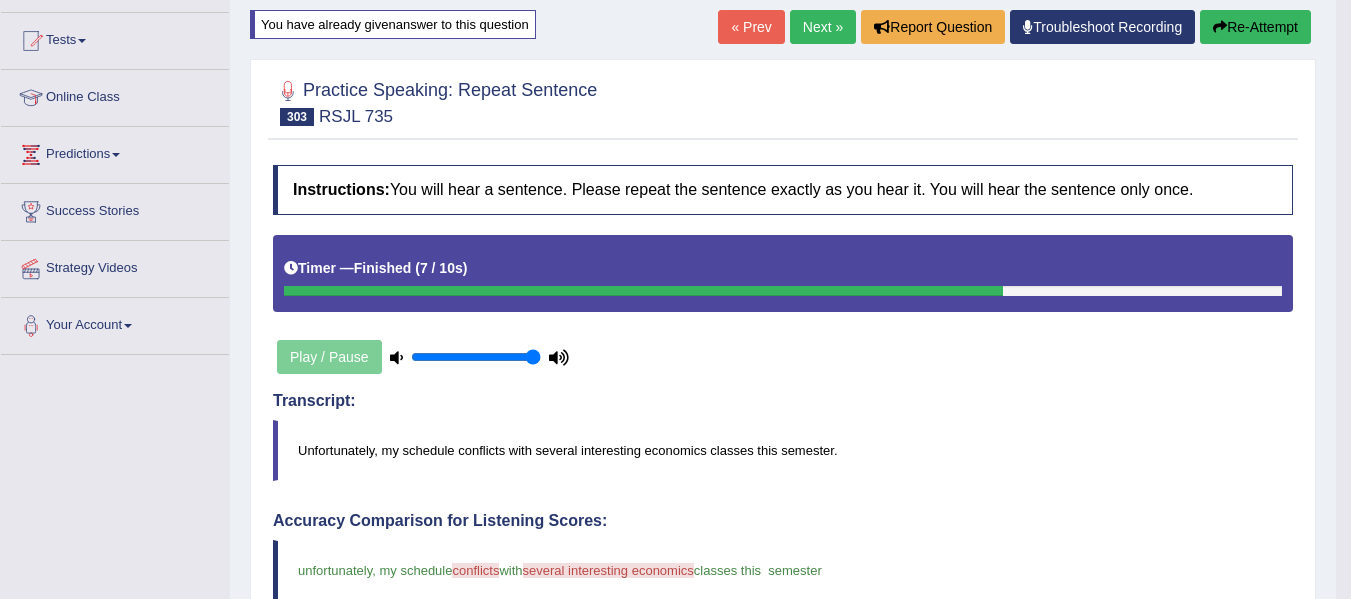click on "Next »" at bounding box center [823, 27] 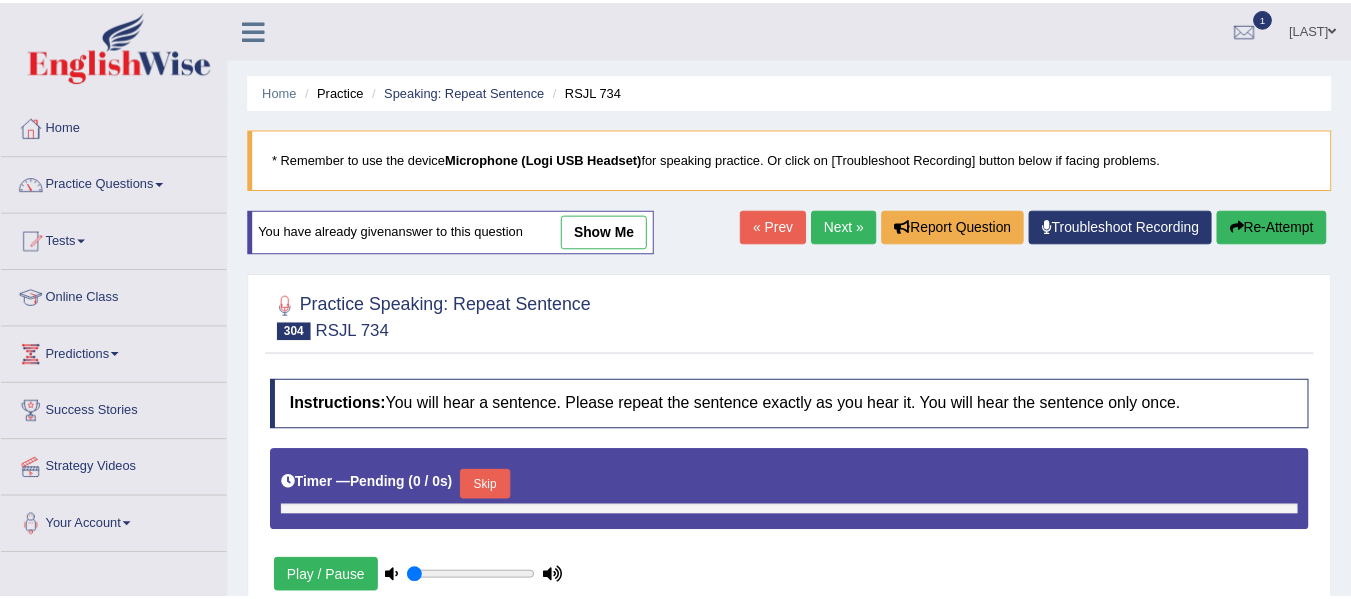 scroll, scrollTop: 0, scrollLeft: 0, axis: both 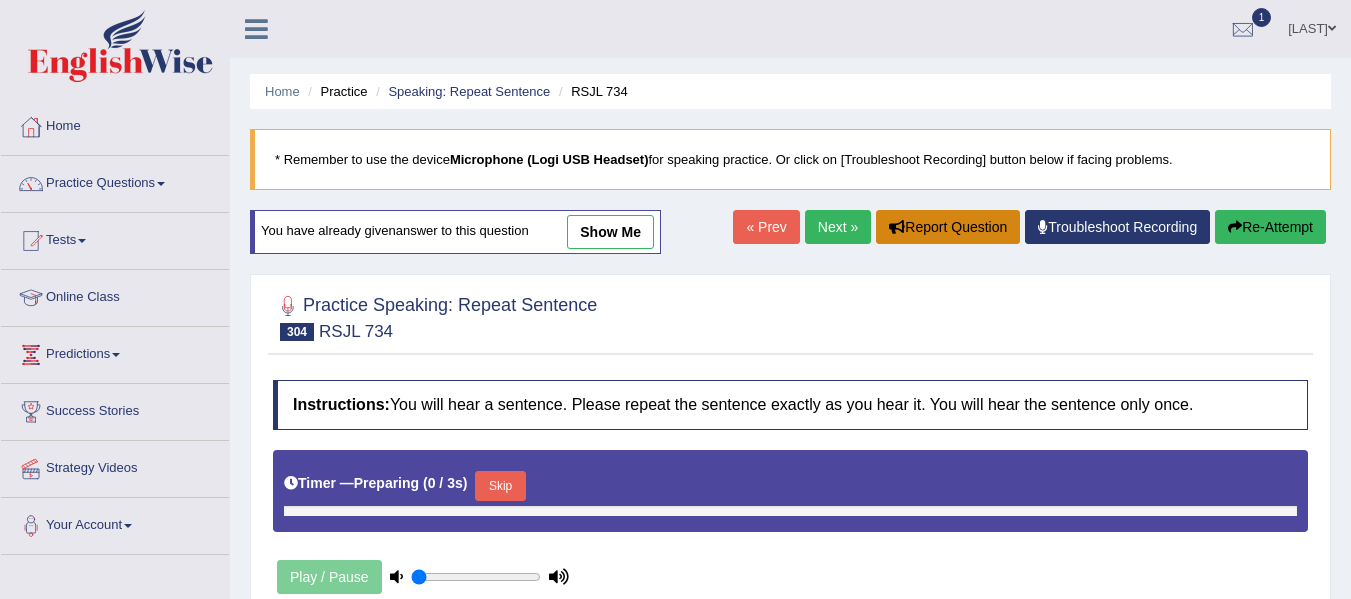 type on "1" 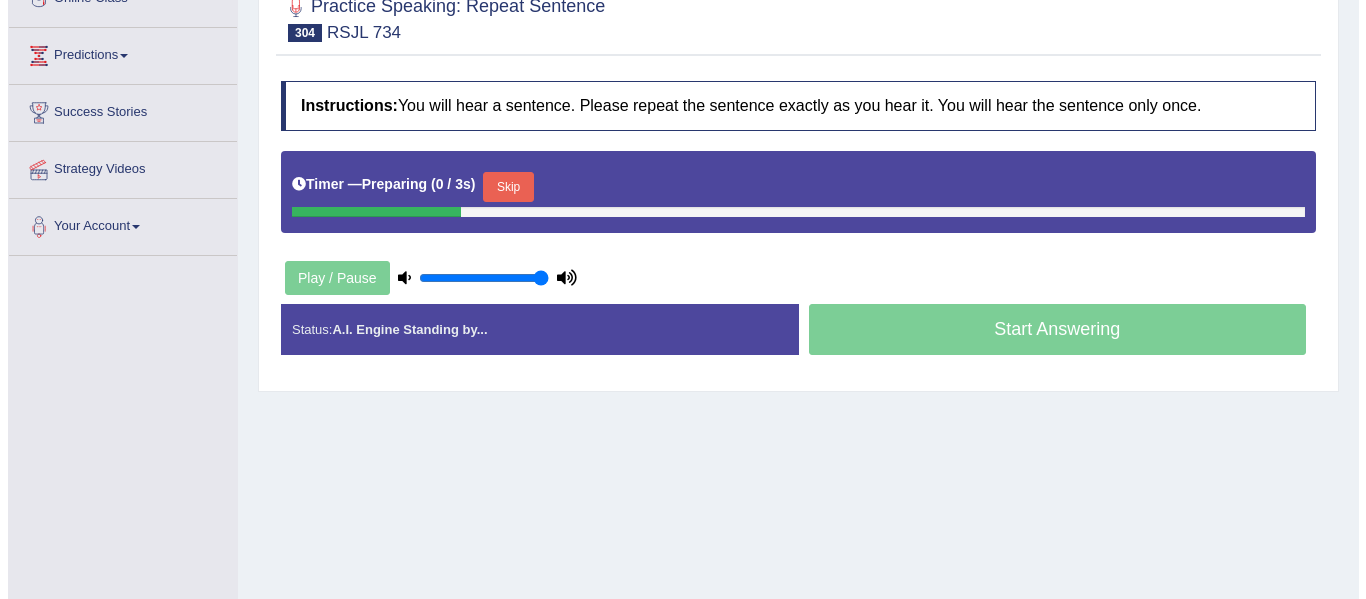 scroll, scrollTop: 300, scrollLeft: 0, axis: vertical 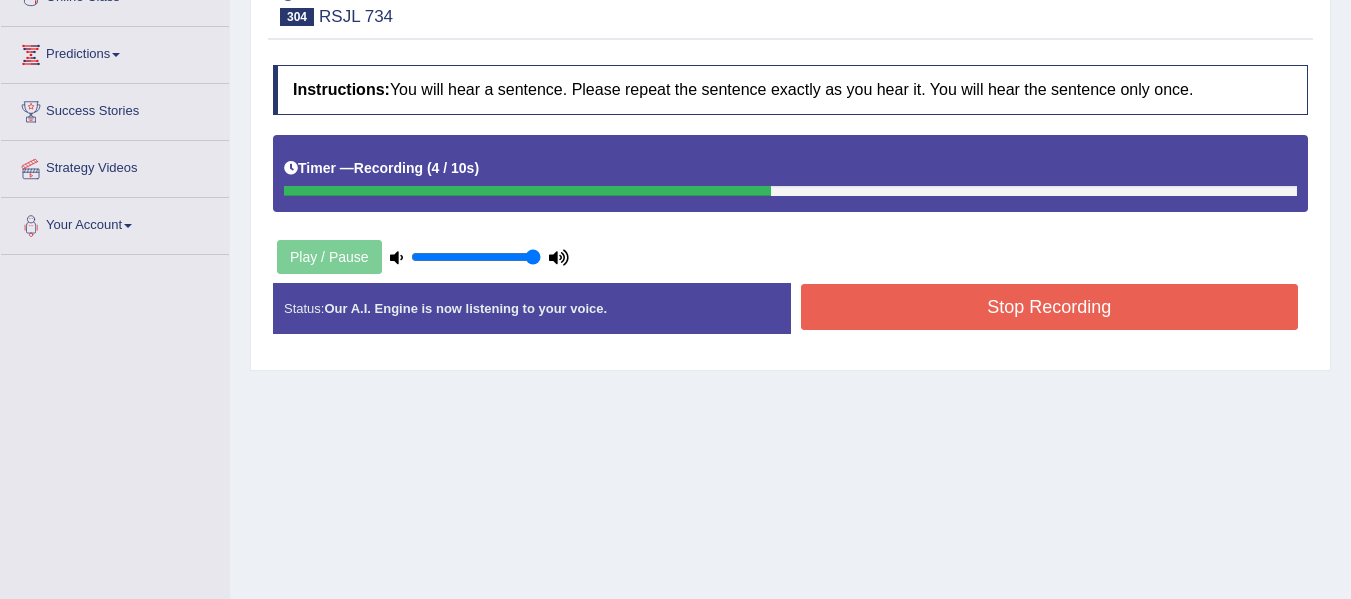 click on "Stop Recording" at bounding box center [1050, 307] 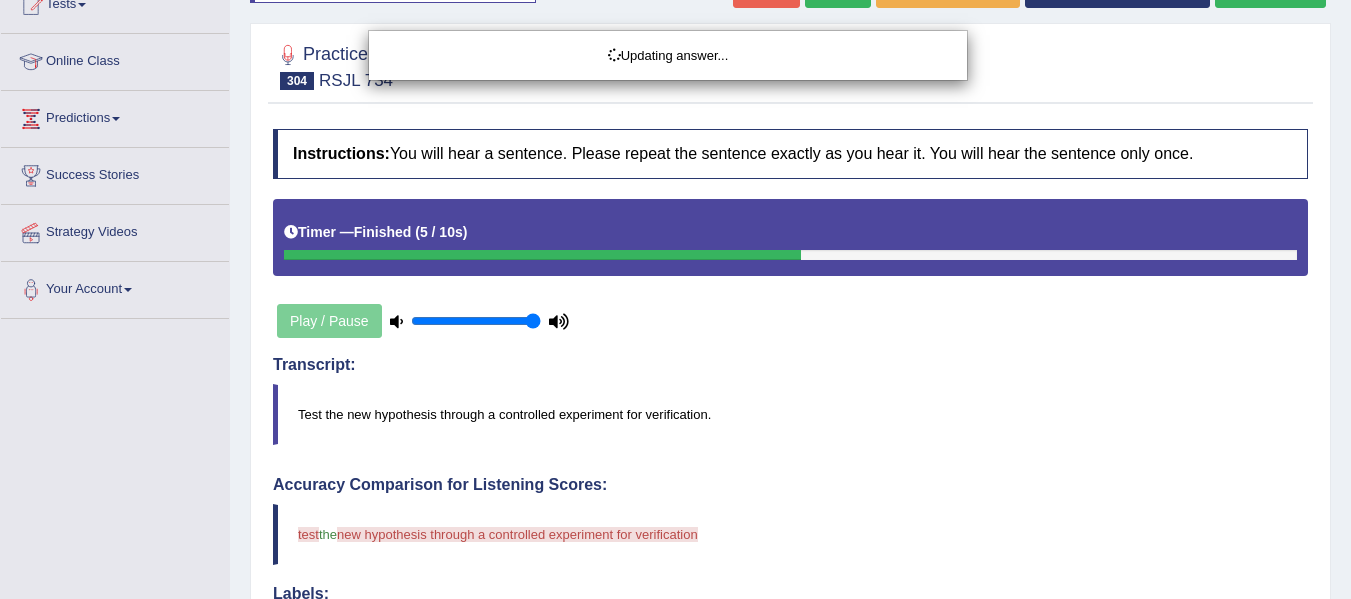 scroll, scrollTop: 200, scrollLeft: 0, axis: vertical 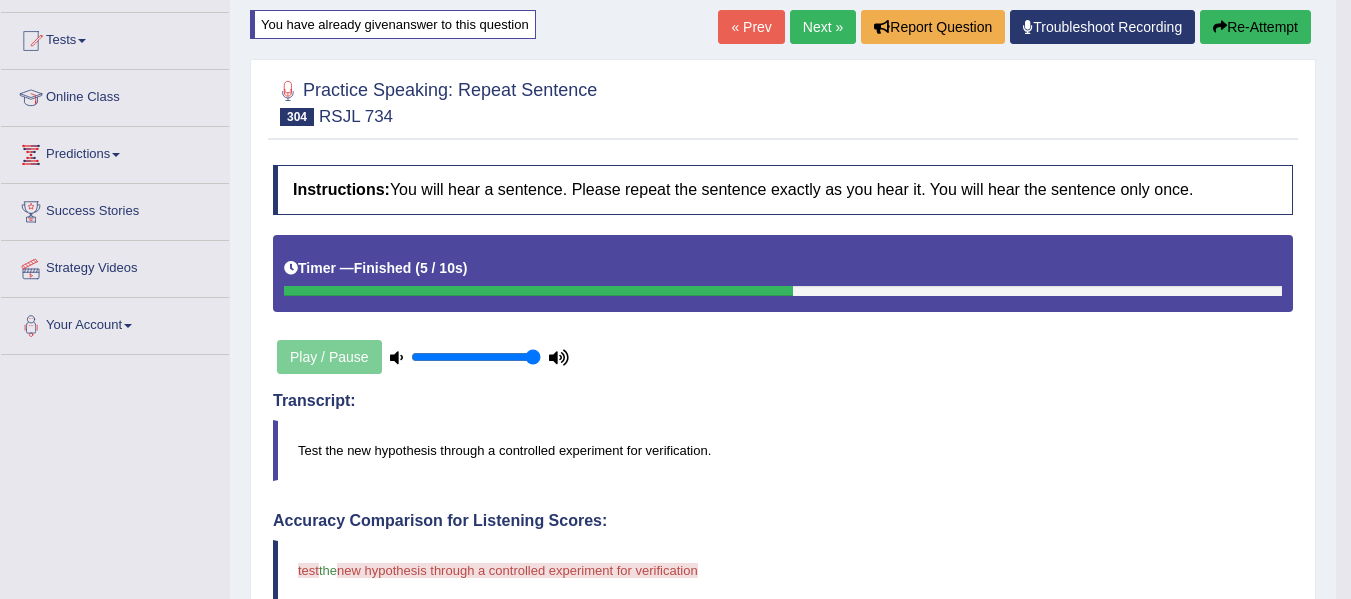 click on "Re-Attempt" at bounding box center [1255, 27] 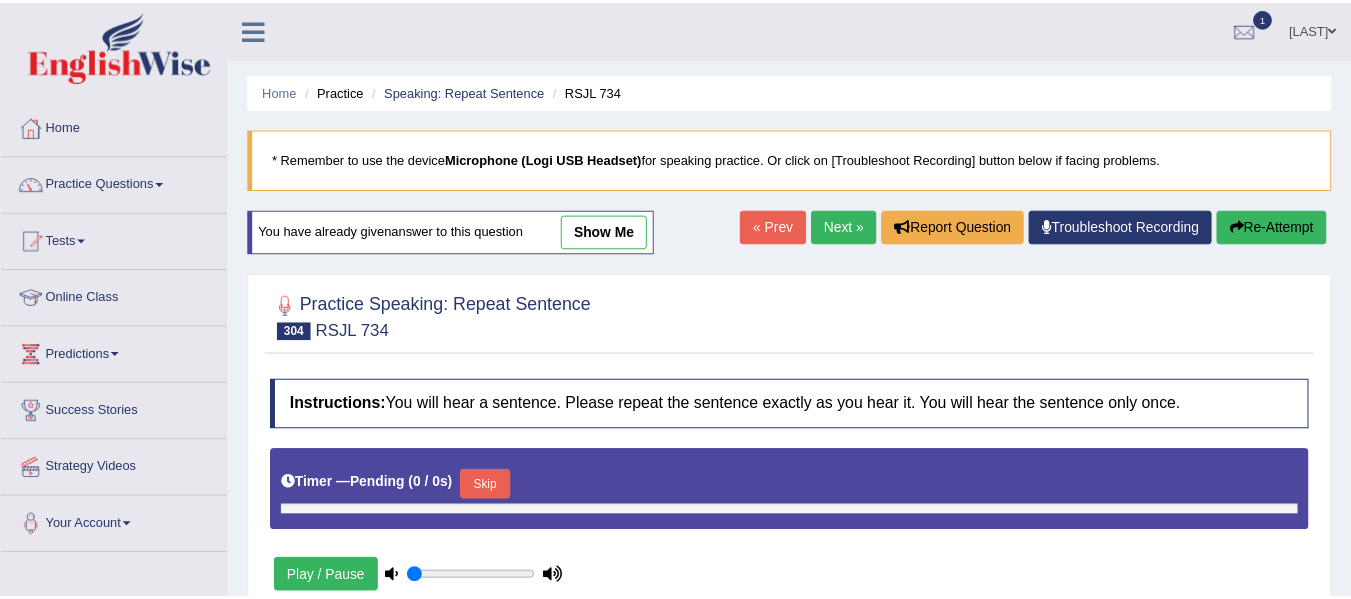 scroll, scrollTop: 451, scrollLeft: 0, axis: vertical 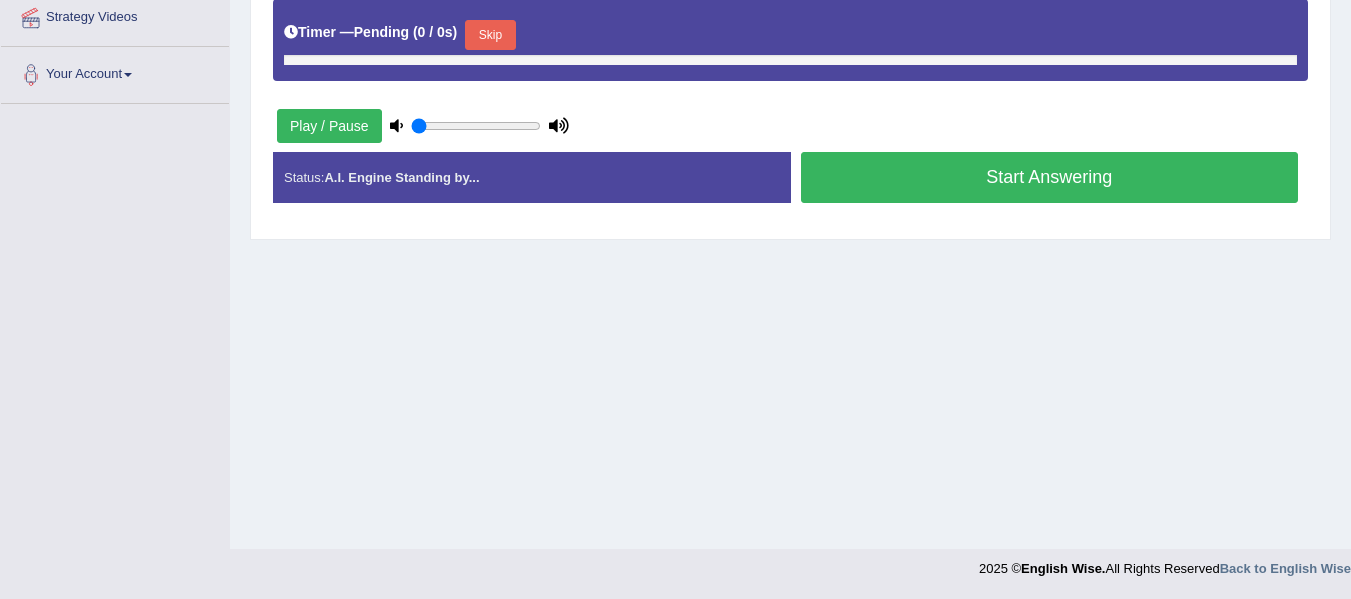 type on "1" 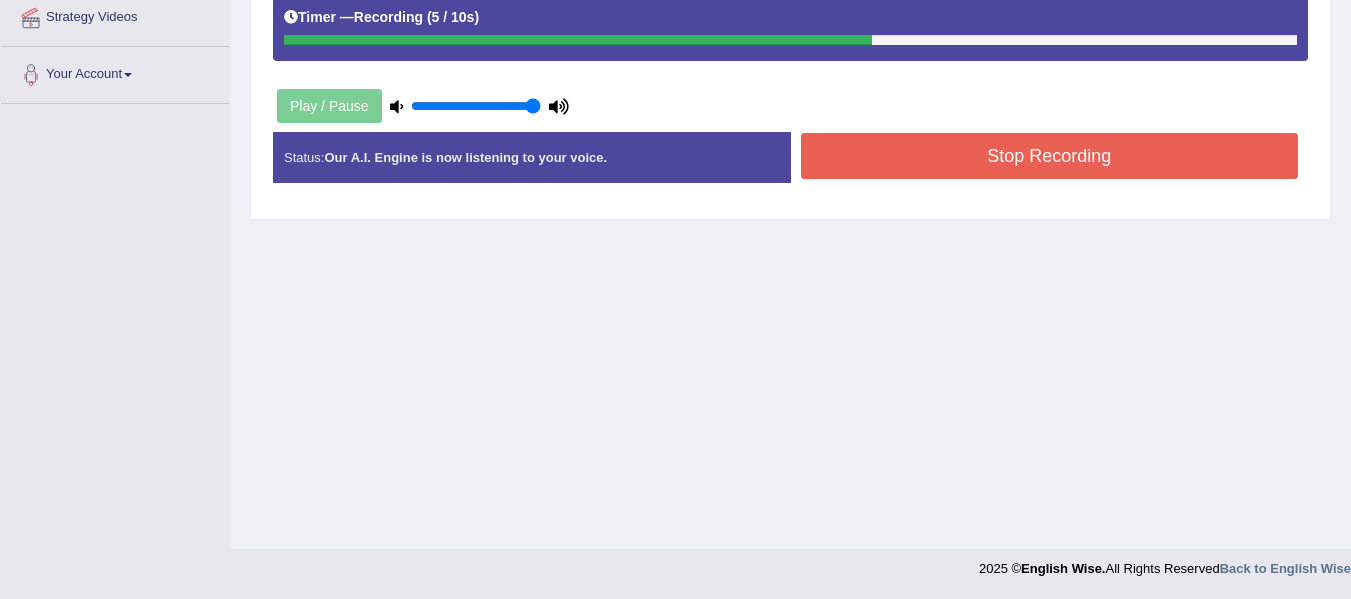 click on "Stop Recording" at bounding box center (1050, 156) 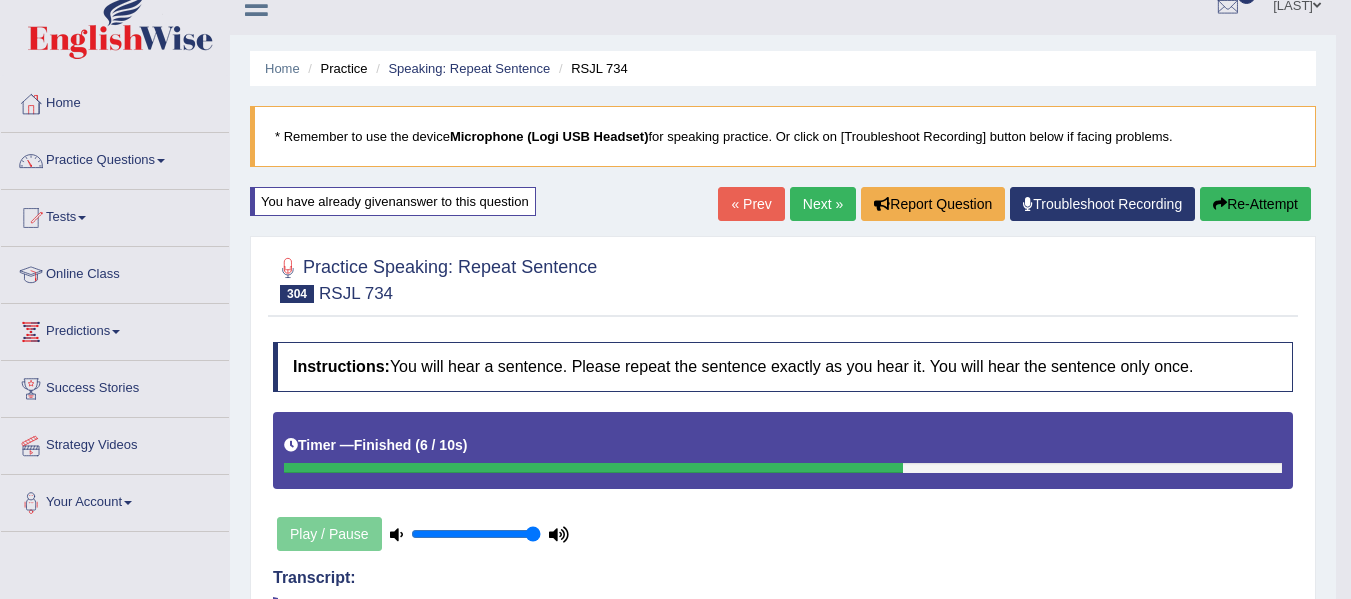 scroll, scrollTop: 0, scrollLeft: 0, axis: both 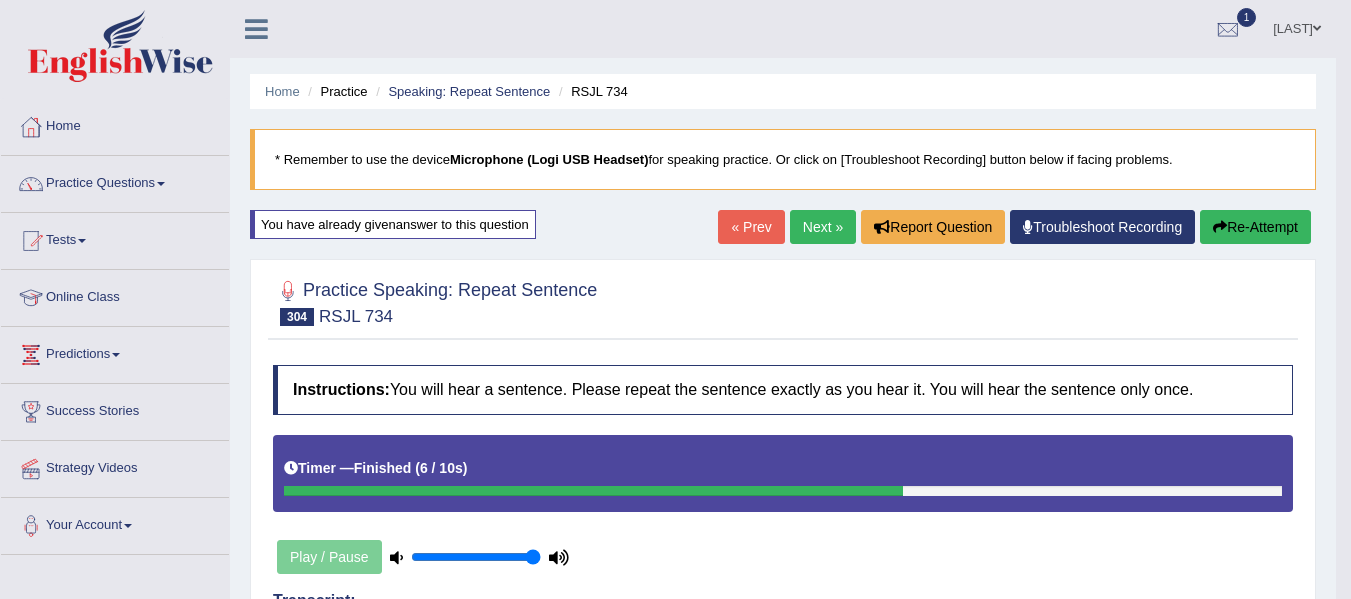 click on "Re-Attempt" at bounding box center (1255, 227) 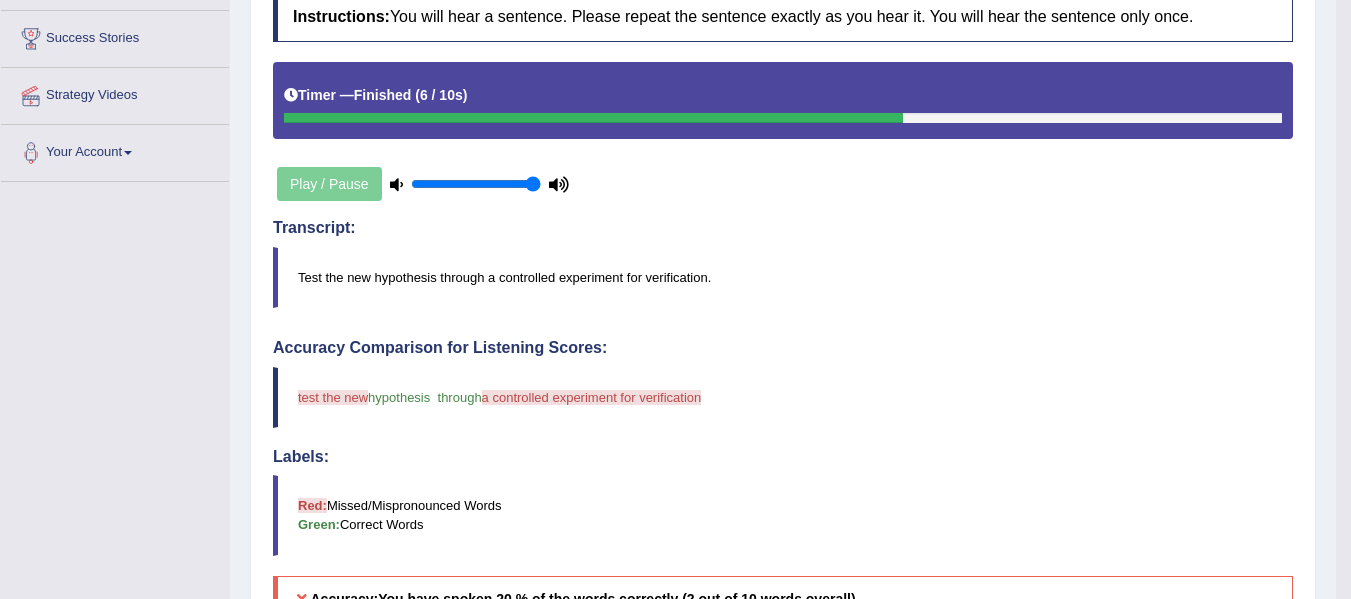 scroll, scrollTop: 500, scrollLeft: 0, axis: vertical 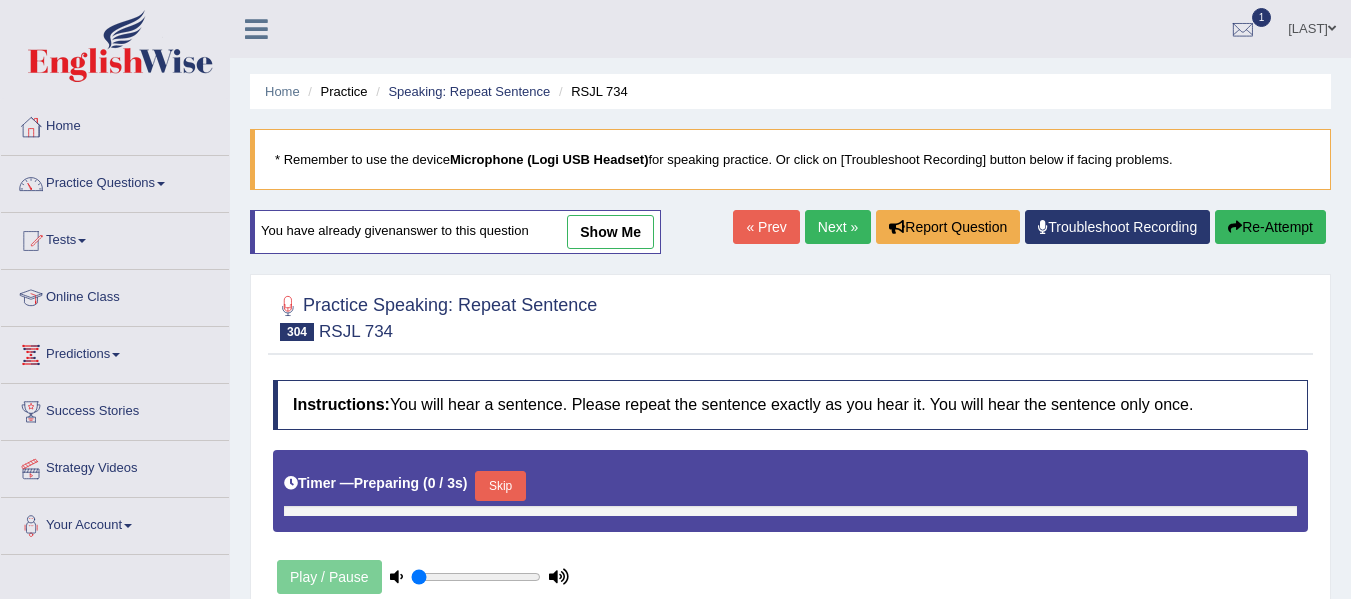 type on "1" 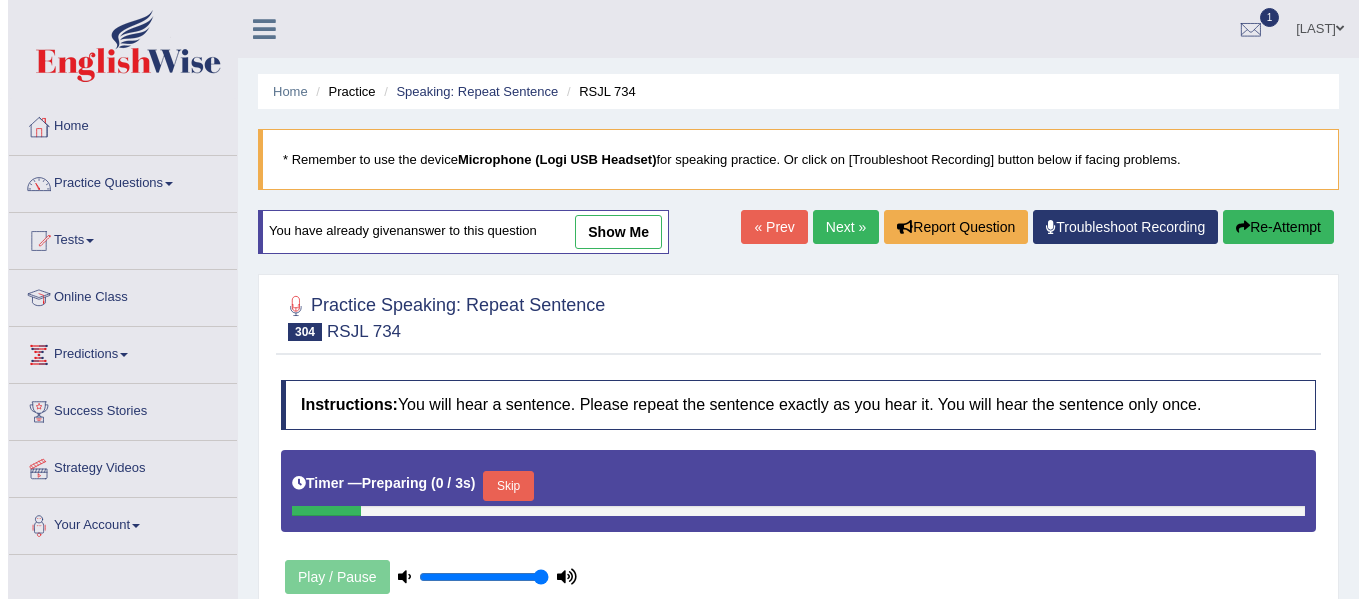 scroll, scrollTop: 451, scrollLeft: 0, axis: vertical 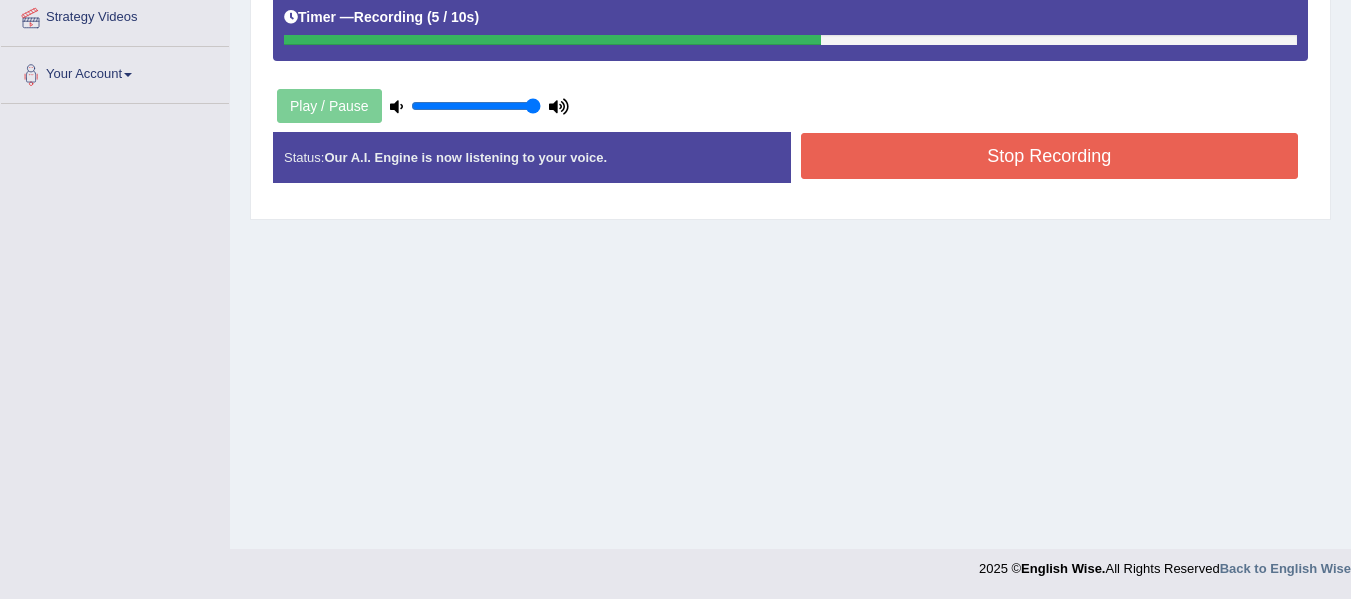 click on "Stop Recording" at bounding box center [1050, 156] 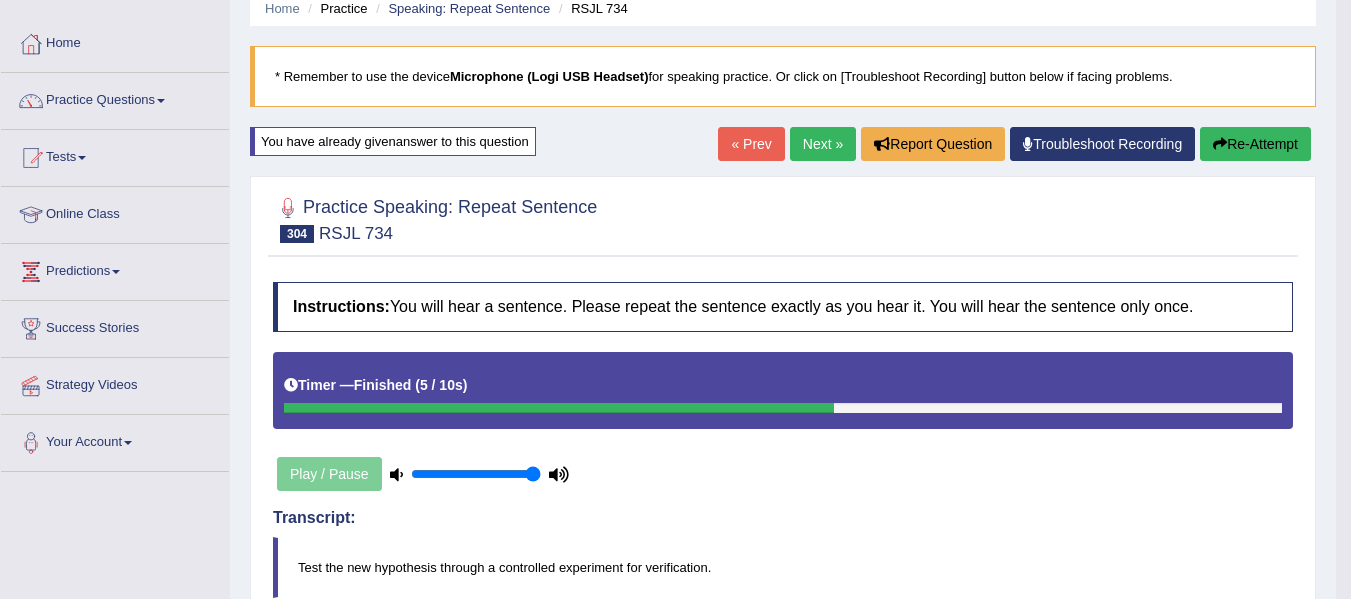 scroll, scrollTop: 0, scrollLeft: 0, axis: both 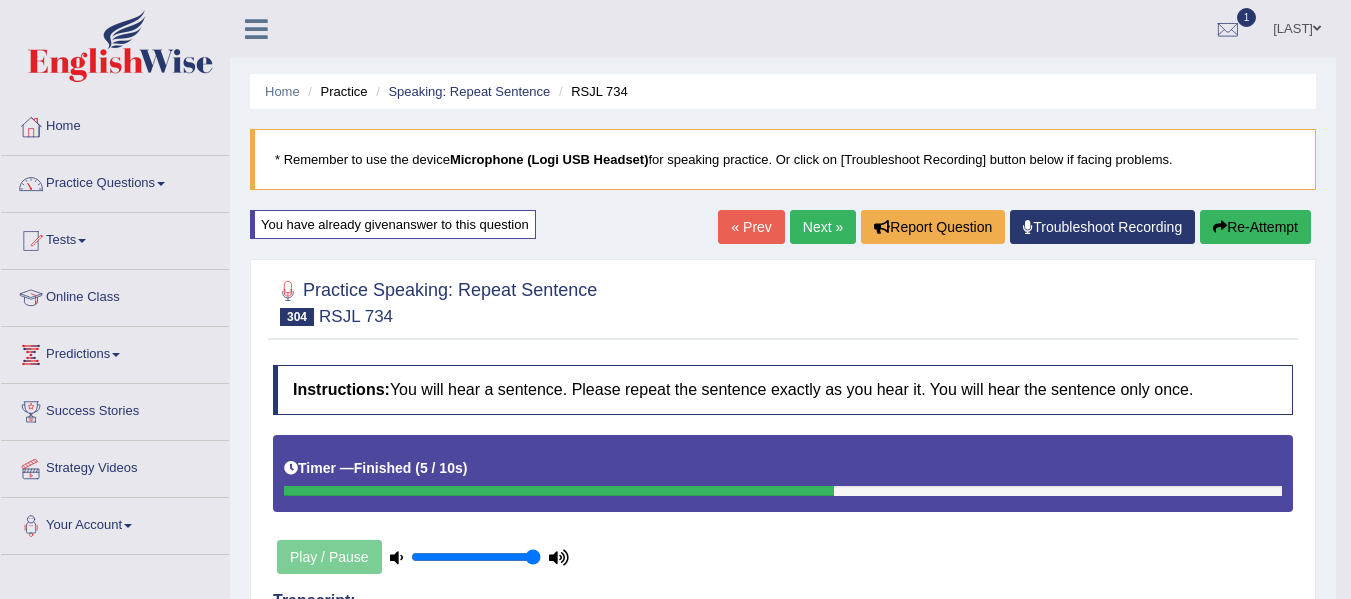 click on "Re-Attempt" at bounding box center (1255, 227) 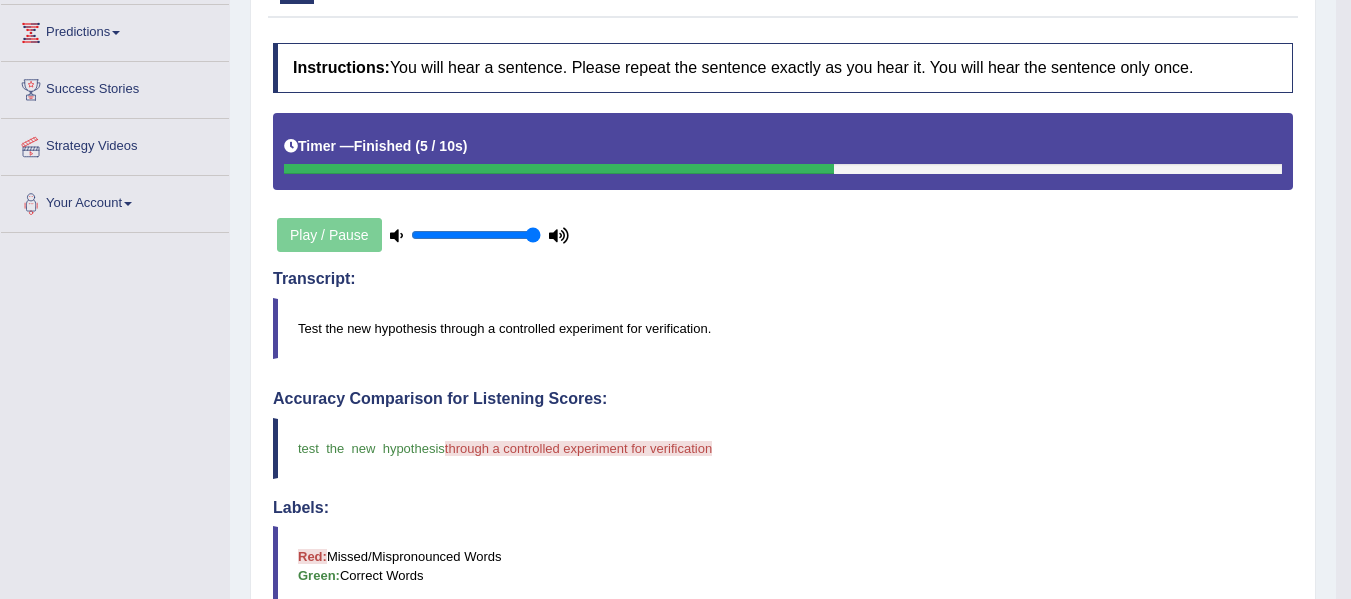 scroll, scrollTop: 400, scrollLeft: 0, axis: vertical 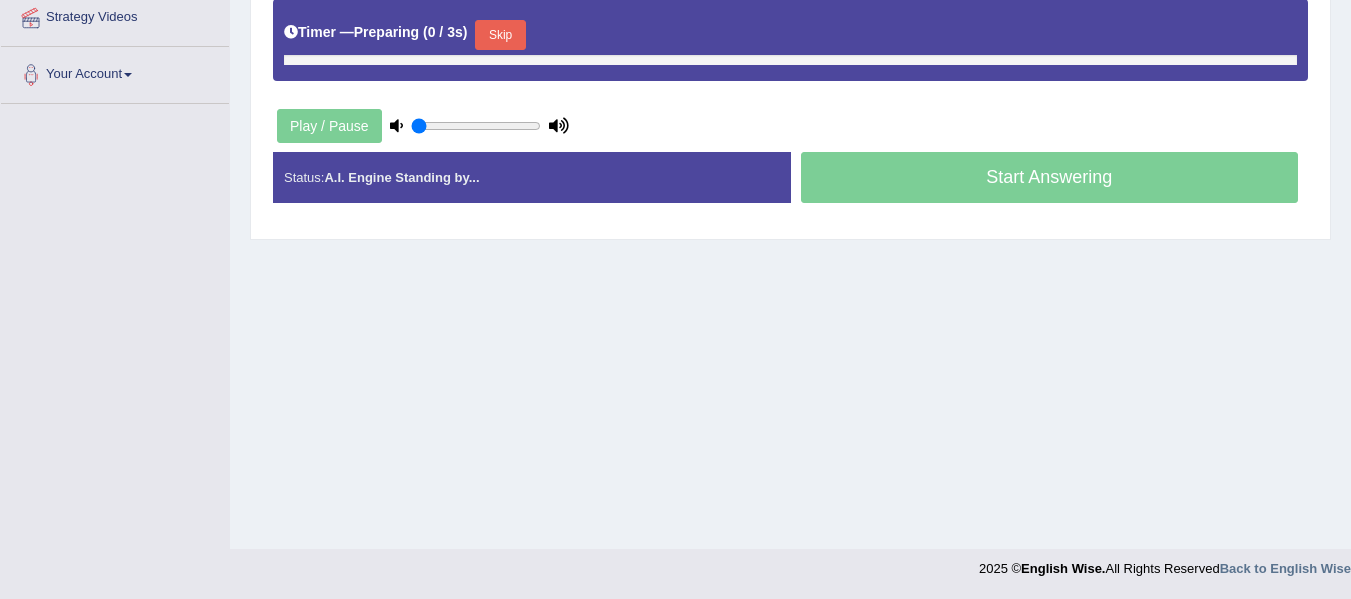 type on "1" 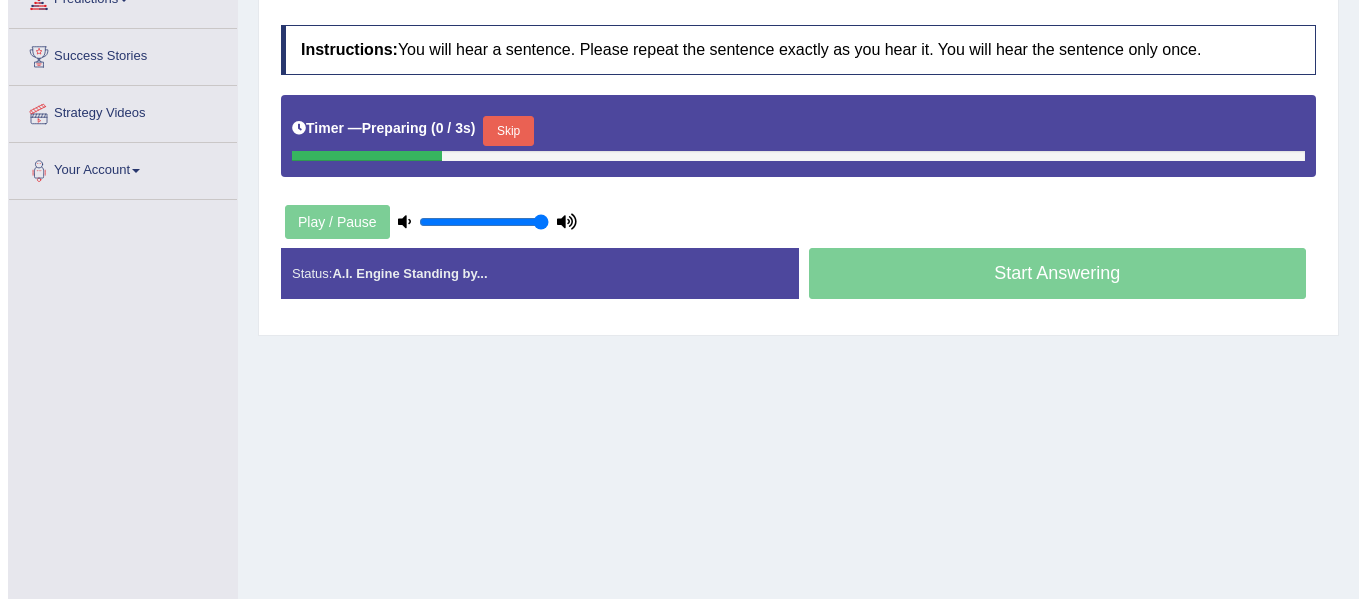scroll, scrollTop: 251, scrollLeft: 0, axis: vertical 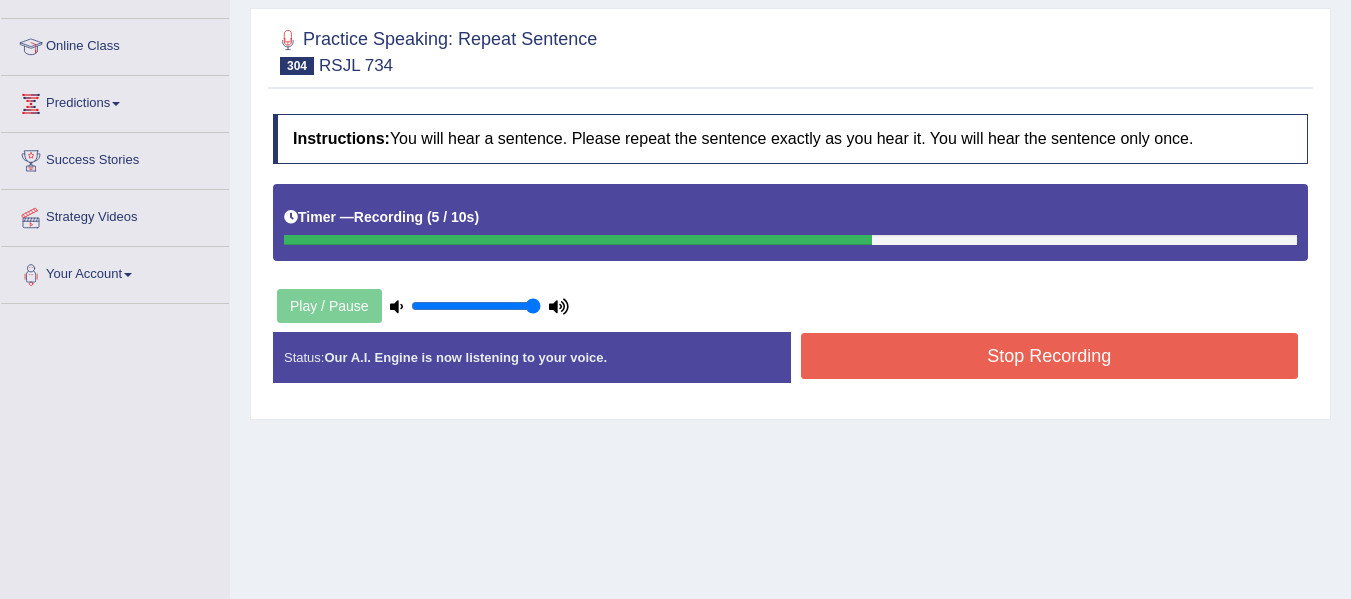 click on "Stop Recording" at bounding box center [1050, 356] 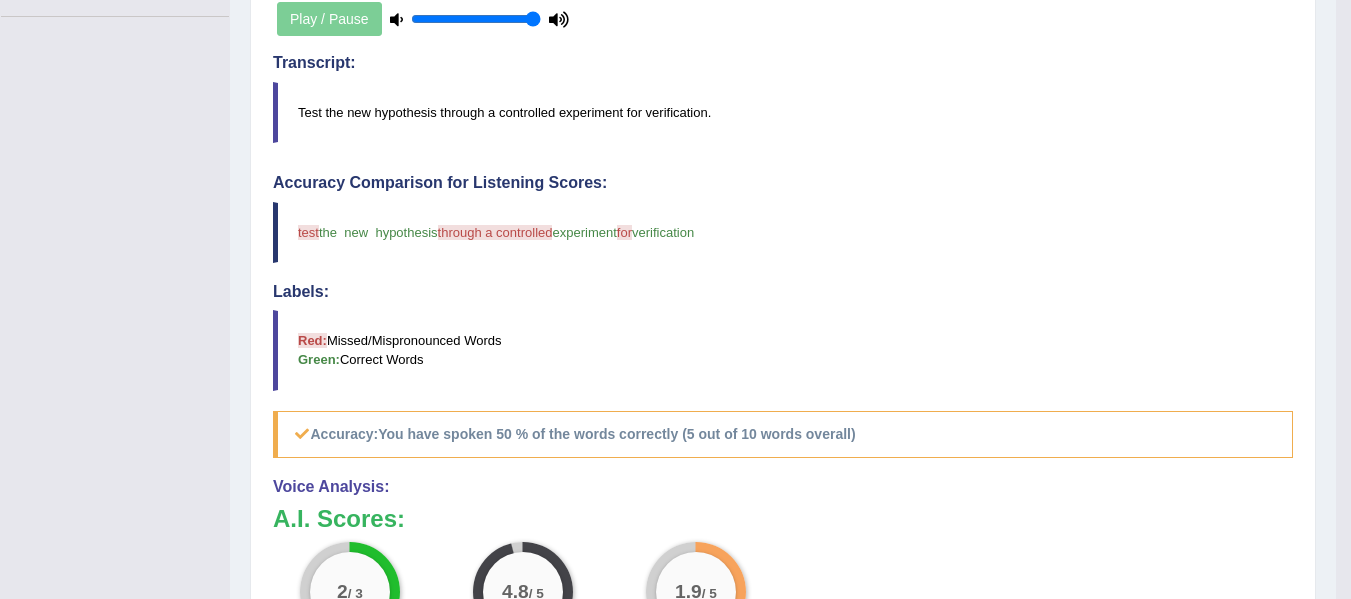 scroll, scrollTop: 46, scrollLeft: 0, axis: vertical 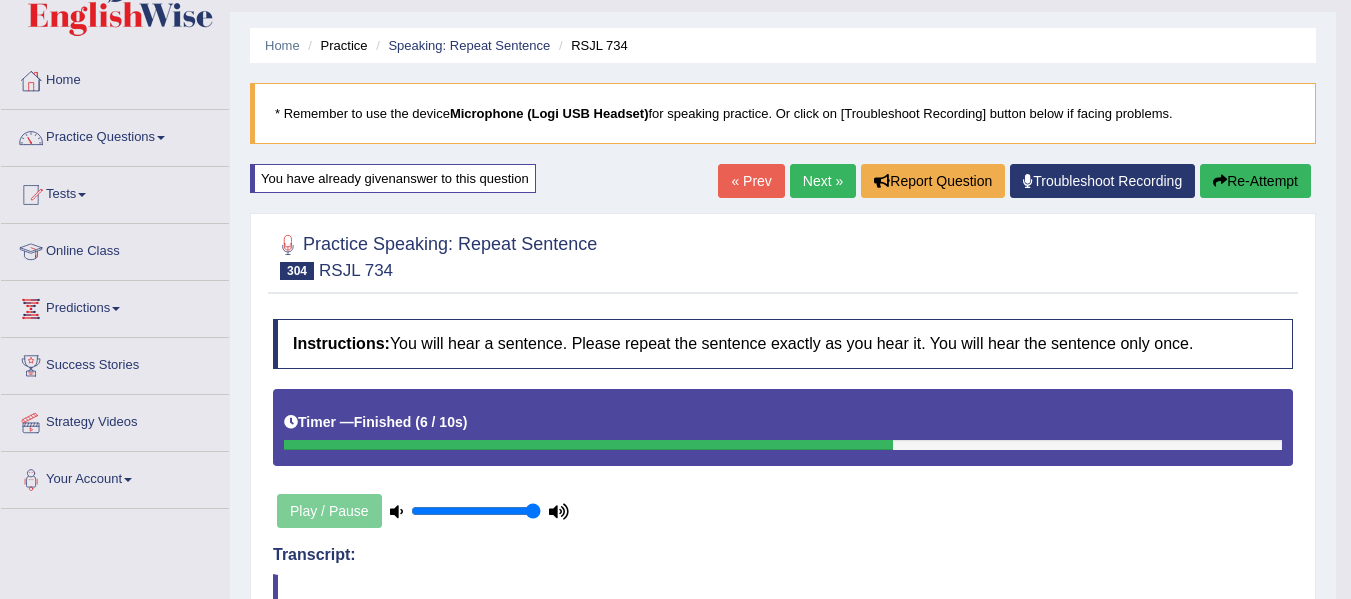 click on "Next »" at bounding box center (823, 181) 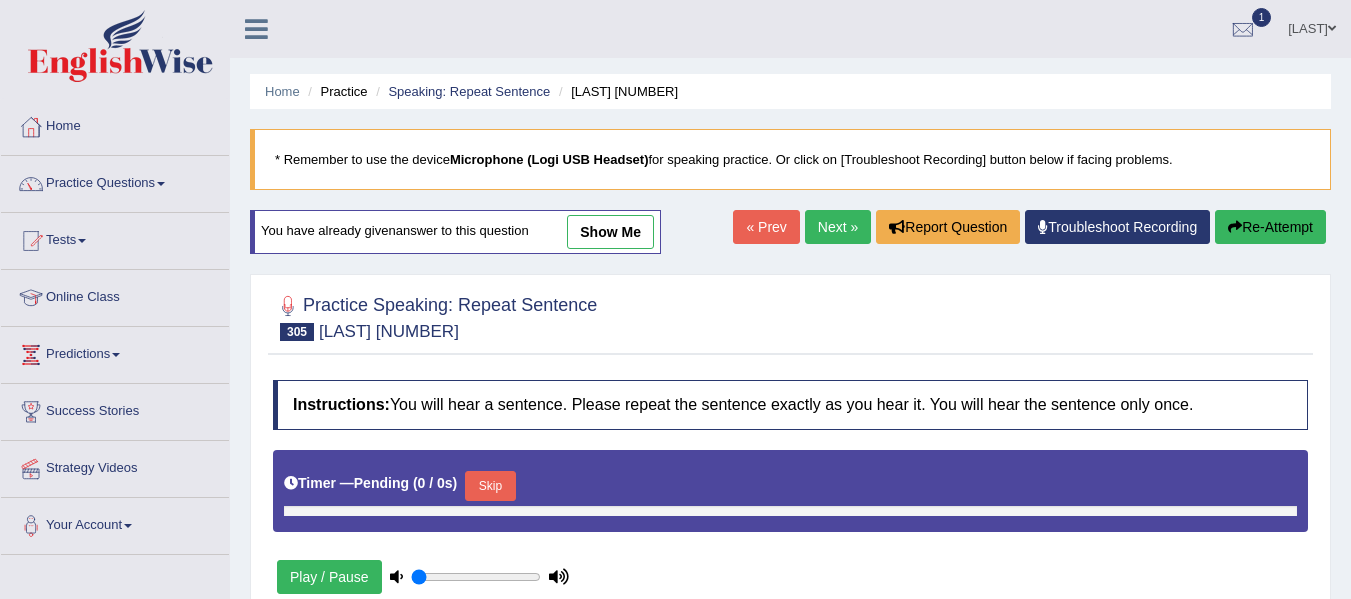 scroll, scrollTop: 0, scrollLeft: 0, axis: both 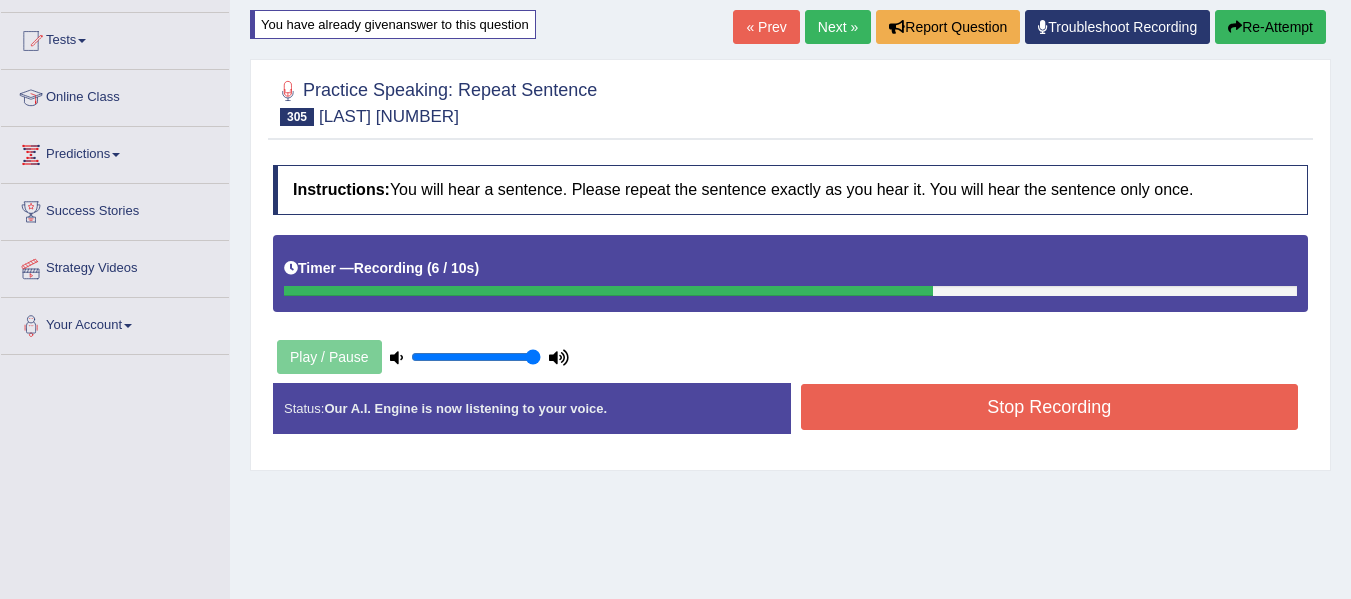 click on "Stop Recording" at bounding box center [1050, 407] 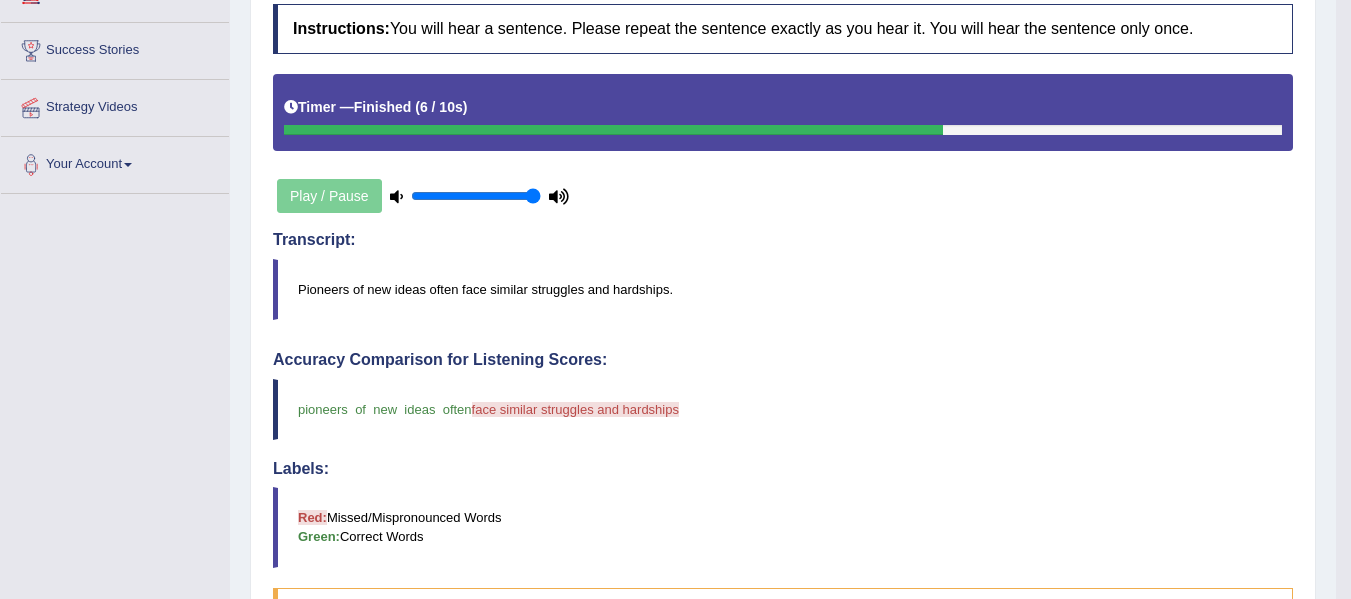 scroll, scrollTop: 46, scrollLeft: 0, axis: vertical 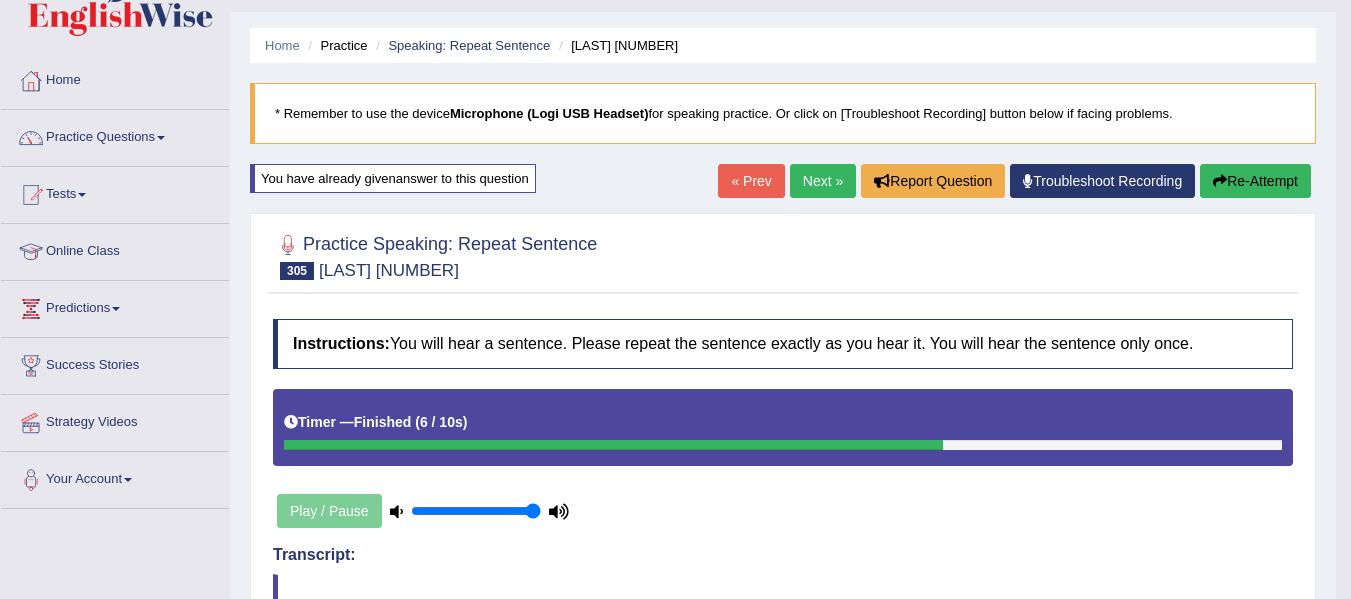 click on "Next »" at bounding box center (823, 181) 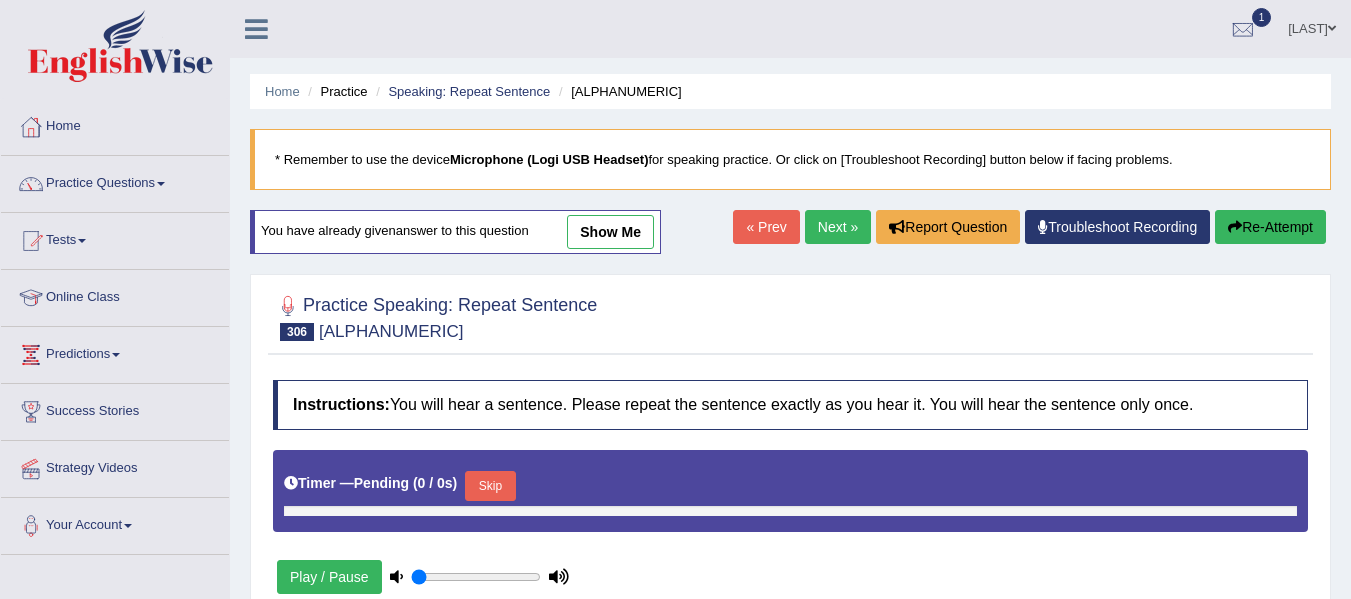 scroll, scrollTop: 399, scrollLeft: 0, axis: vertical 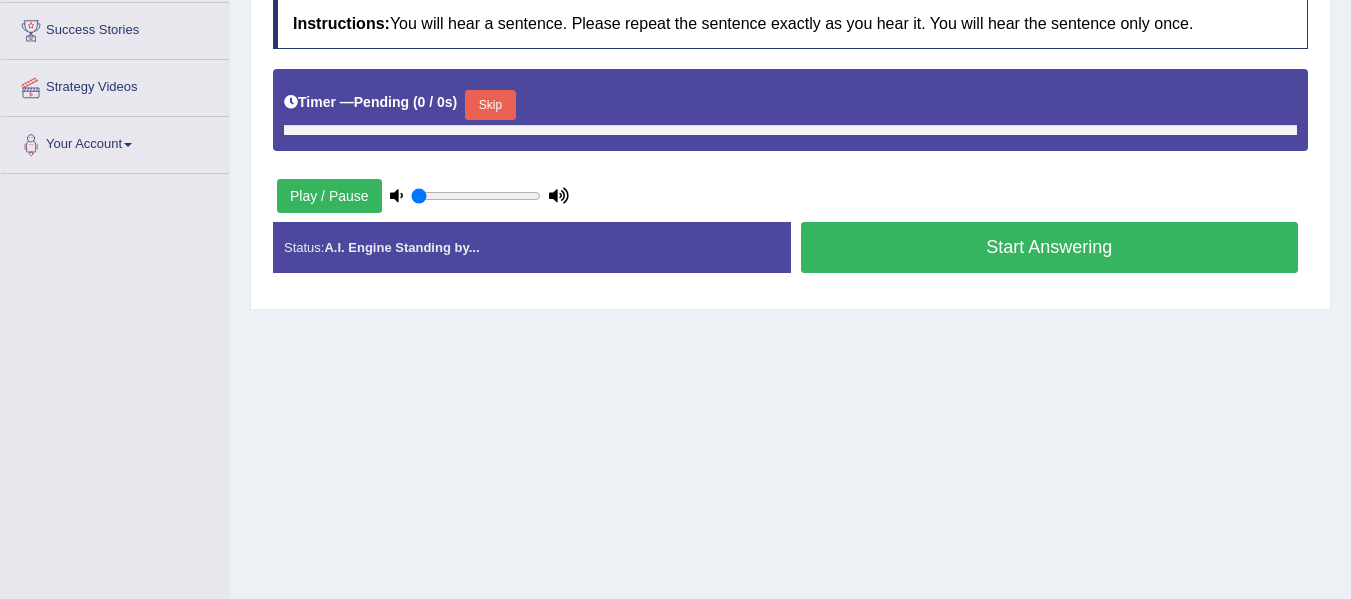 type on "1" 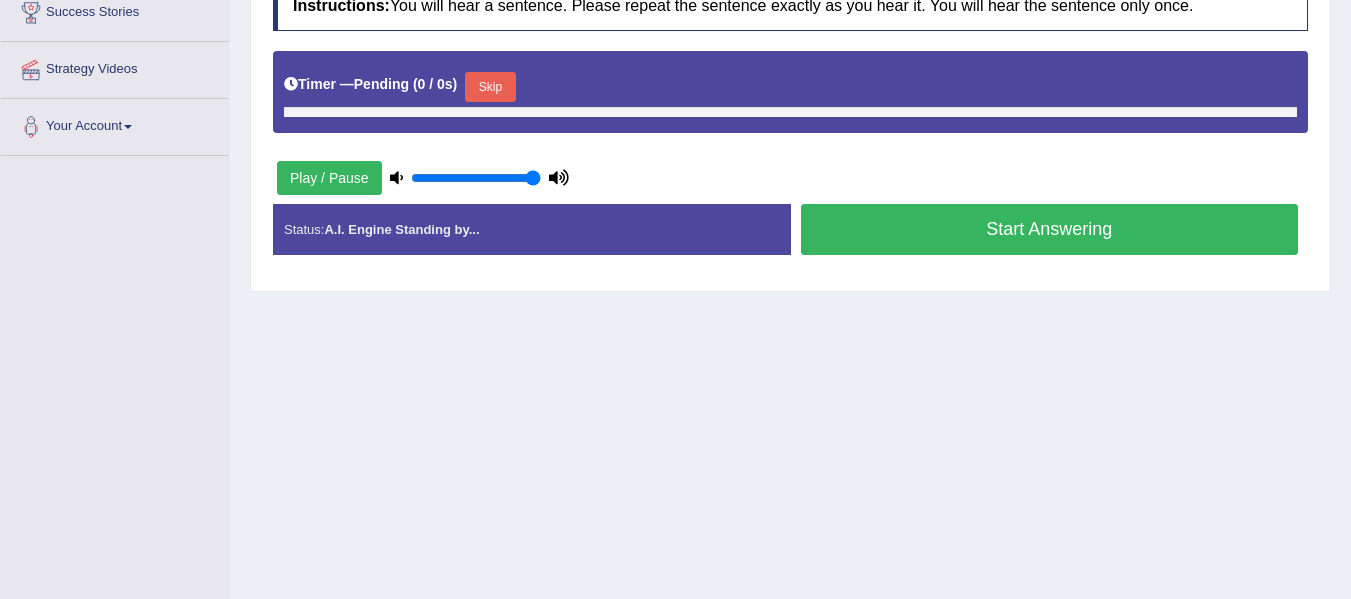 scroll, scrollTop: 0, scrollLeft: 0, axis: both 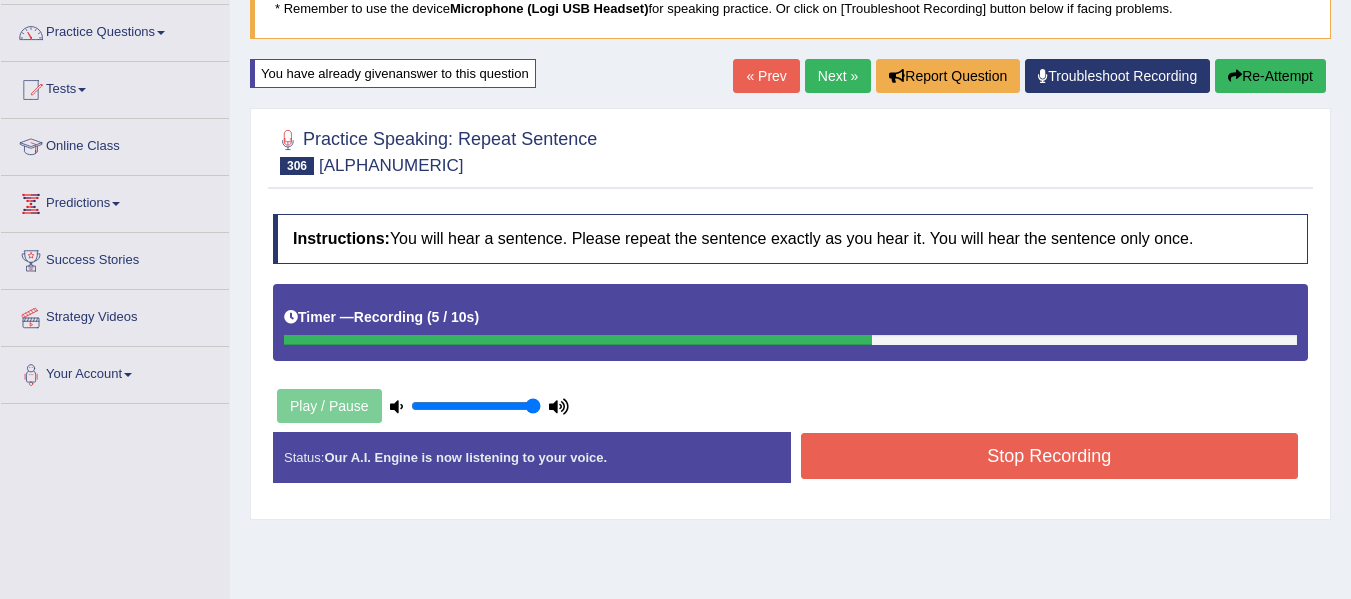 click on "Stop Recording" at bounding box center [1050, 456] 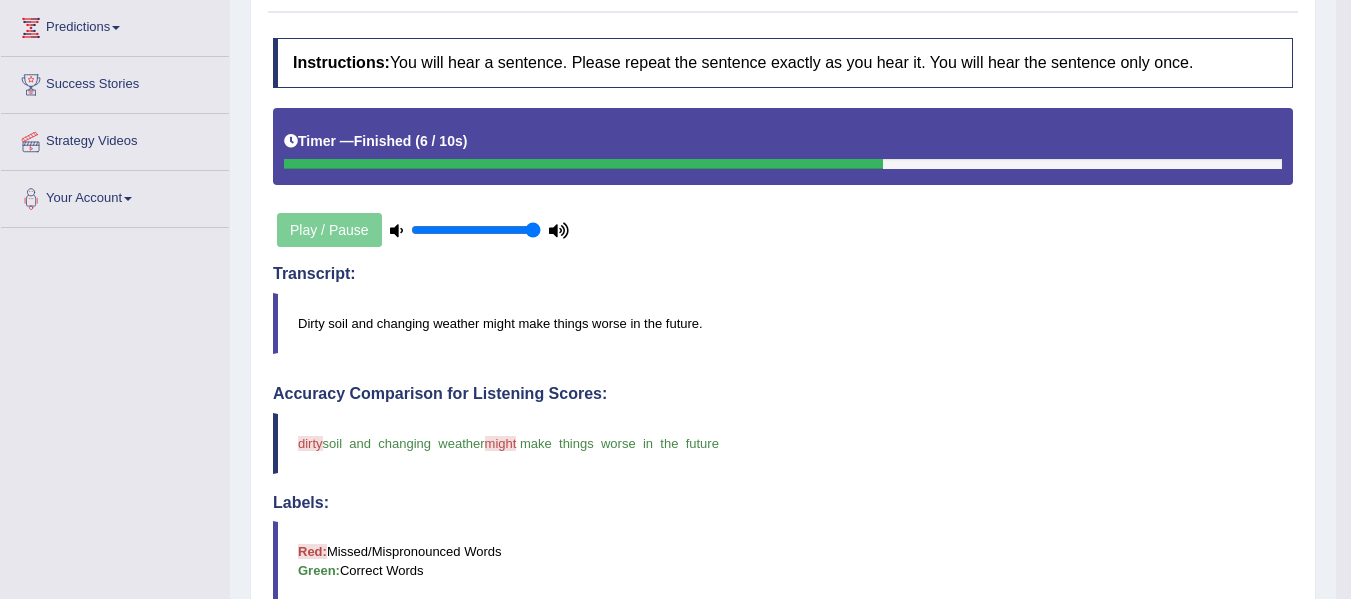 scroll, scrollTop: 0, scrollLeft: 0, axis: both 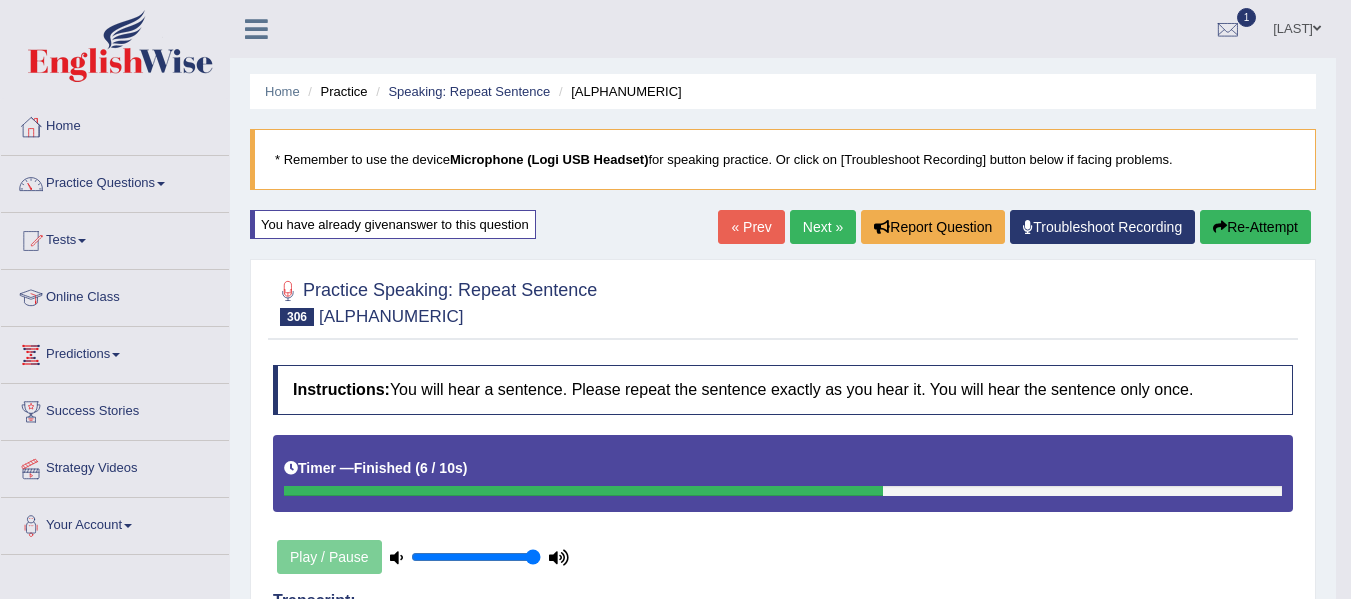 click on "Next »" at bounding box center (823, 227) 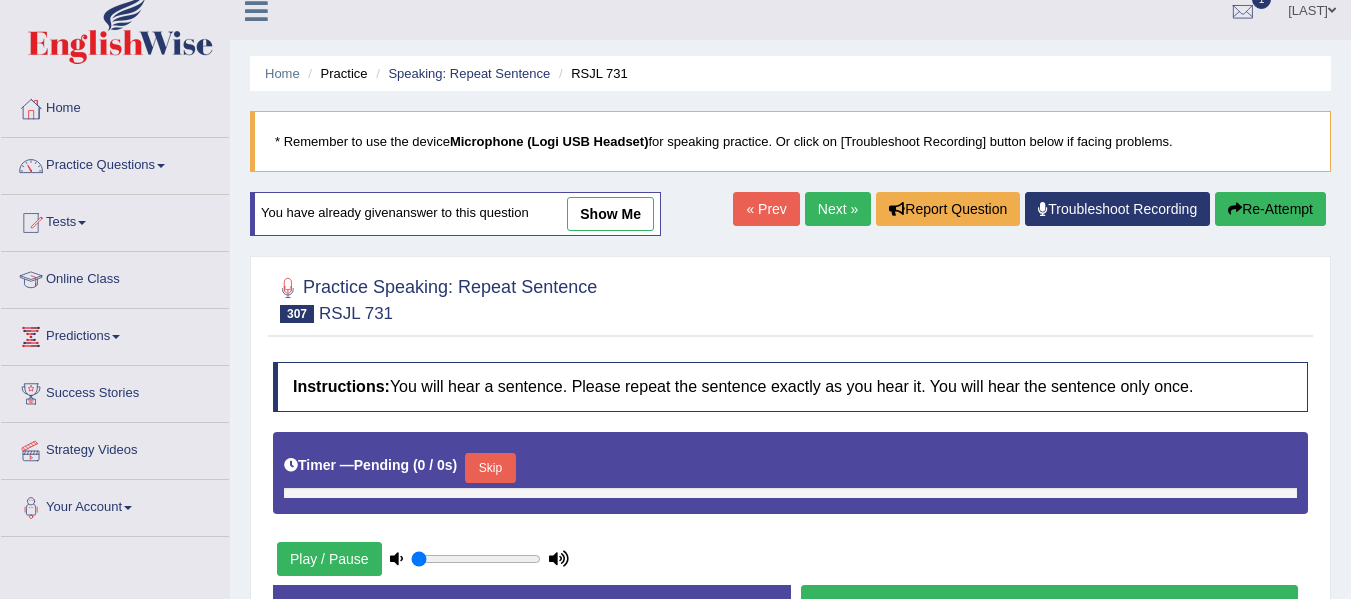 scroll, scrollTop: 0, scrollLeft: 0, axis: both 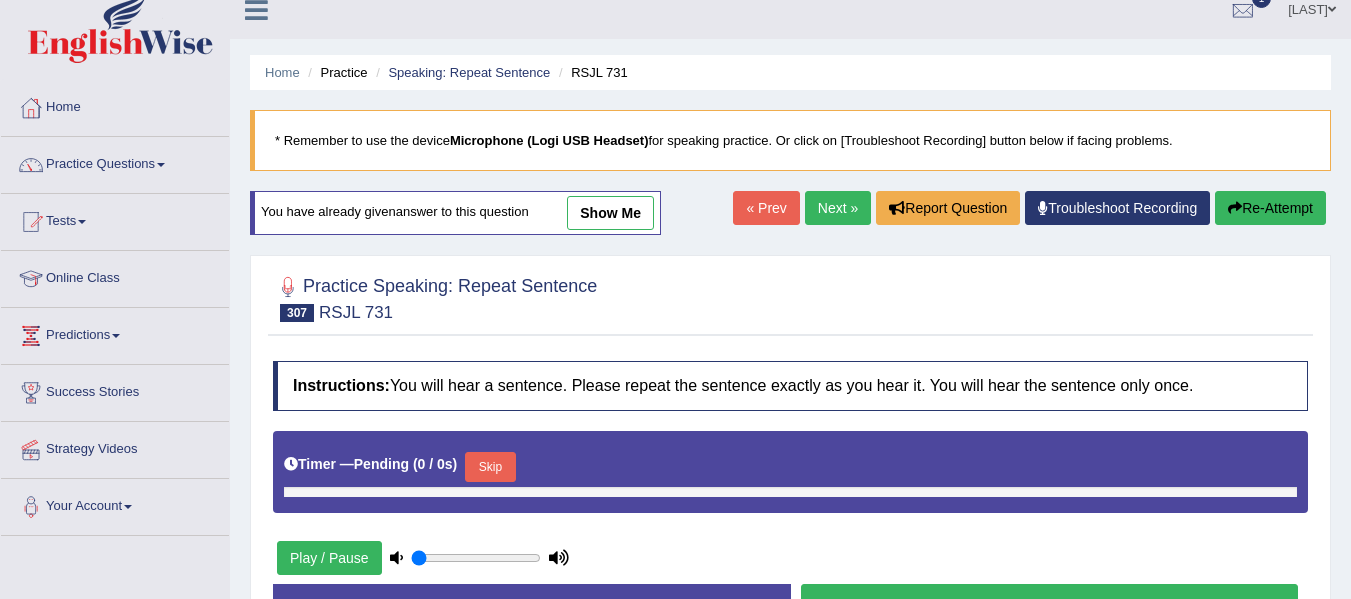type on "1" 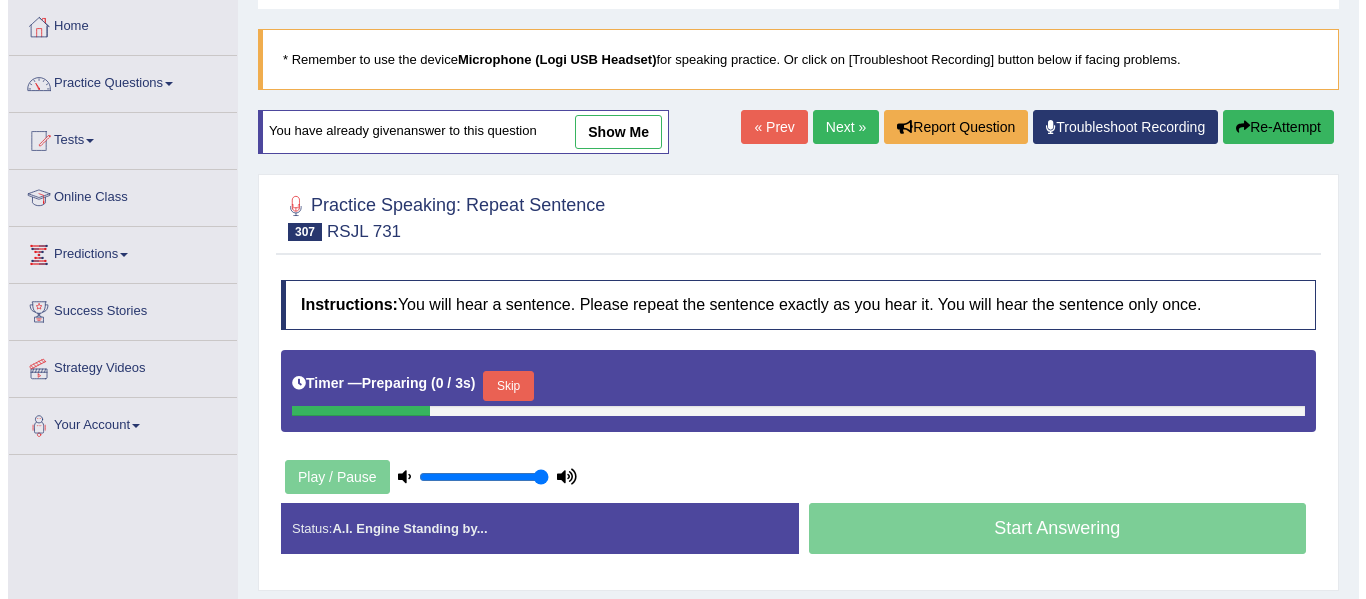 scroll, scrollTop: 200, scrollLeft: 0, axis: vertical 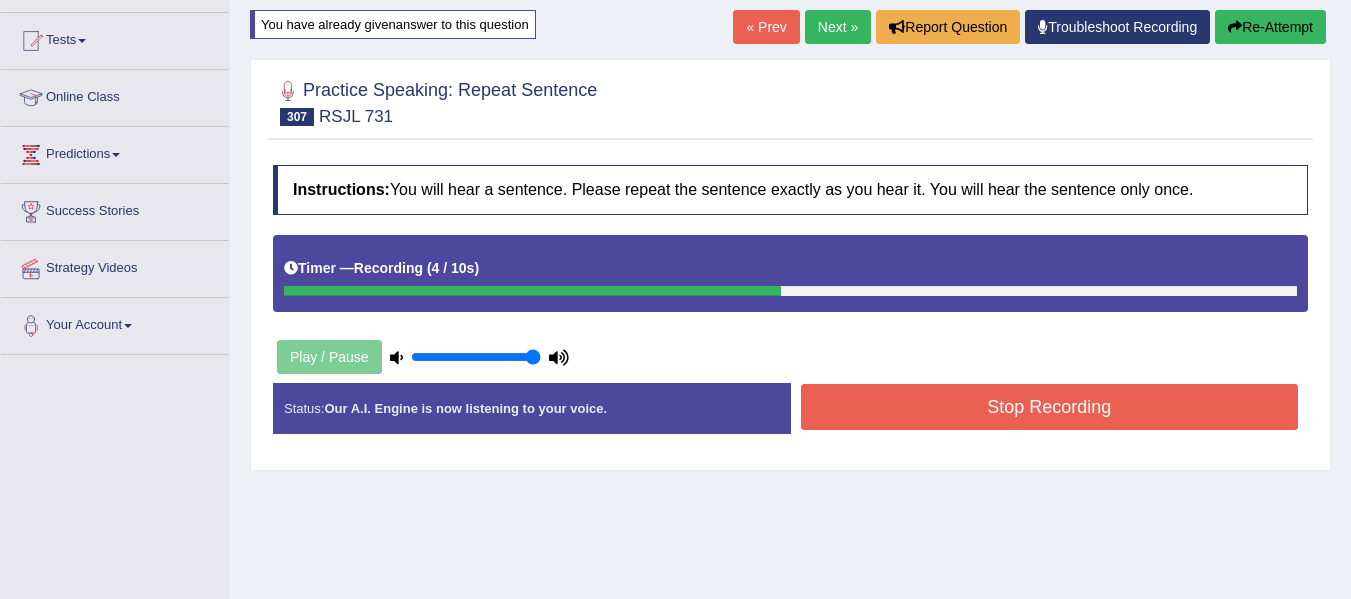 click on "Stop Recording" at bounding box center (1050, 407) 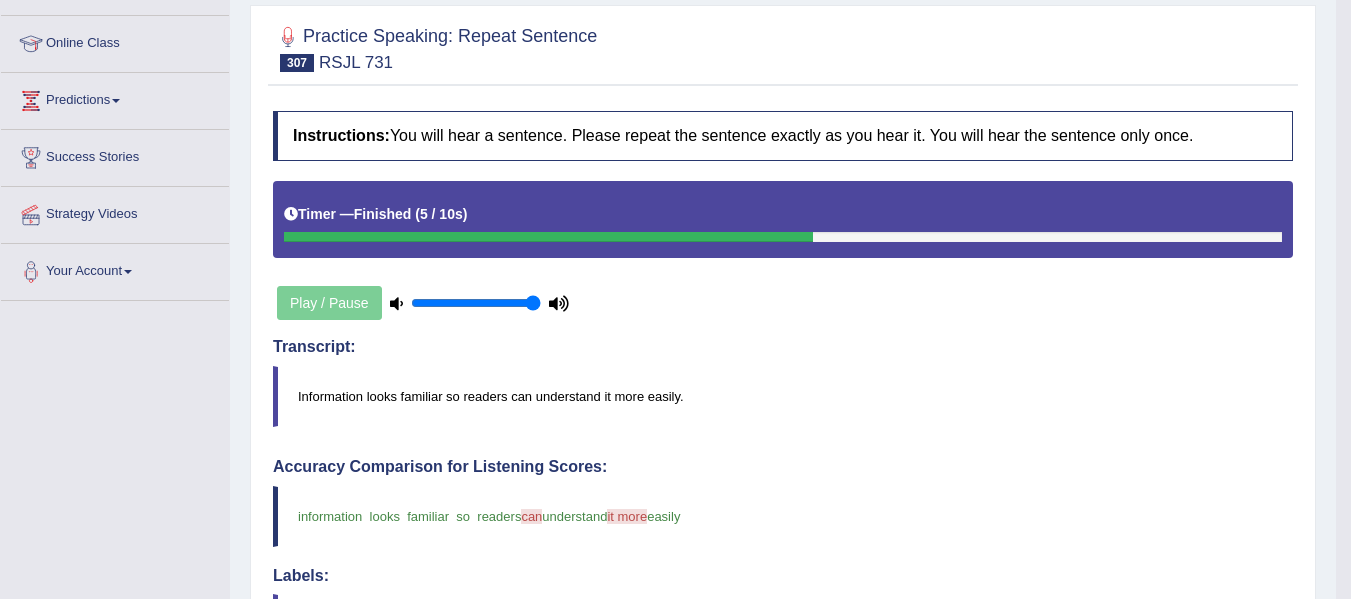 scroll, scrollTop: 0, scrollLeft: 0, axis: both 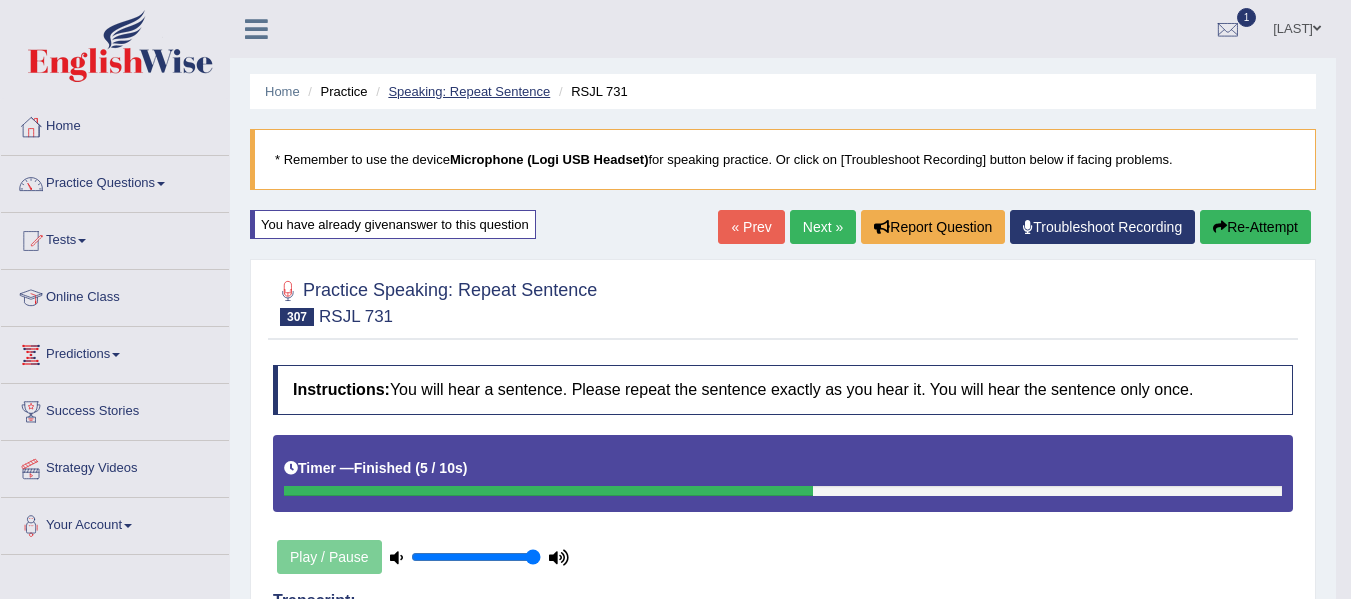 click on "Speaking: Repeat Sentence" at bounding box center [469, 91] 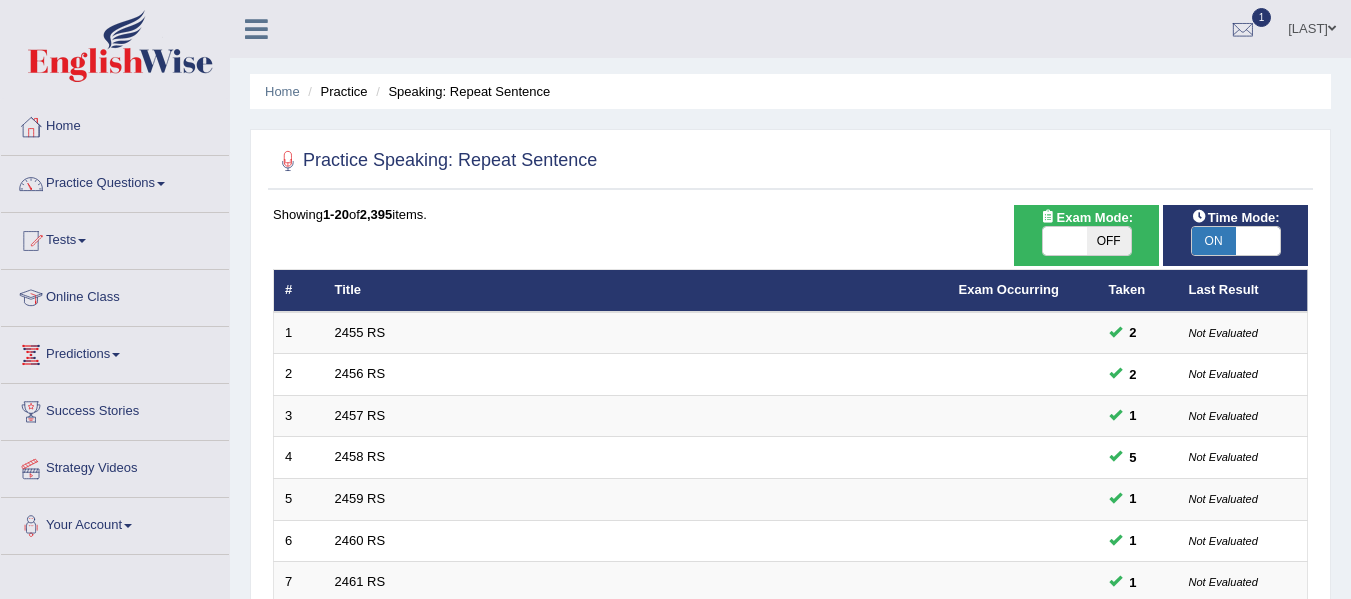 scroll, scrollTop: 0, scrollLeft: 0, axis: both 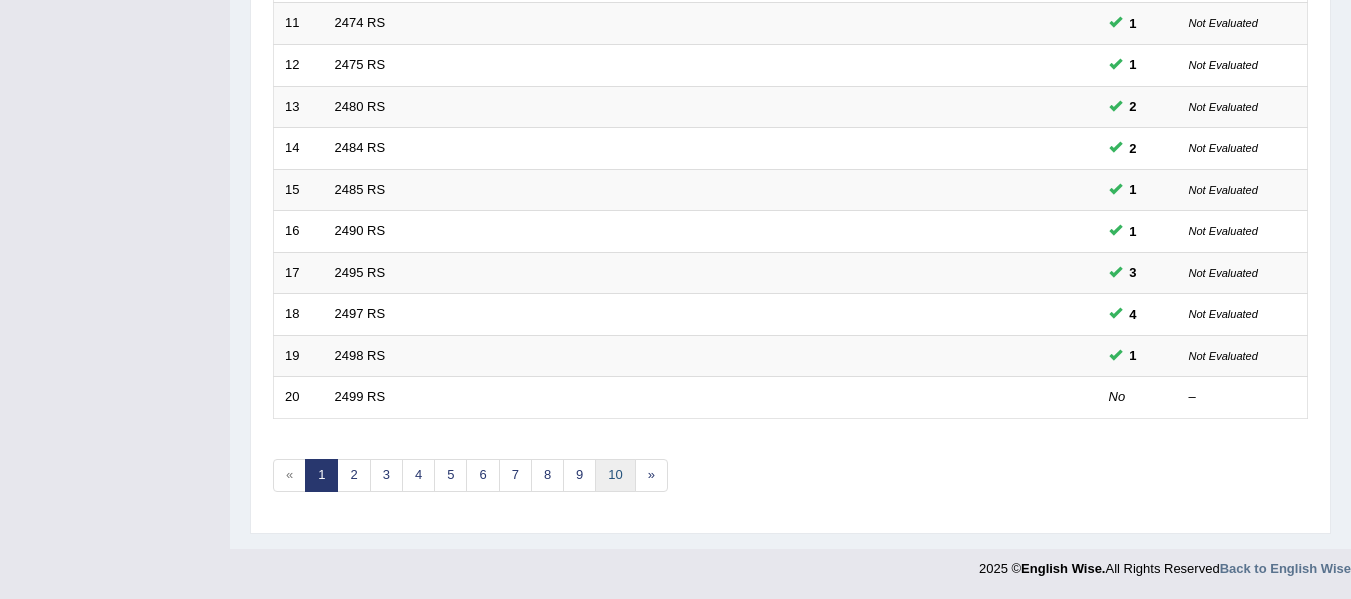 click on "10" at bounding box center [615, 475] 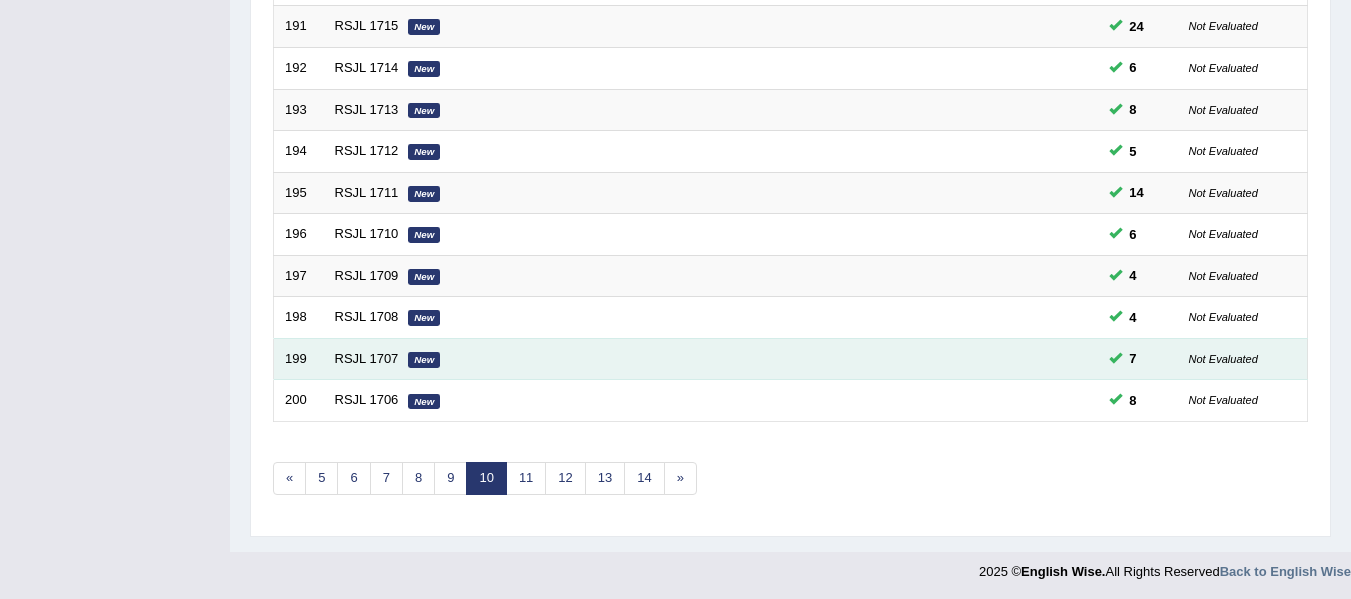 scroll, scrollTop: 725, scrollLeft: 0, axis: vertical 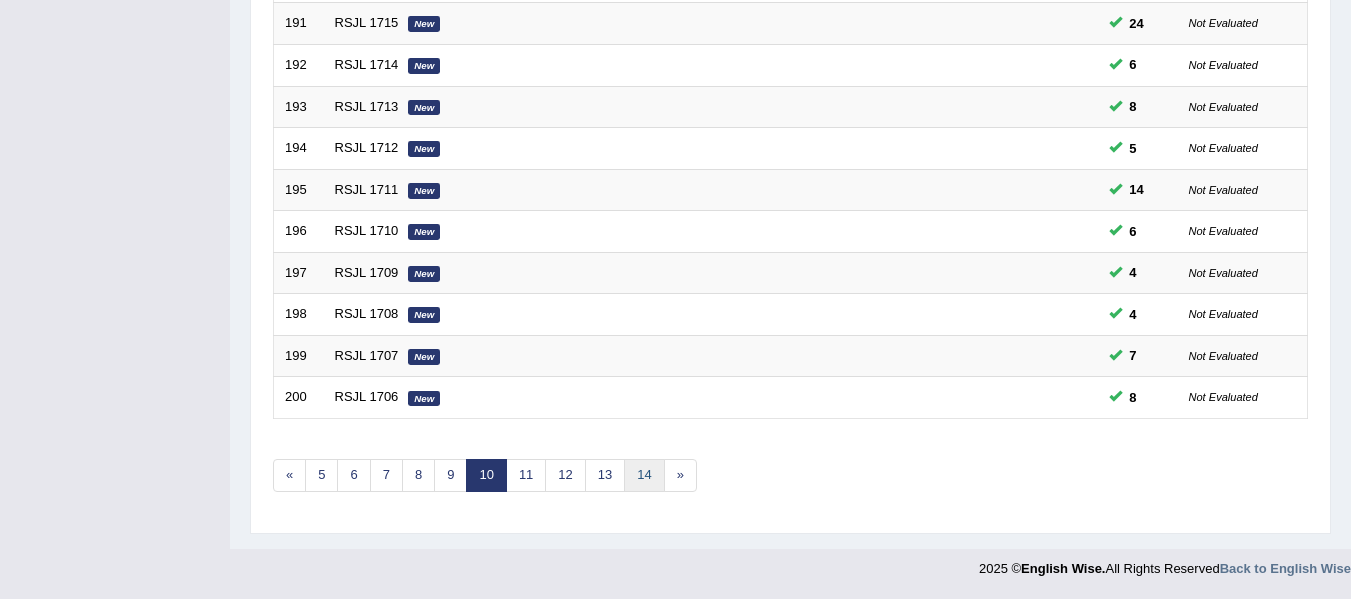 click on "14" at bounding box center [644, 475] 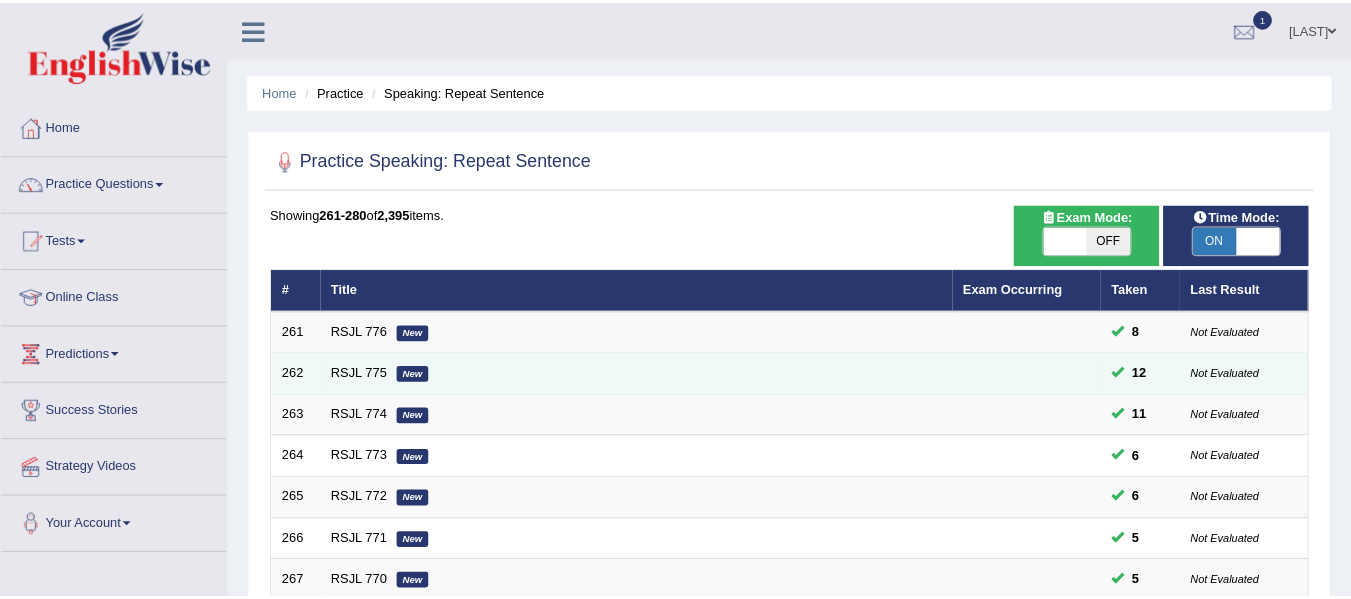 scroll, scrollTop: 0, scrollLeft: 0, axis: both 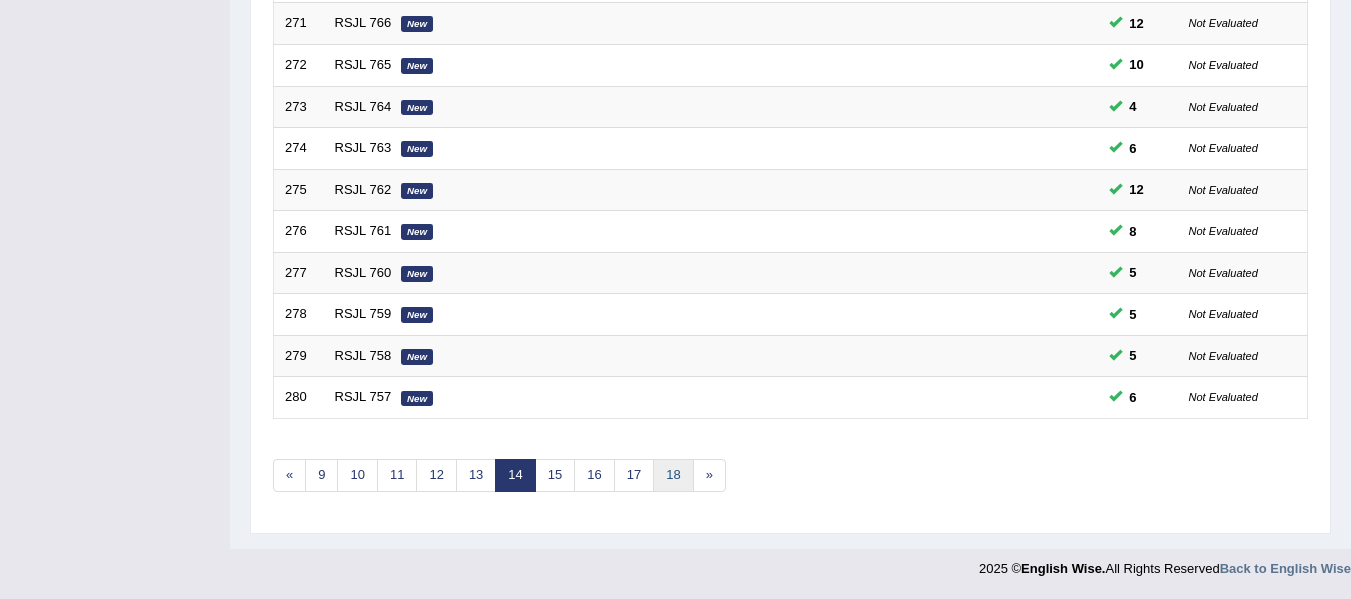 click on "18" at bounding box center [673, 475] 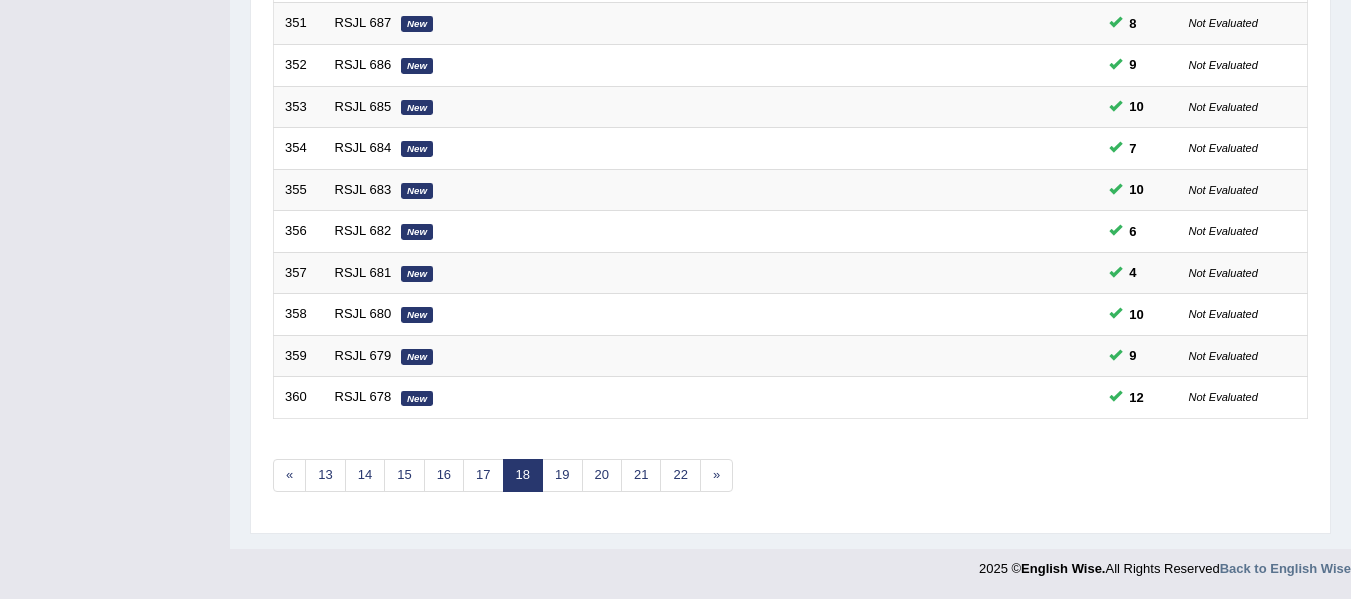 scroll, scrollTop: 725, scrollLeft: 0, axis: vertical 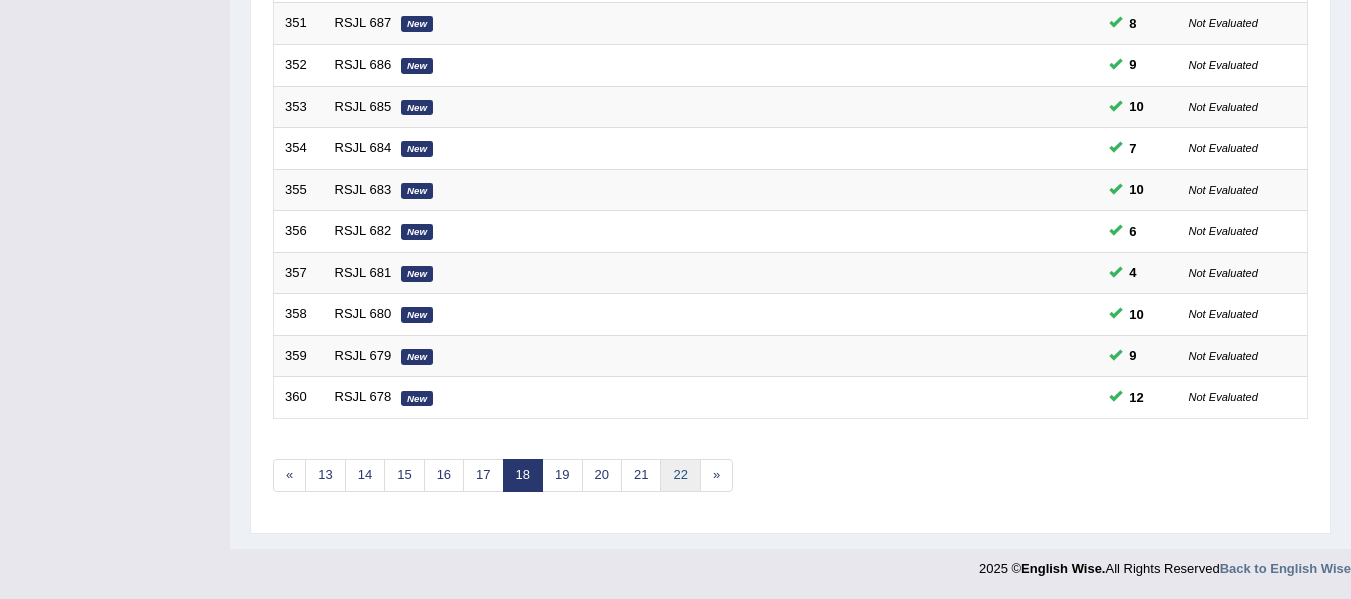click on "22" at bounding box center (680, 475) 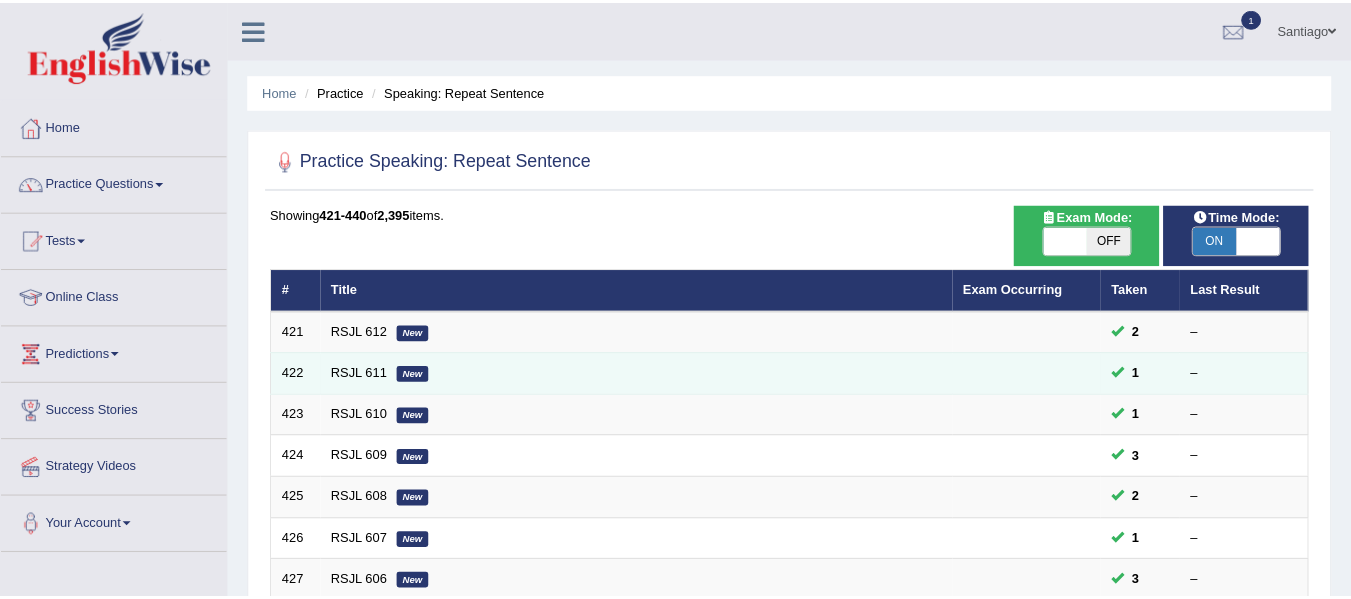 scroll, scrollTop: 0, scrollLeft: 0, axis: both 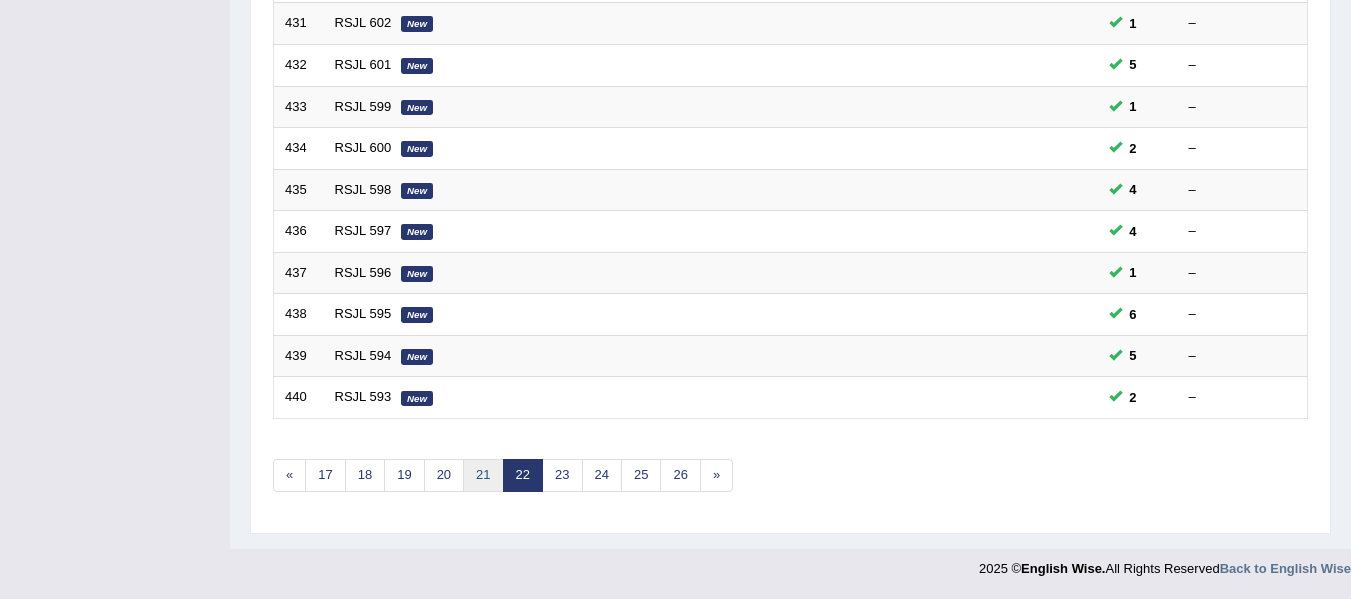click on "21" at bounding box center (483, 475) 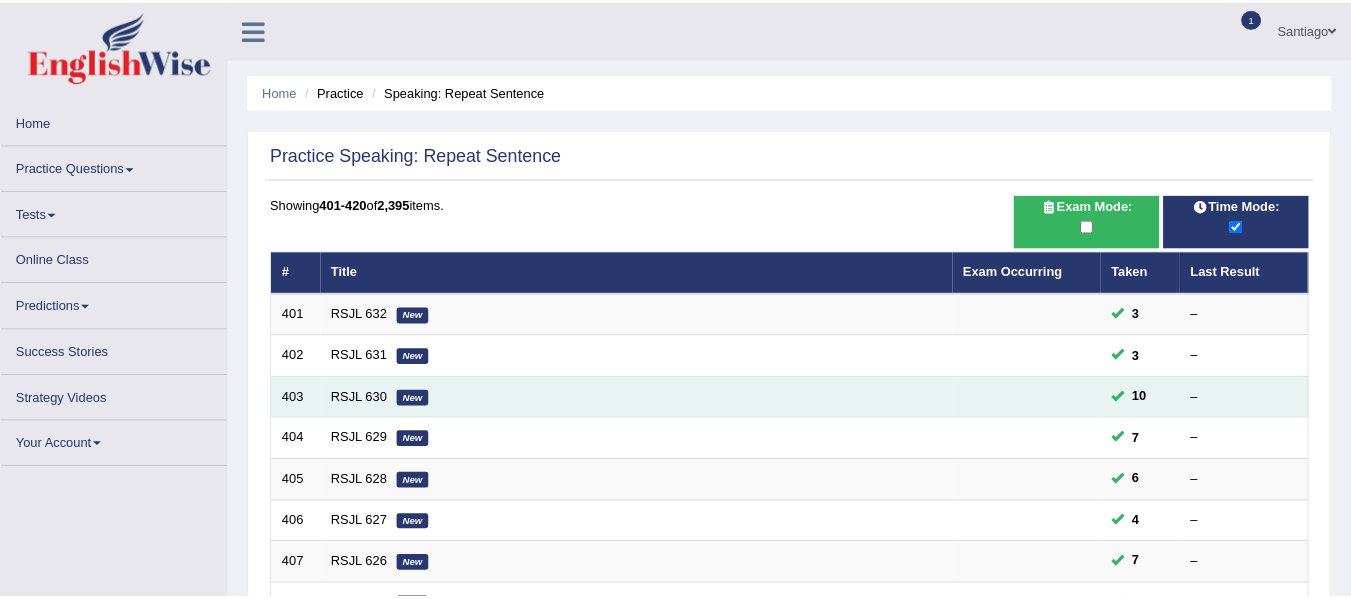scroll, scrollTop: 0, scrollLeft: 0, axis: both 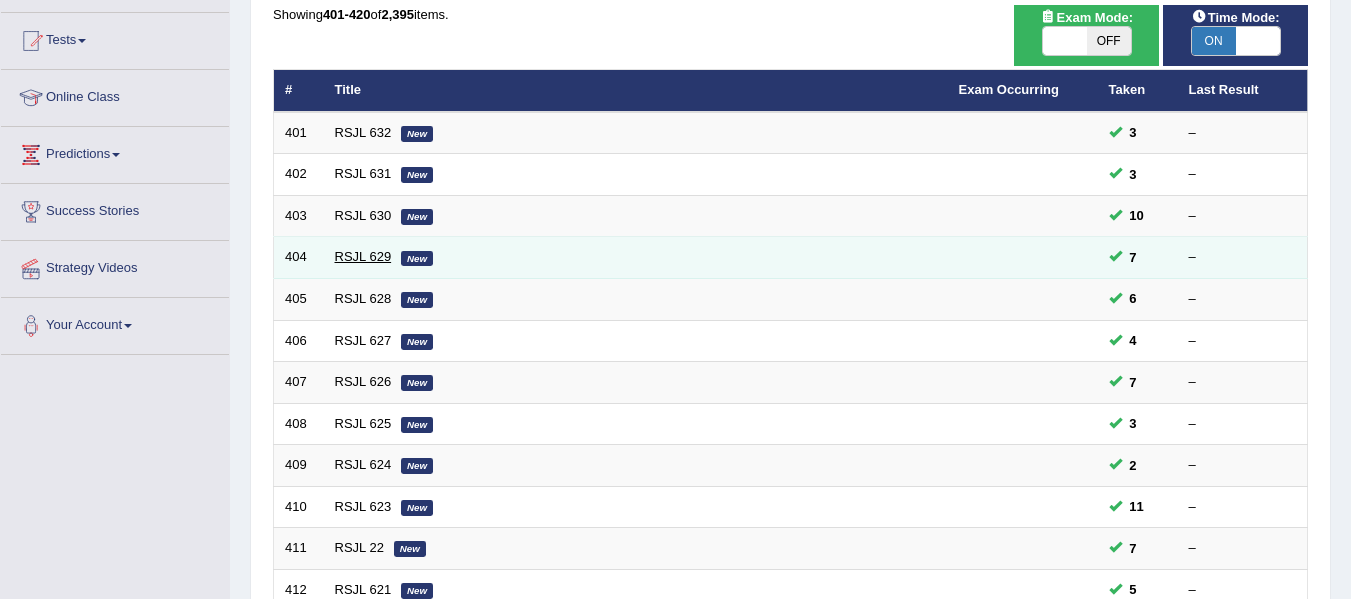 click on "RSJL 629" at bounding box center [363, 256] 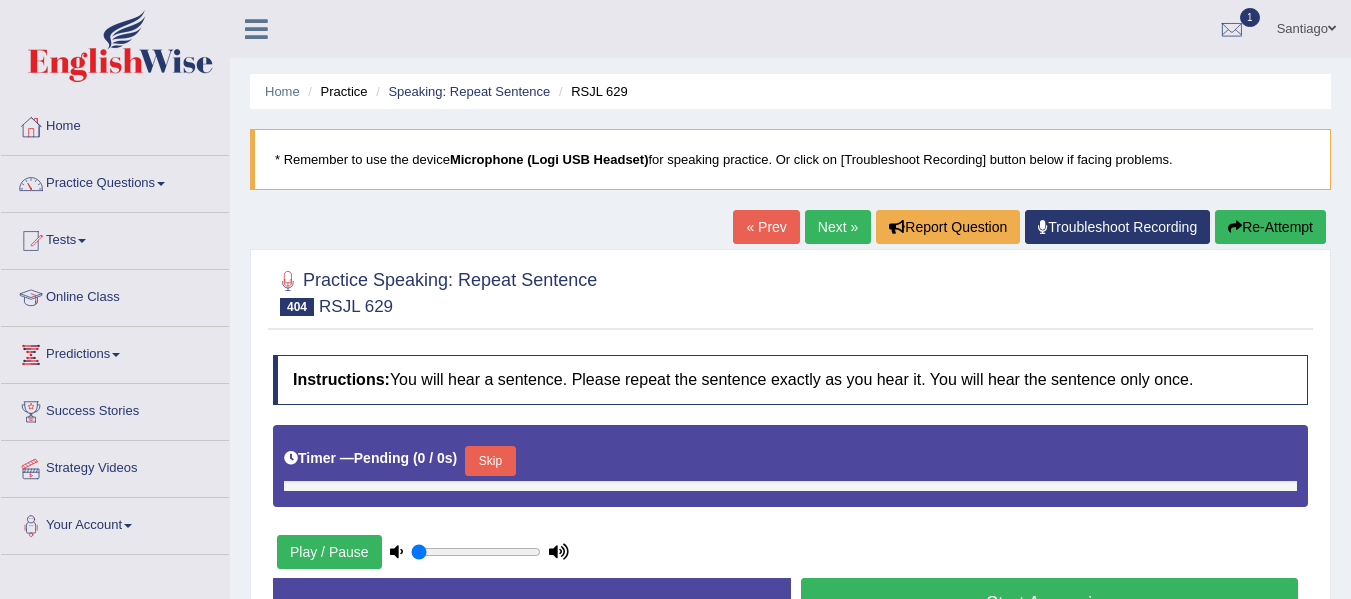 scroll, scrollTop: 0, scrollLeft: 0, axis: both 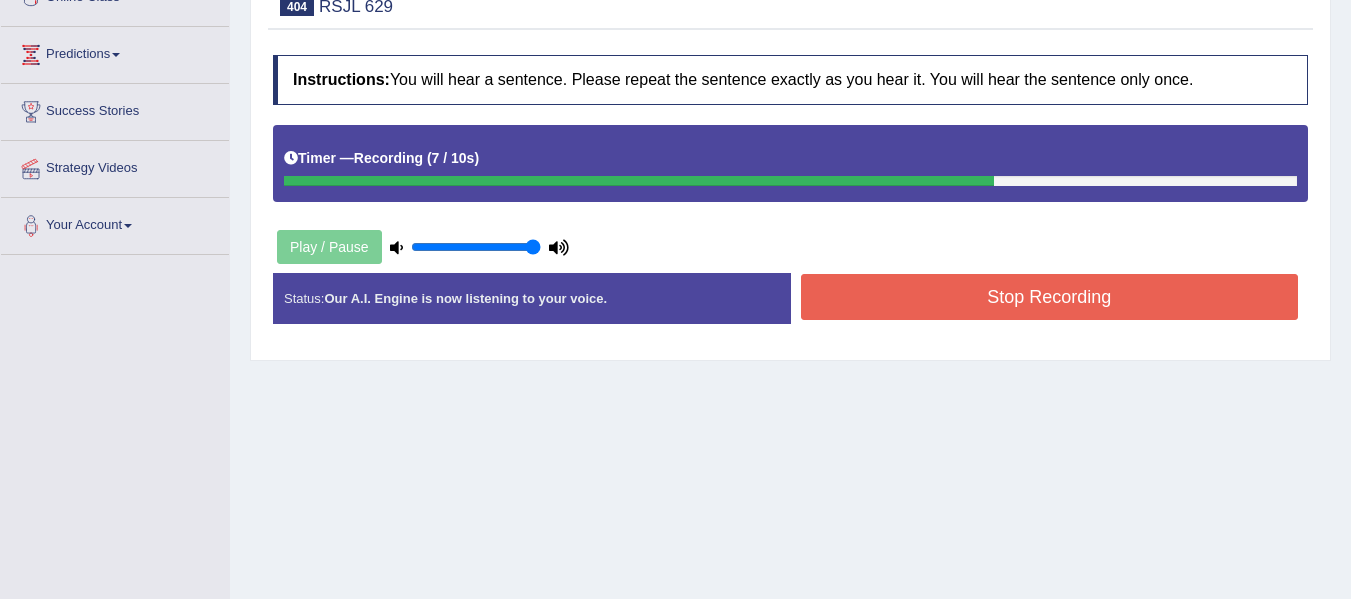 click on "Stop Recording" at bounding box center [1050, 297] 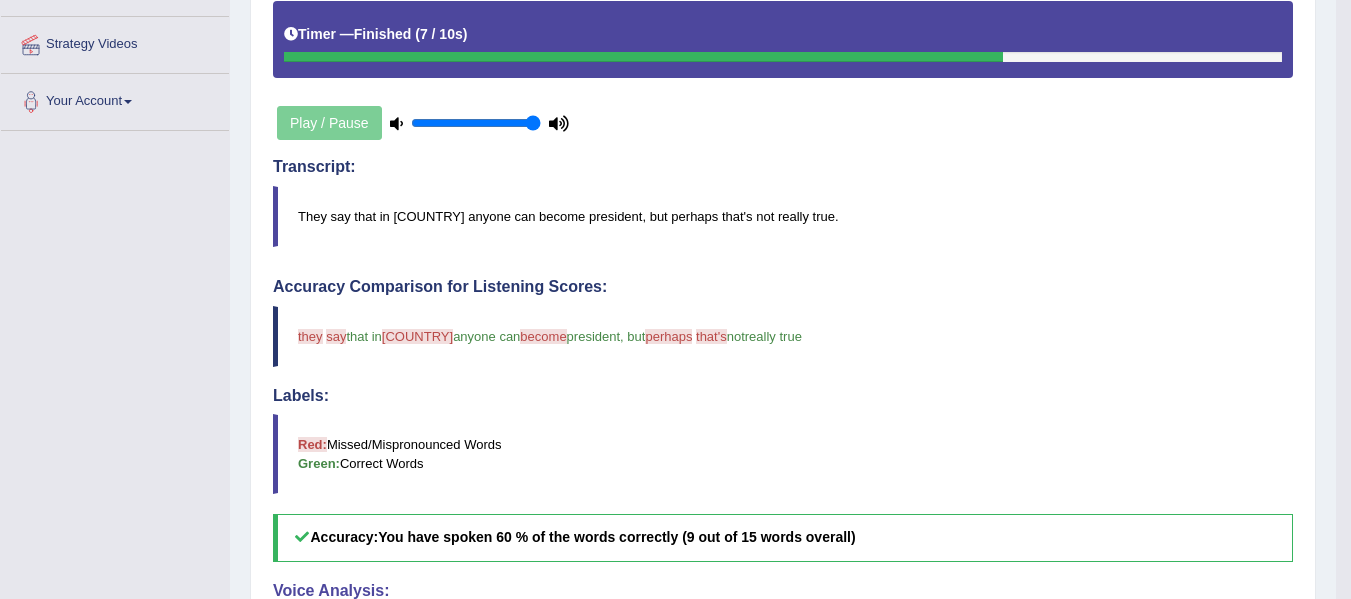 scroll, scrollTop: 36, scrollLeft: 0, axis: vertical 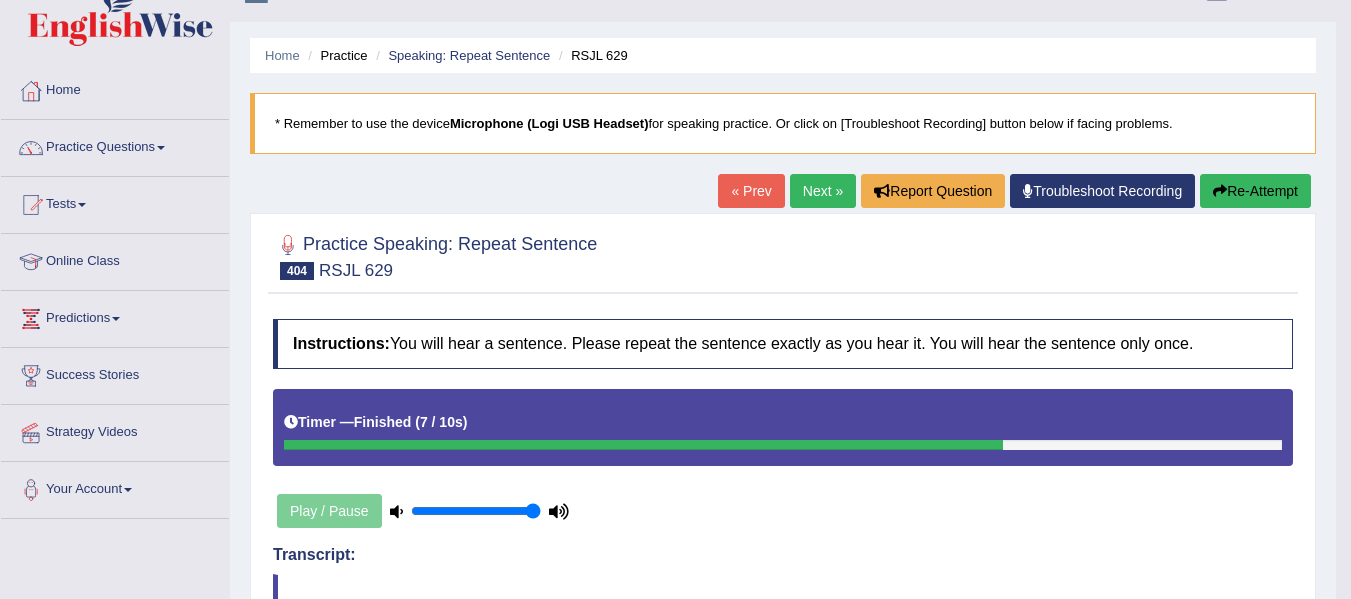 click on "Next »" at bounding box center (823, 191) 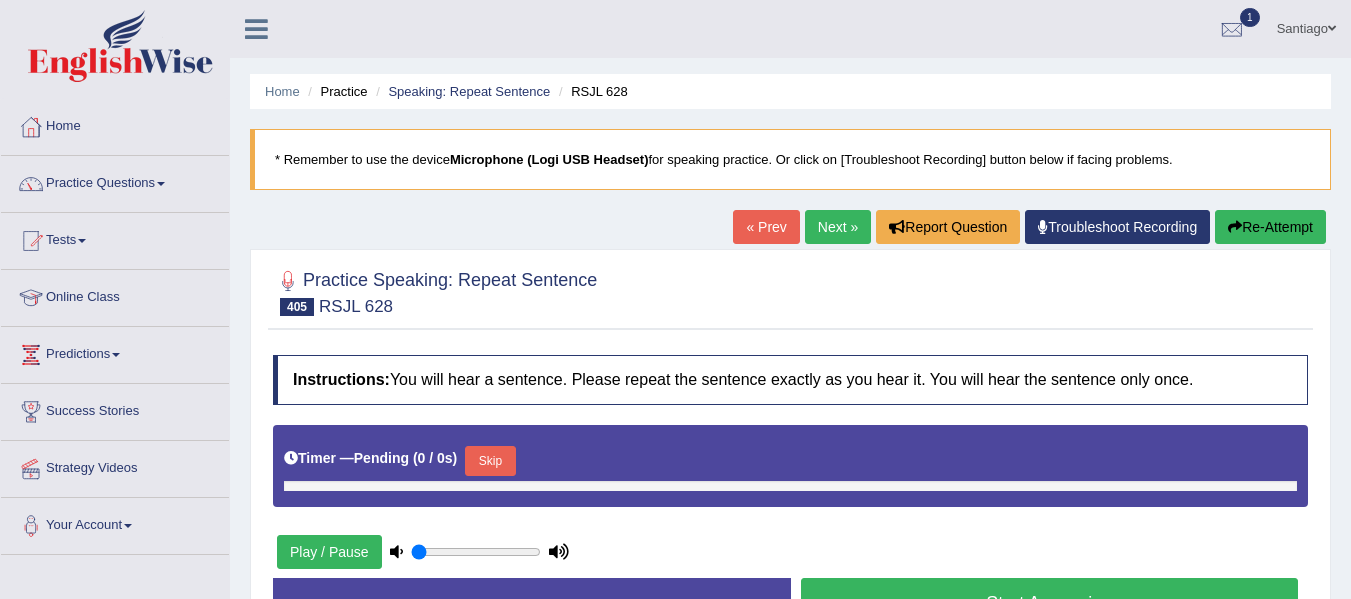 scroll, scrollTop: 200, scrollLeft: 0, axis: vertical 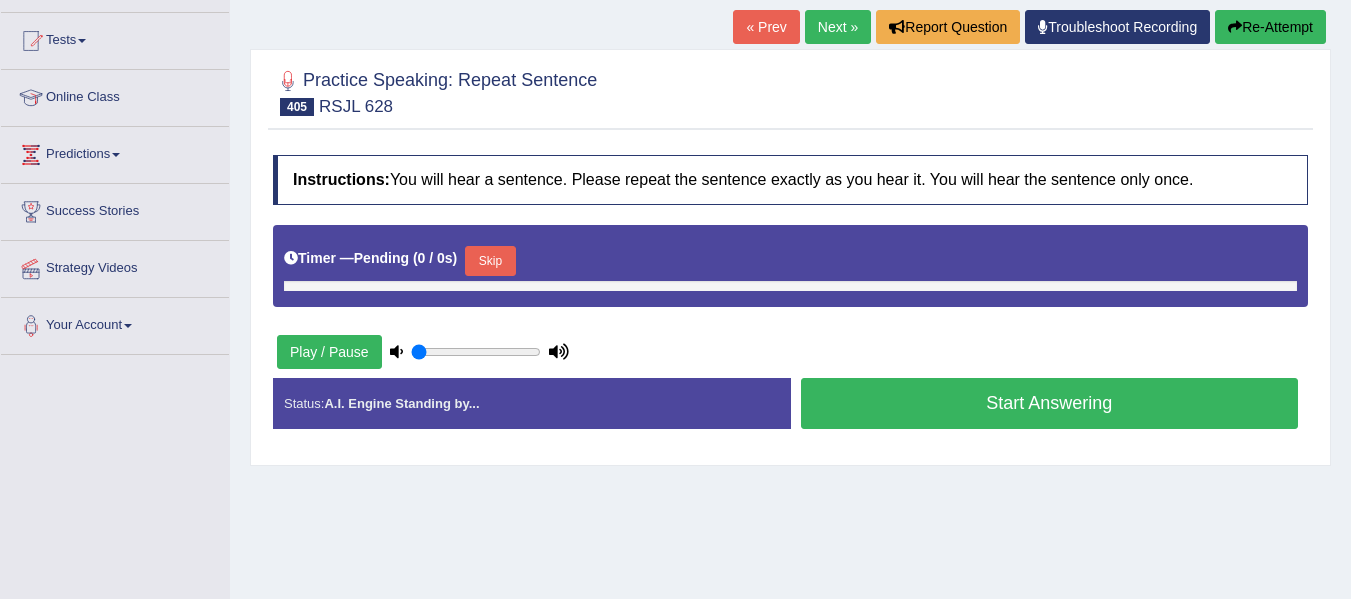 type on "1" 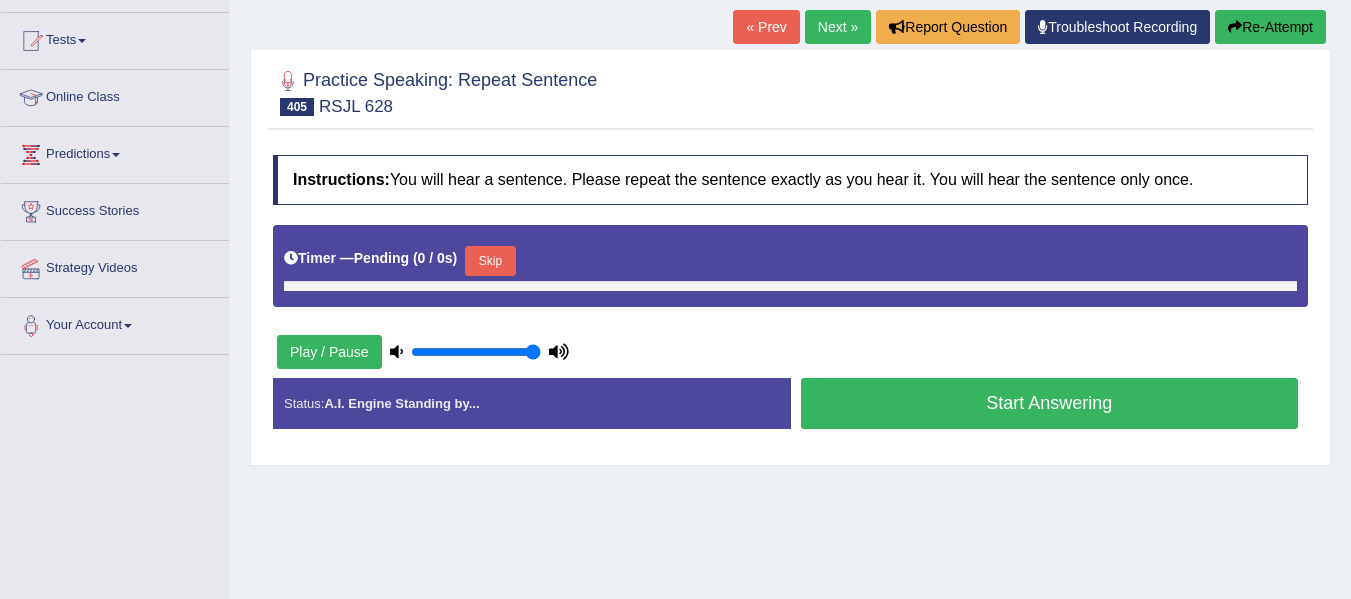 scroll, scrollTop: 0, scrollLeft: 0, axis: both 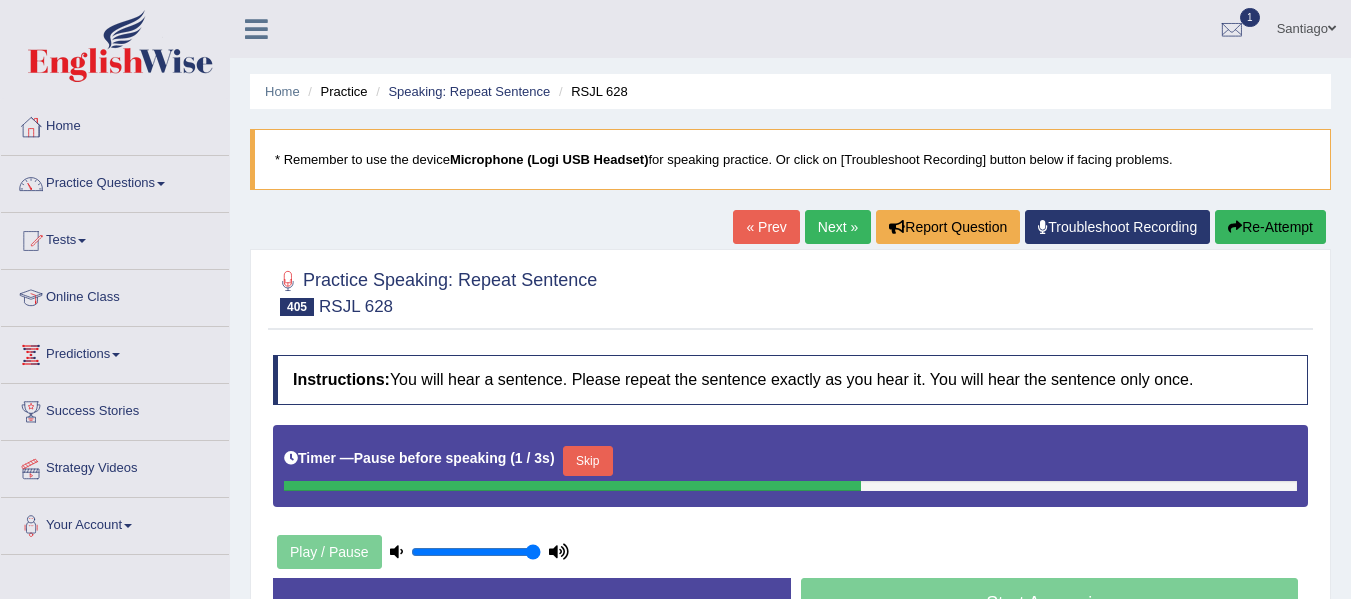 click on "Re-Attempt" at bounding box center (1270, 227) 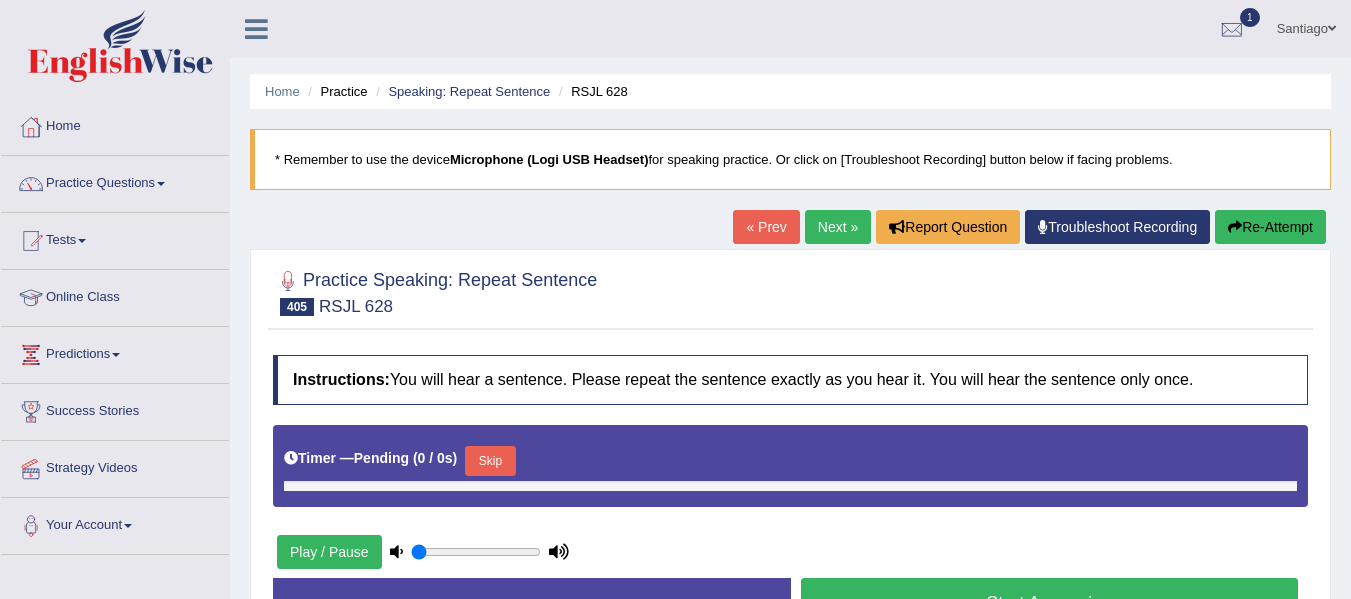 scroll, scrollTop: 0, scrollLeft: 0, axis: both 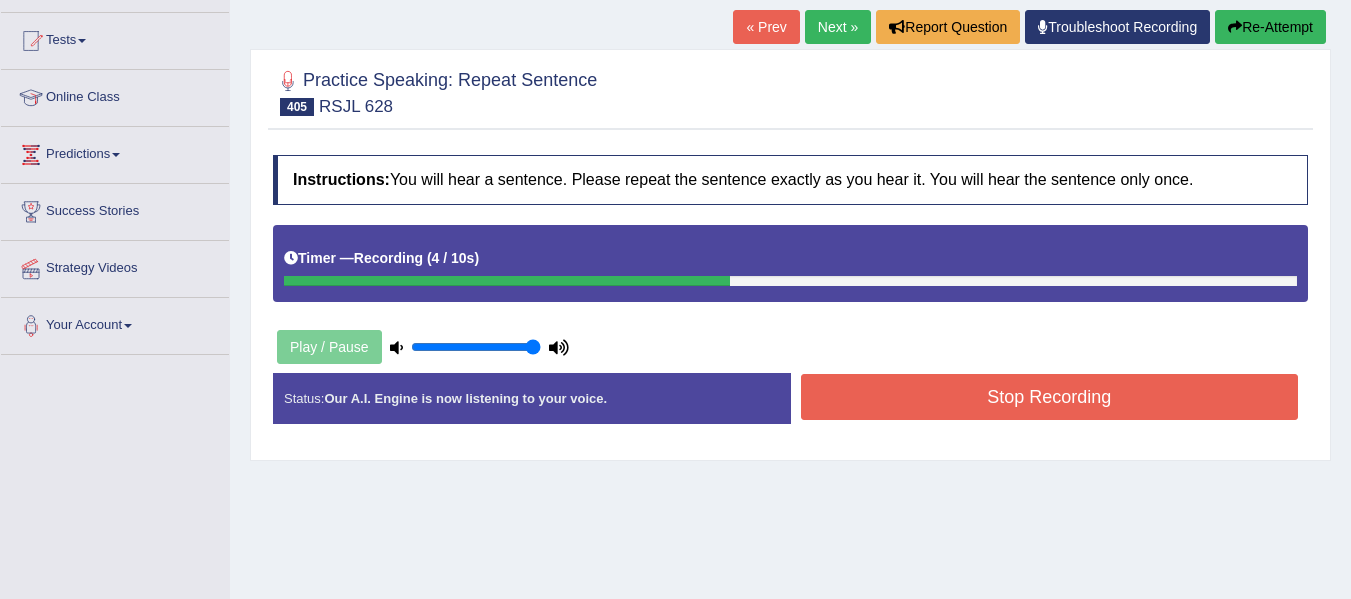 click on "Stop Recording" at bounding box center [1050, 397] 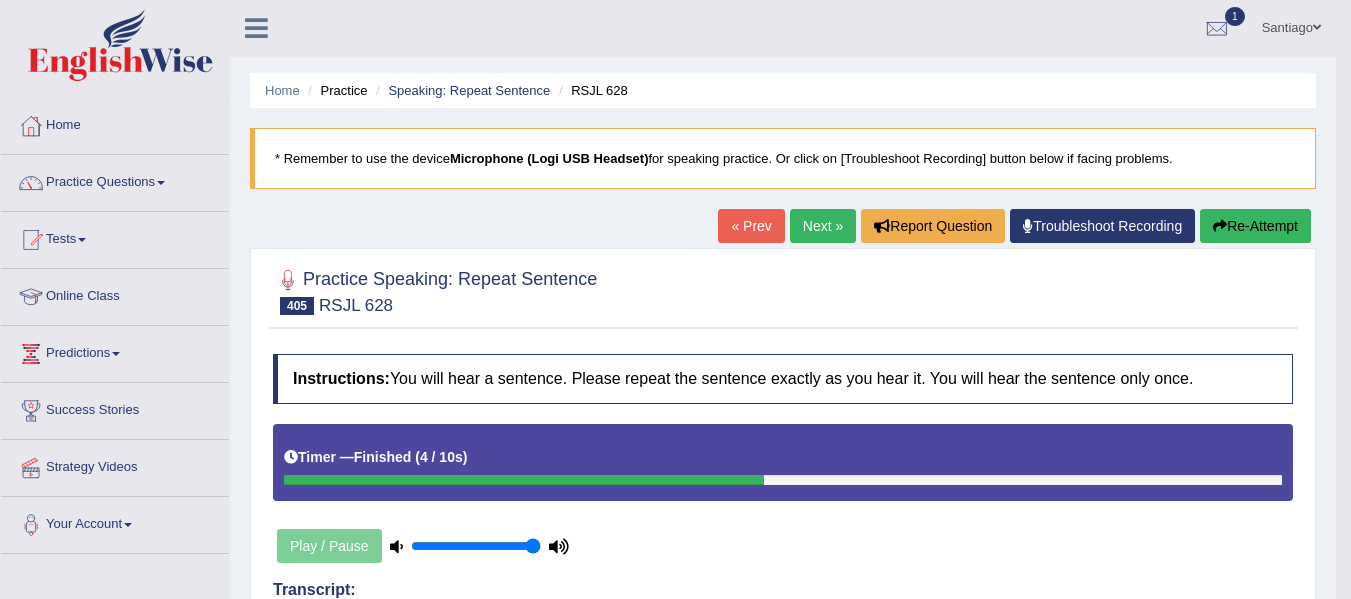 scroll, scrollTop: 0, scrollLeft: 0, axis: both 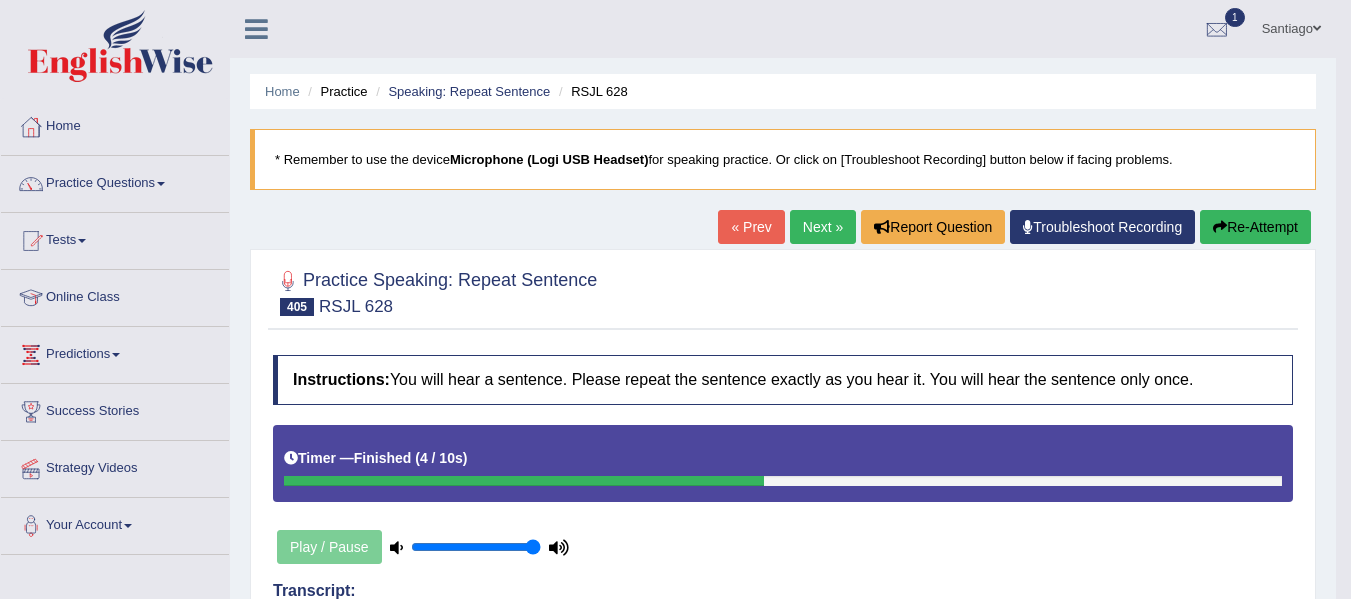 click on "Next »" at bounding box center [823, 227] 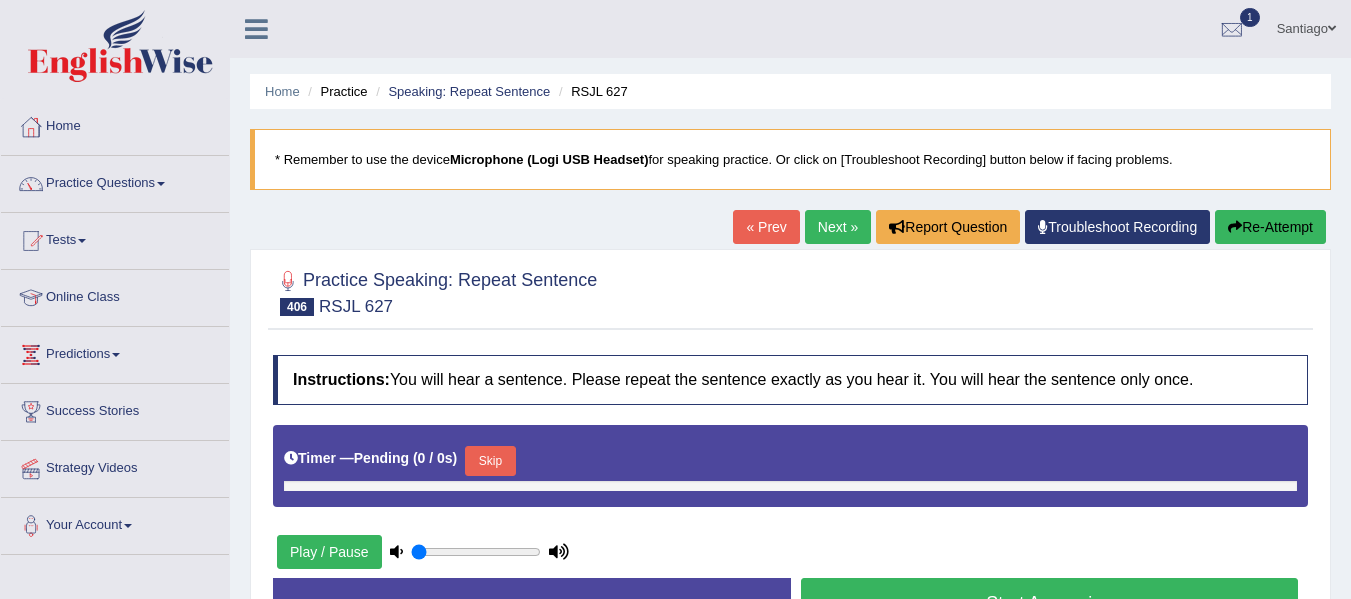 scroll, scrollTop: 0, scrollLeft: 0, axis: both 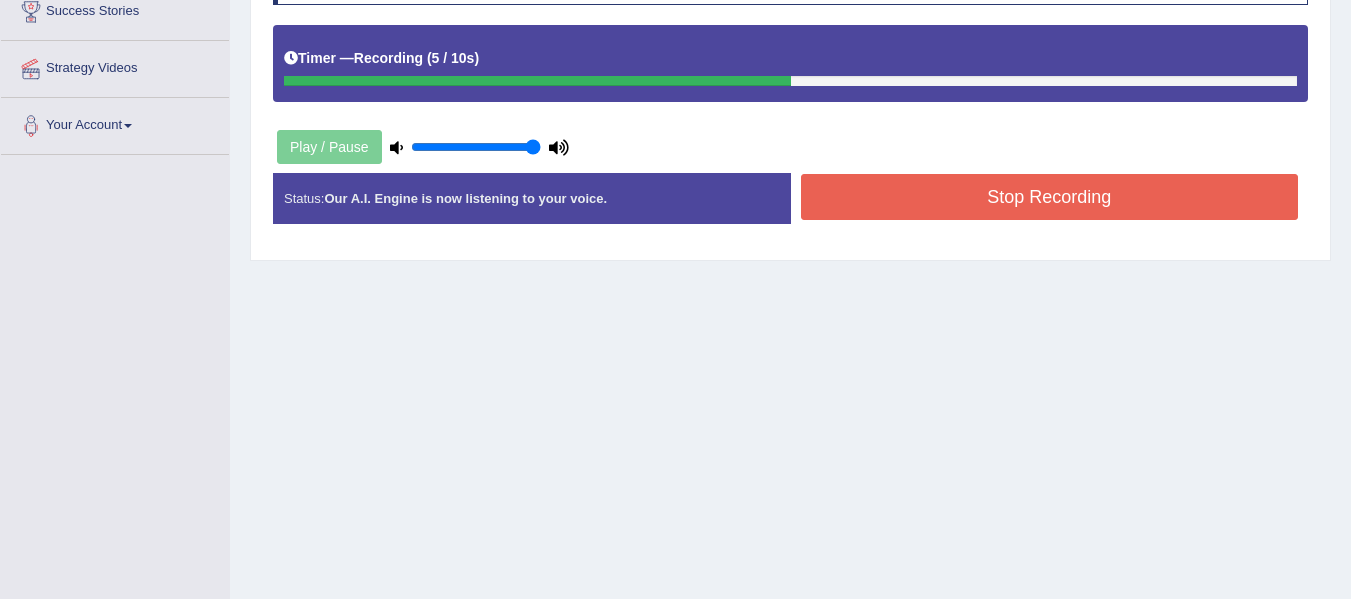 drag, startPoint x: 857, startPoint y: 149, endPoint x: 853, endPoint y: 187, distance: 38.209946 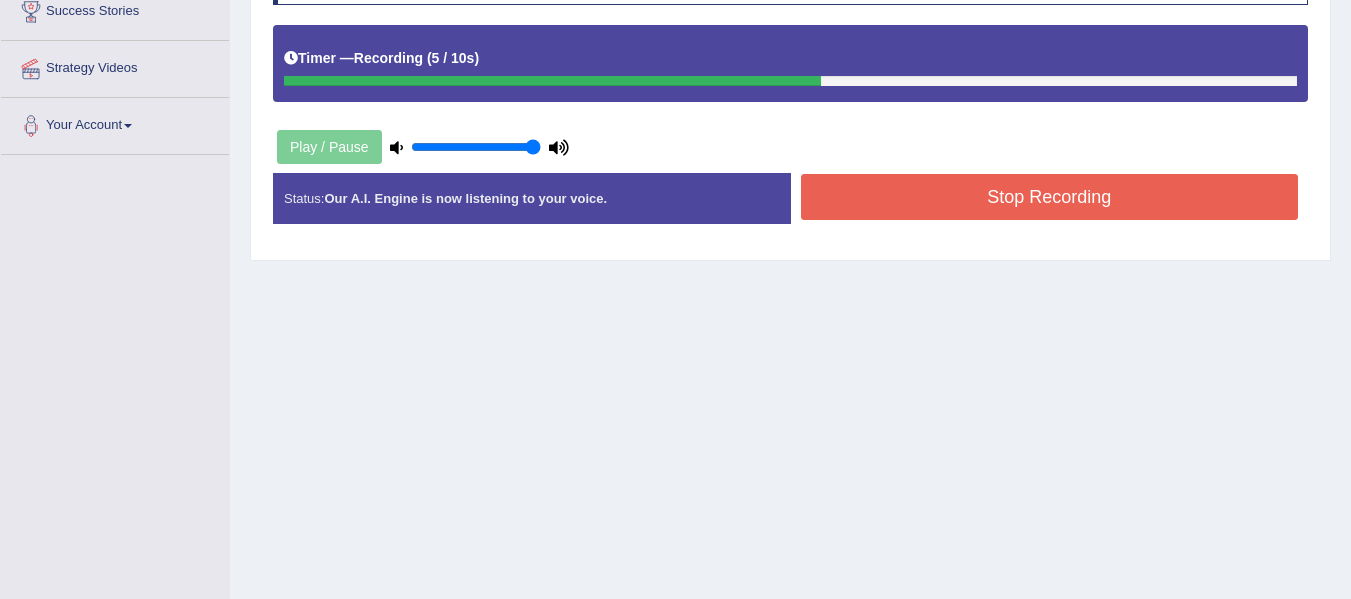 click on "Stop Recording" at bounding box center (1050, 197) 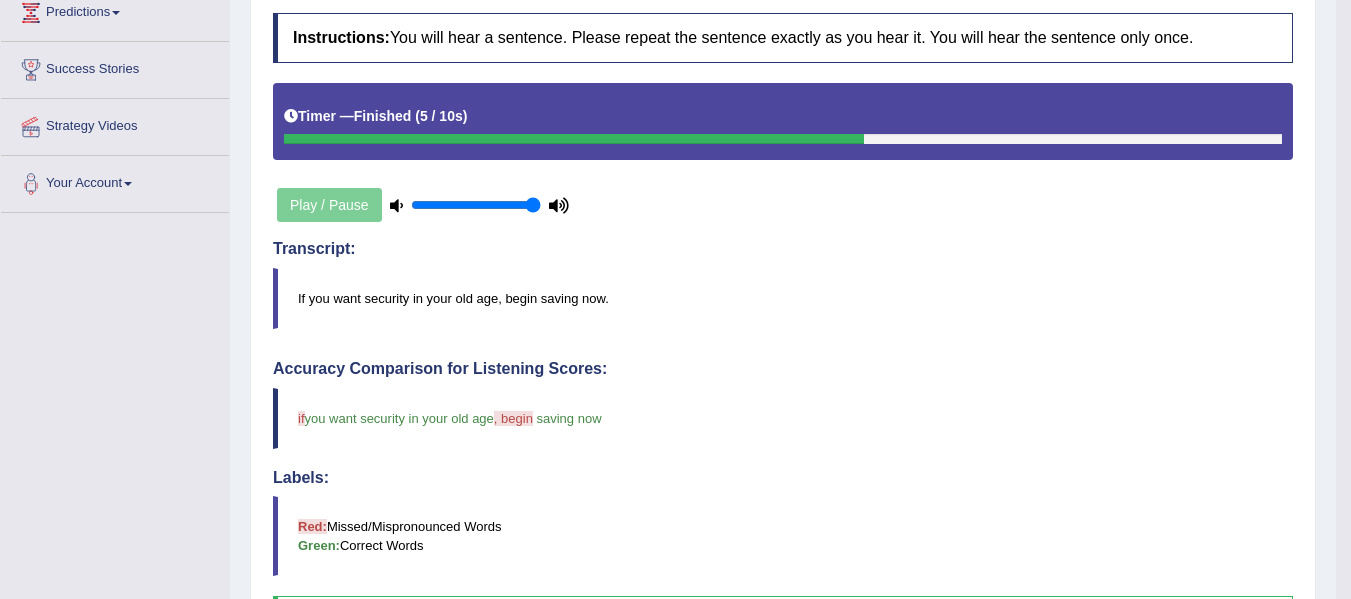 scroll, scrollTop: 0, scrollLeft: 0, axis: both 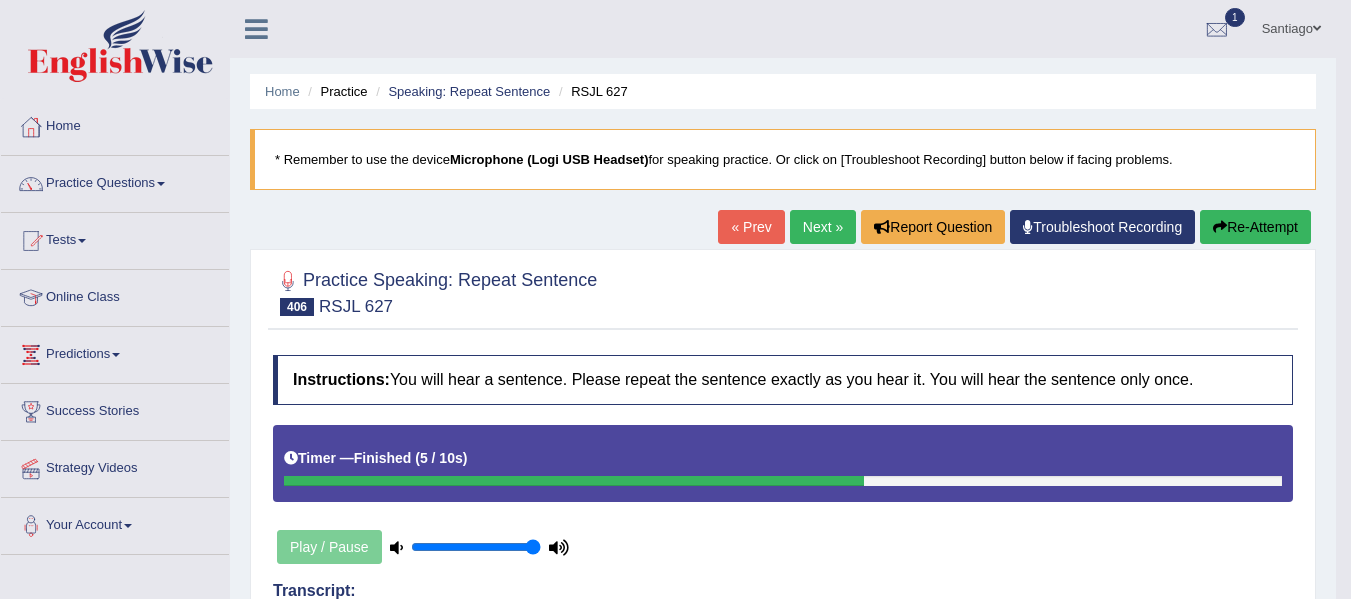 click on "Next »" at bounding box center (823, 227) 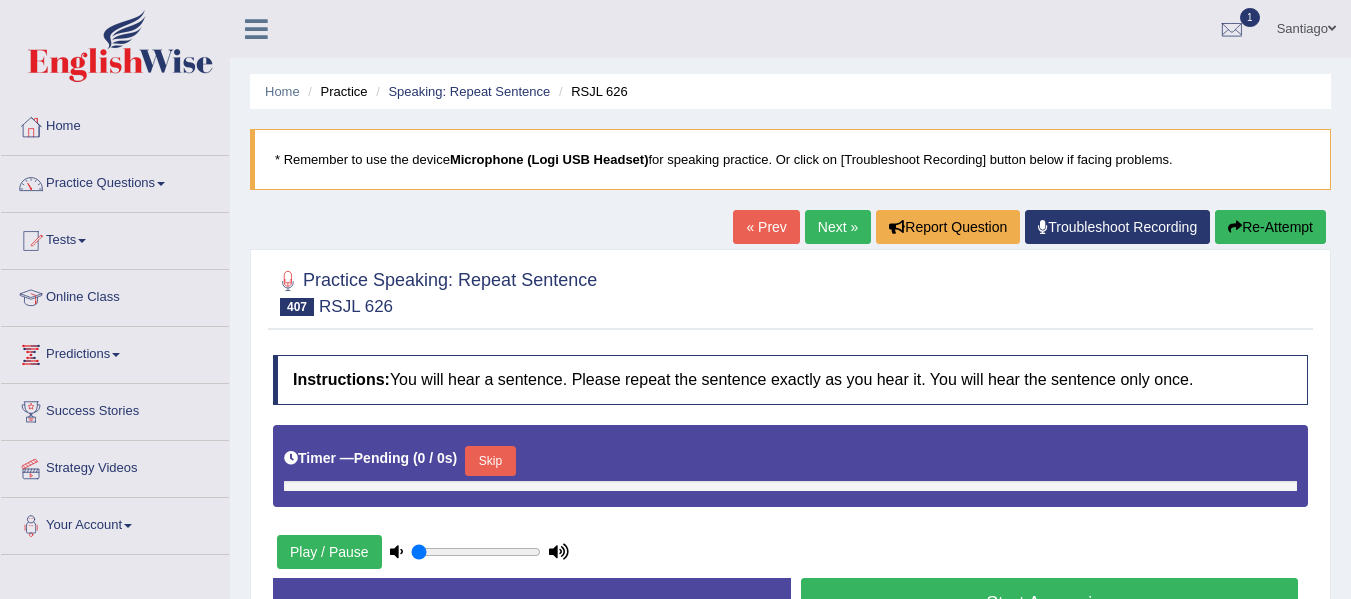 scroll, scrollTop: 124, scrollLeft: 0, axis: vertical 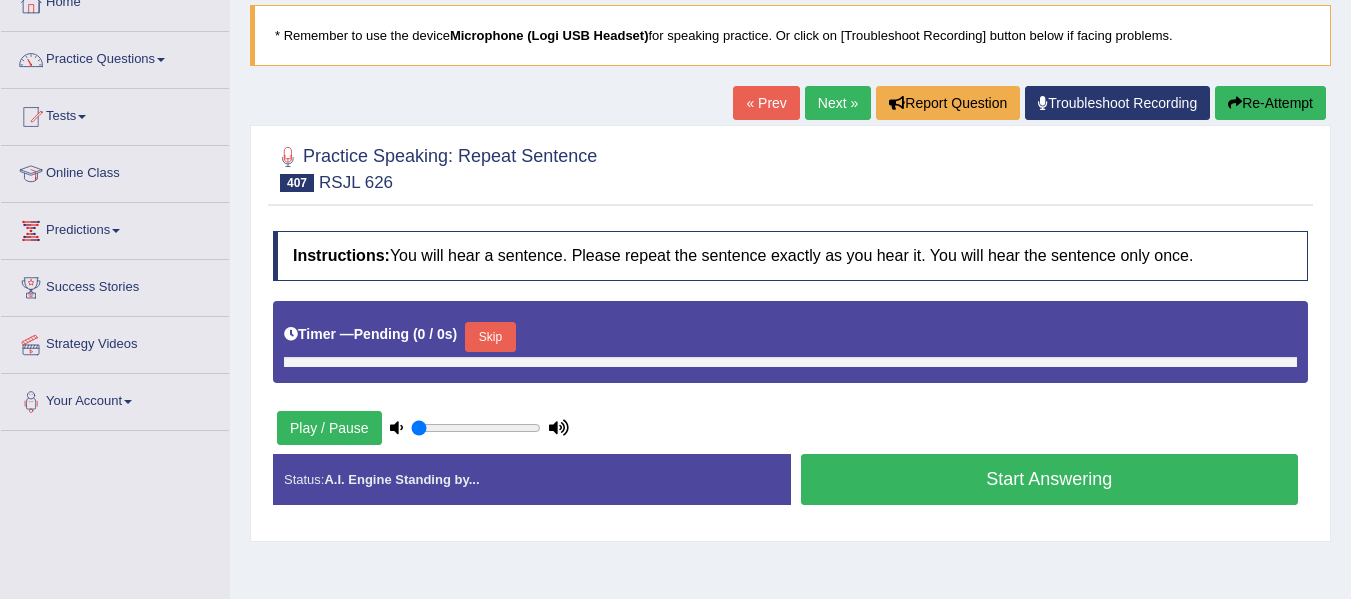 type on "1" 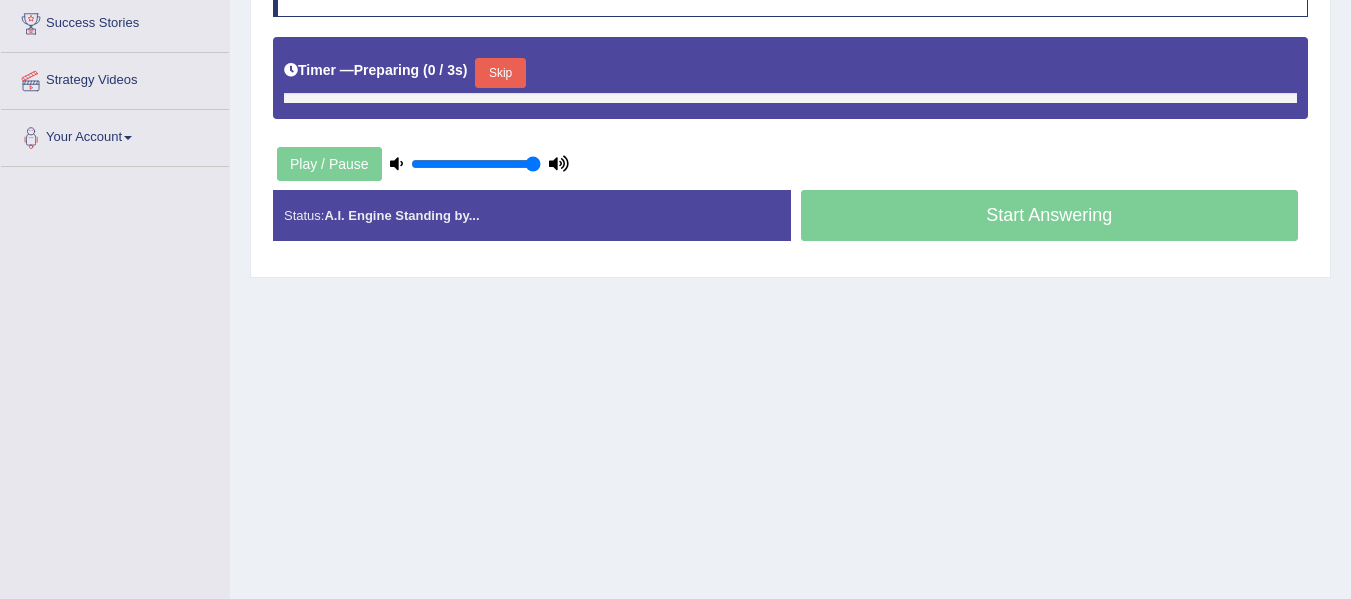 scroll, scrollTop: 400, scrollLeft: 0, axis: vertical 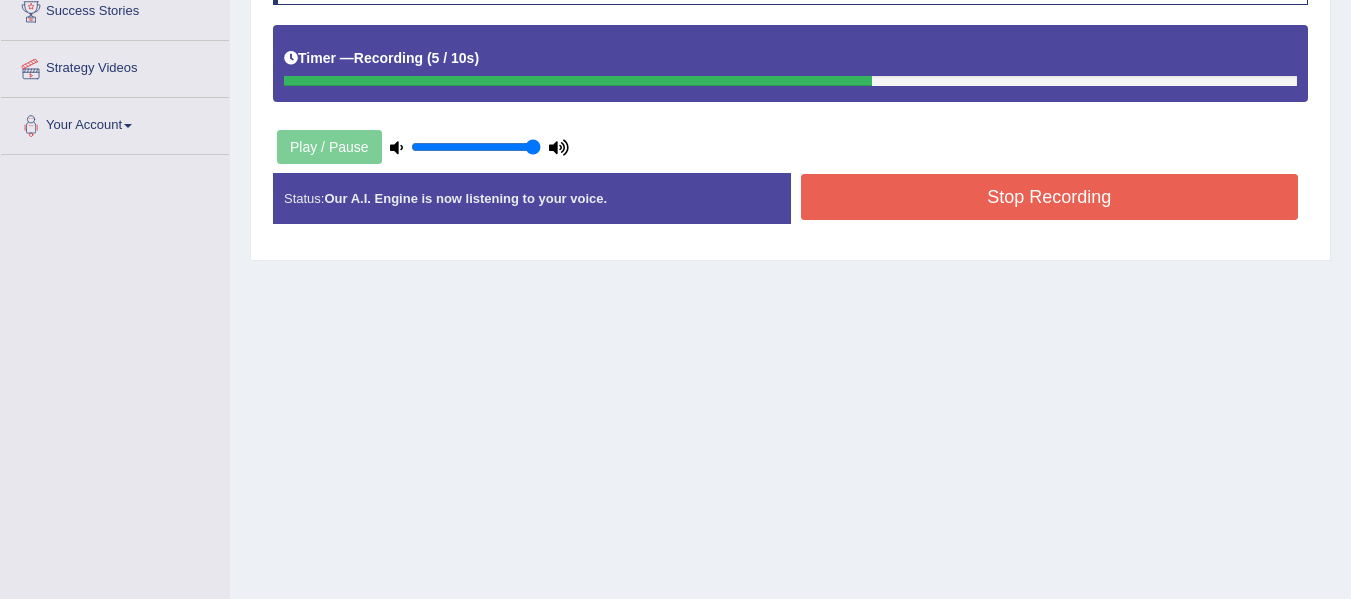 click on "Stop Recording" at bounding box center [1050, 197] 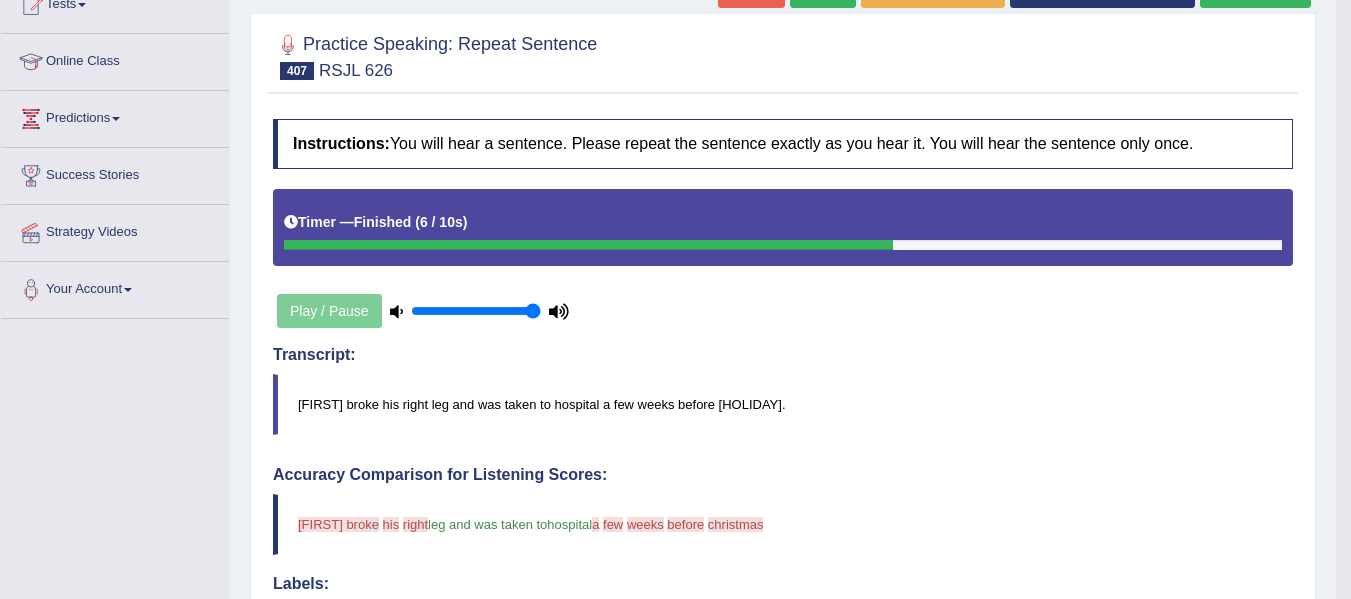 scroll, scrollTop: 0, scrollLeft: 0, axis: both 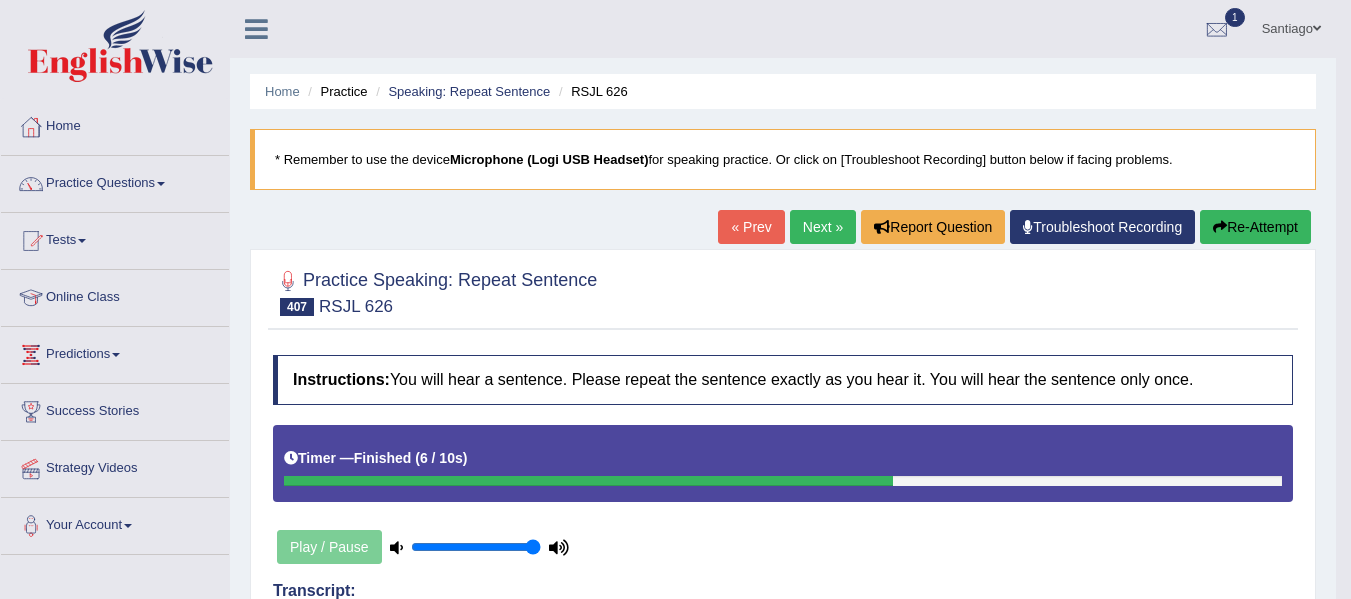 click on "Re-Attempt" at bounding box center [1255, 227] 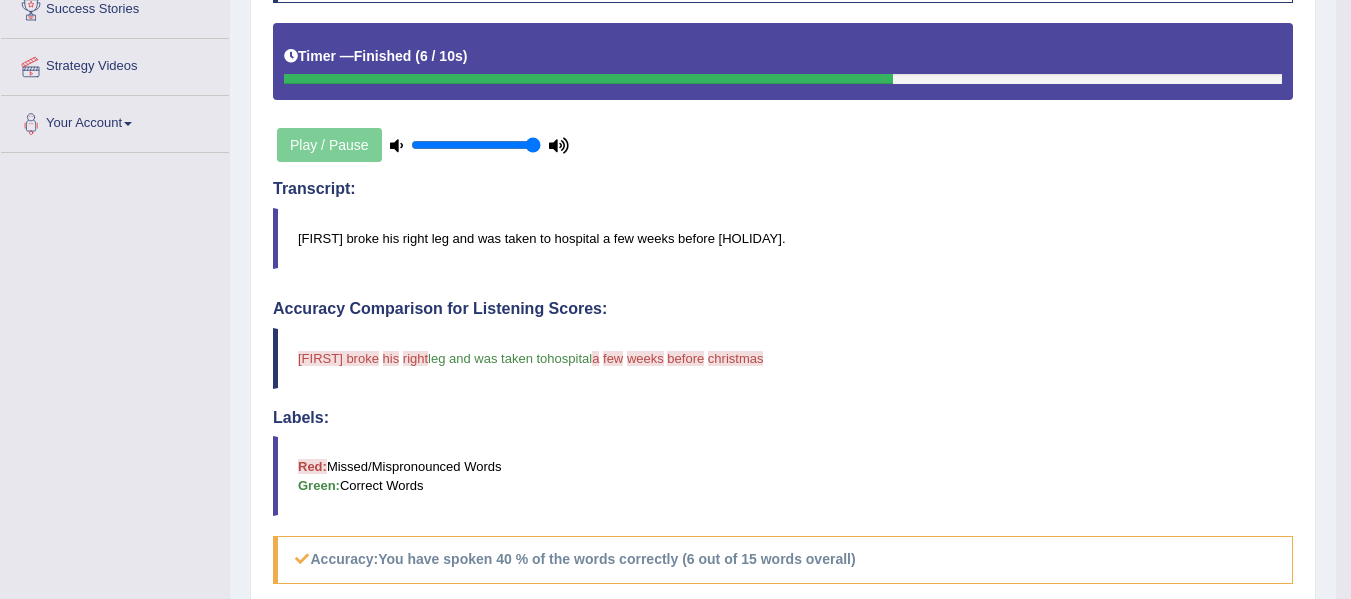 scroll, scrollTop: 500, scrollLeft: 0, axis: vertical 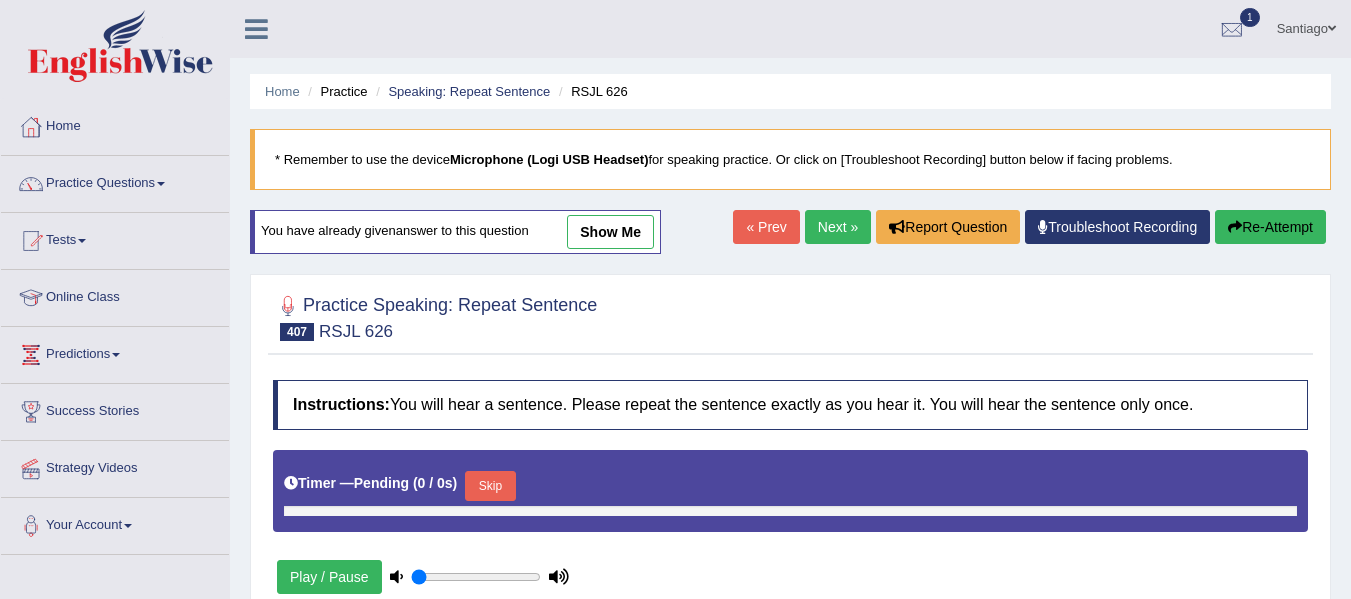 type on "1" 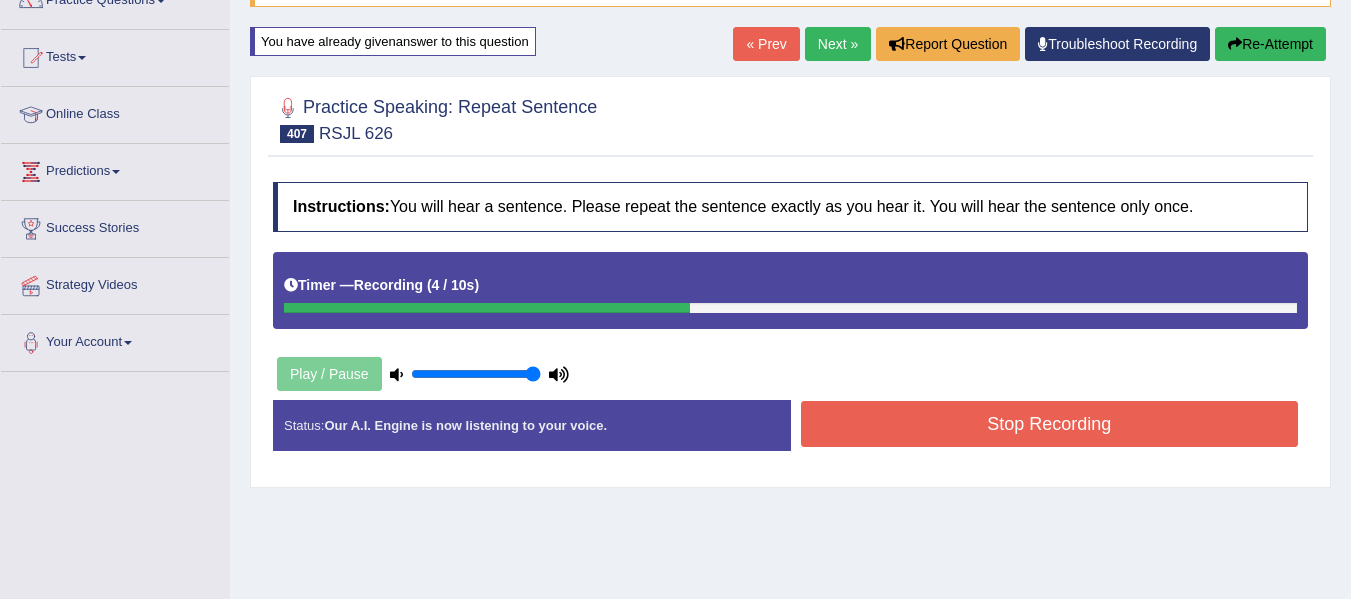 scroll, scrollTop: 0, scrollLeft: 0, axis: both 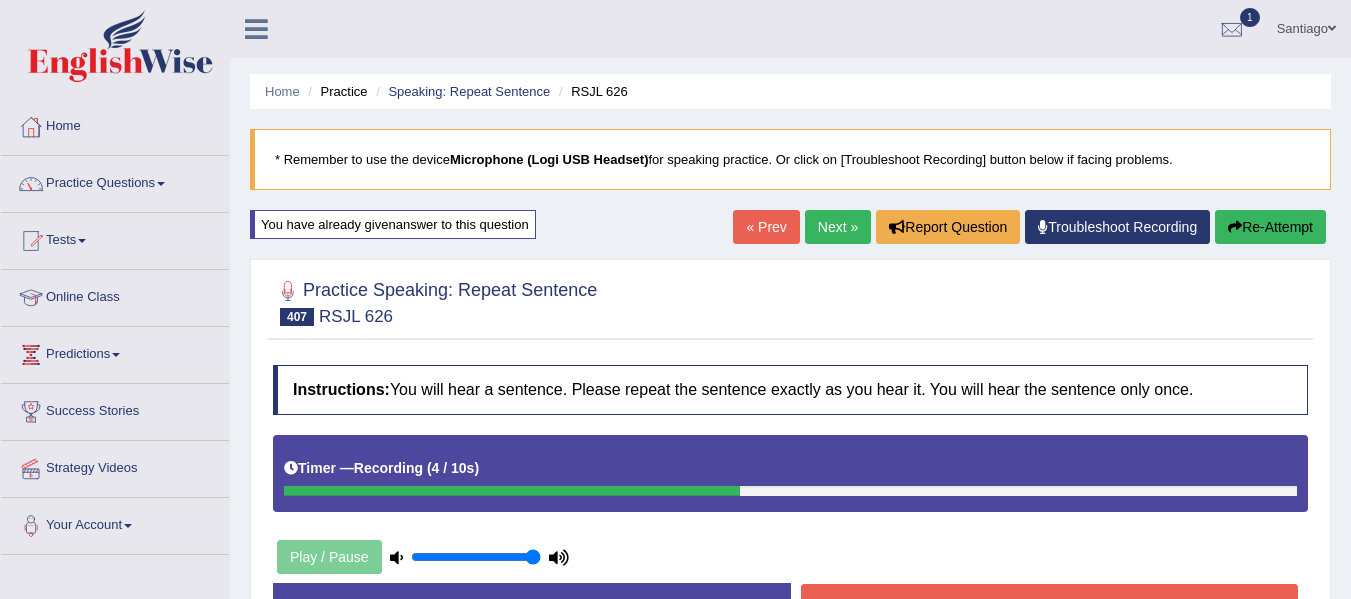 click on "Re-Attempt" at bounding box center [1270, 227] 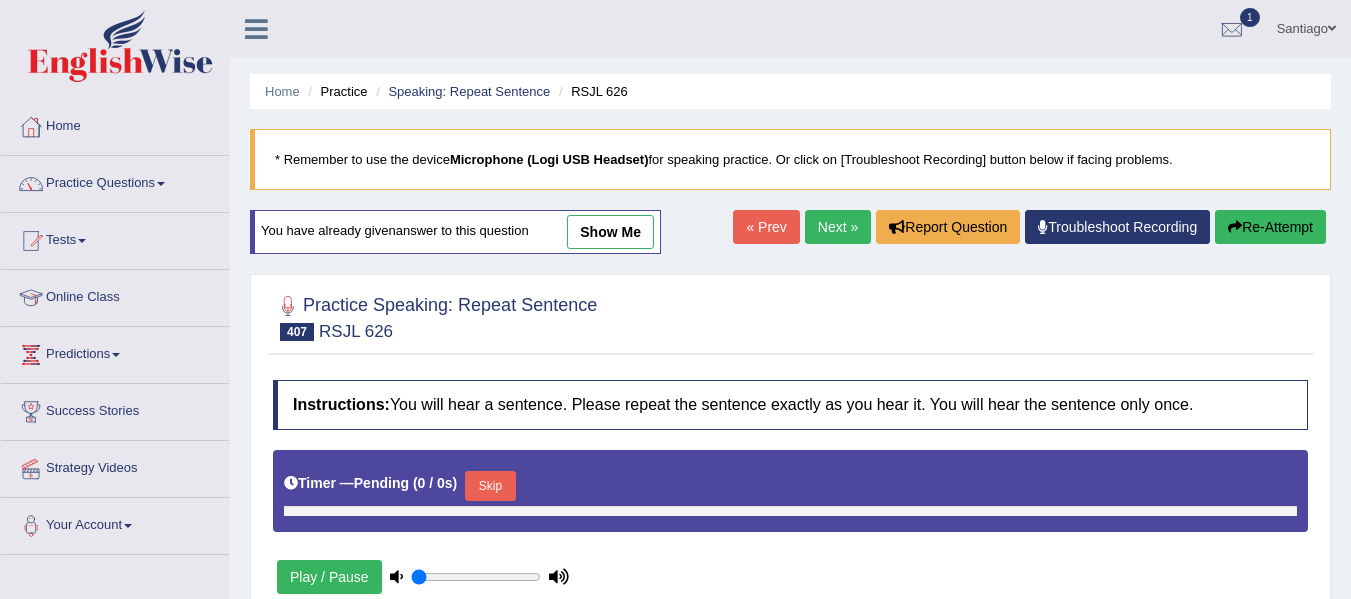 scroll, scrollTop: 0, scrollLeft: 0, axis: both 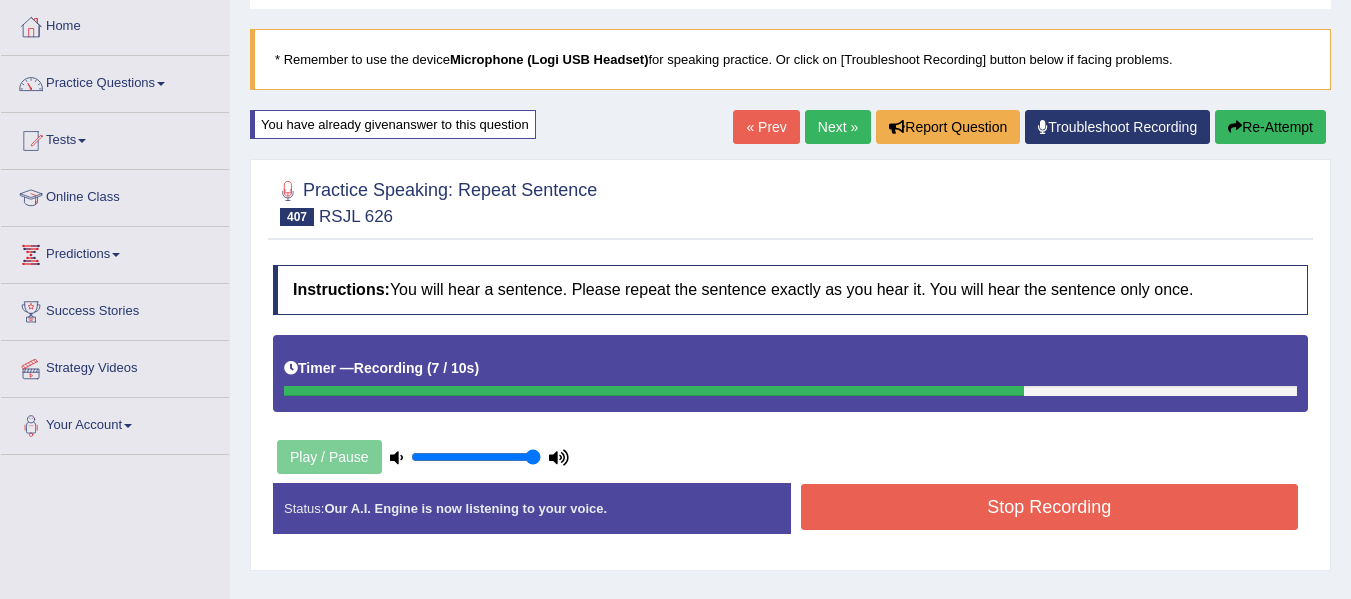 click on "Stop Recording" at bounding box center (1050, 507) 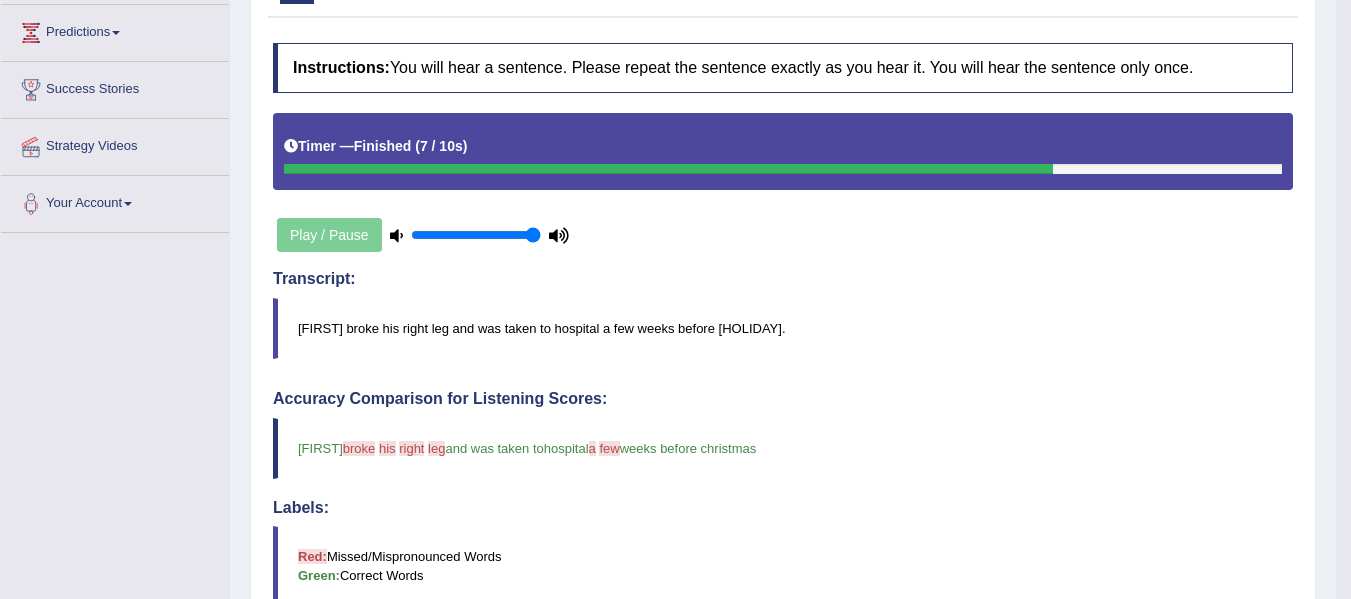 scroll, scrollTop: 0, scrollLeft: 0, axis: both 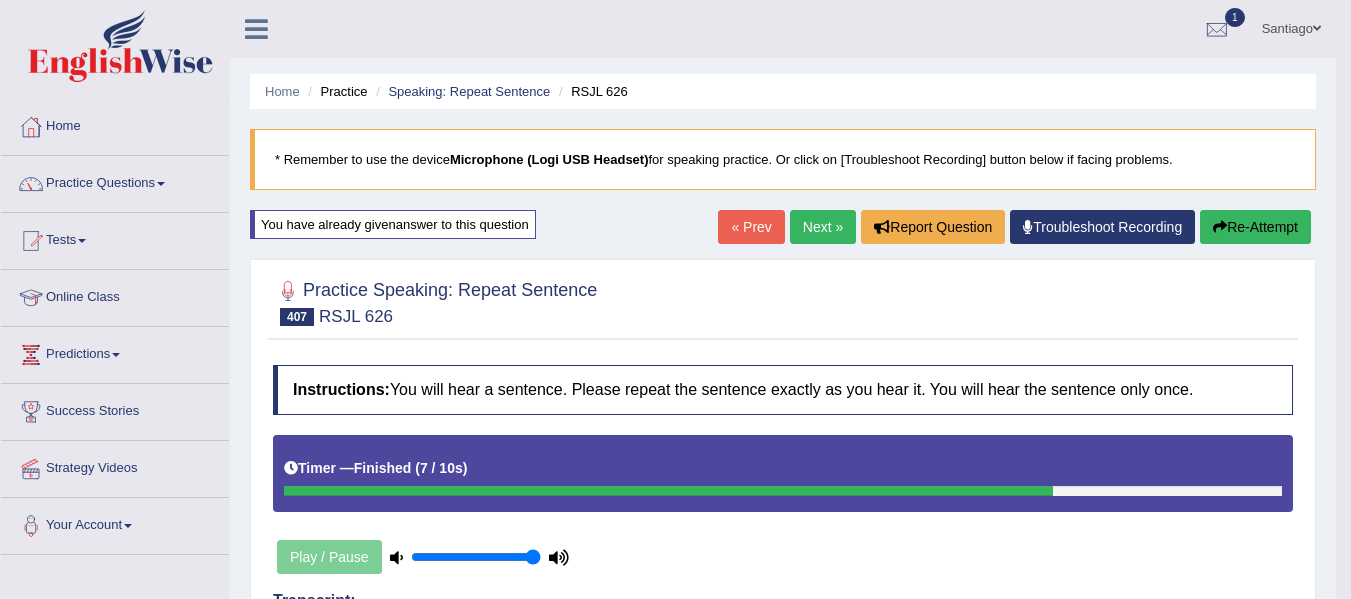 click on "Next »" at bounding box center [823, 227] 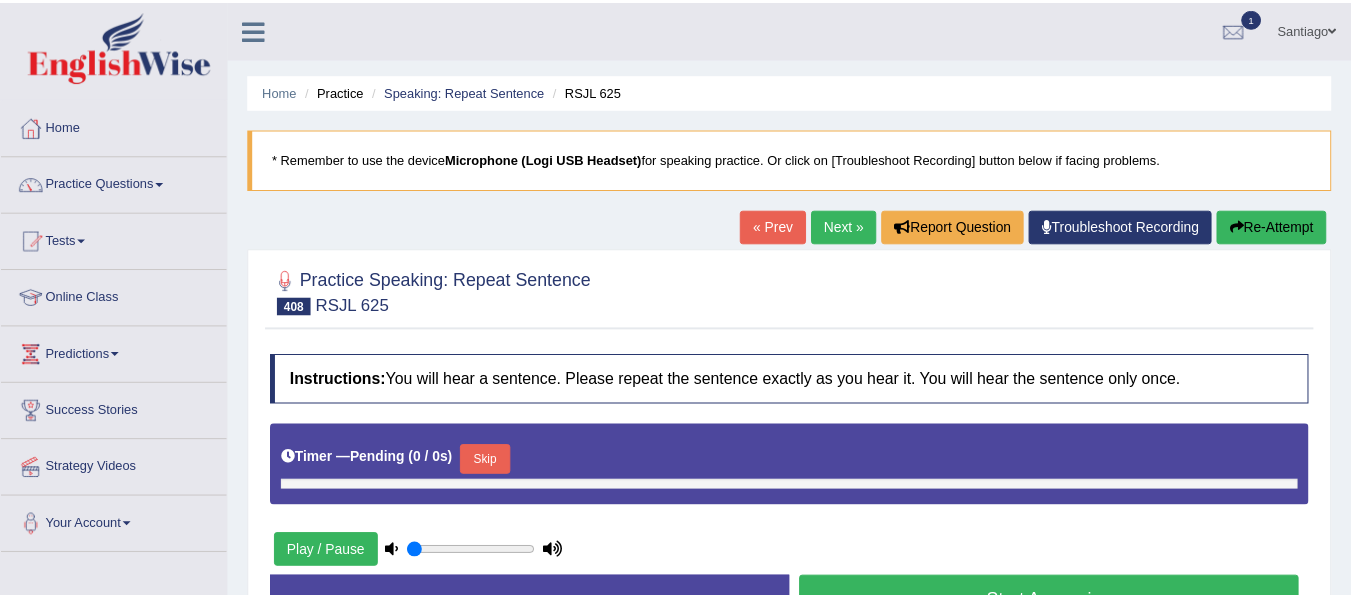 scroll, scrollTop: 0, scrollLeft: 0, axis: both 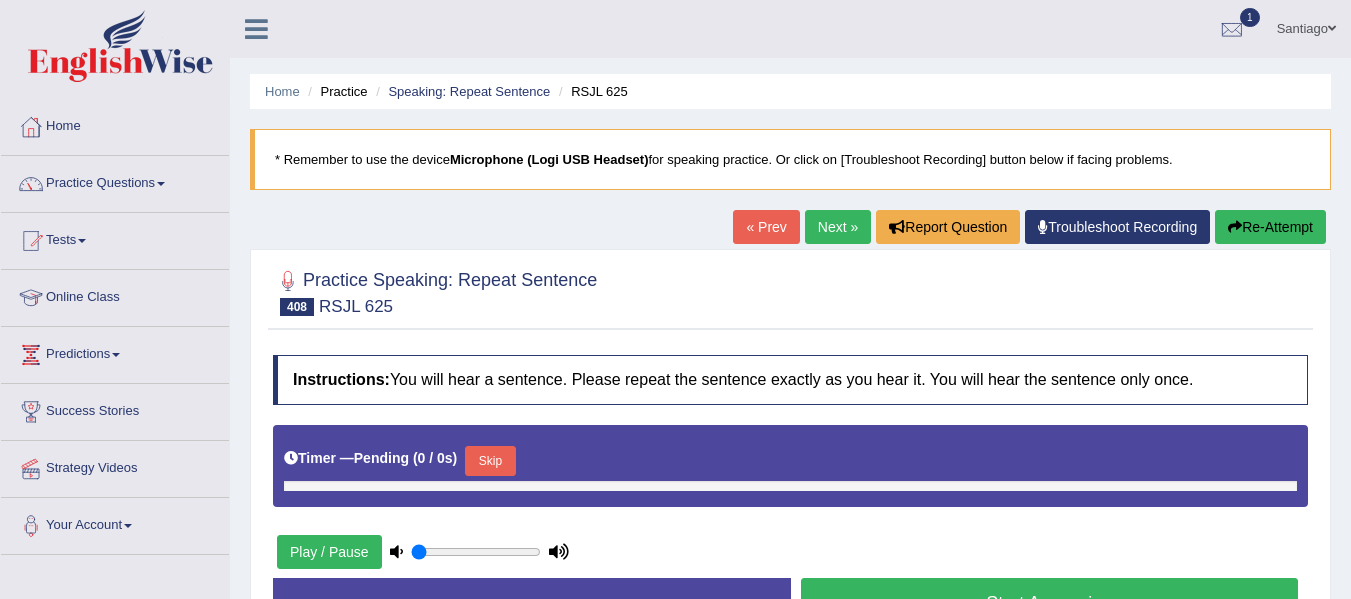 type on "1" 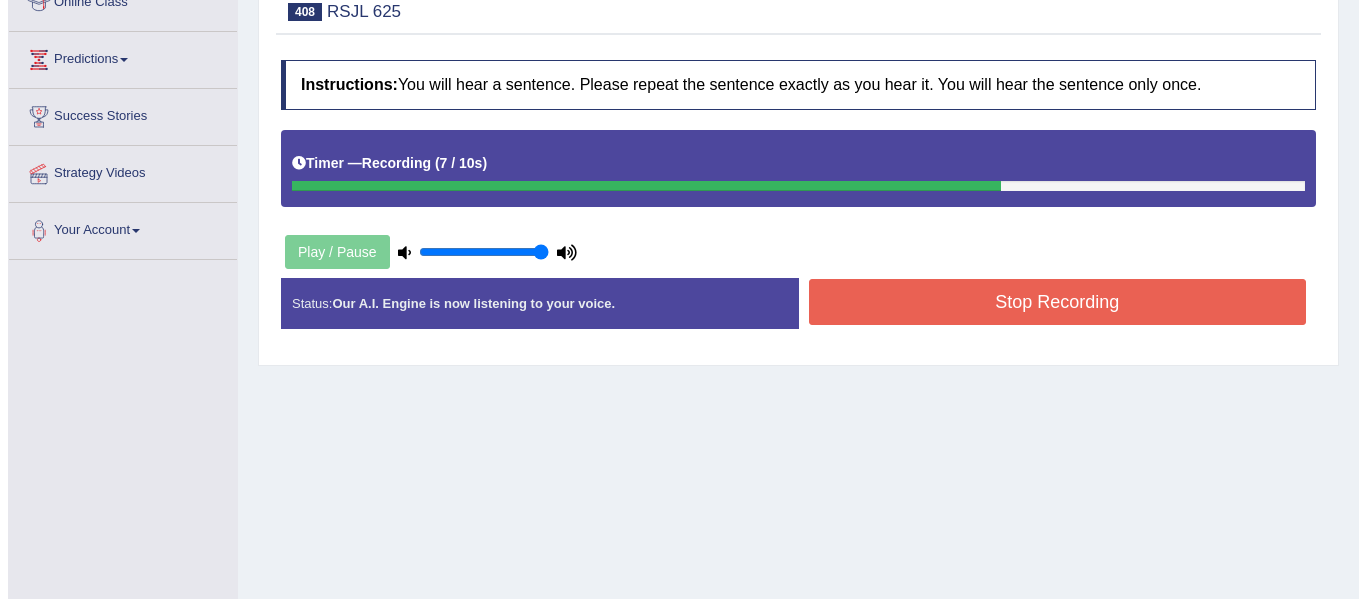 scroll, scrollTop: 300, scrollLeft: 0, axis: vertical 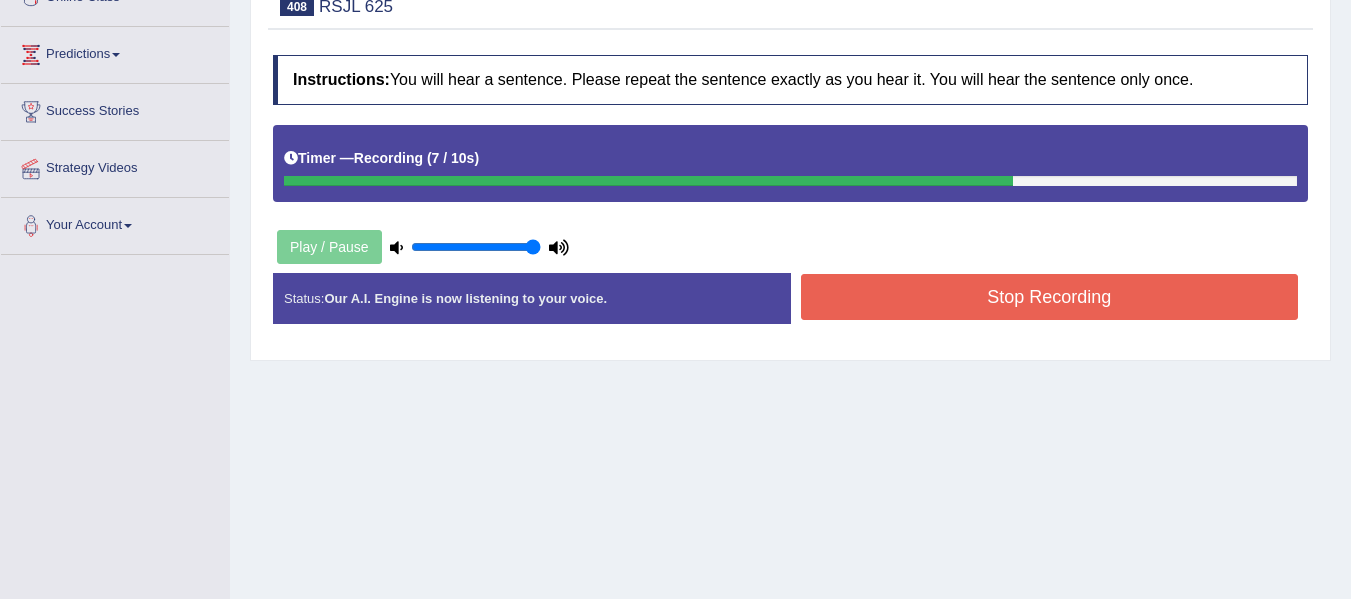 click on "Stop Recording" at bounding box center (1050, 297) 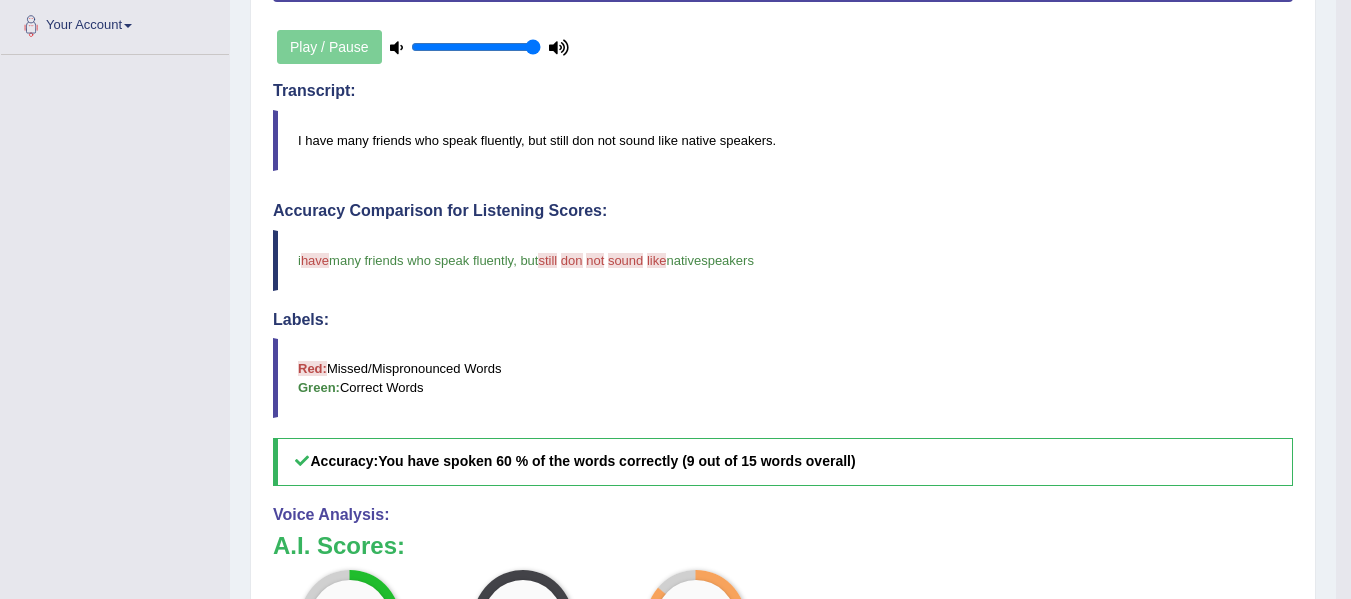 scroll, scrollTop: 0, scrollLeft: 0, axis: both 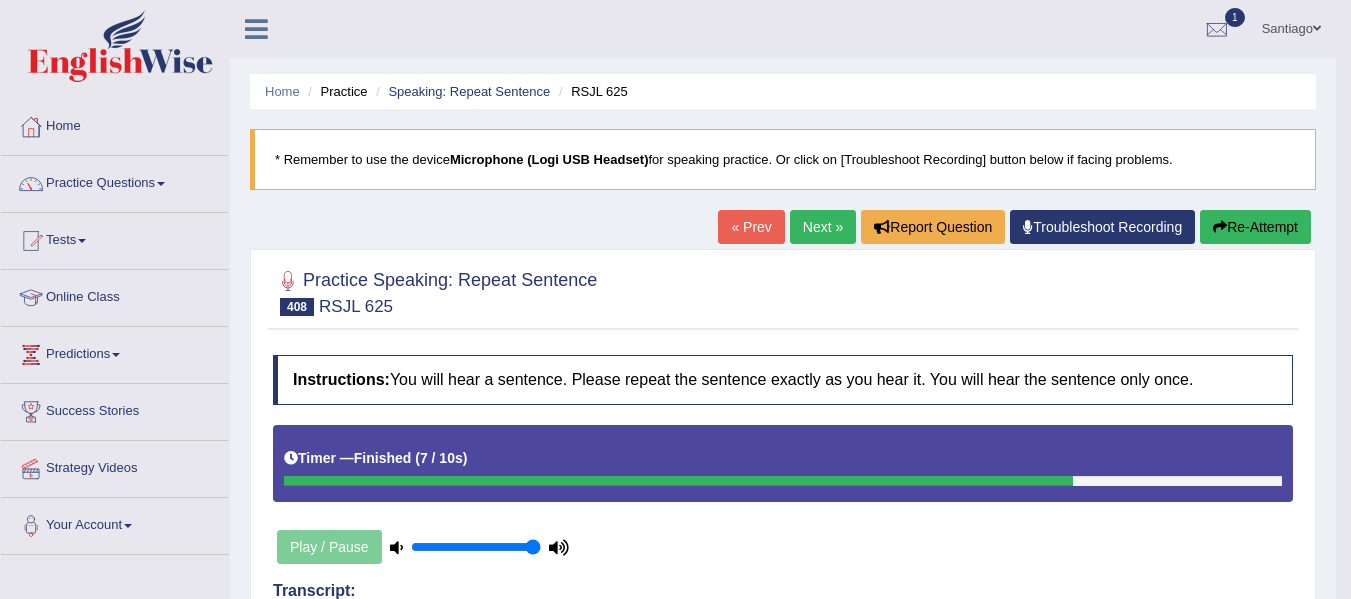 click on "Next »" at bounding box center [823, 227] 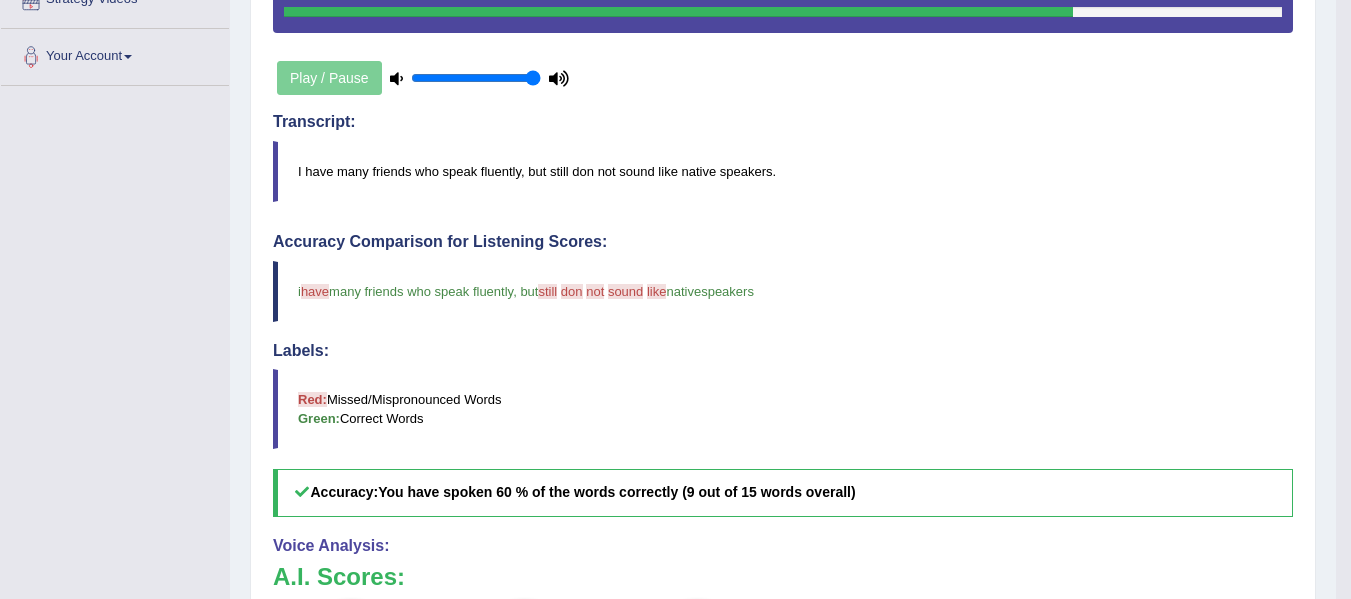 scroll, scrollTop: 600, scrollLeft: 0, axis: vertical 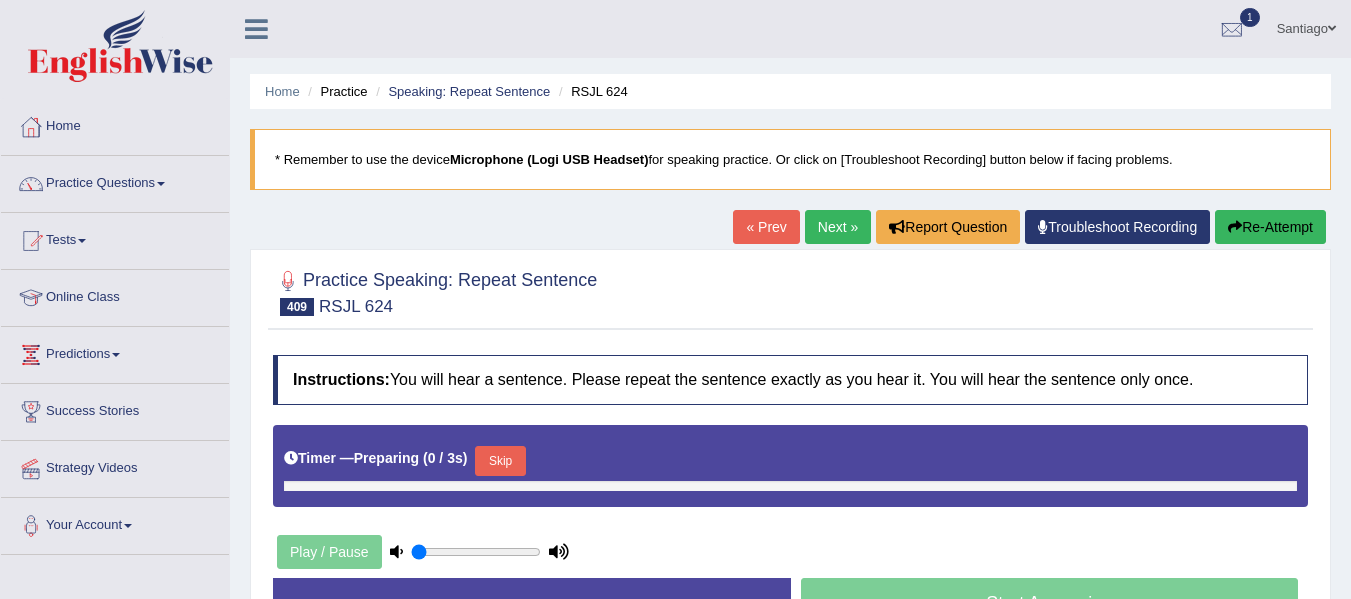 type on "1" 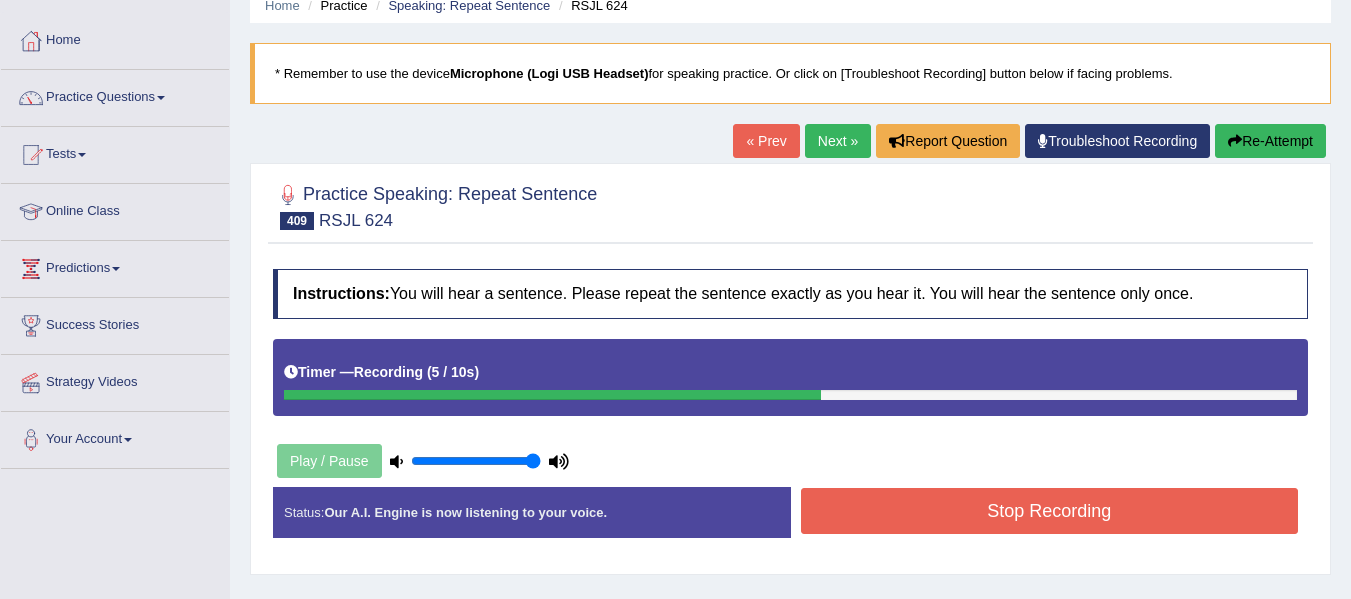 scroll, scrollTop: 200, scrollLeft: 0, axis: vertical 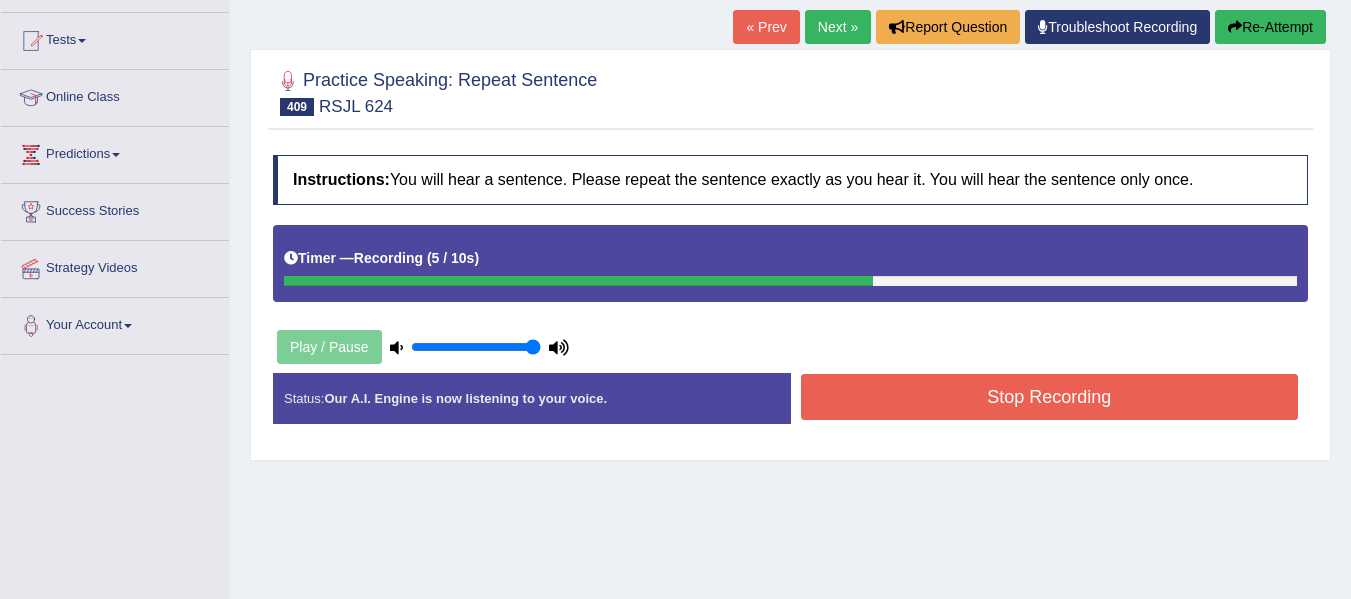 click on "Stop Recording" at bounding box center (1050, 397) 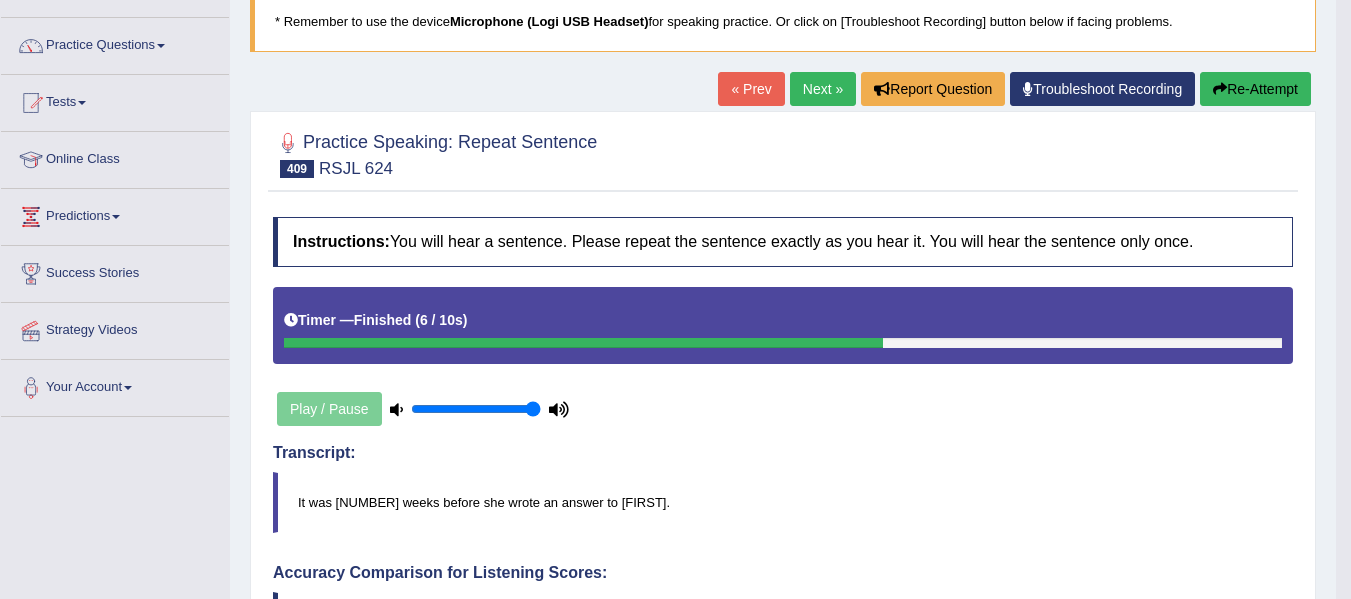 scroll, scrollTop: 136, scrollLeft: 0, axis: vertical 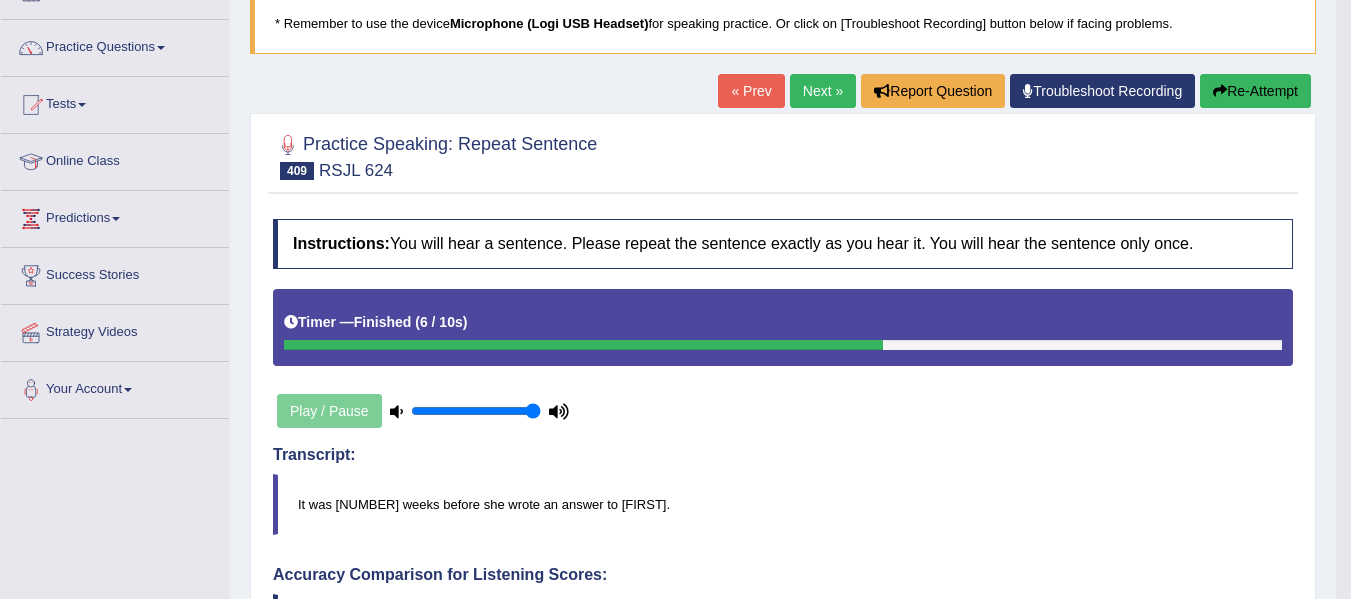 click on "Re-Attempt" at bounding box center (1255, 91) 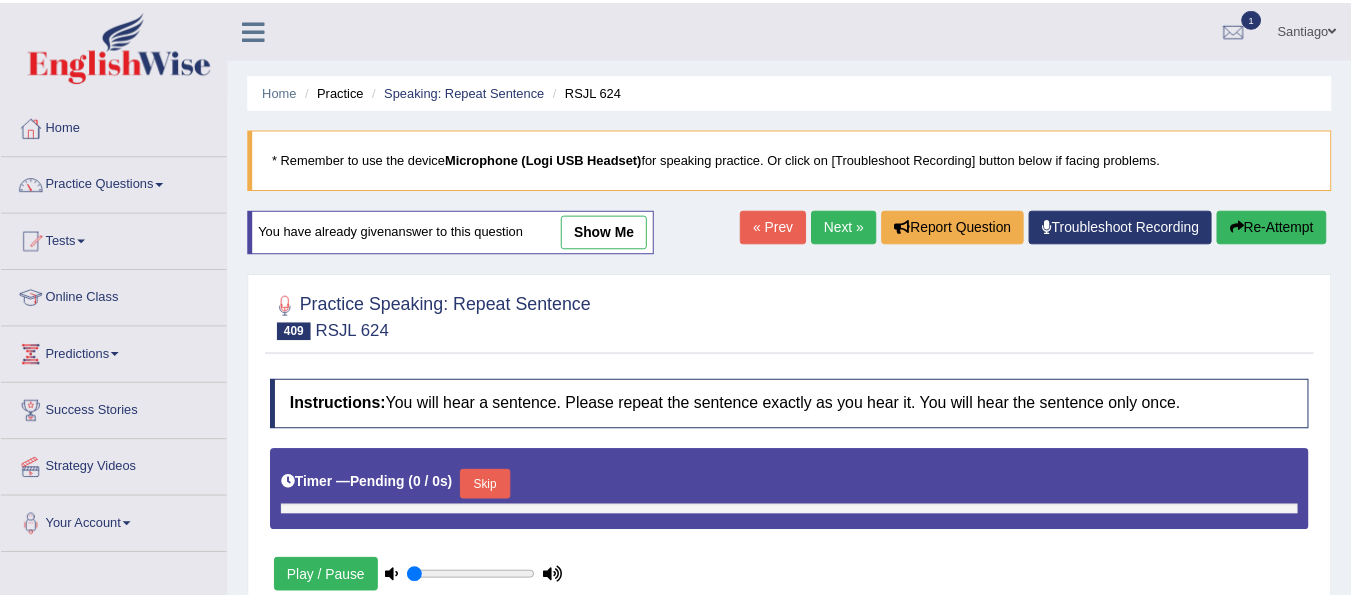 scroll, scrollTop: 136, scrollLeft: 0, axis: vertical 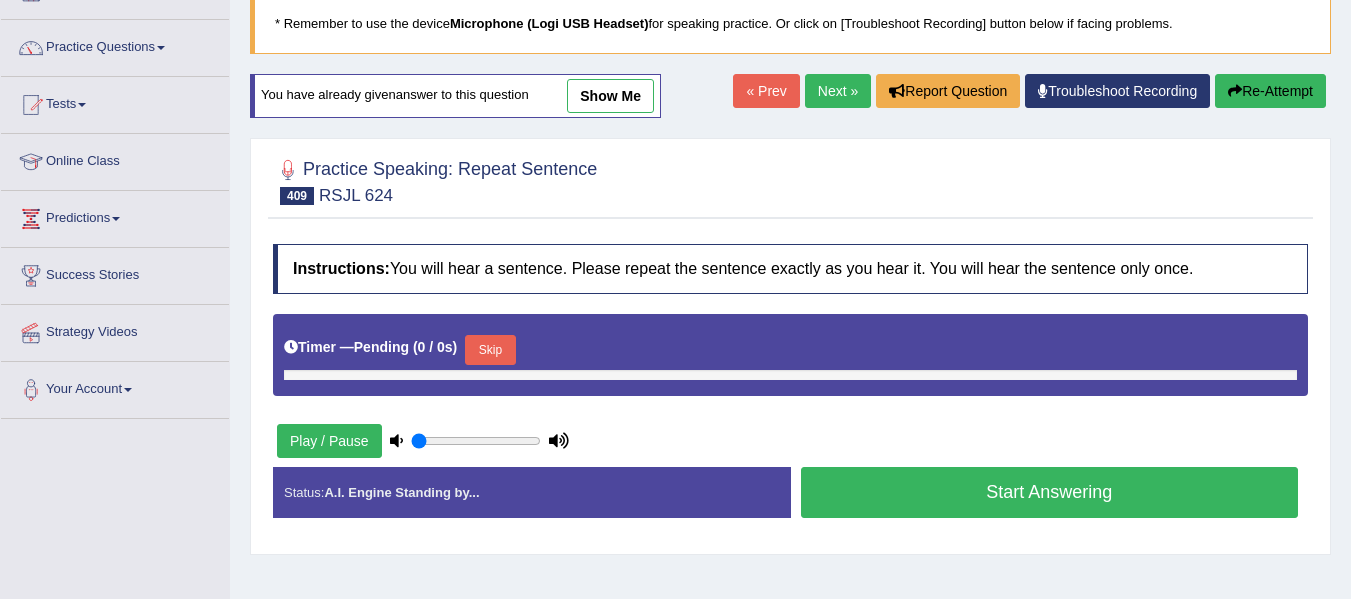 type on "1" 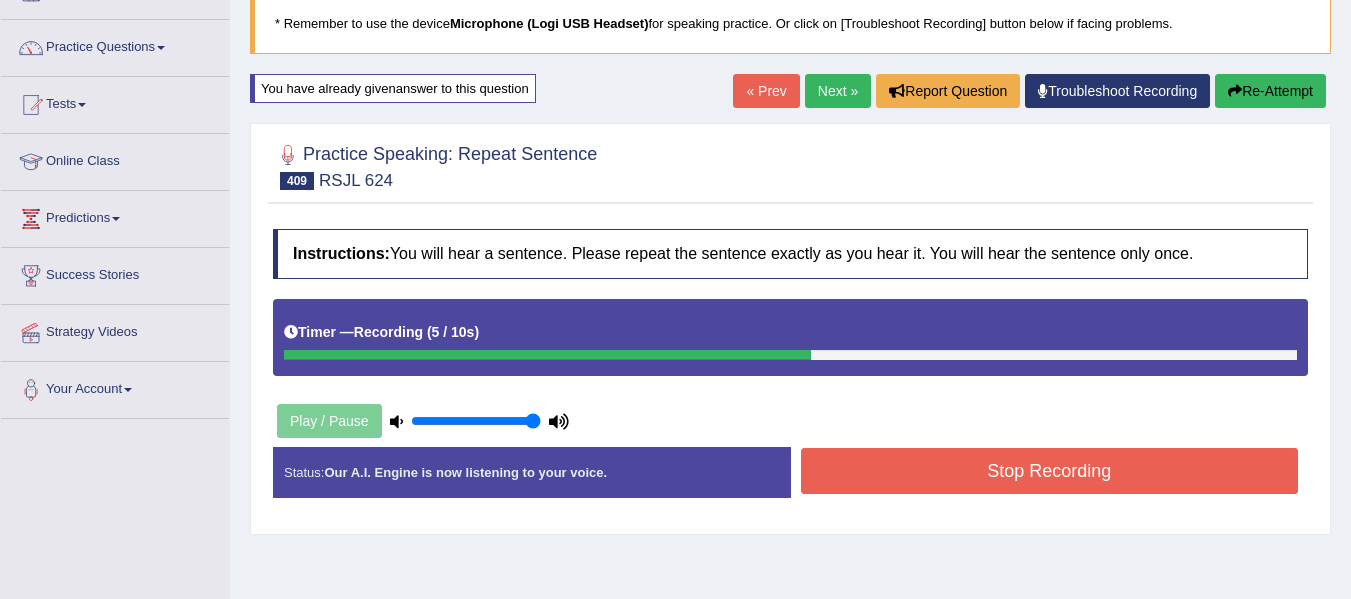 click on "Stop Recording" at bounding box center [1050, 471] 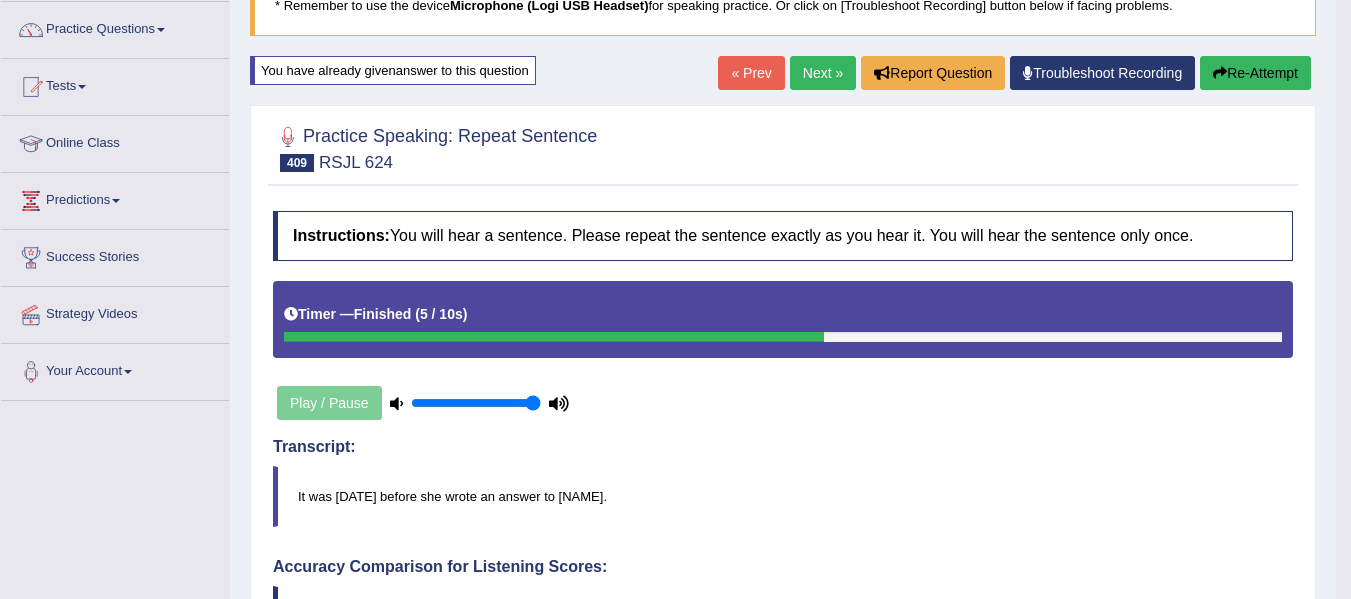 scroll, scrollTop: 146, scrollLeft: 0, axis: vertical 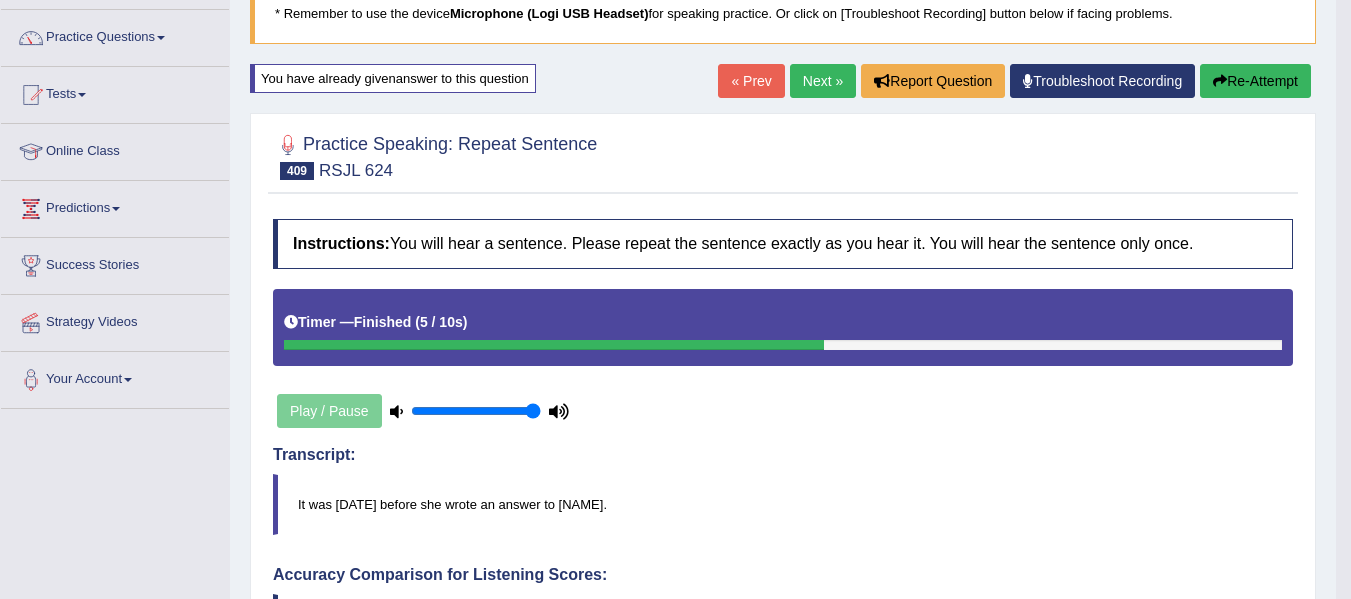 click on "Re-Attempt" at bounding box center [1255, 81] 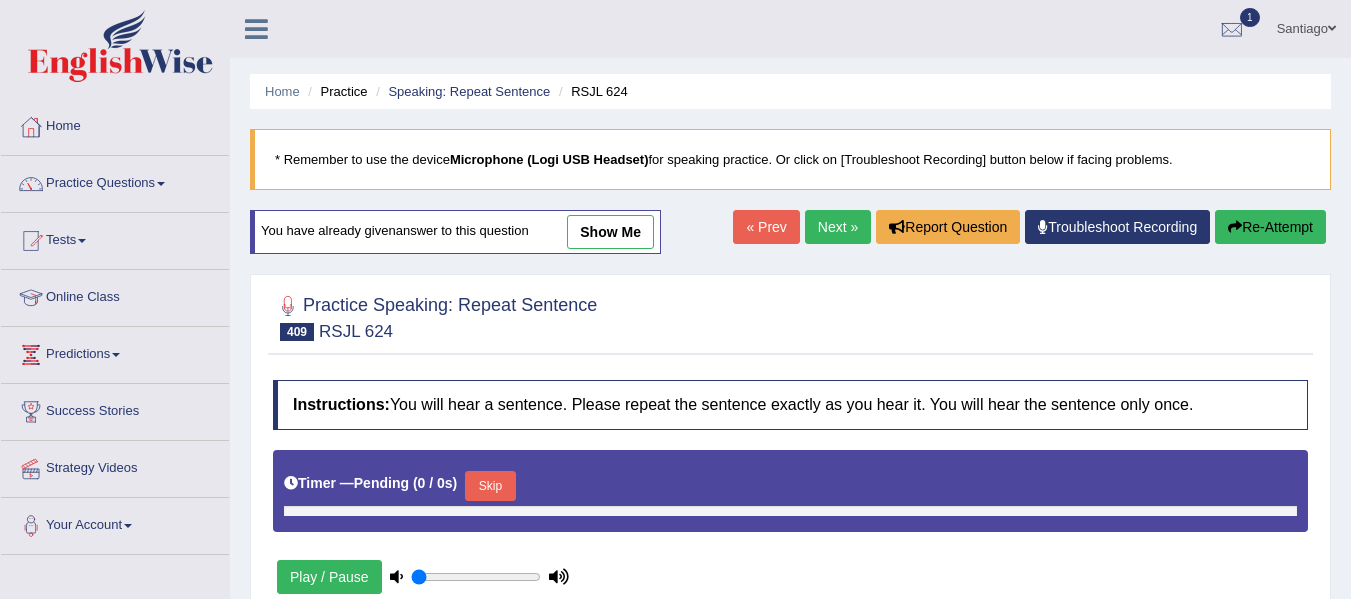 scroll, scrollTop: 161, scrollLeft: 0, axis: vertical 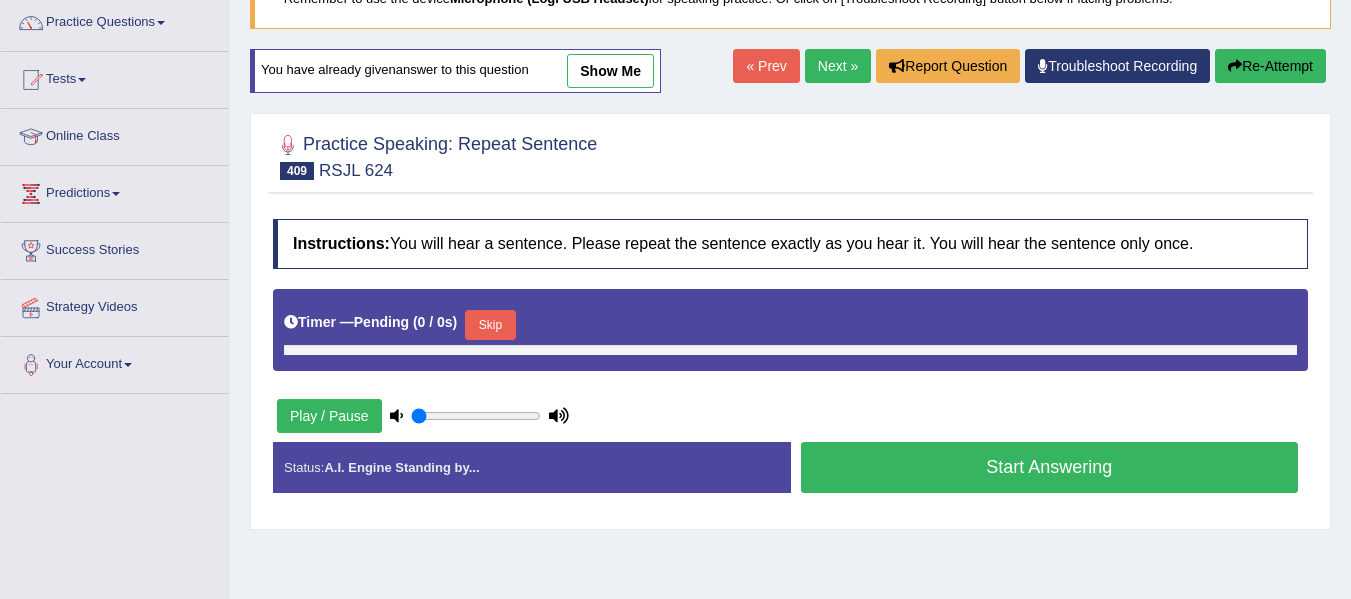 type on "1" 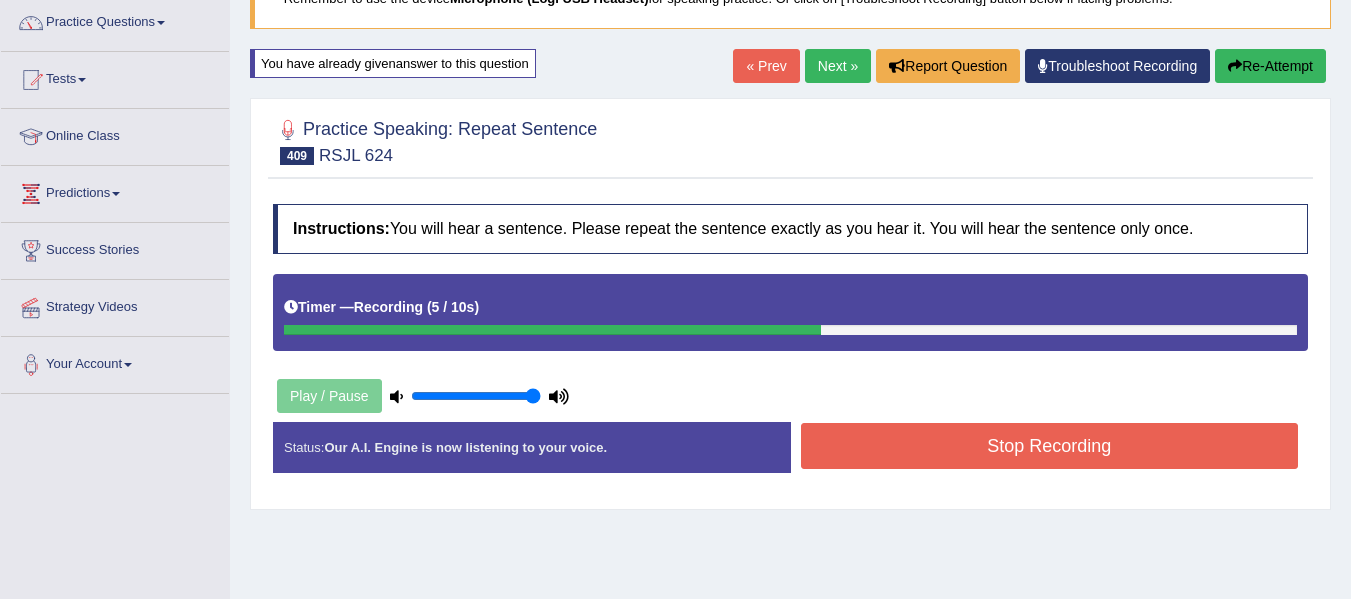 click on "Stop Recording" at bounding box center [1050, 446] 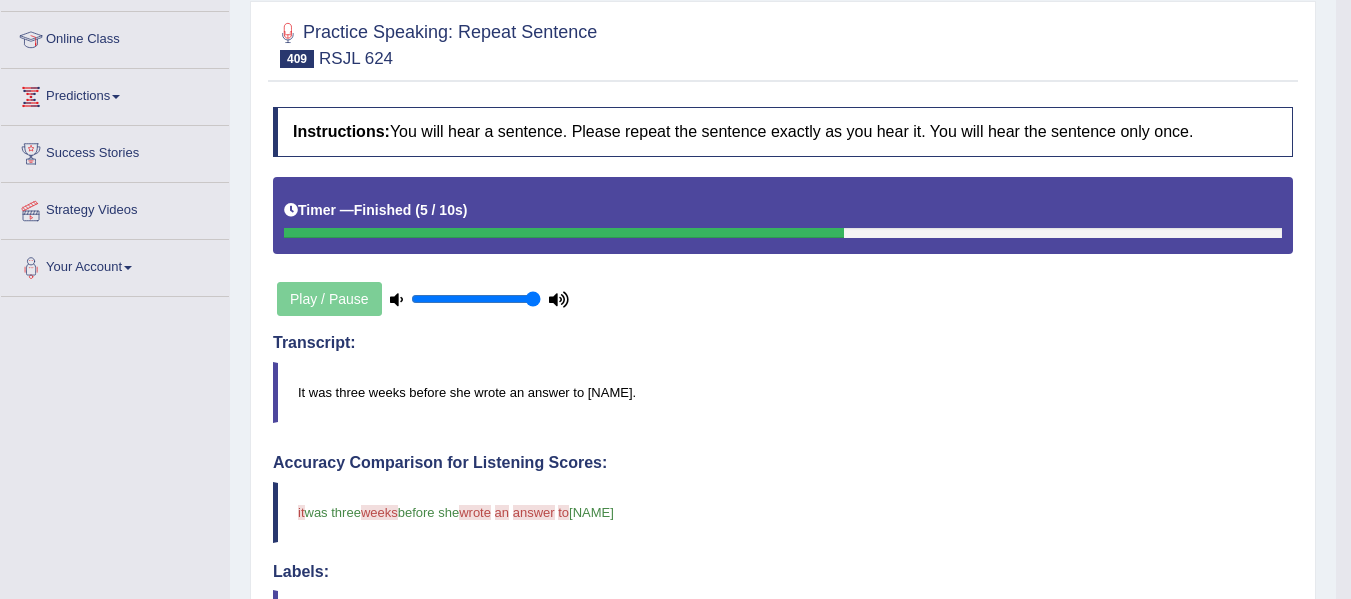 scroll, scrollTop: 146, scrollLeft: 0, axis: vertical 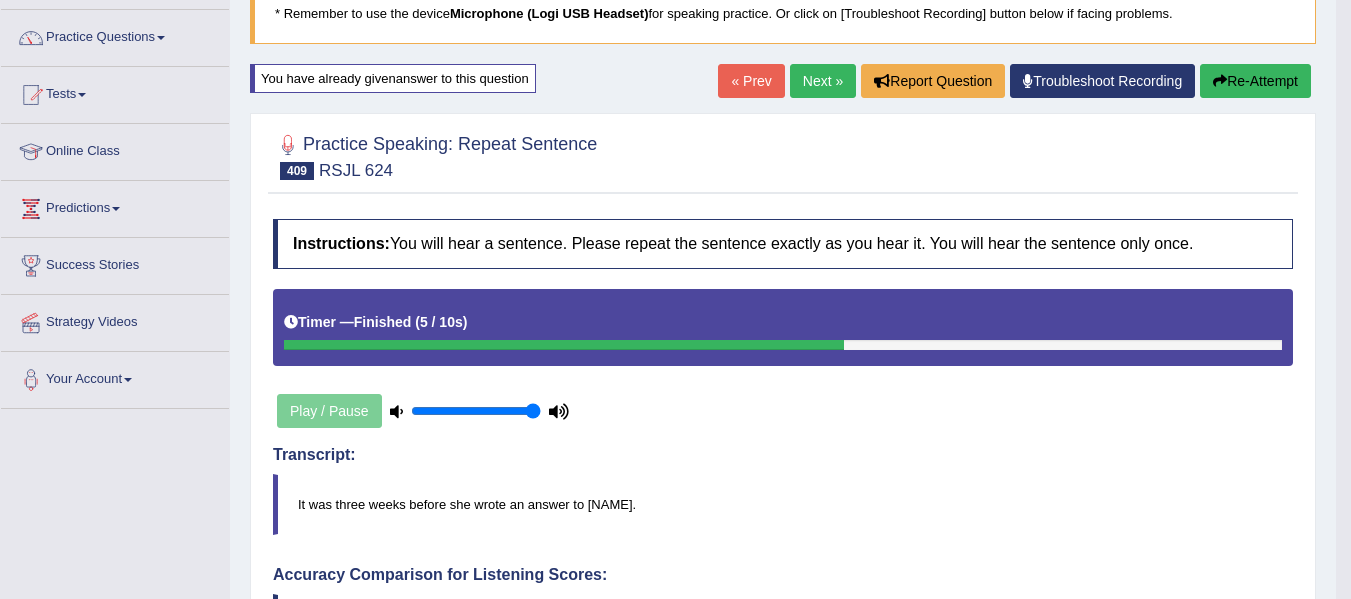 click on "Re-Attempt" at bounding box center (1255, 81) 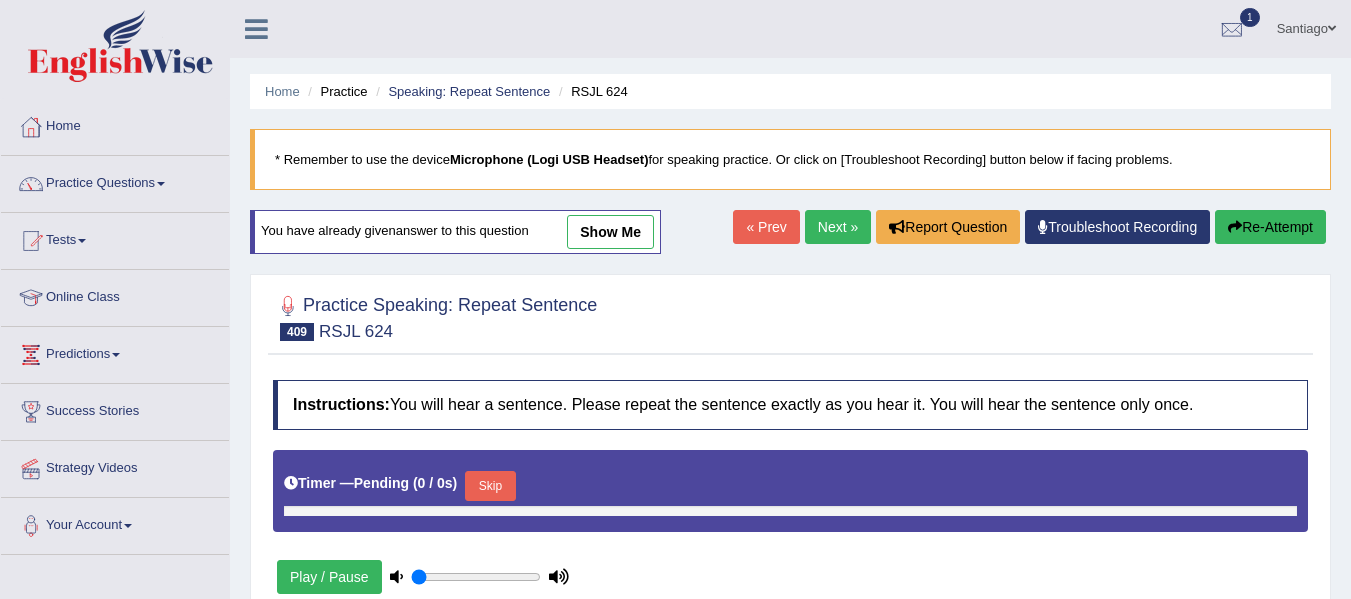 scroll, scrollTop: 161, scrollLeft: 0, axis: vertical 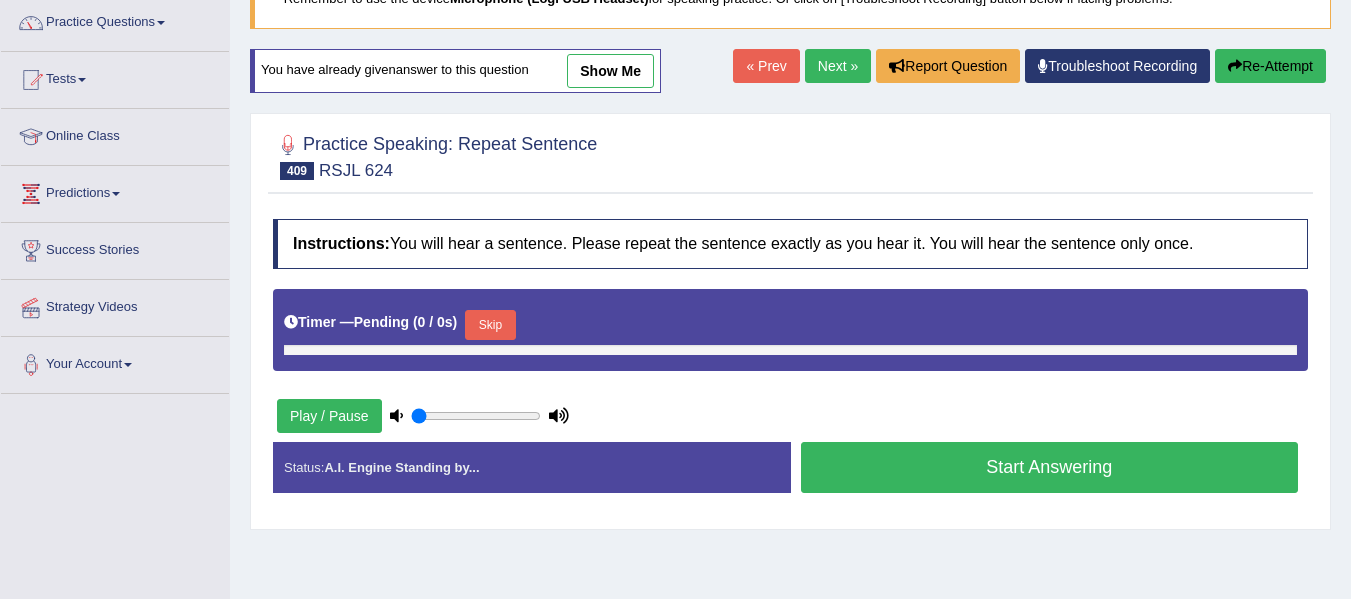 type on "1" 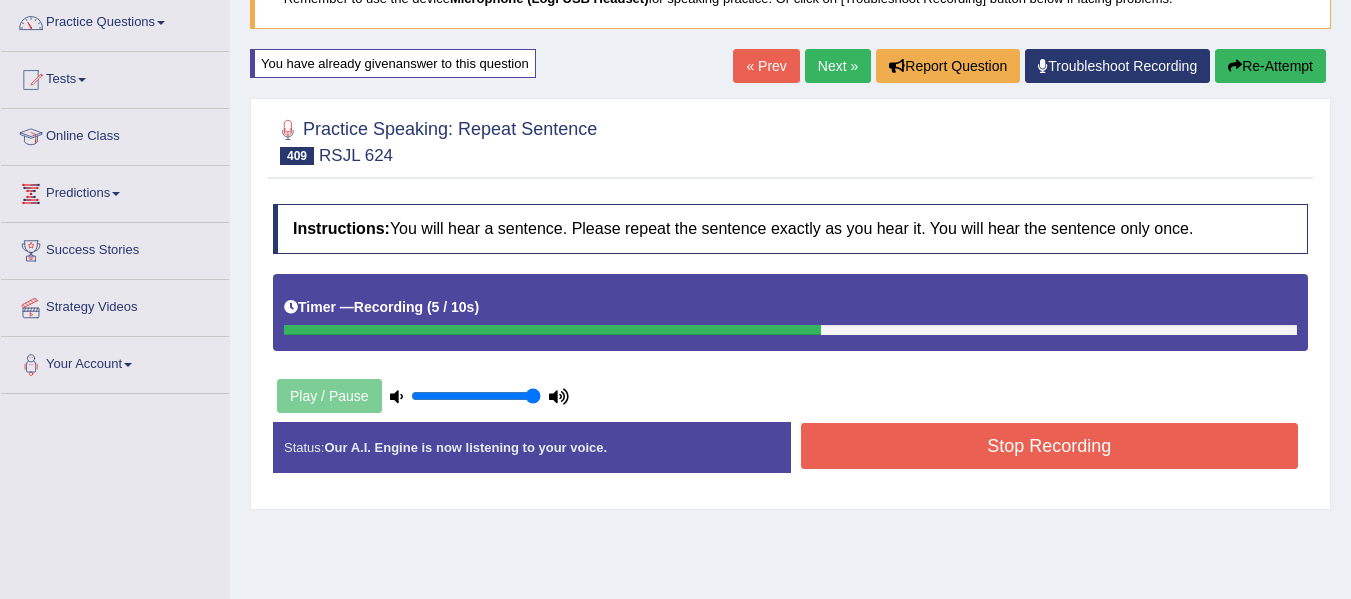 drag, startPoint x: 1052, startPoint y: 410, endPoint x: 1041, endPoint y: 442, distance: 33.83785 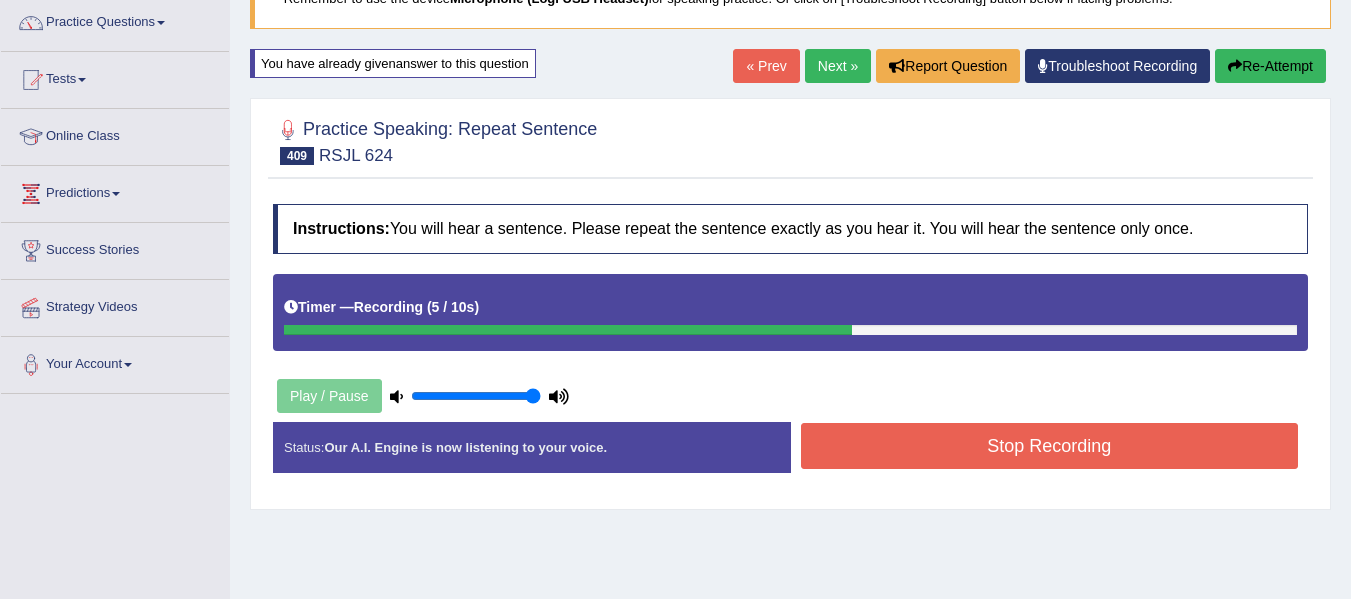 click on "Stop Recording" at bounding box center [1050, 446] 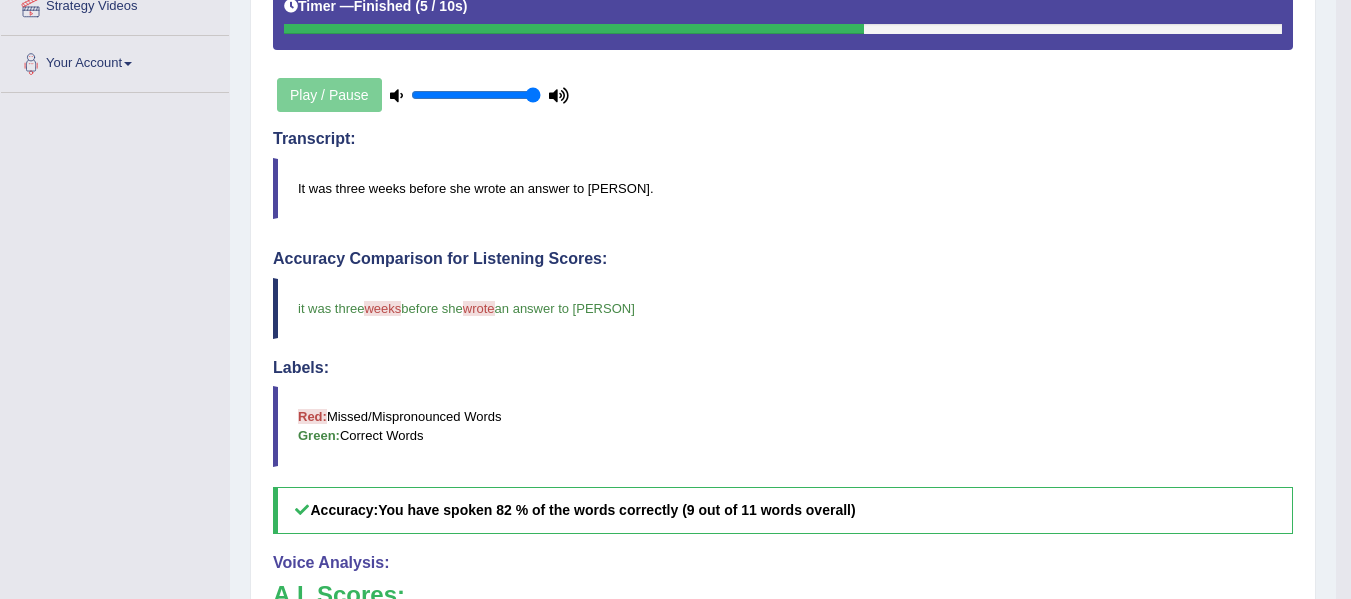 scroll, scrollTop: 146, scrollLeft: 0, axis: vertical 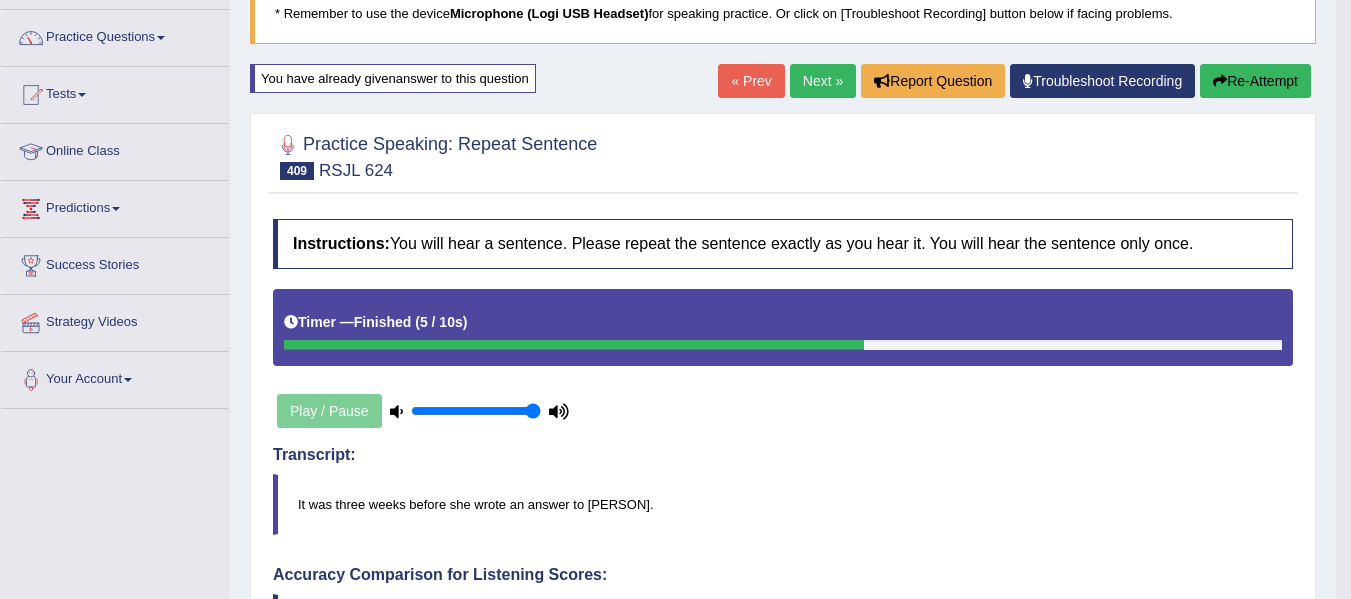 click on "Next »" at bounding box center [823, 81] 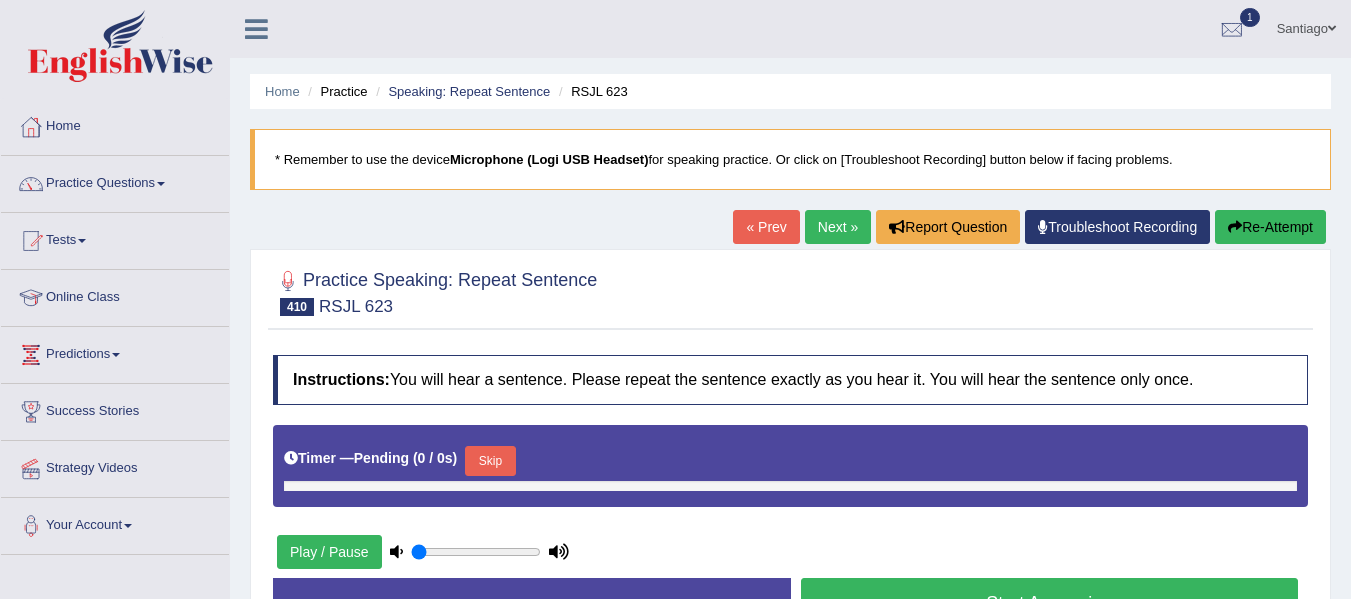 scroll, scrollTop: 0, scrollLeft: 0, axis: both 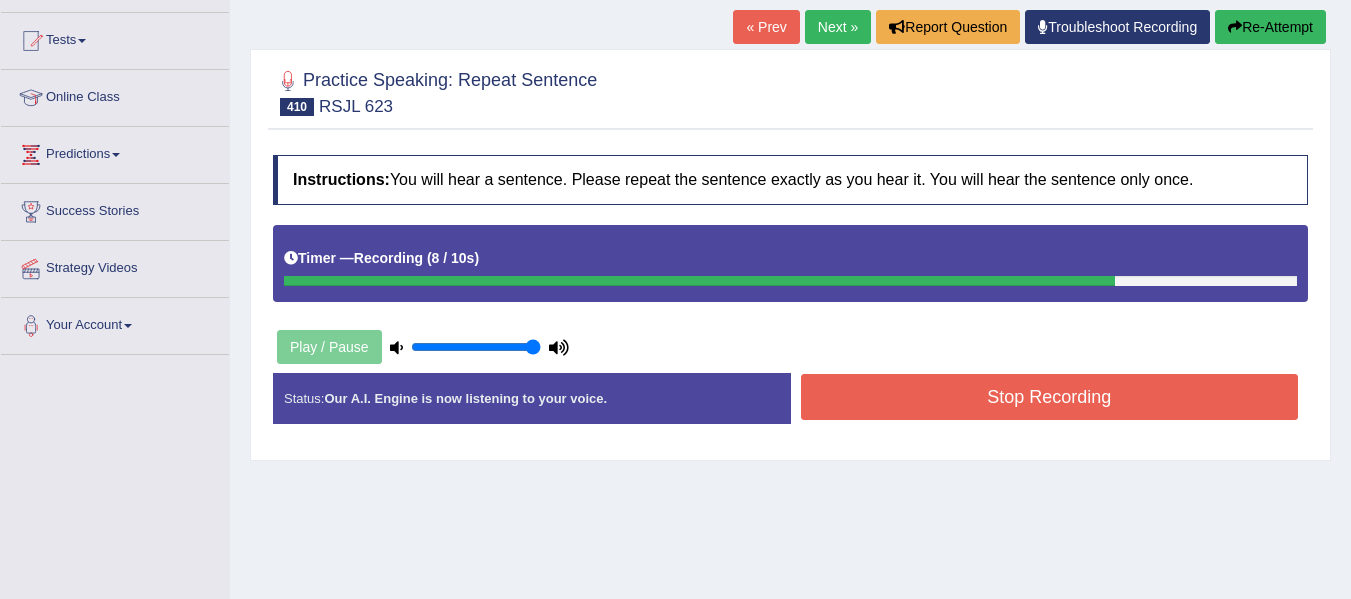 click on "Stop Recording" at bounding box center [1050, 397] 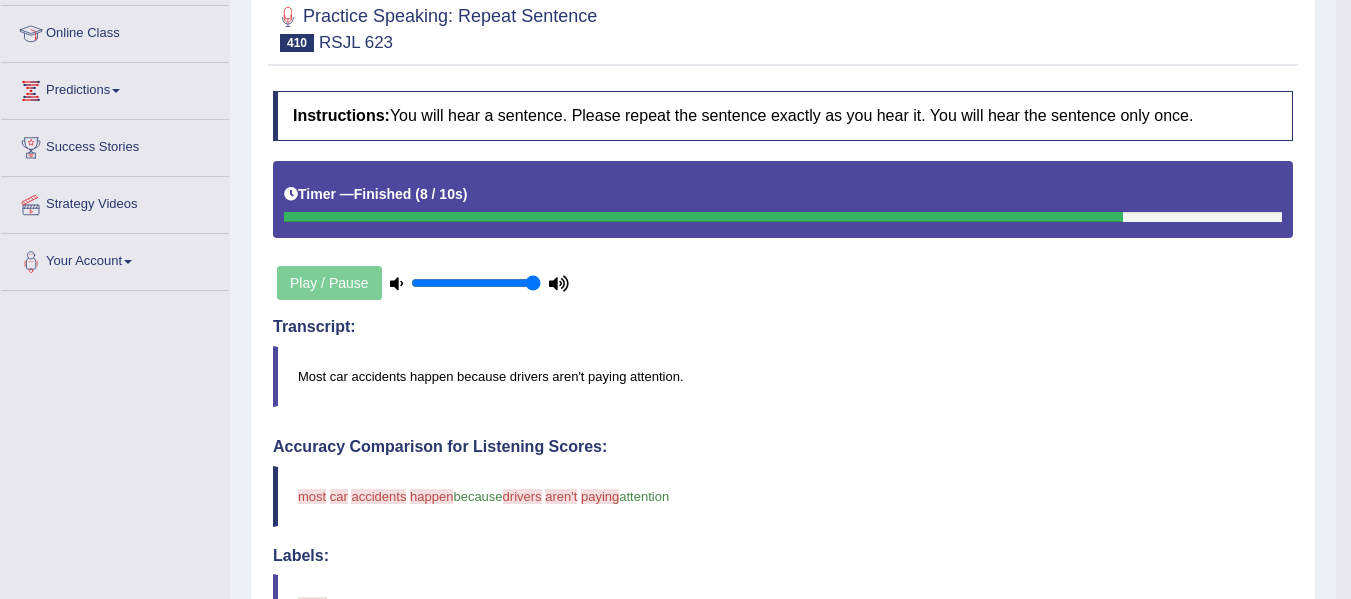 scroll, scrollTop: 0, scrollLeft: 0, axis: both 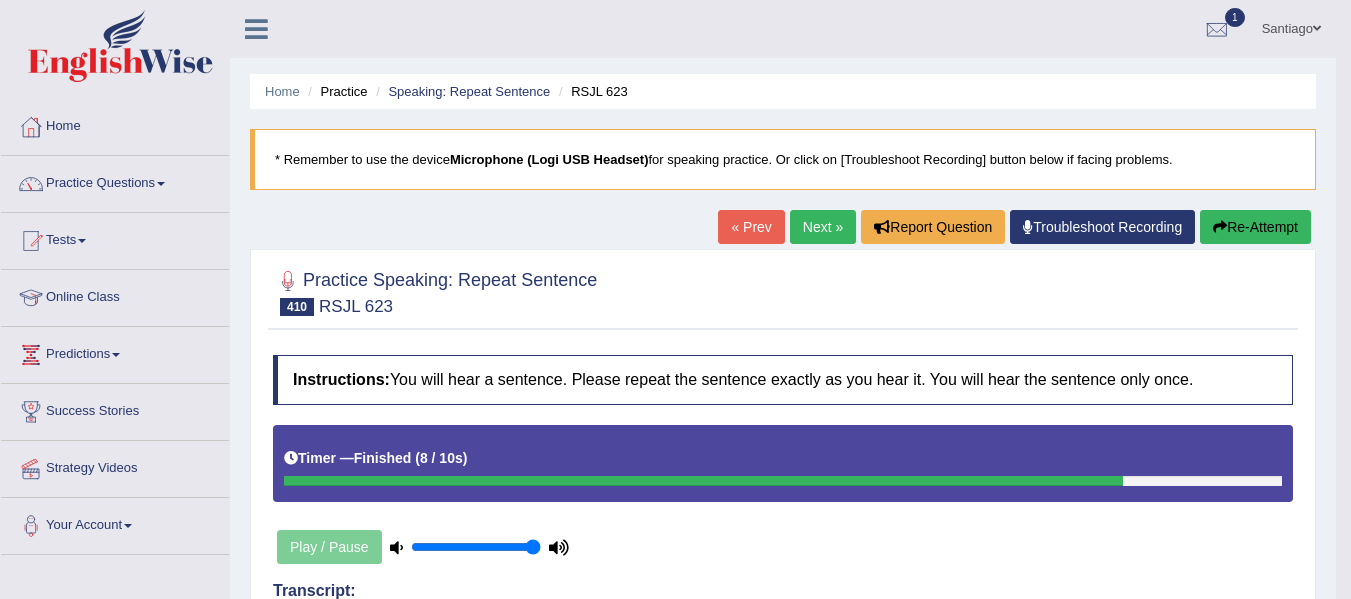 click on "Re-Attempt" at bounding box center [1255, 227] 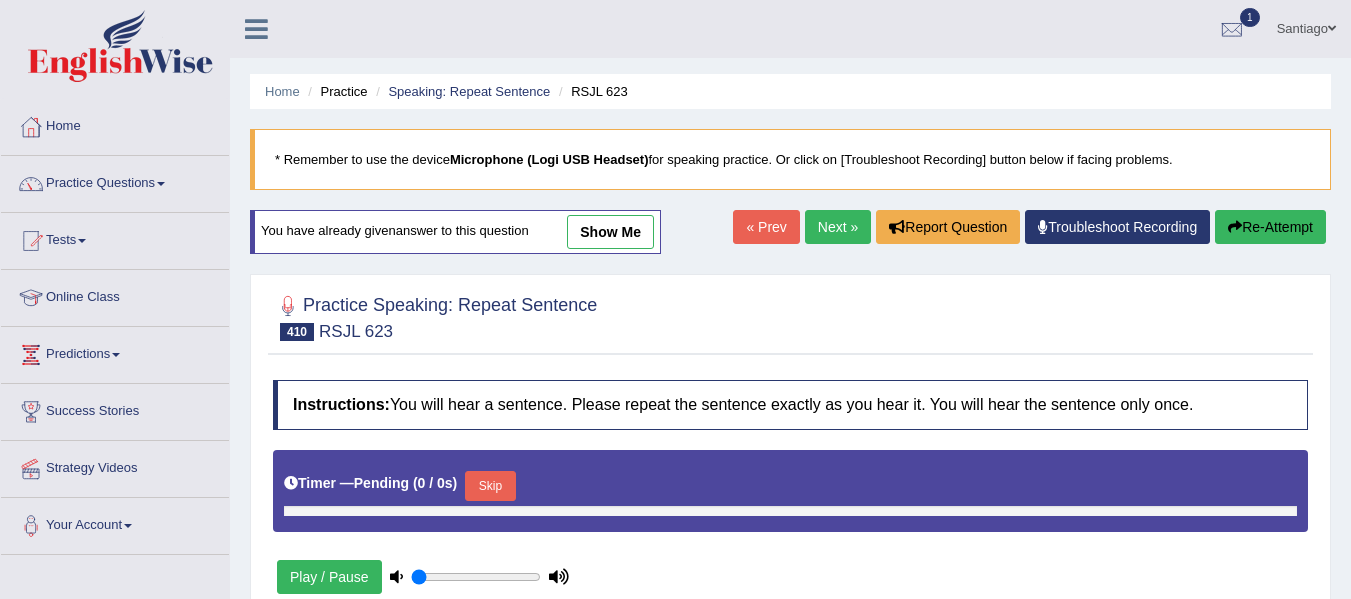scroll, scrollTop: 0, scrollLeft: 0, axis: both 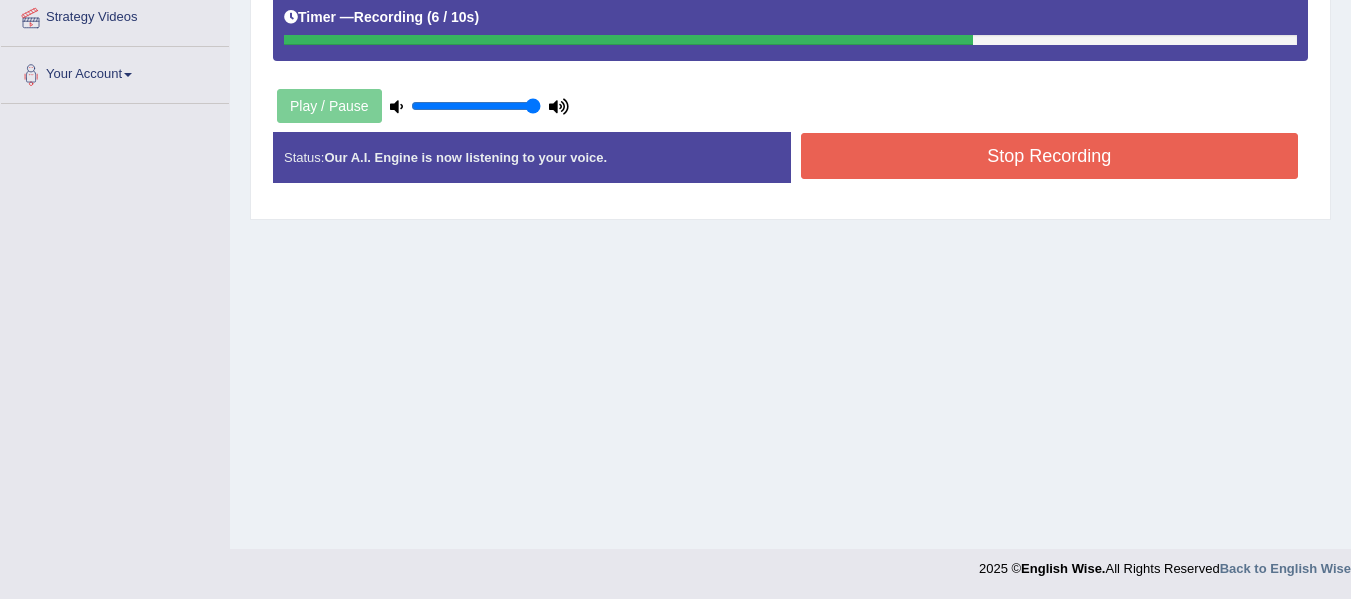 click on "Stop Recording" at bounding box center [1050, 156] 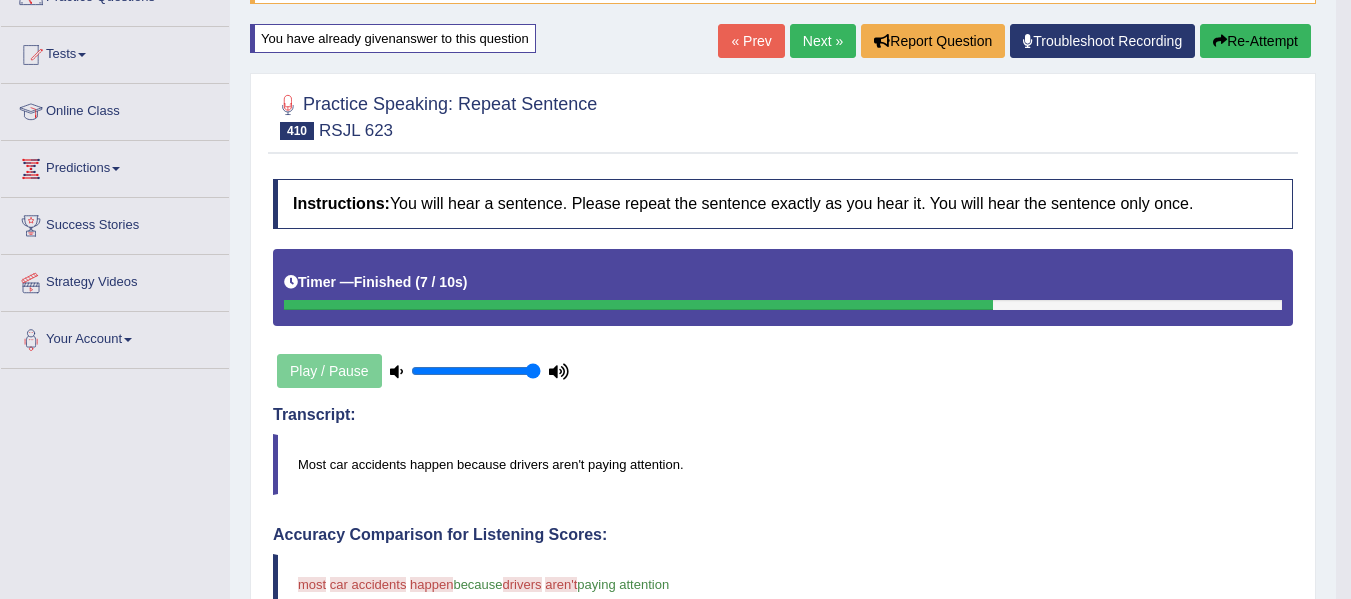 scroll, scrollTop: 0, scrollLeft: 0, axis: both 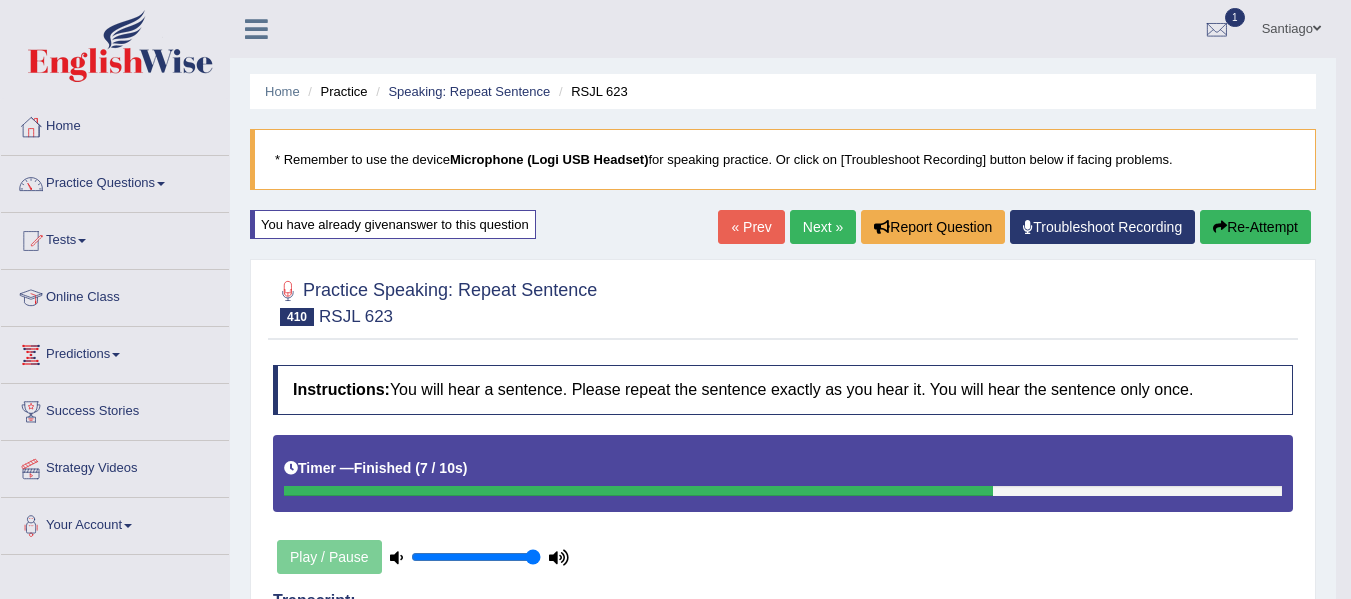 click on "Re-Attempt" at bounding box center [1255, 227] 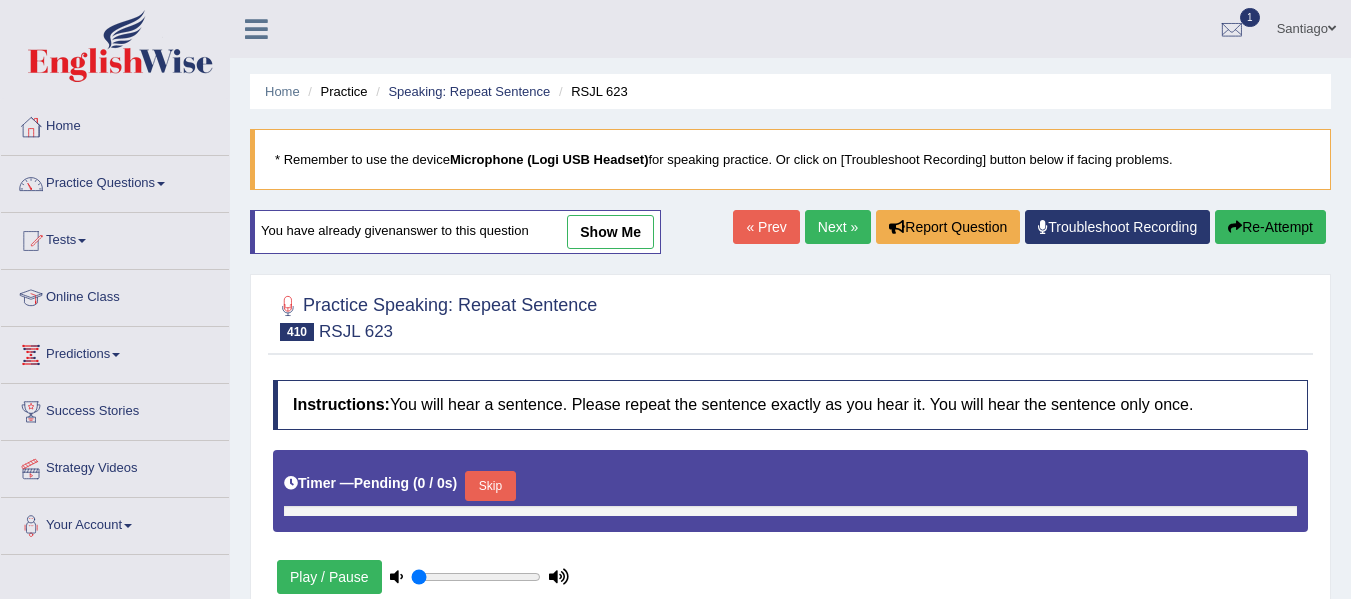 scroll, scrollTop: 0, scrollLeft: 0, axis: both 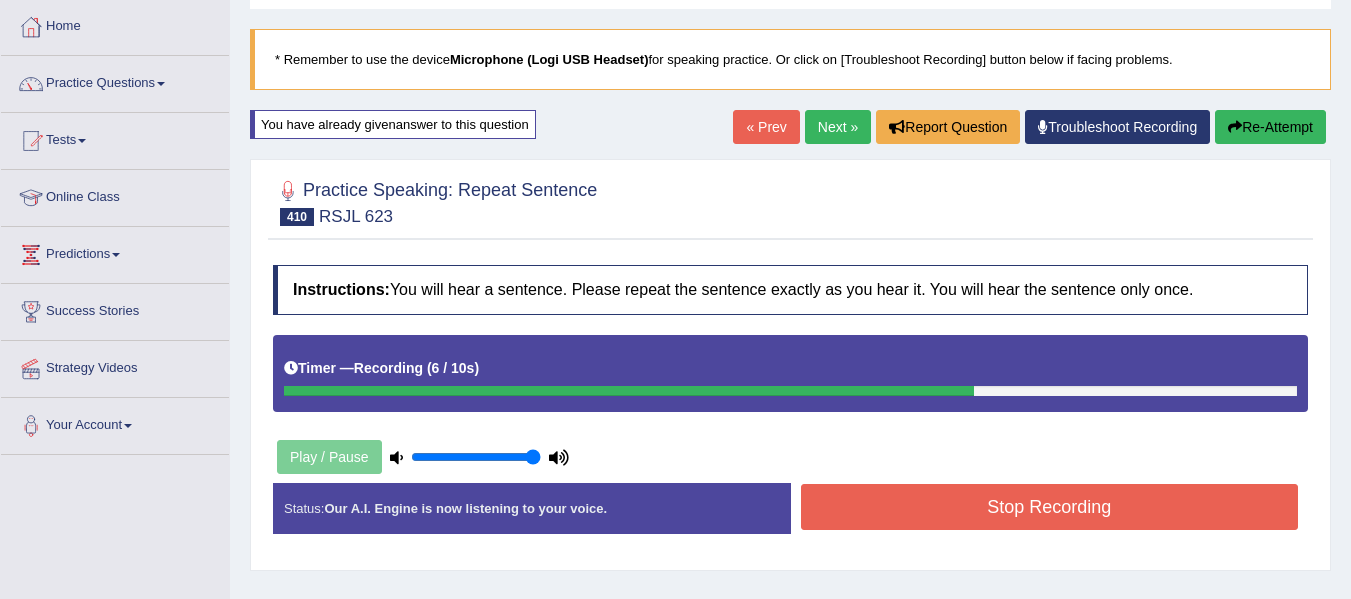 click on "Stop Recording" at bounding box center (1050, 507) 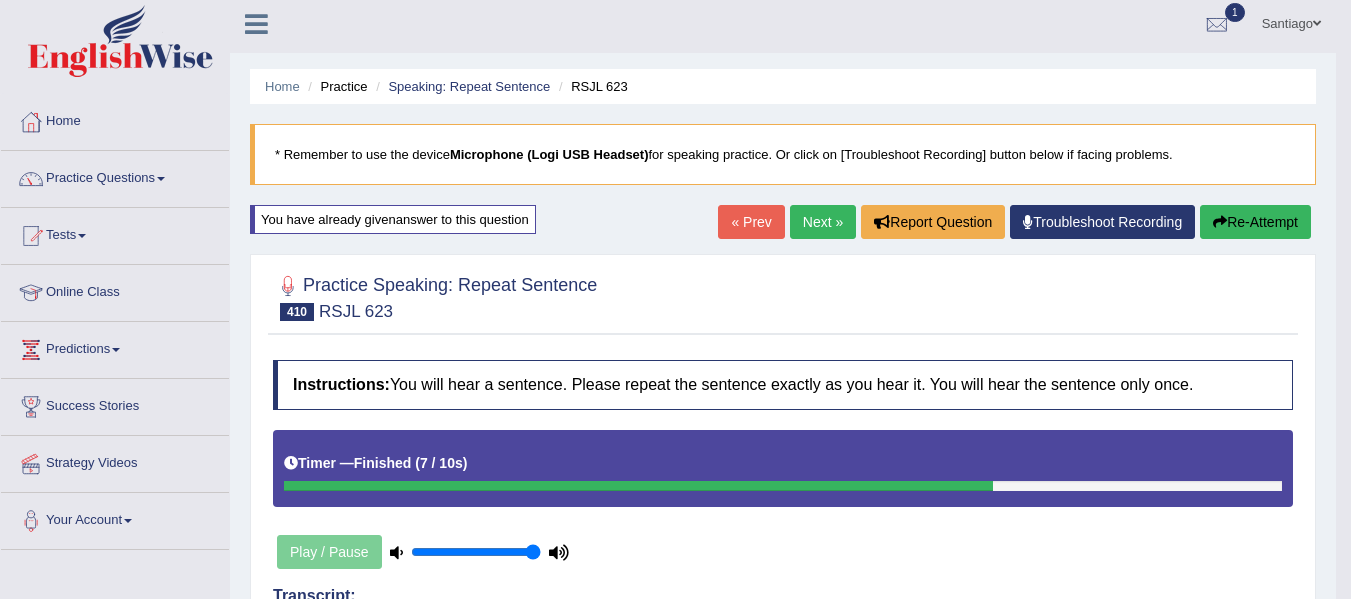 scroll, scrollTop: 0, scrollLeft: 0, axis: both 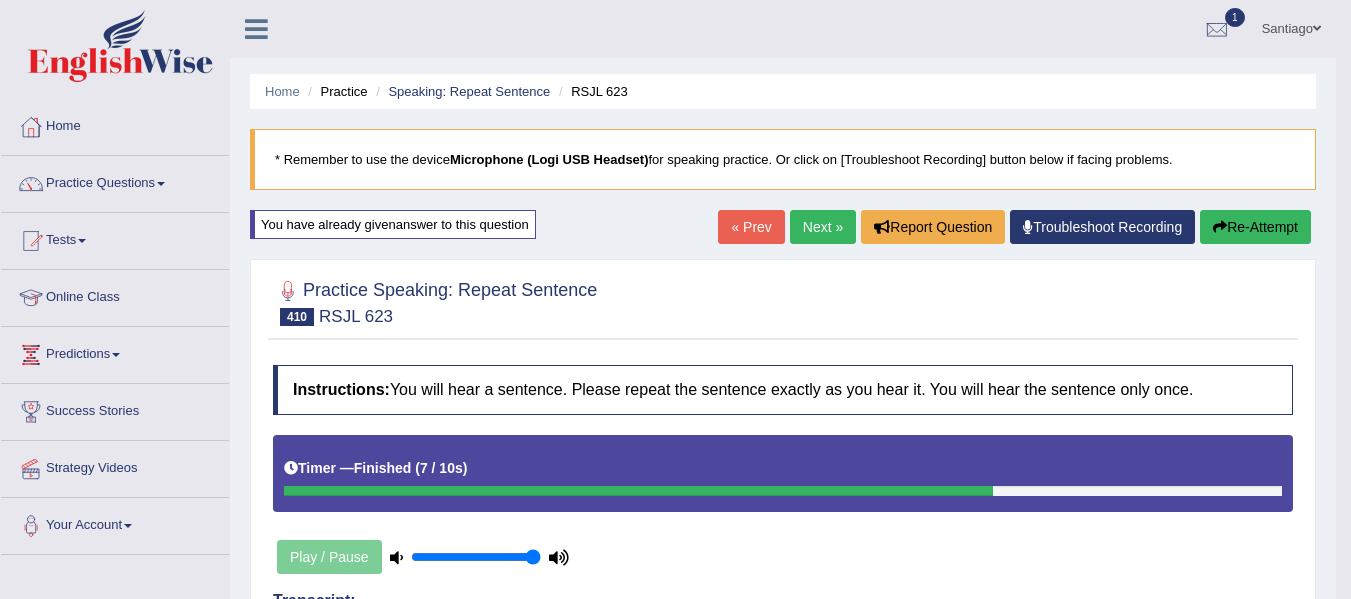 click on "Next »" at bounding box center [823, 227] 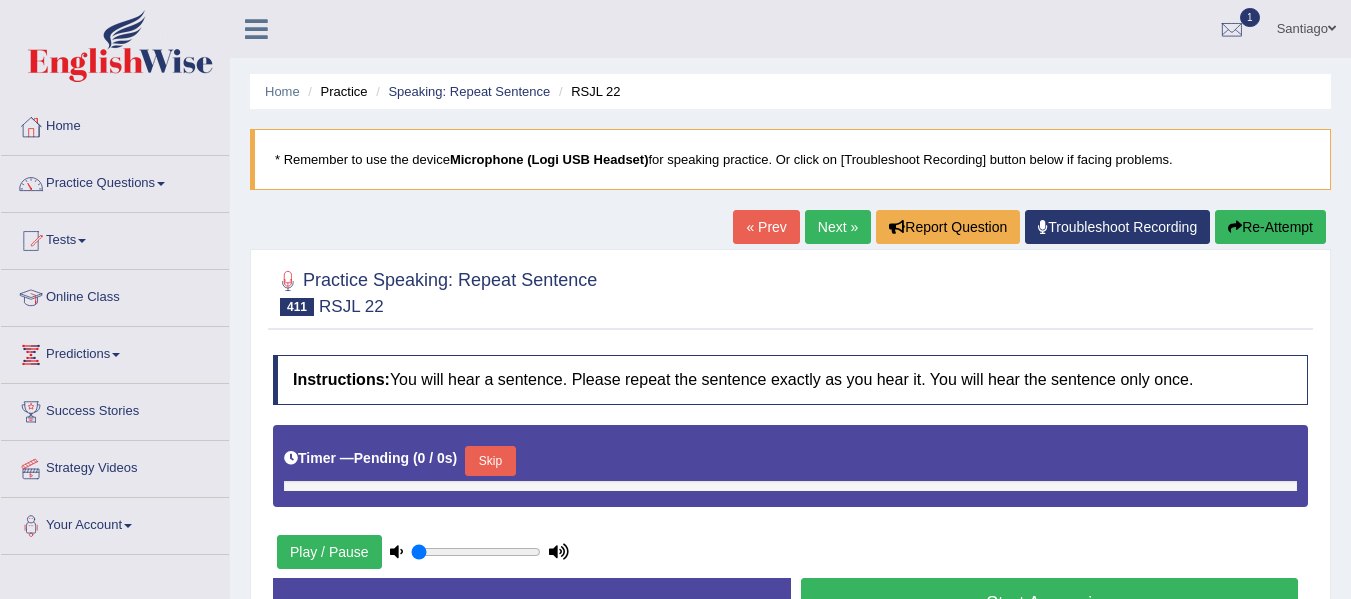 scroll, scrollTop: 0, scrollLeft: 0, axis: both 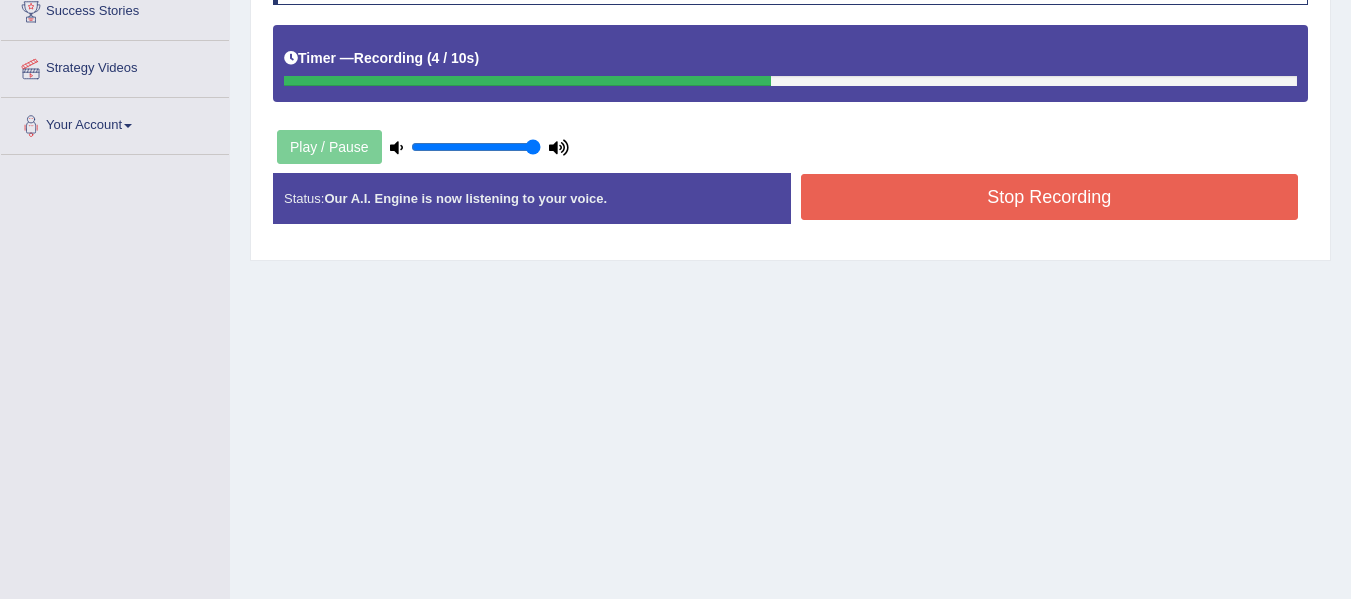 click on "Stop Recording" at bounding box center [1050, 197] 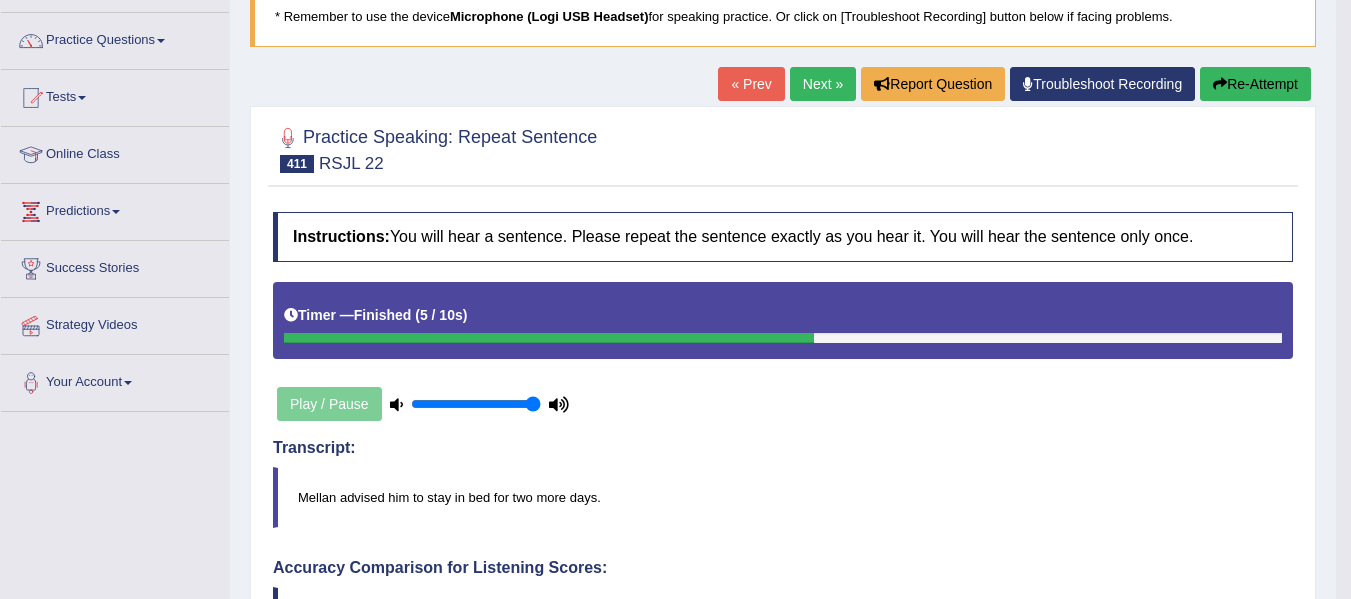 scroll, scrollTop: 0, scrollLeft: 0, axis: both 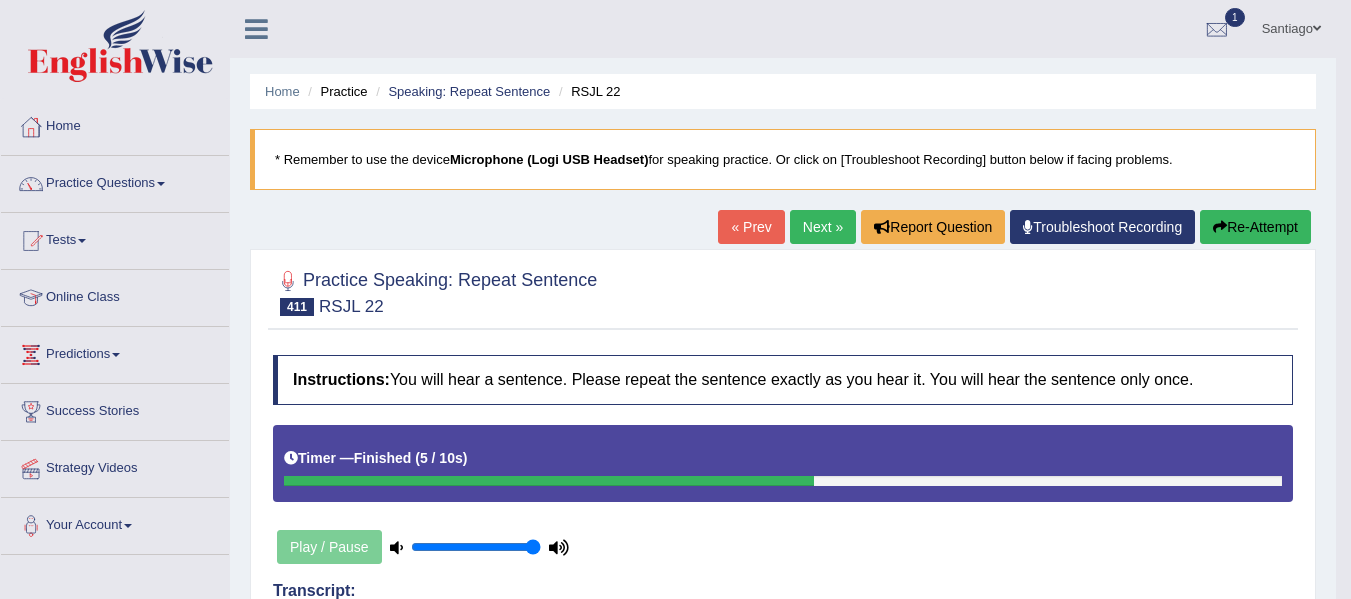 click on "Re-Attempt" at bounding box center [1255, 227] 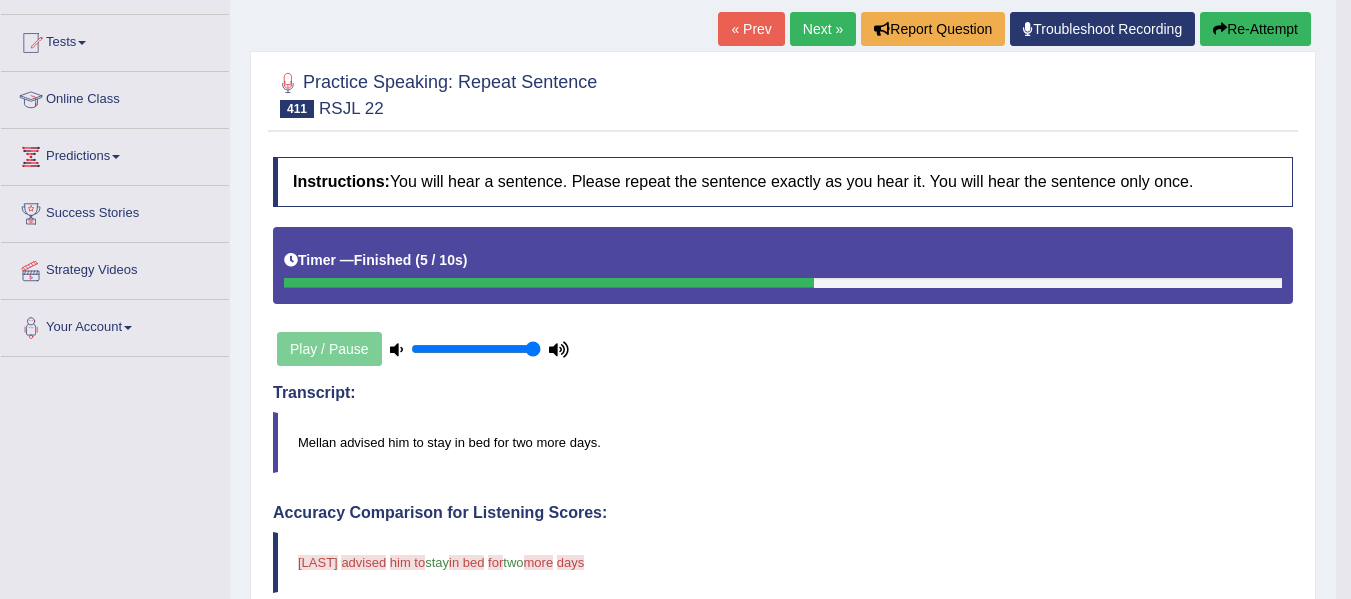scroll, scrollTop: 700, scrollLeft: 0, axis: vertical 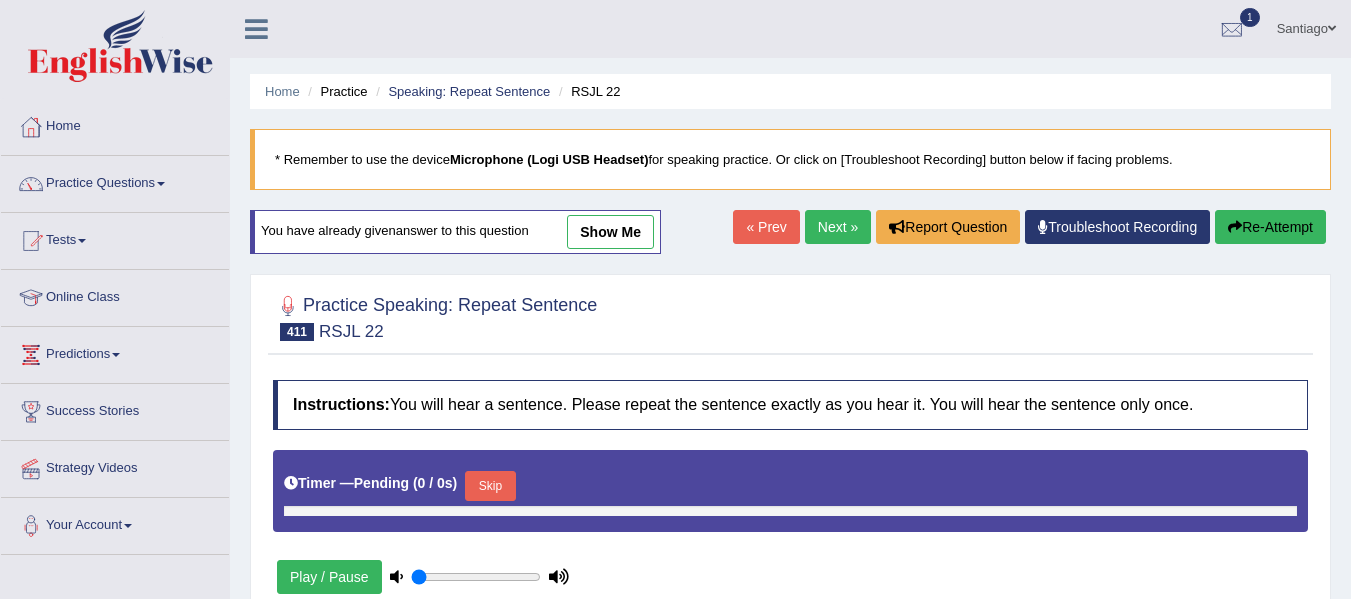 type on "1" 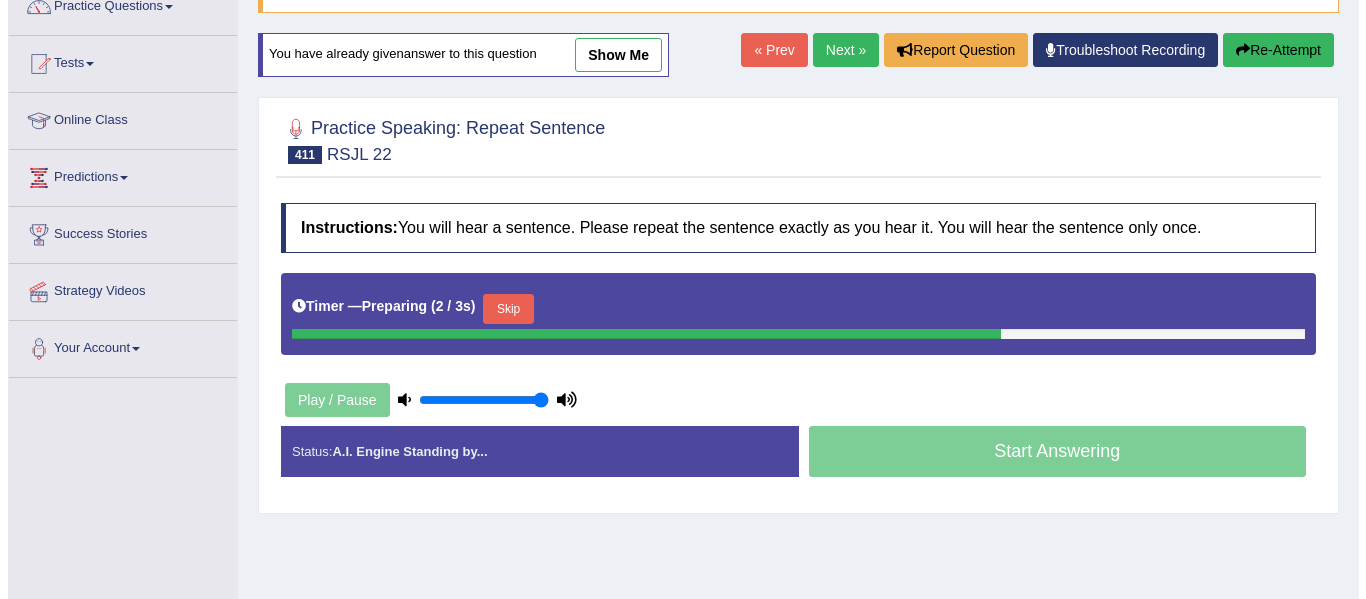 scroll, scrollTop: 151, scrollLeft: 0, axis: vertical 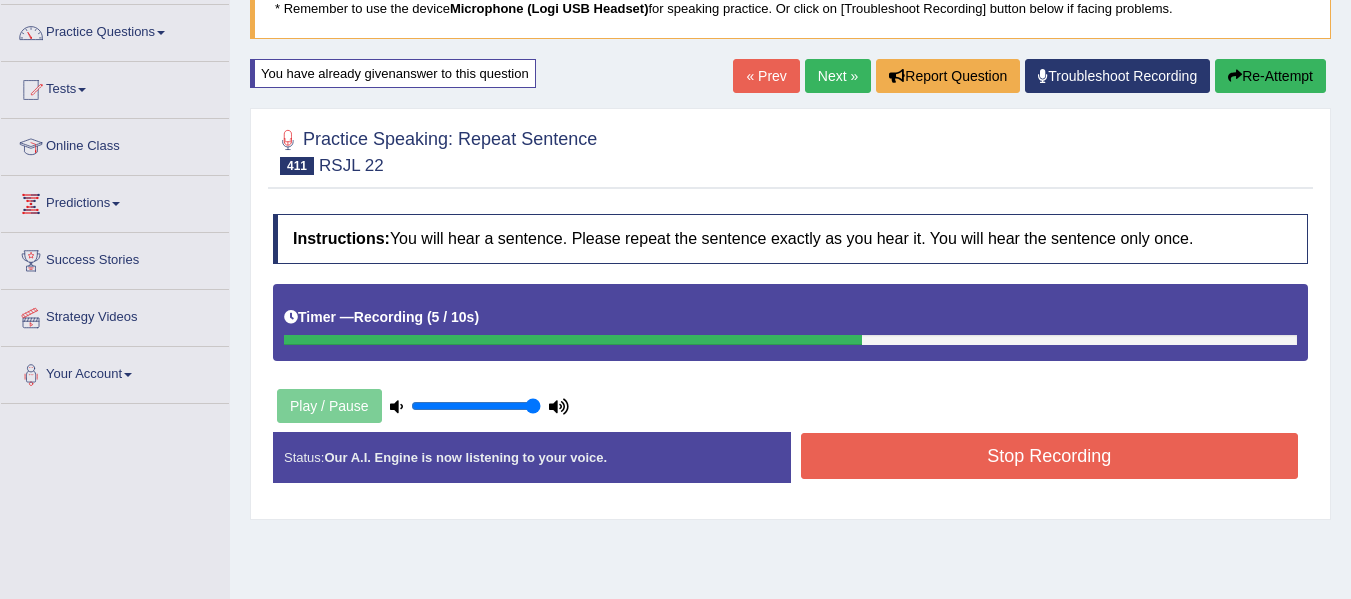 click on "Stop Recording" at bounding box center [1050, 456] 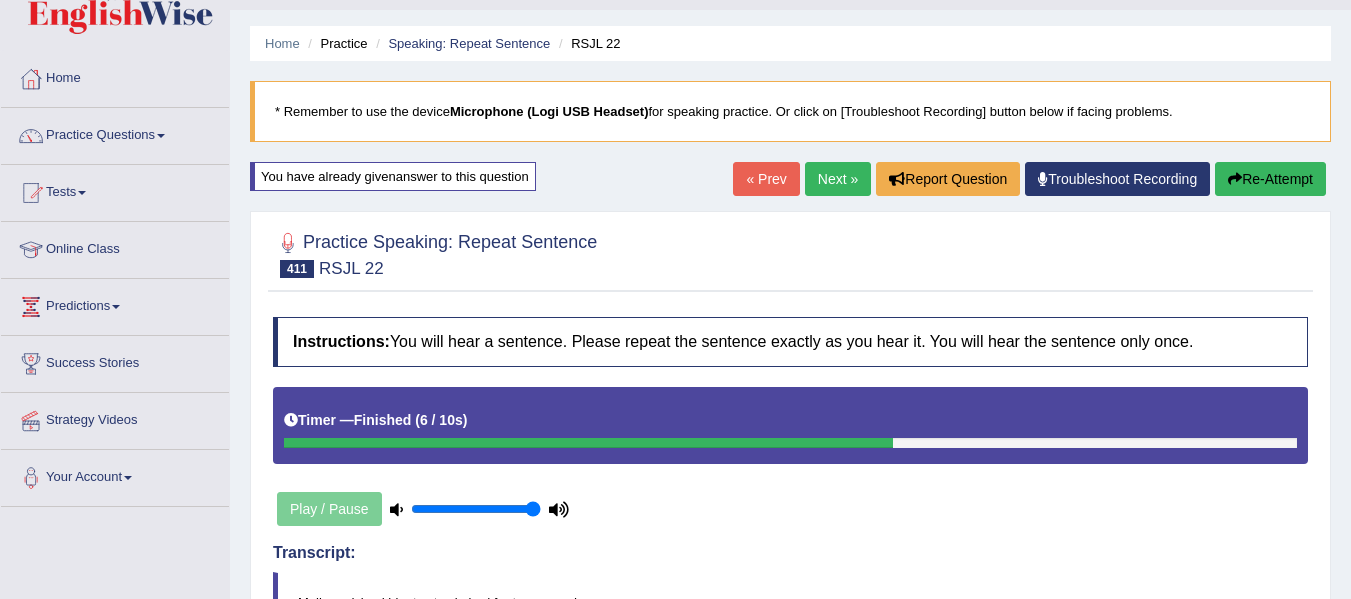scroll, scrollTop: 0, scrollLeft: 0, axis: both 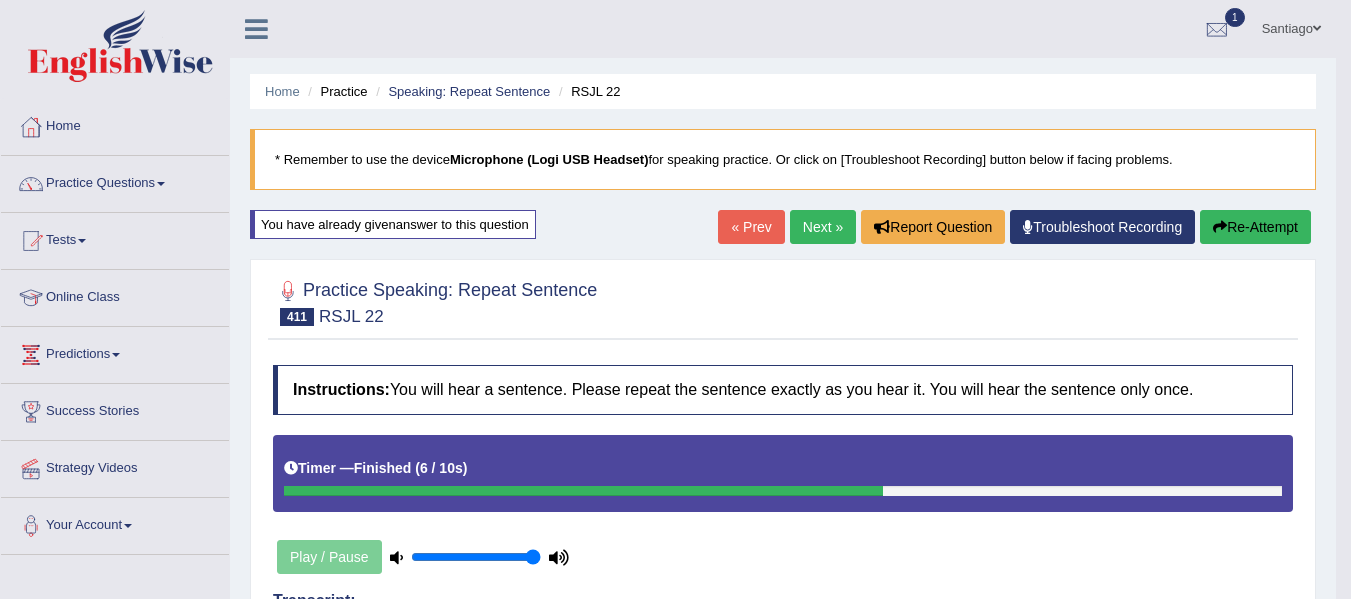 click on "Re-Attempt" at bounding box center (1255, 227) 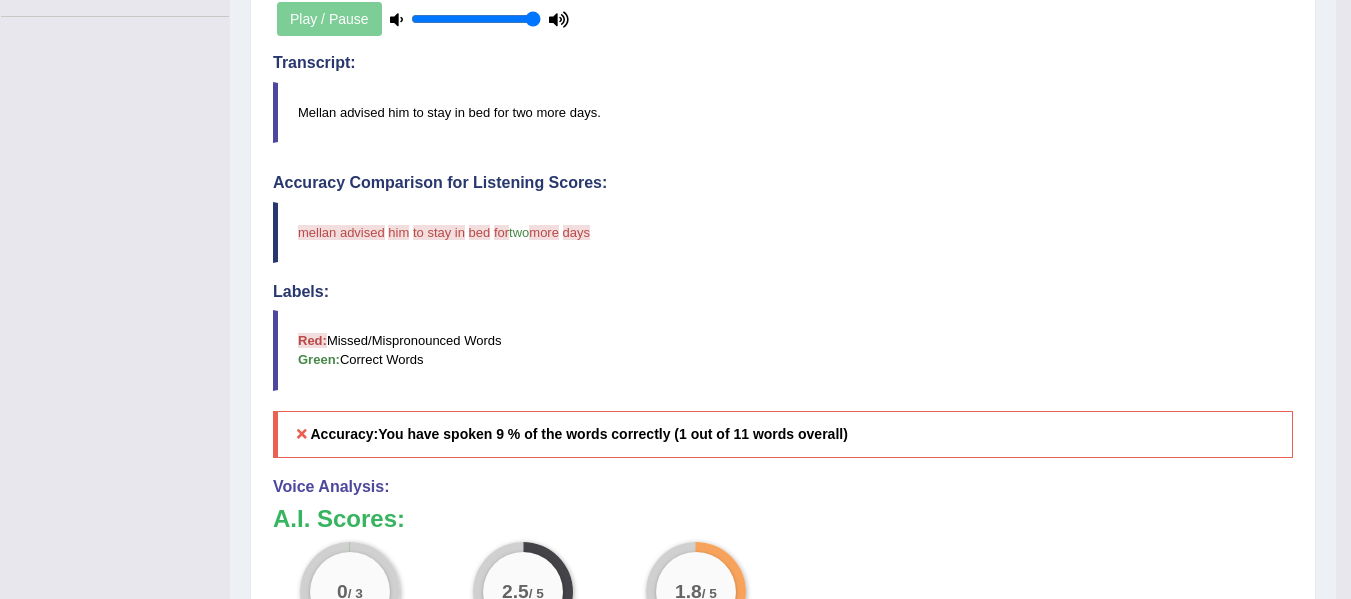 scroll, scrollTop: 700, scrollLeft: 0, axis: vertical 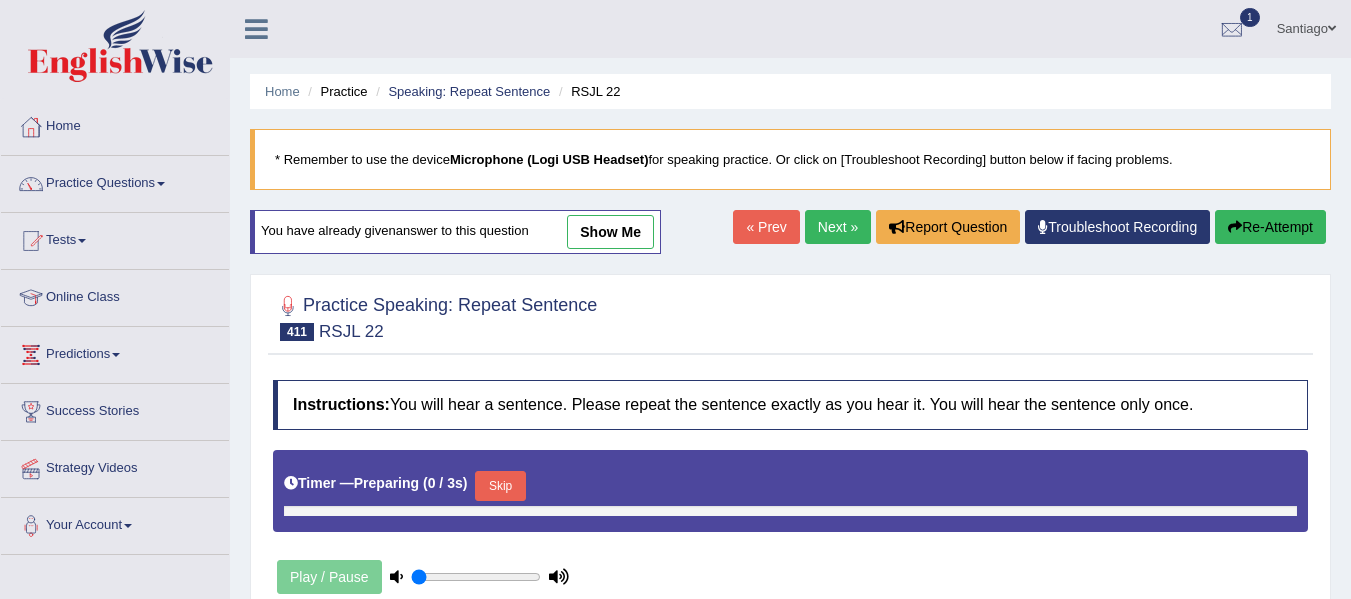 type on "1" 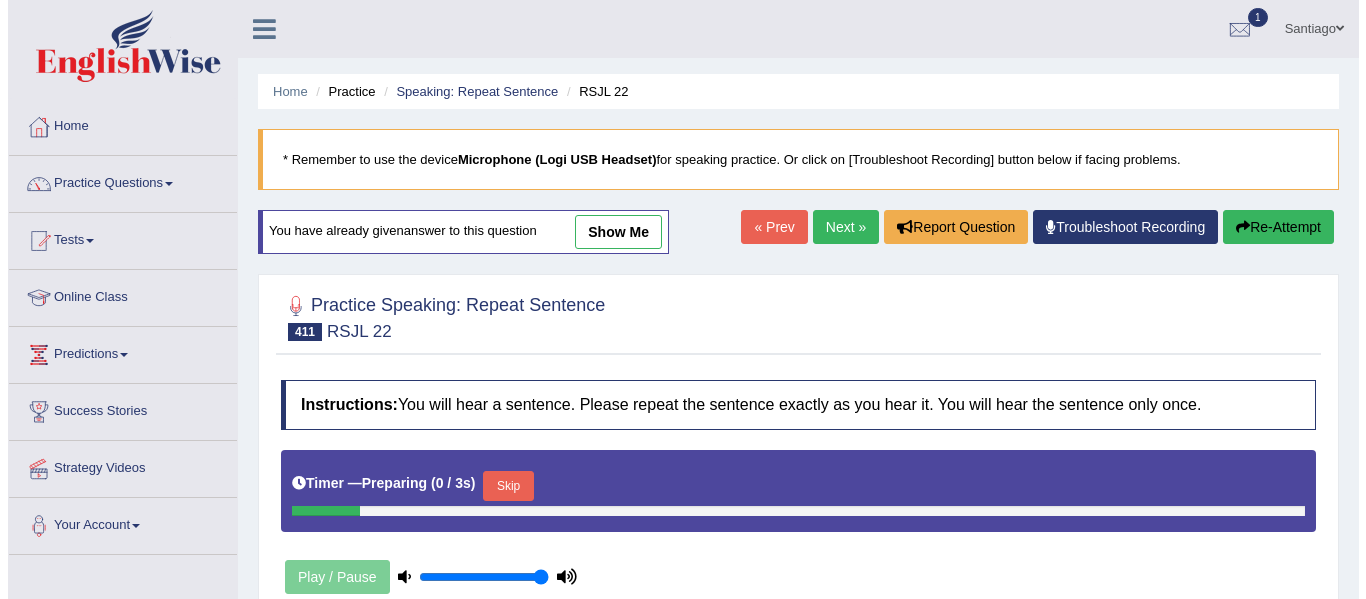 scroll, scrollTop: 451, scrollLeft: 0, axis: vertical 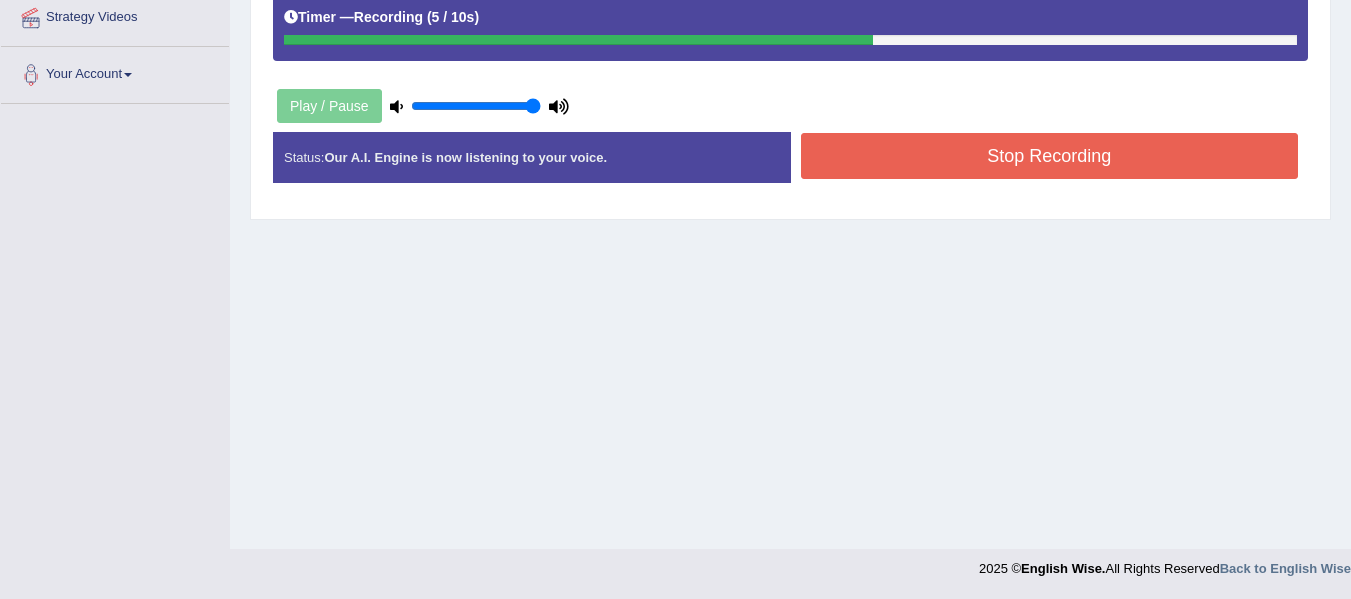 click on "Stop Recording" at bounding box center (1050, 156) 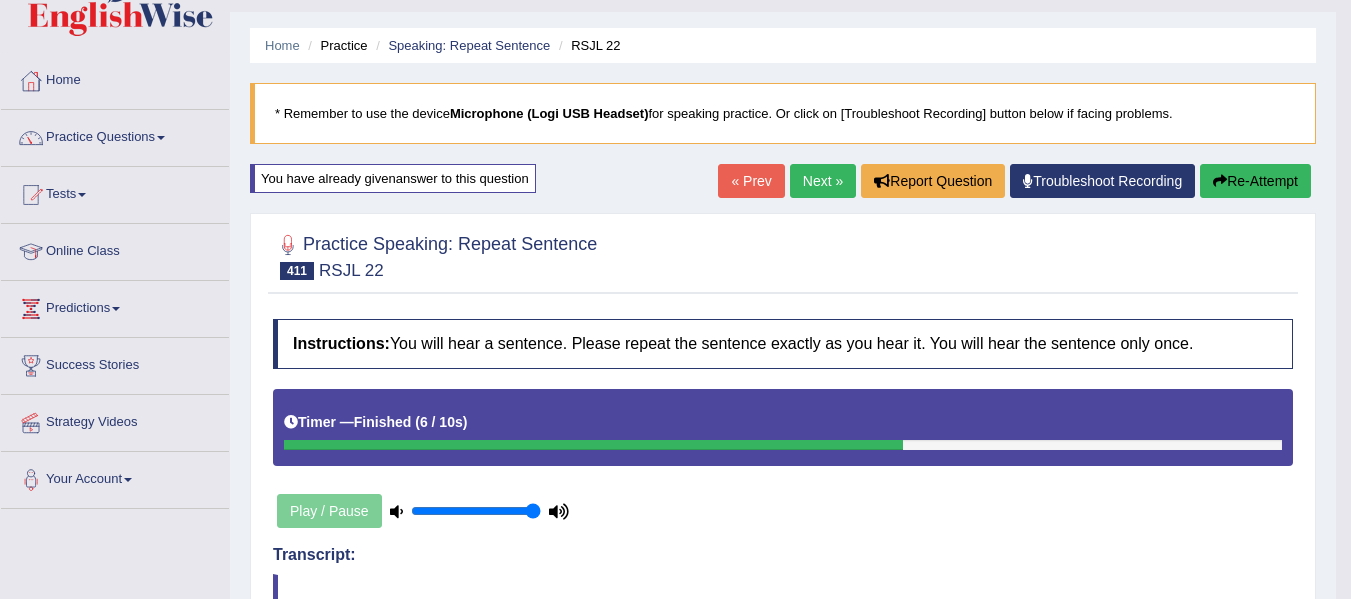 click on "Next »" at bounding box center (823, 181) 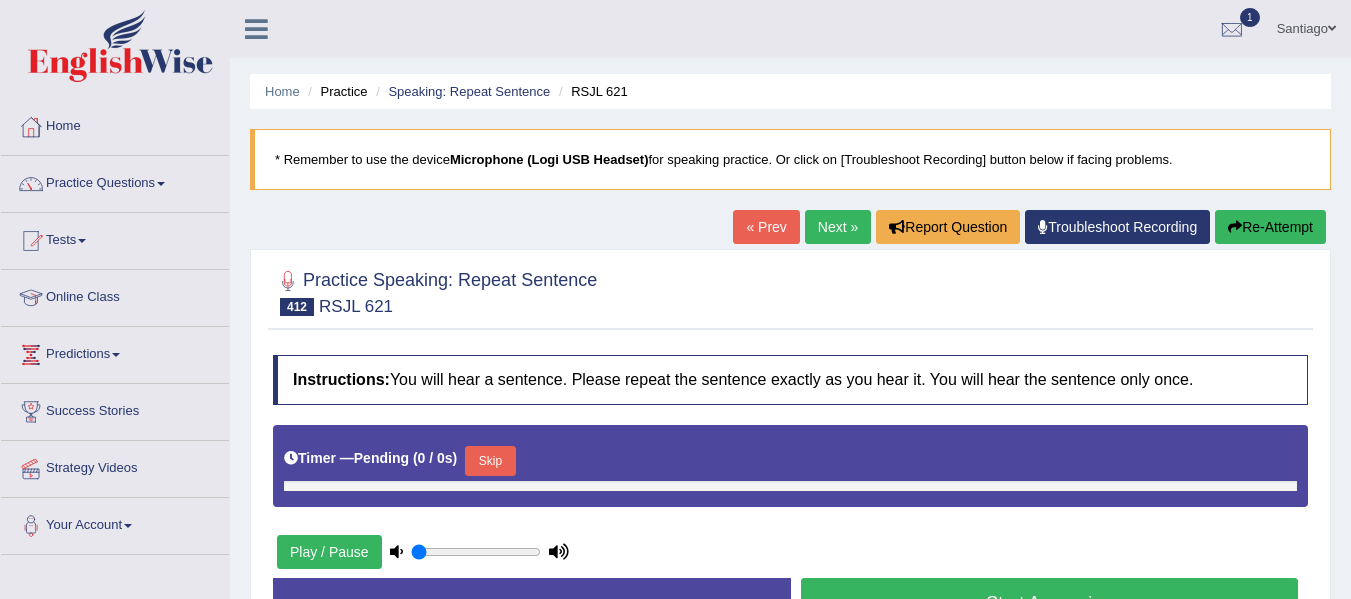 scroll, scrollTop: 158, scrollLeft: 0, axis: vertical 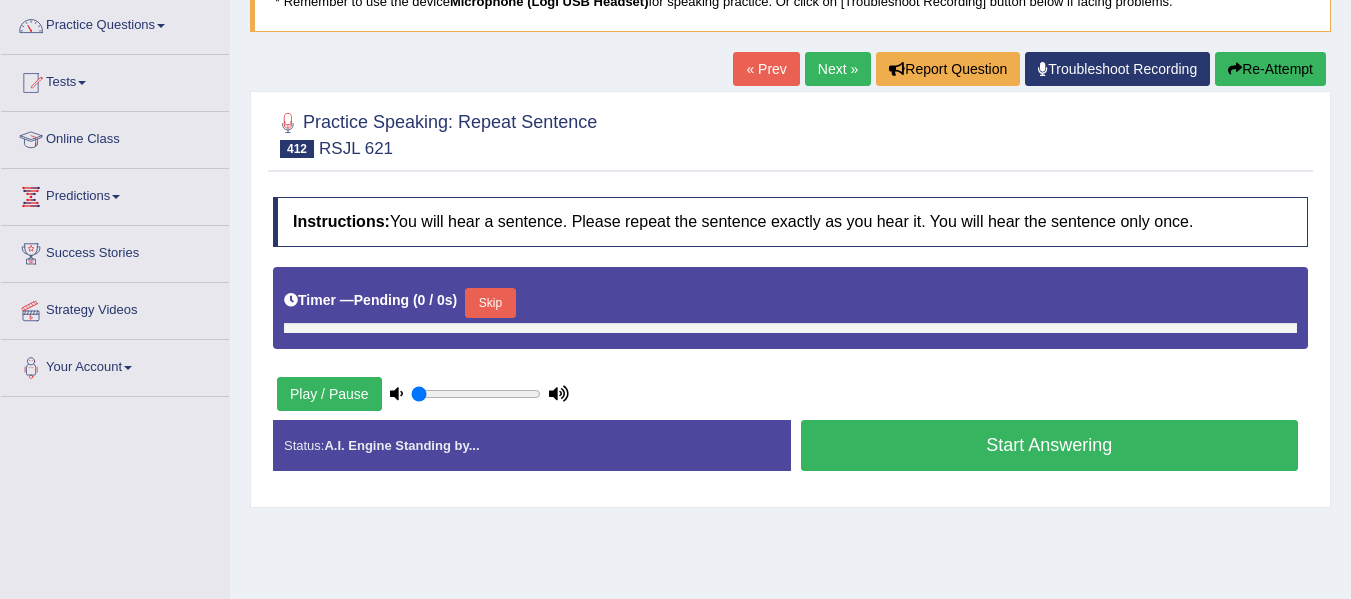 type on "1" 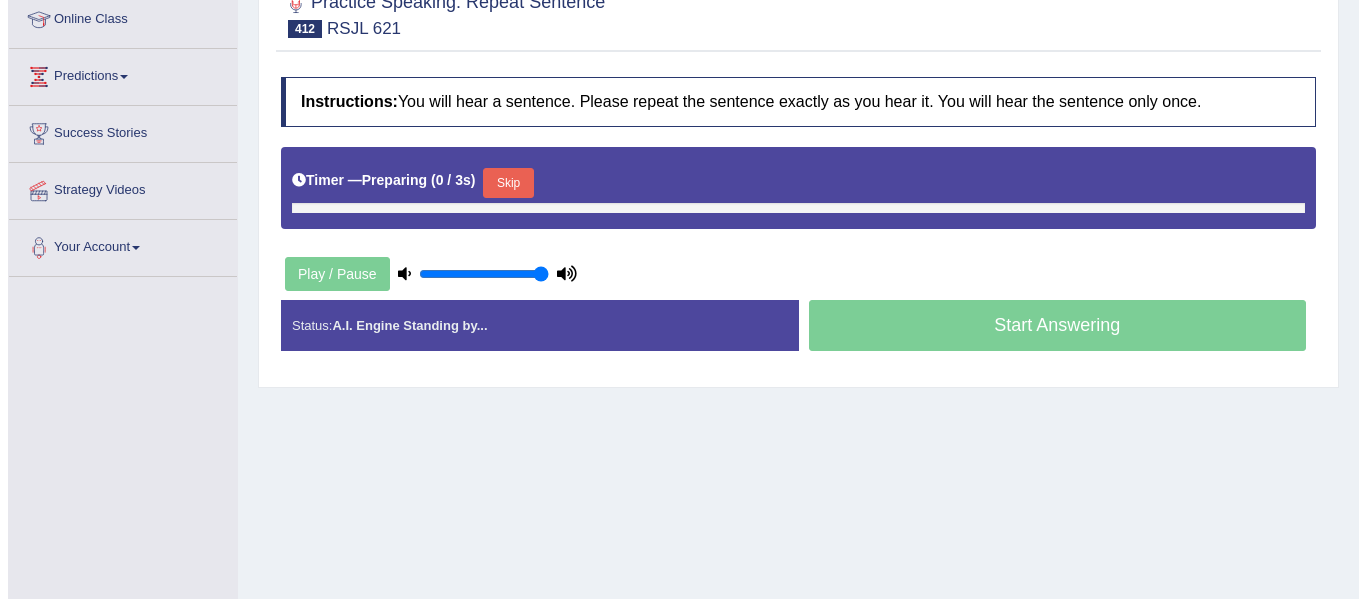 scroll, scrollTop: 300, scrollLeft: 0, axis: vertical 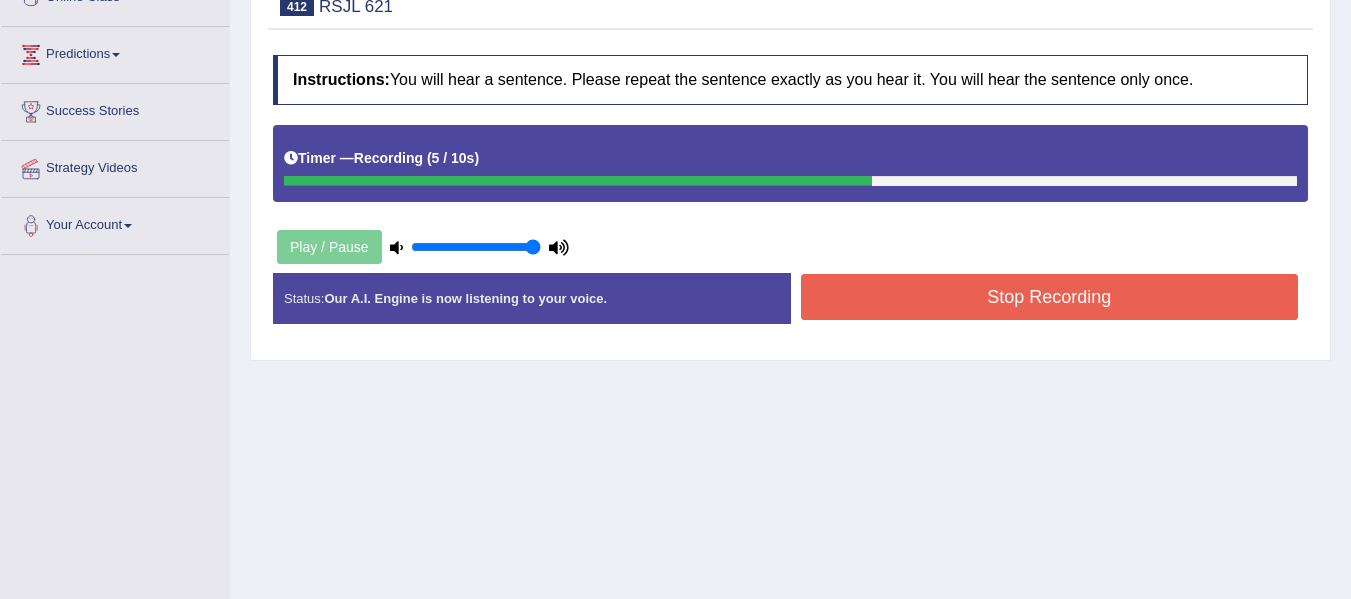 click on "Stop Recording" at bounding box center (1050, 297) 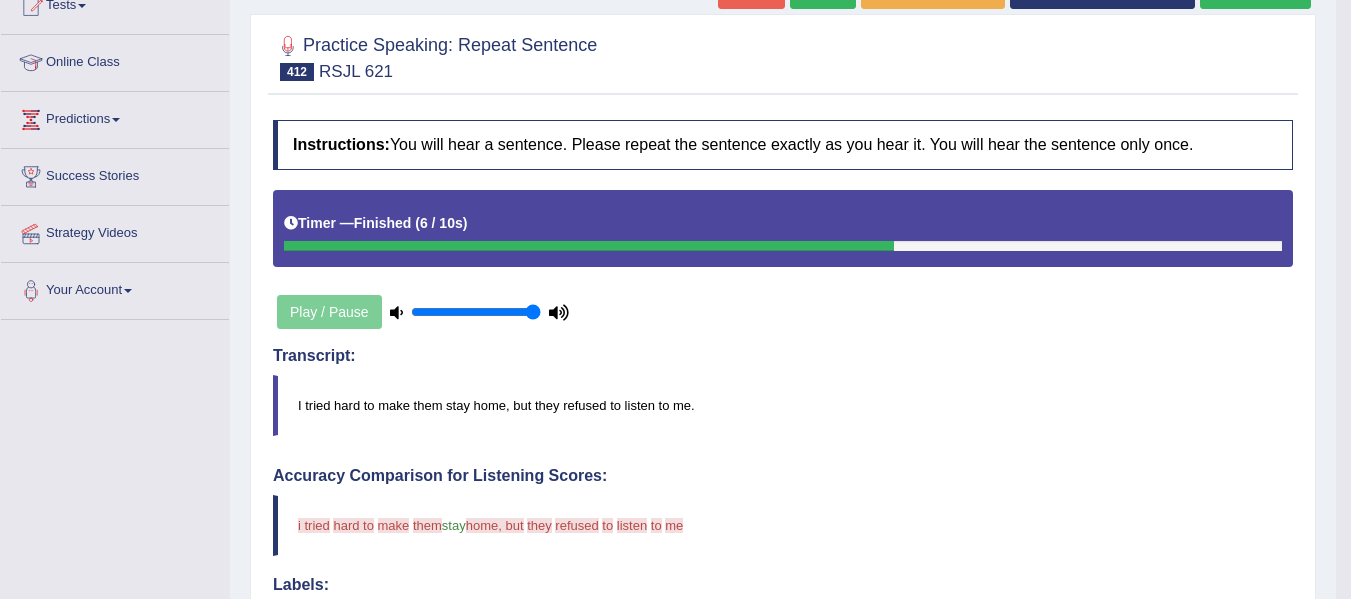 scroll, scrollTop: 36, scrollLeft: 0, axis: vertical 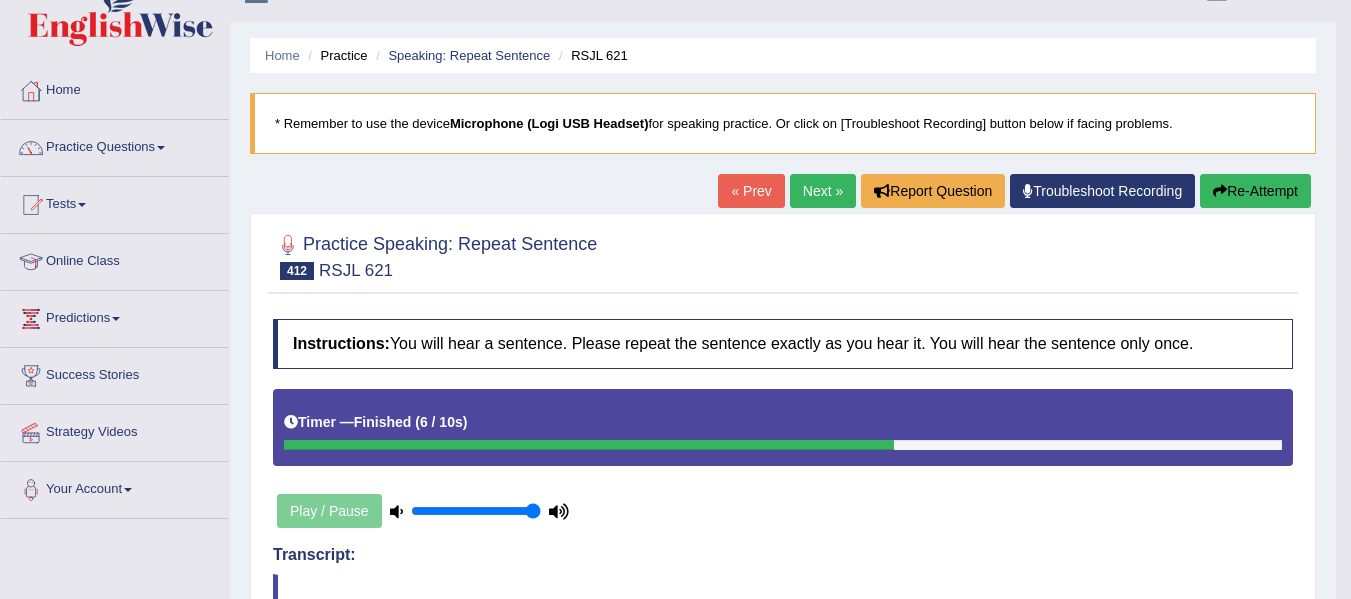click on "Re-Attempt" at bounding box center [1255, 191] 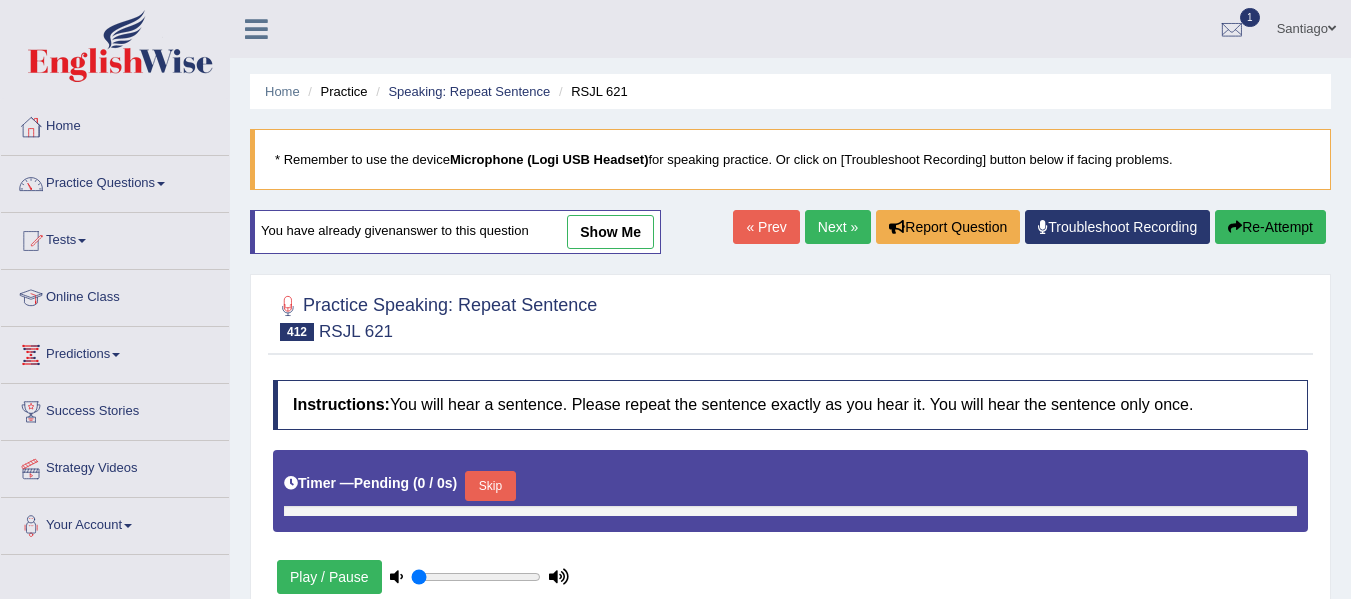 scroll, scrollTop: 36, scrollLeft: 0, axis: vertical 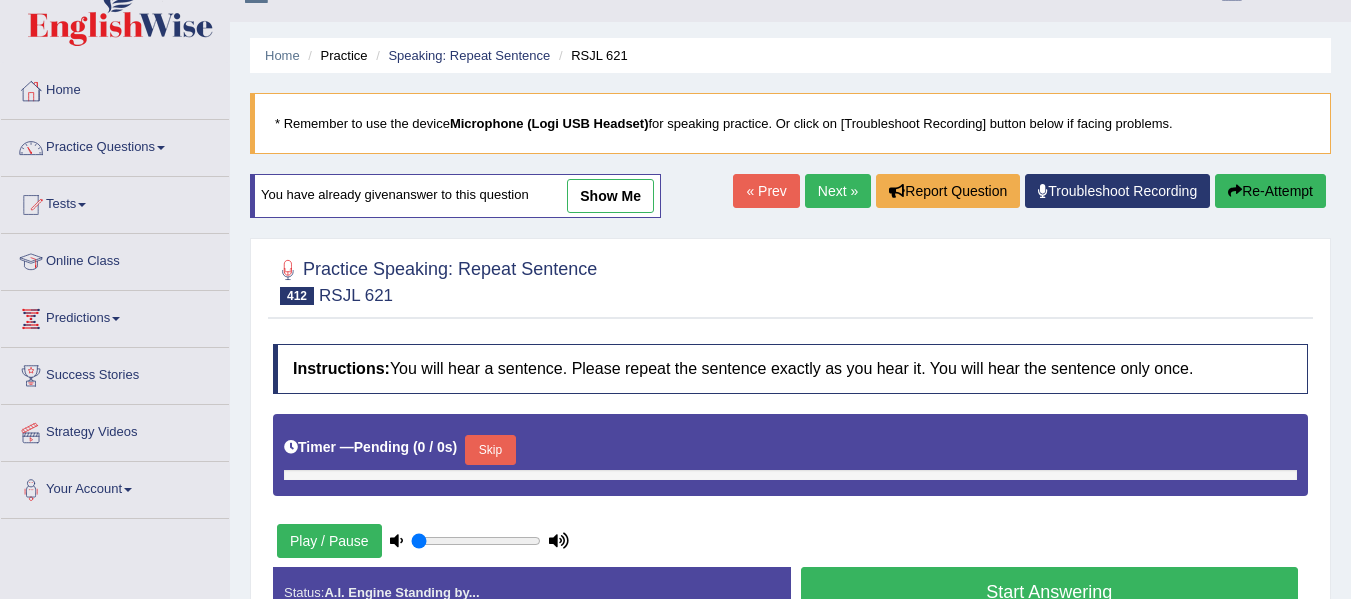 type on "1" 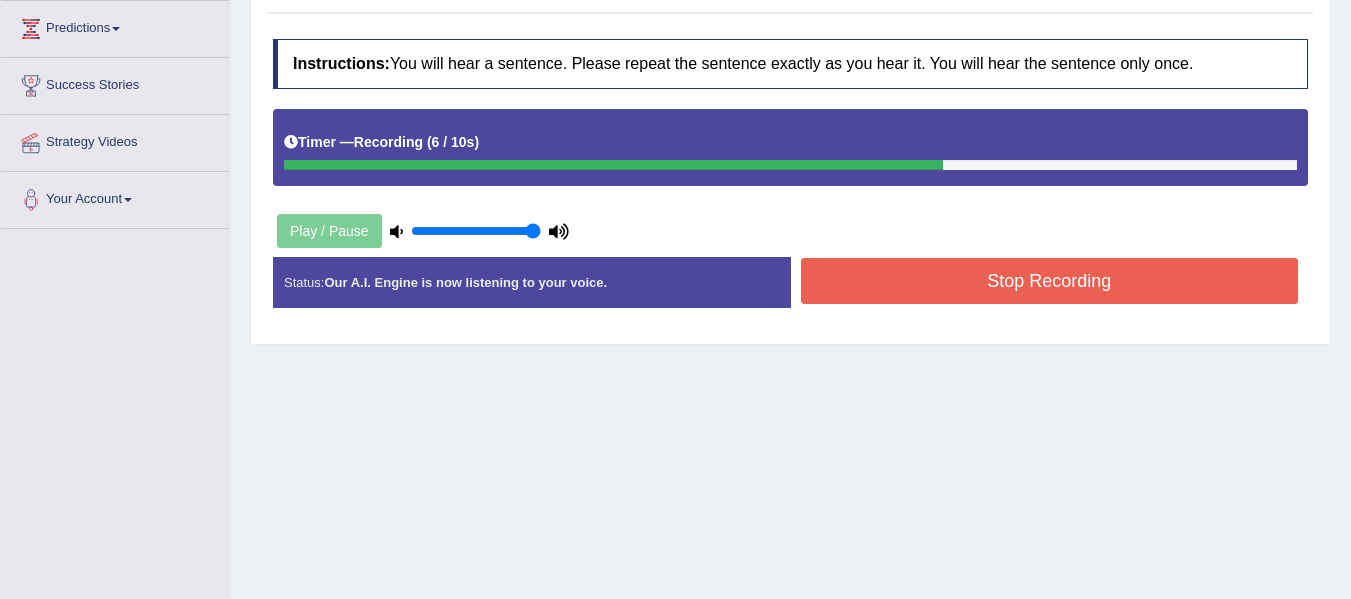 scroll, scrollTop: 436, scrollLeft: 0, axis: vertical 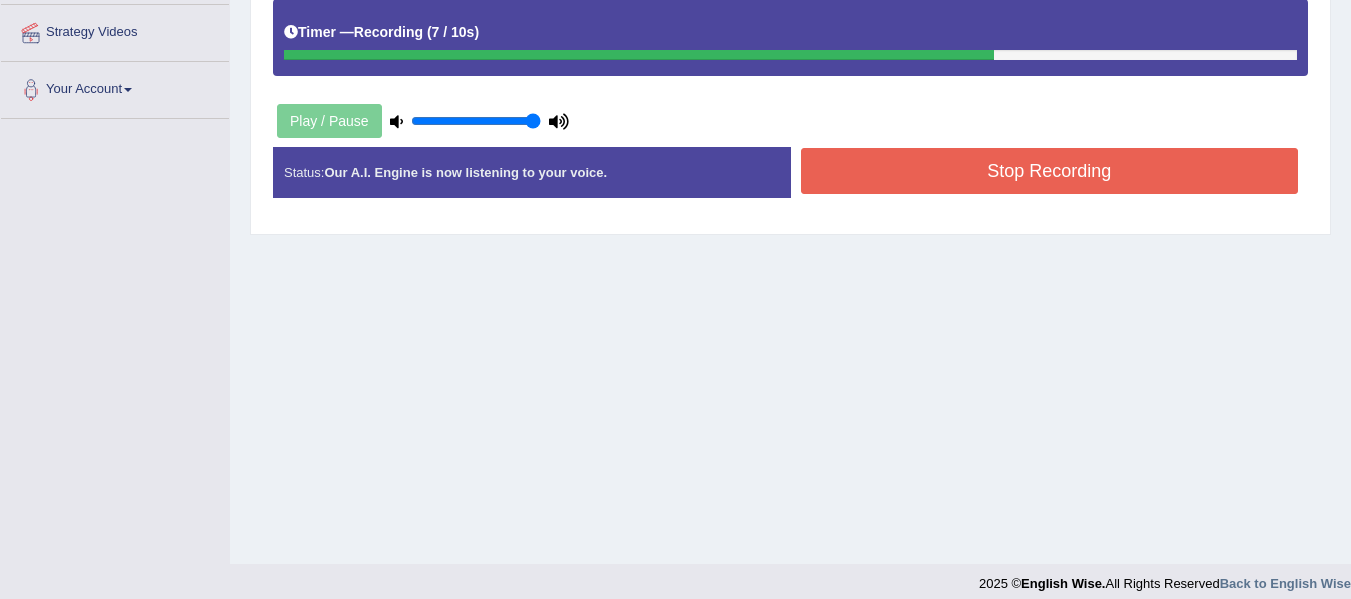 click on "Stop Recording" at bounding box center [1050, 171] 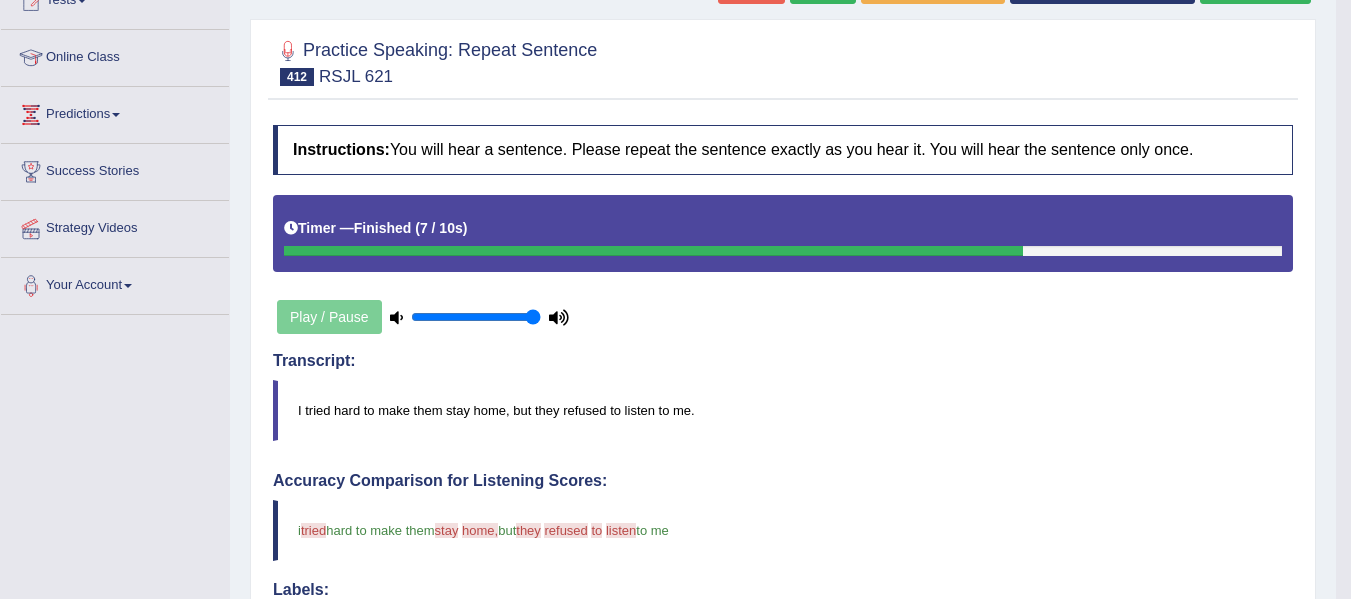 scroll, scrollTop: 146, scrollLeft: 0, axis: vertical 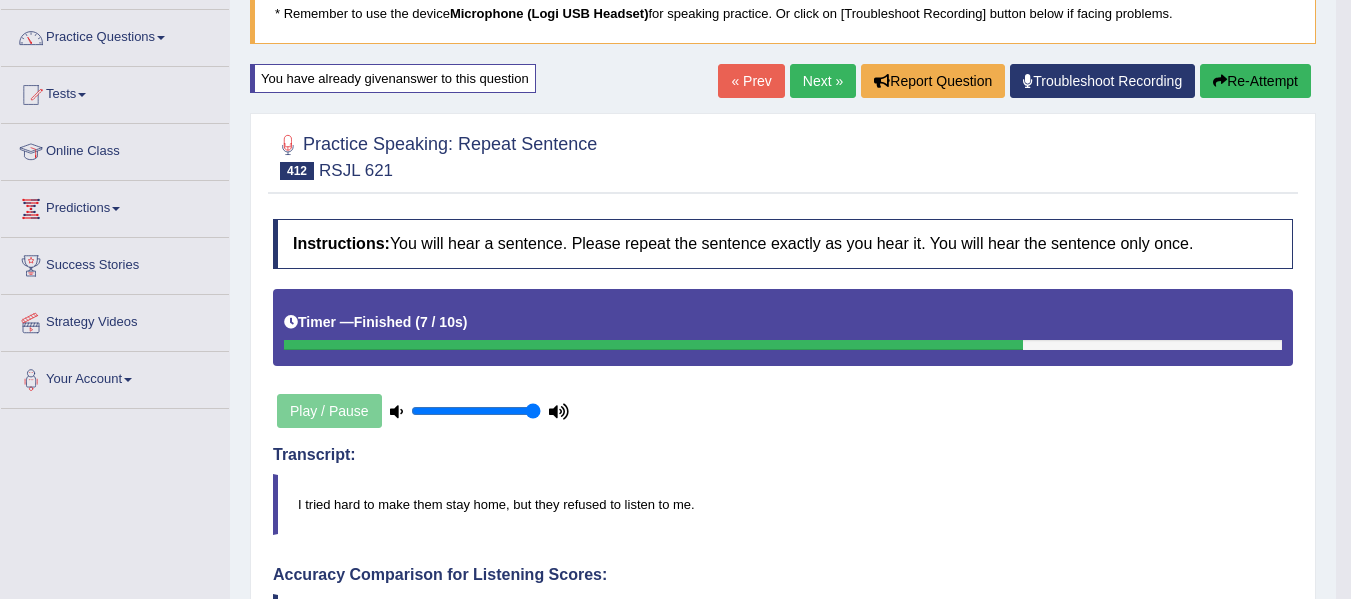 click on "Next »" at bounding box center (823, 81) 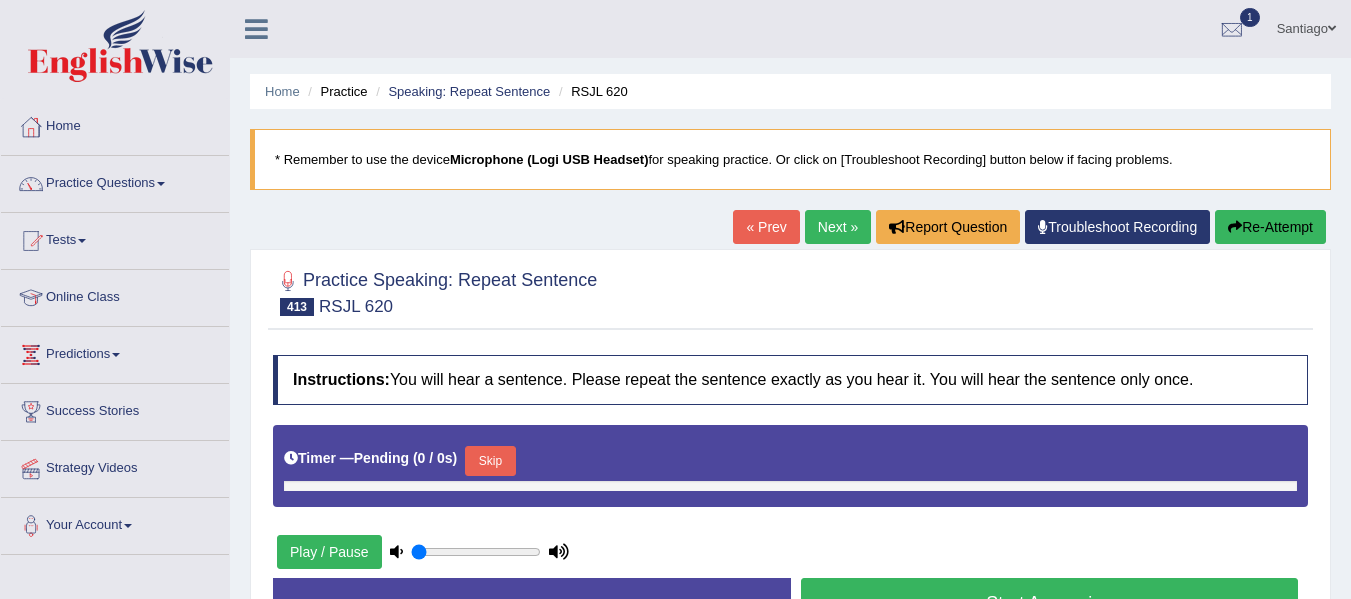 scroll, scrollTop: 0, scrollLeft: 0, axis: both 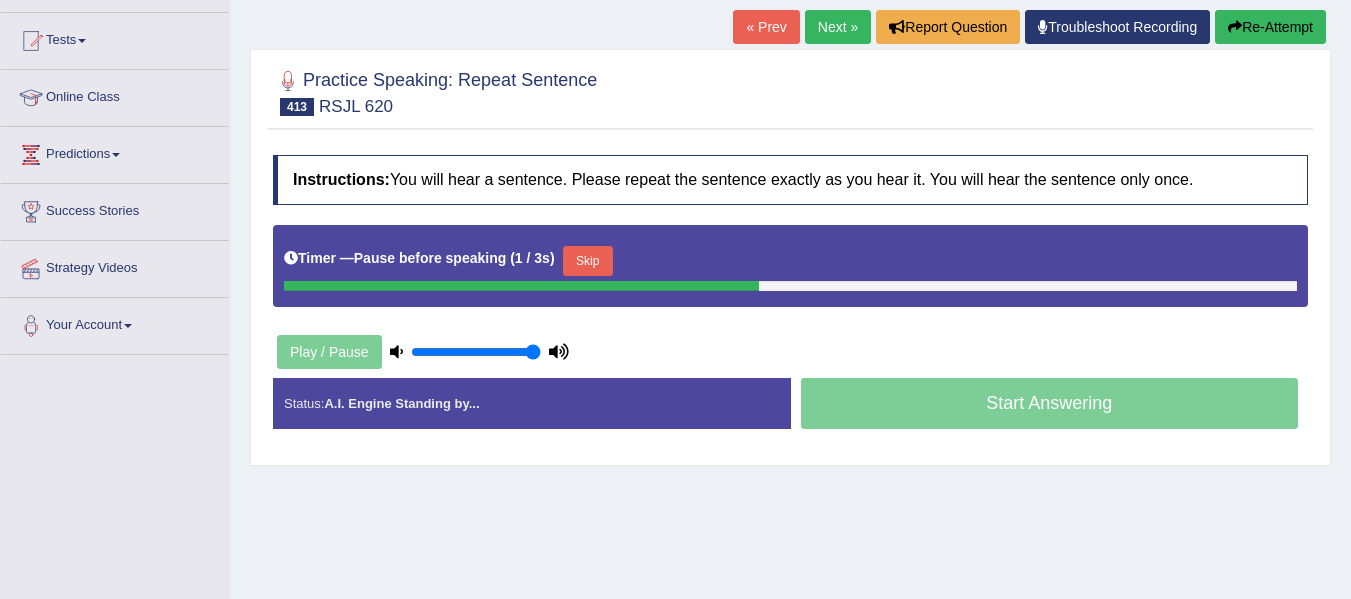 click on "Re-Attempt" at bounding box center (1270, 27) 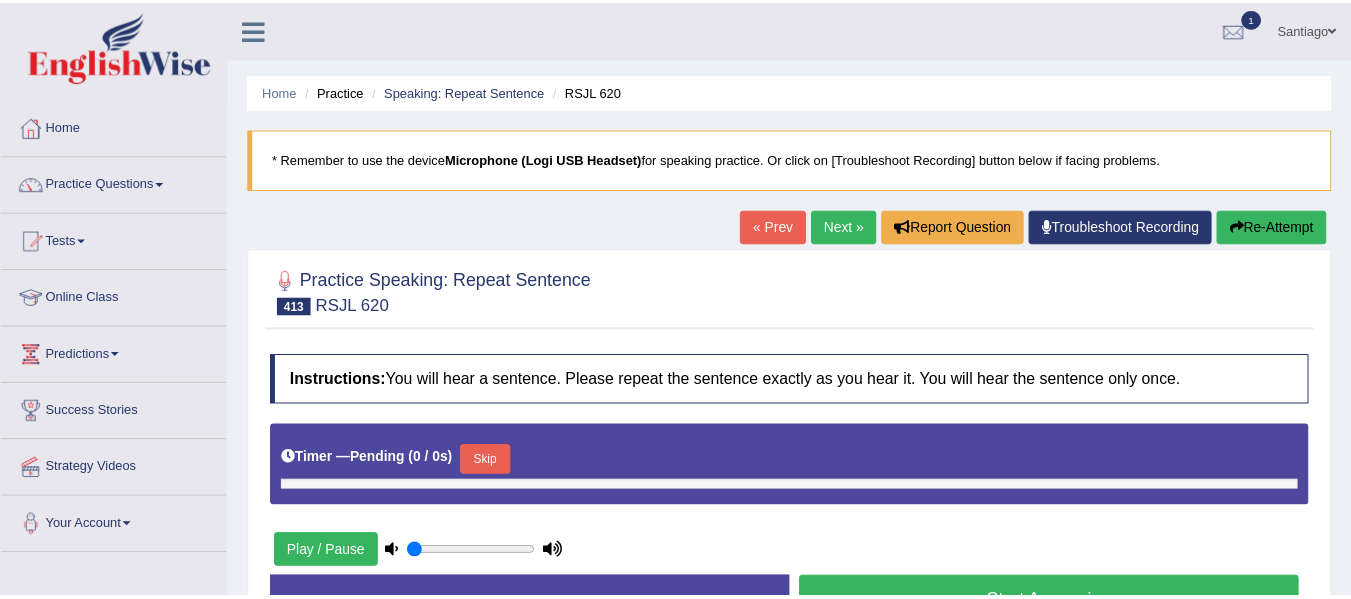 scroll, scrollTop: 200, scrollLeft: 0, axis: vertical 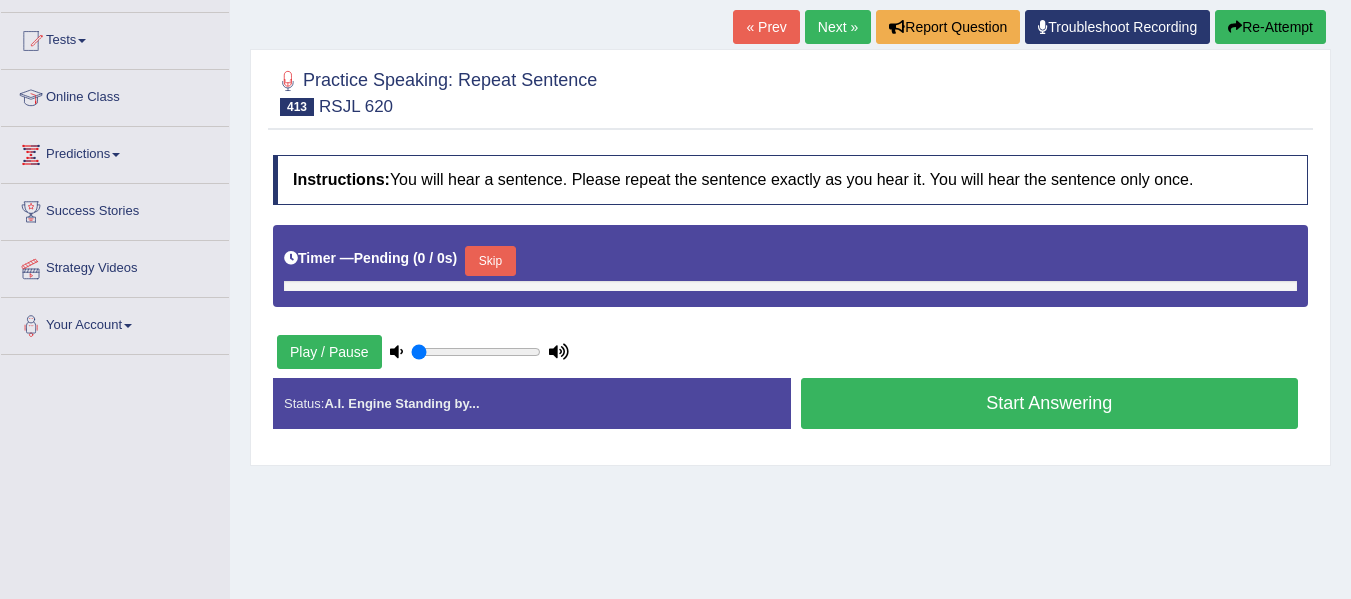 type on "1" 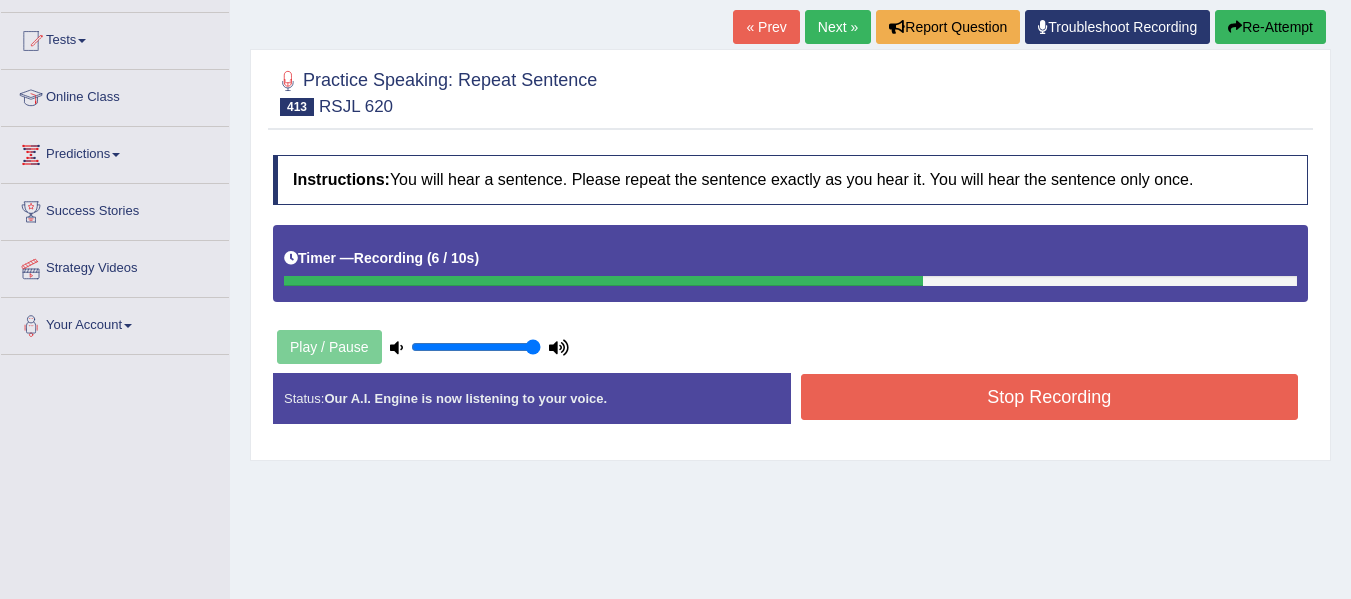 click on "Stop Recording" at bounding box center [1050, 397] 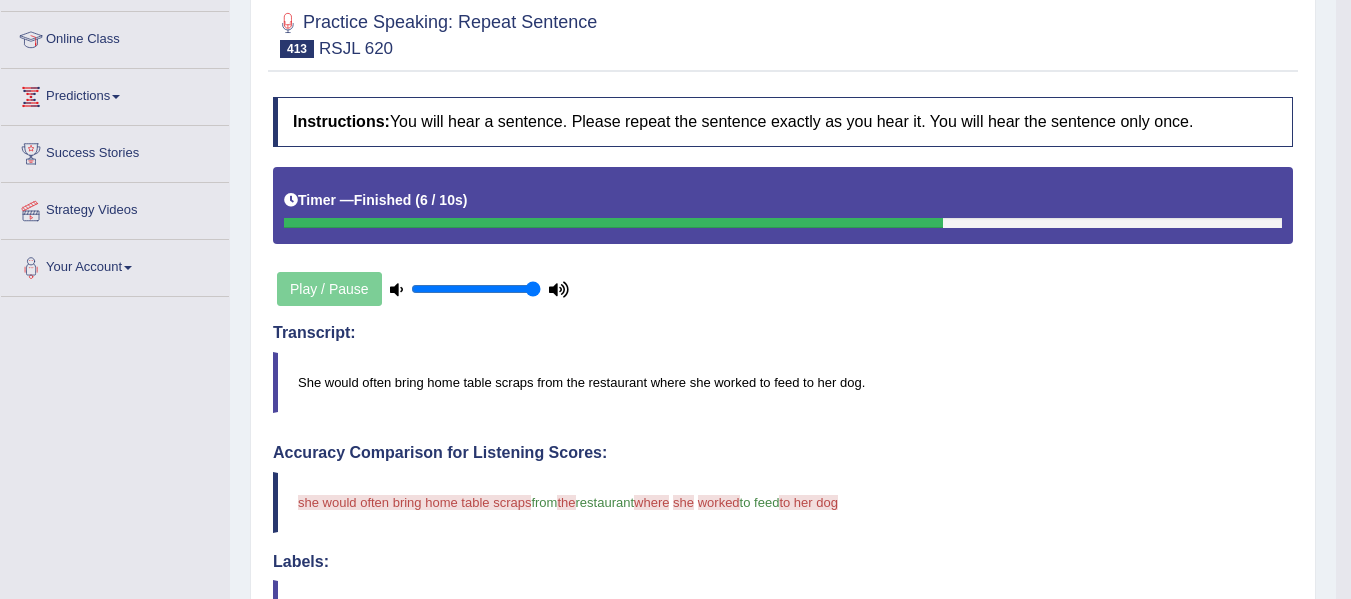 scroll, scrollTop: 136, scrollLeft: 0, axis: vertical 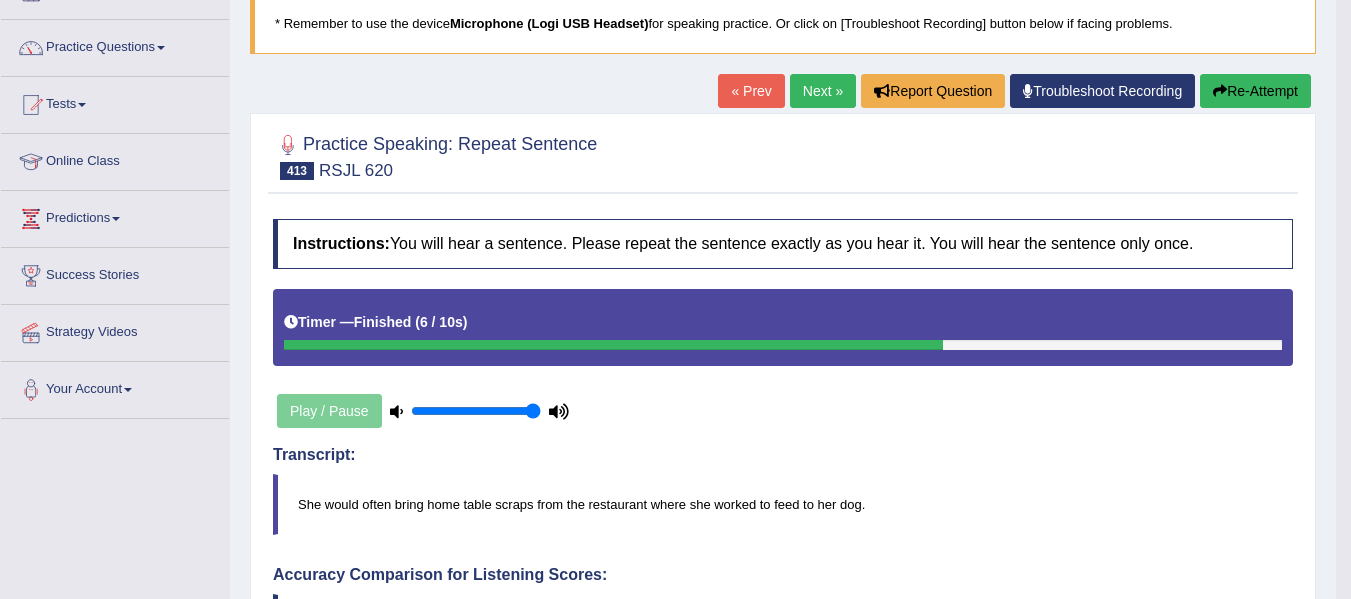 click on "Re-Attempt" at bounding box center (1255, 91) 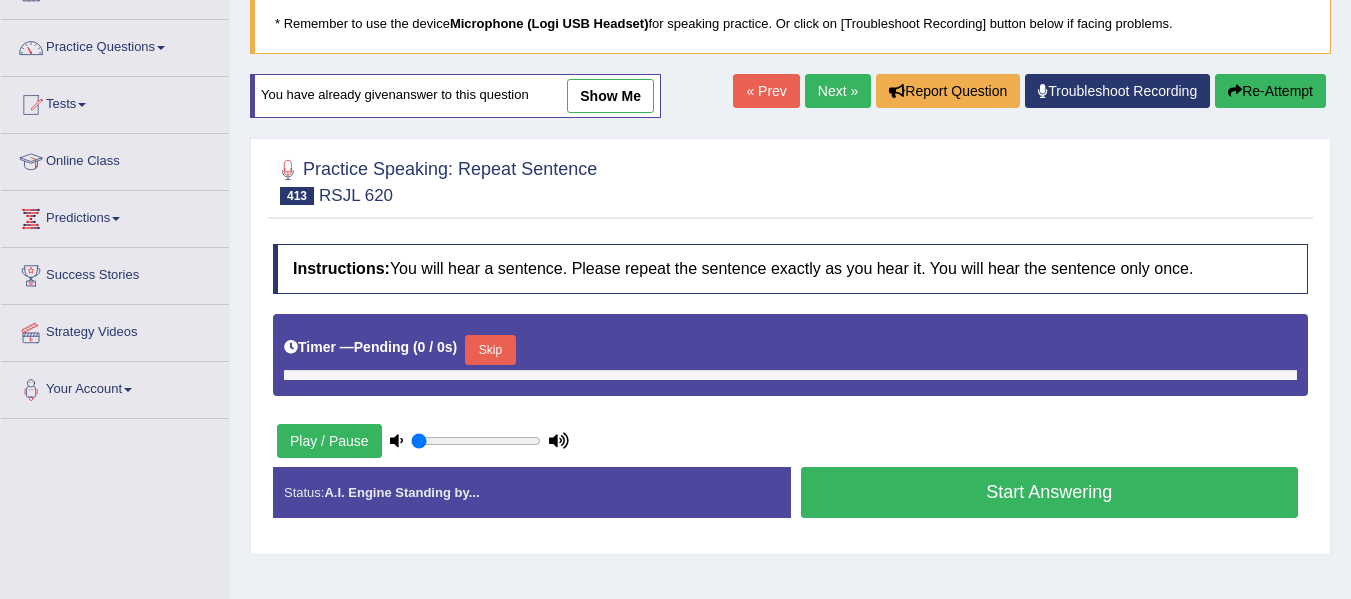 scroll, scrollTop: 0, scrollLeft: 0, axis: both 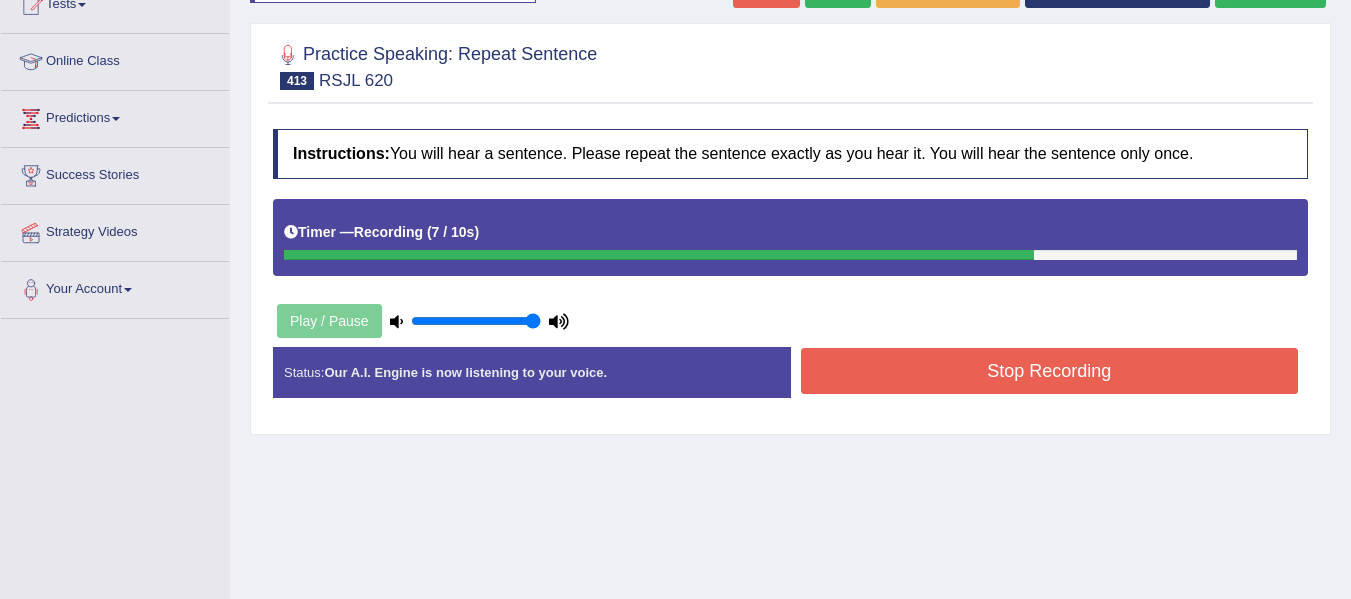 click on "Stop Recording" at bounding box center (1050, 371) 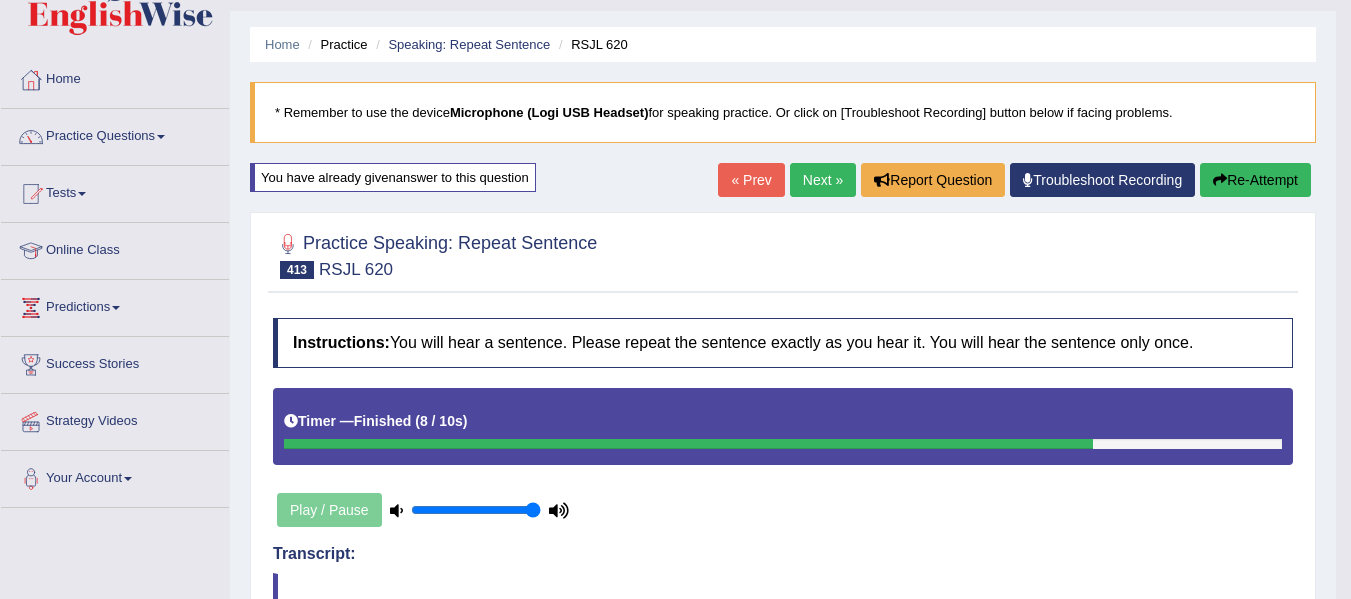 scroll, scrollTop: 46, scrollLeft: 0, axis: vertical 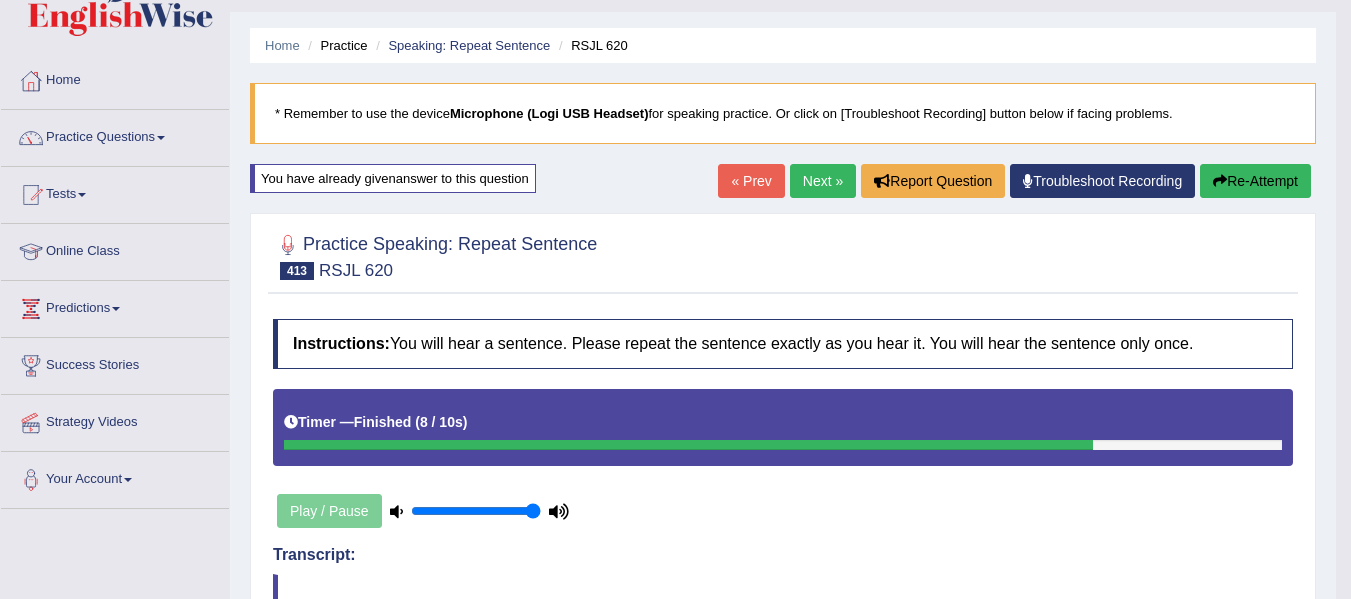click on "Next »" at bounding box center [823, 181] 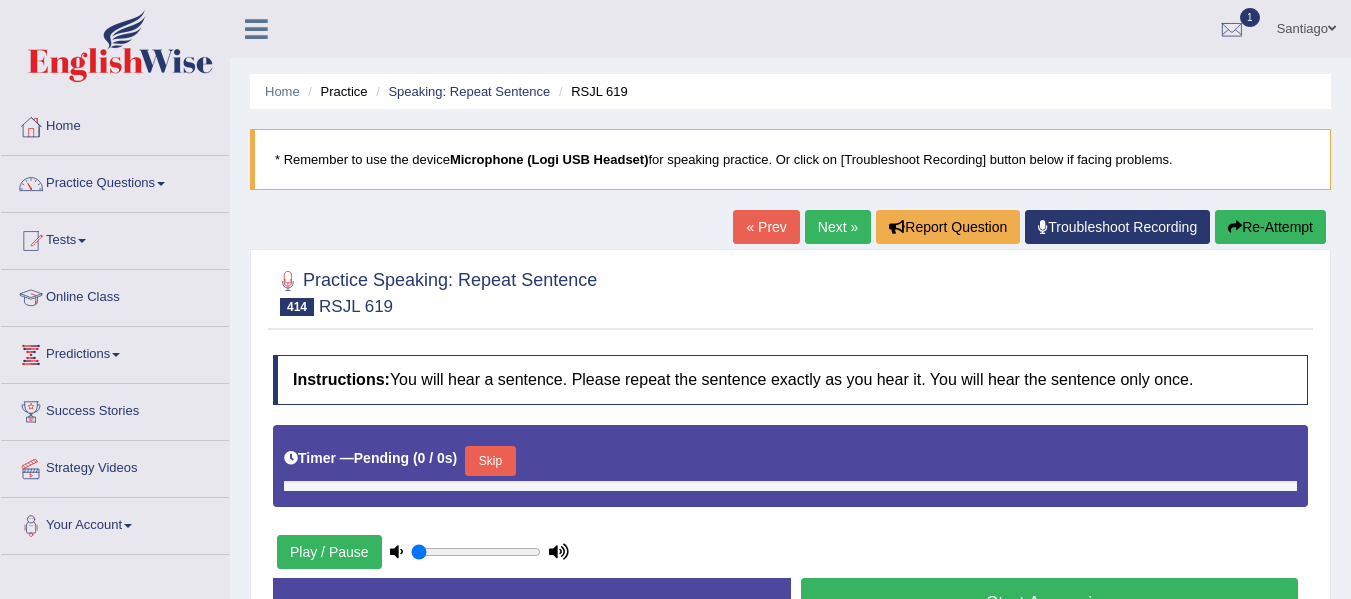 scroll, scrollTop: 74, scrollLeft: 0, axis: vertical 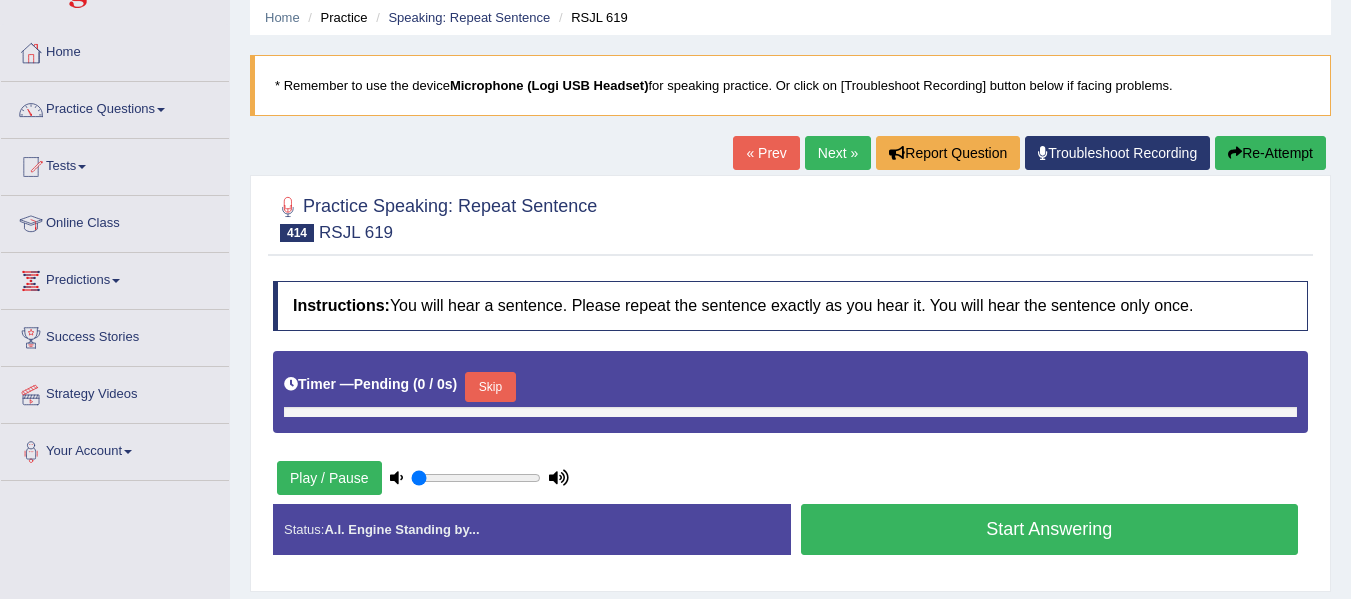 type on "1" 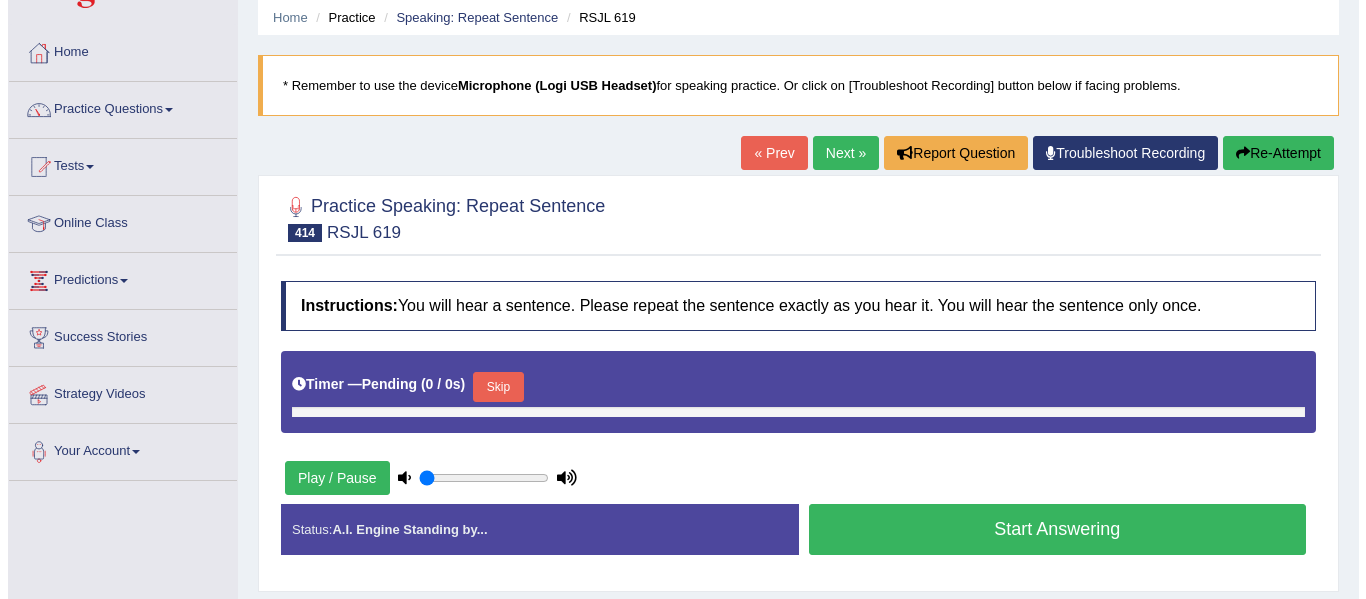scroll, scrollTop: 200, scrollLeft: 0, axis: vertical 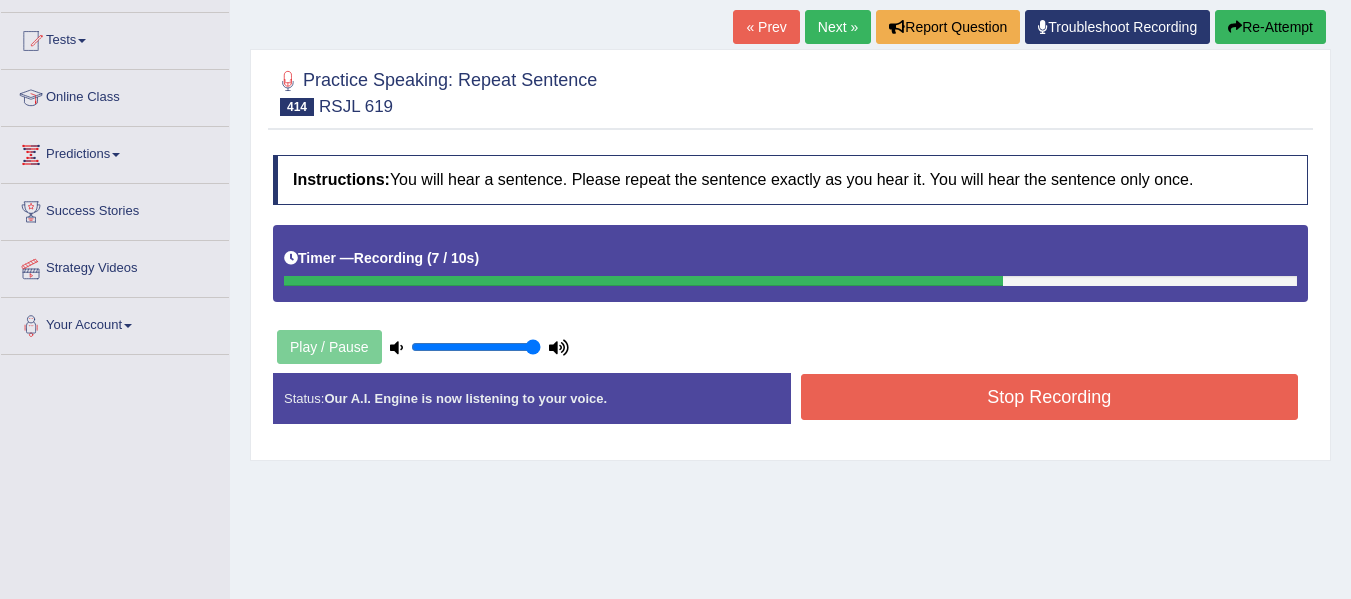 click on "Stop Recording" at bounding box center (1050, 397) 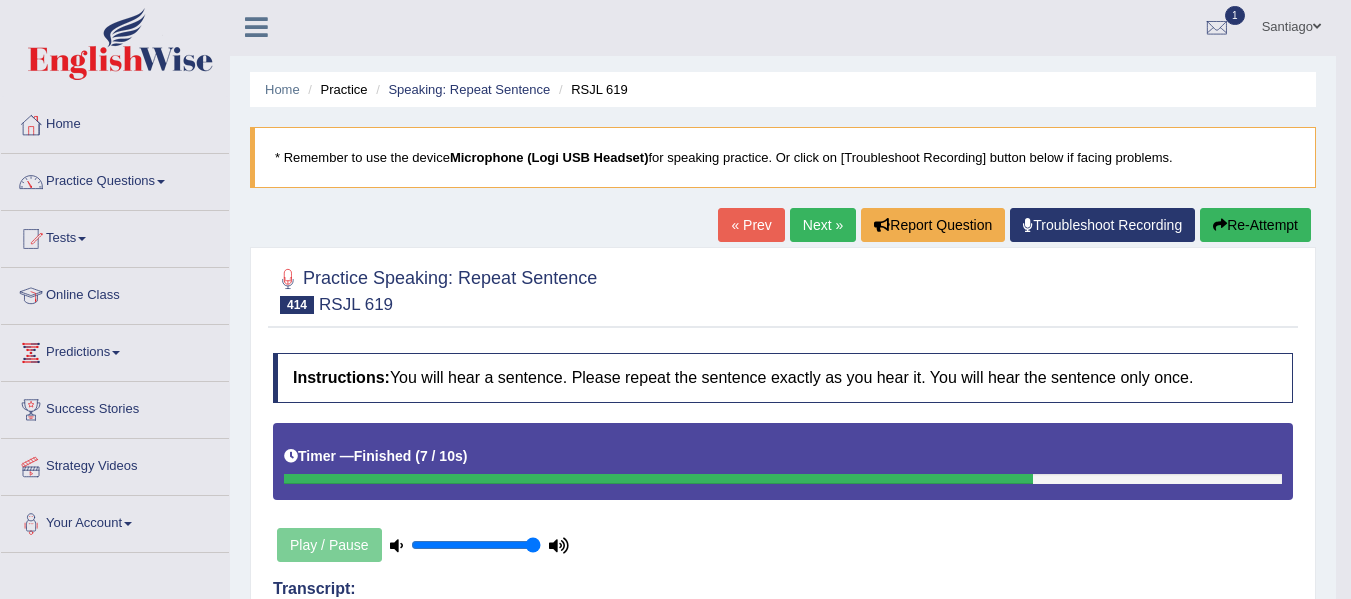 scroll, scrollTop: 0, scrollLeft: 0, axis: both 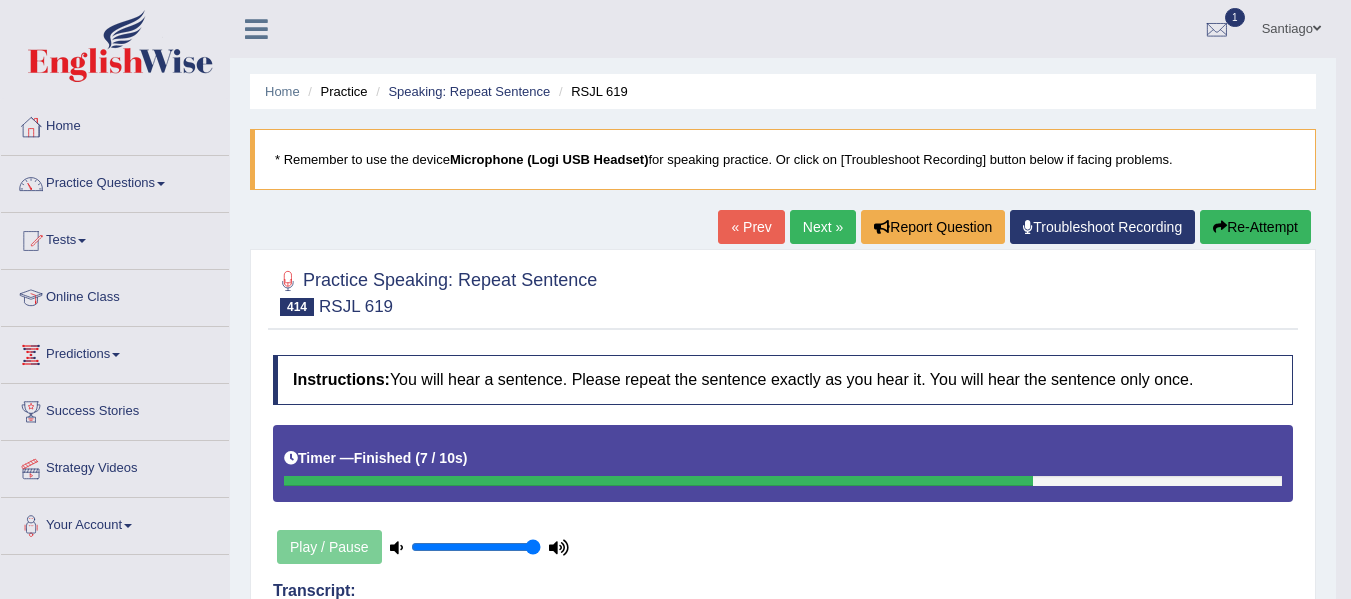 click on "Next »" at bounding box center [823, 227] 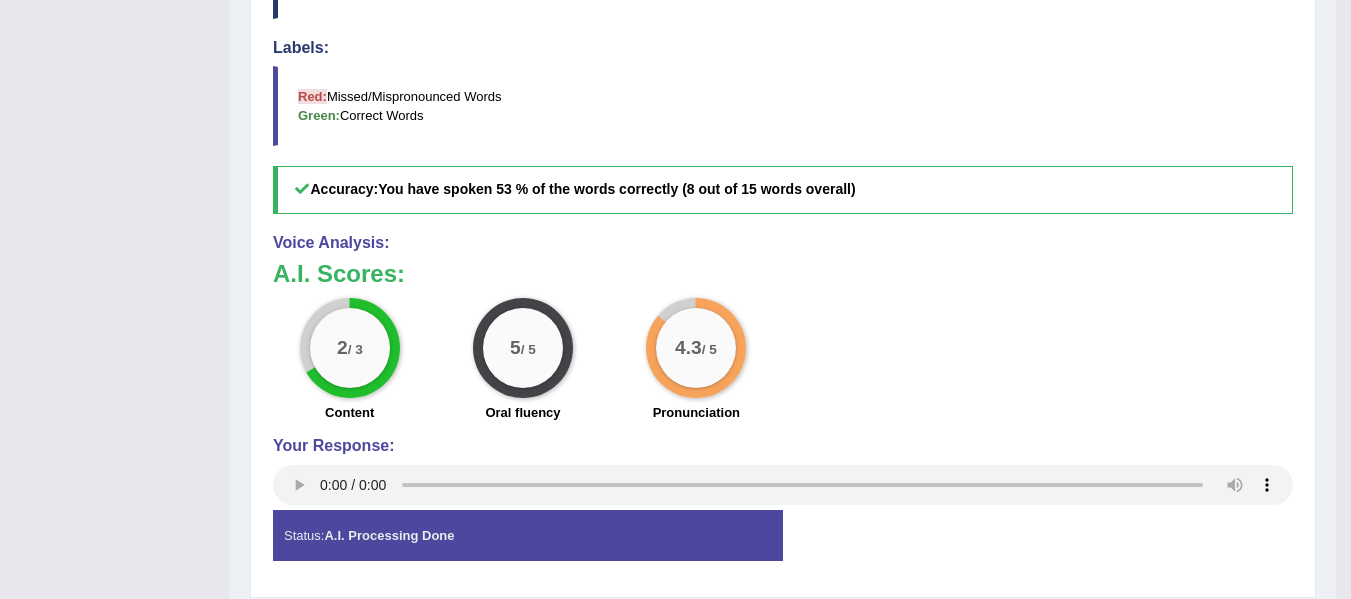 scroll, scrollTop: 800, scrollLeft: 0, axis: vertical 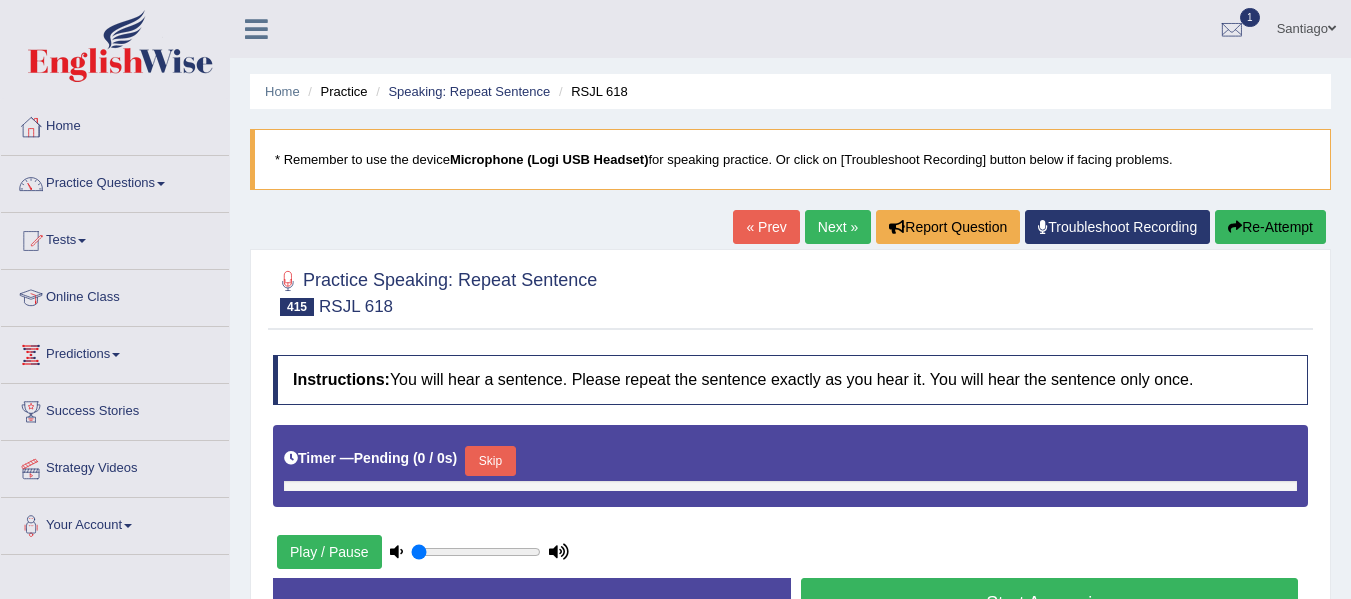 type on "1" 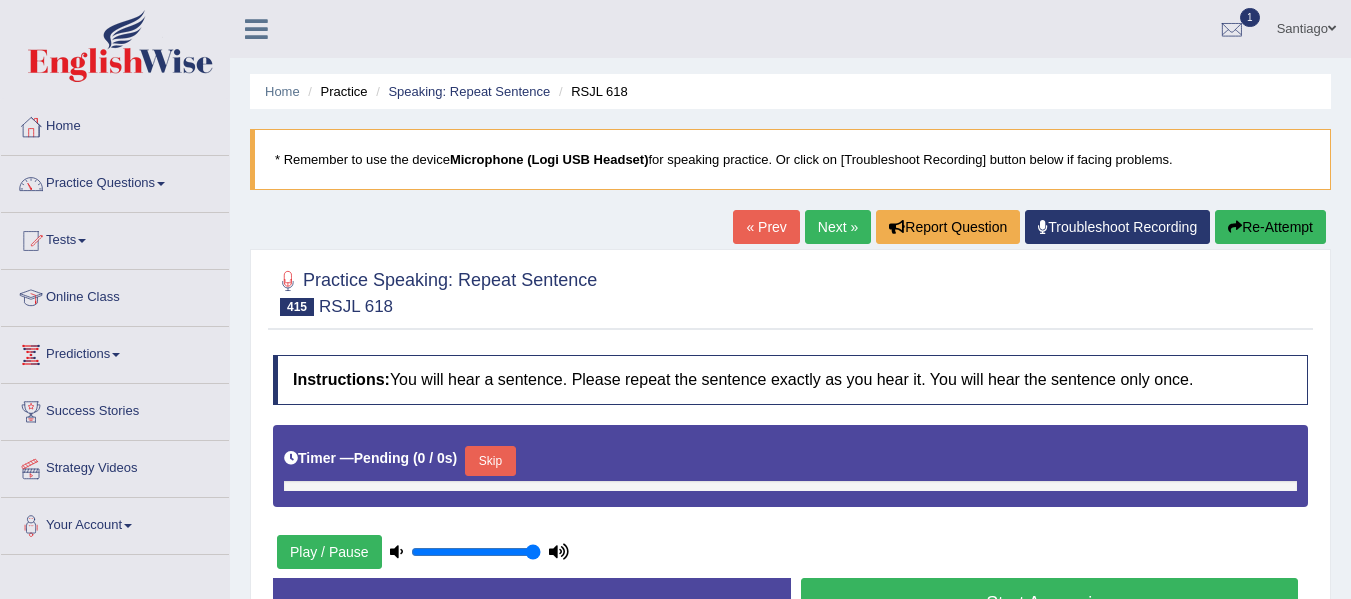 scroll, scrollTop: 0, scrollLeft: 0, axis: both 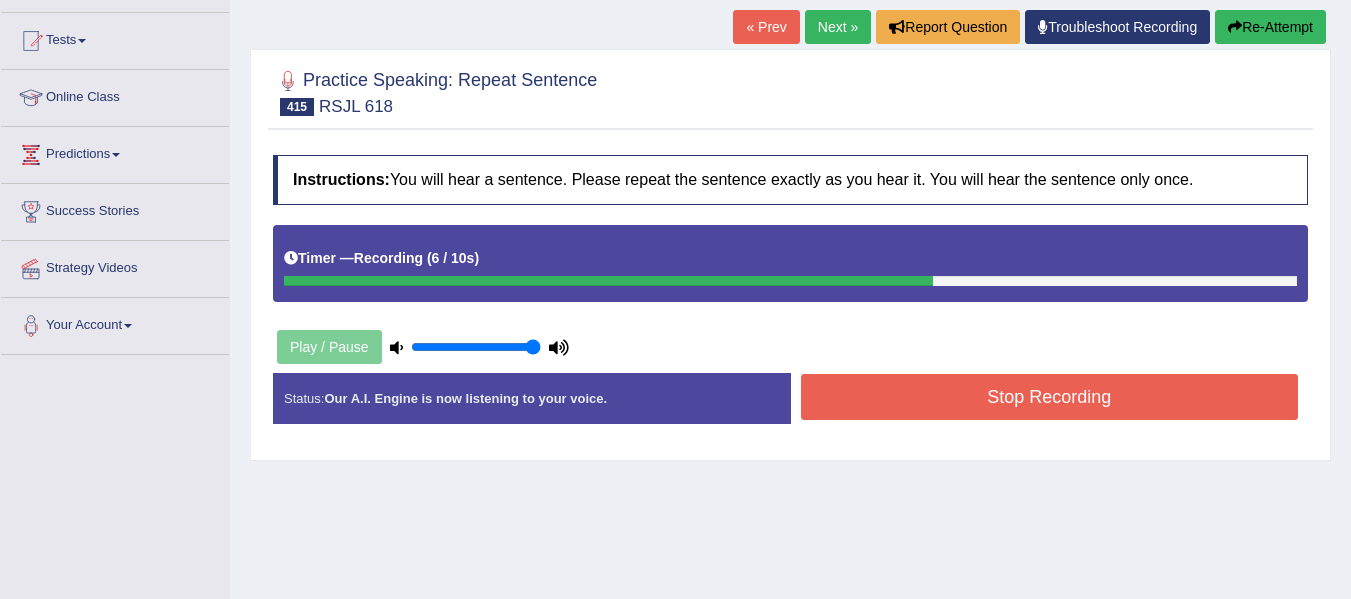 click on "Stop Recording" at bounding box center (1050, 397) 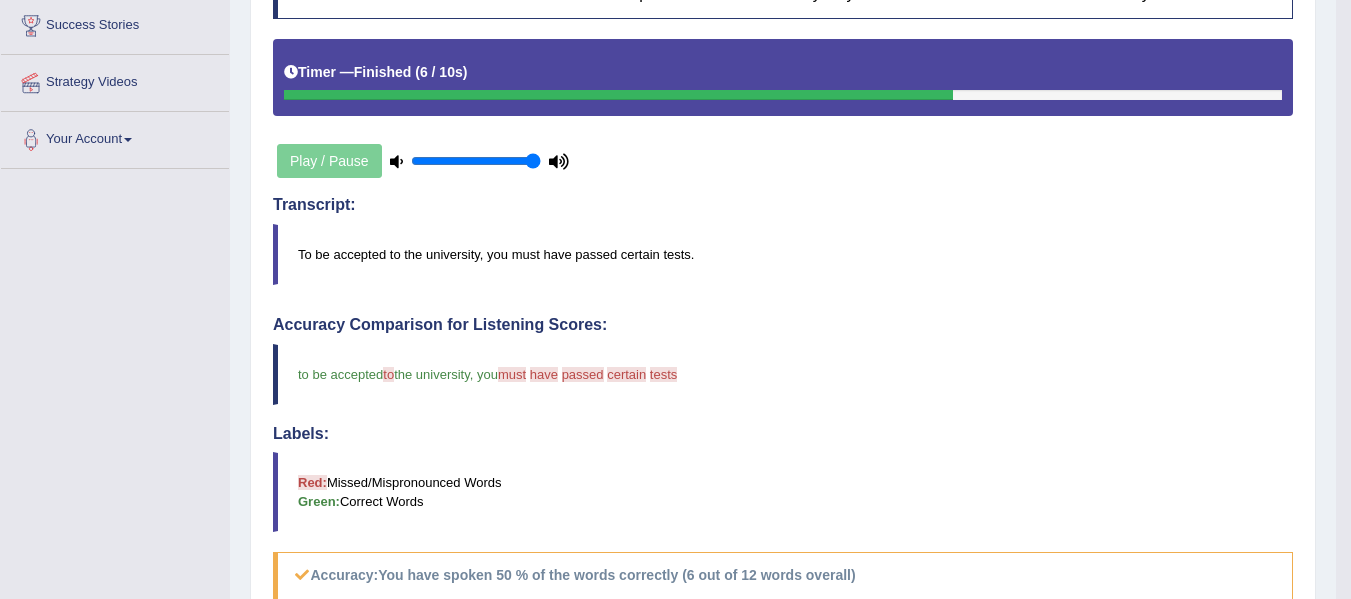 scroll, scrollTop: 0, scrollLeft: 0, axis: both 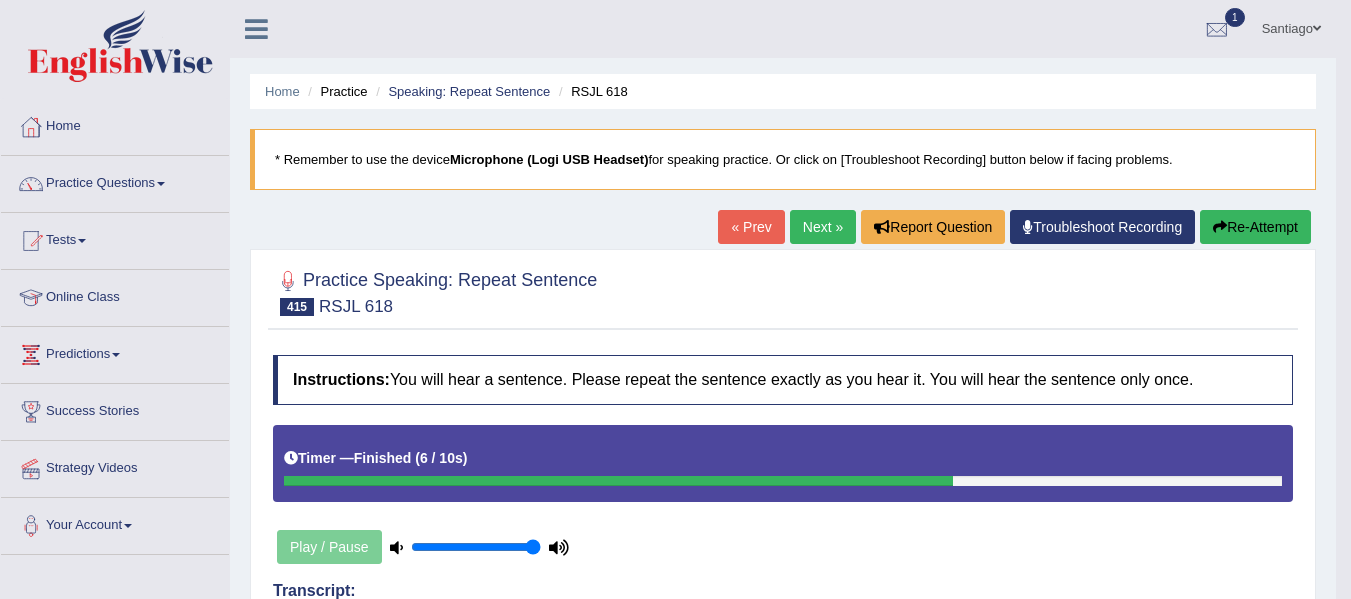 click on "« Prev Next »  Report Question  Troubleshoot Recording  Re-Attempt" at bounding box center [1017, 229] 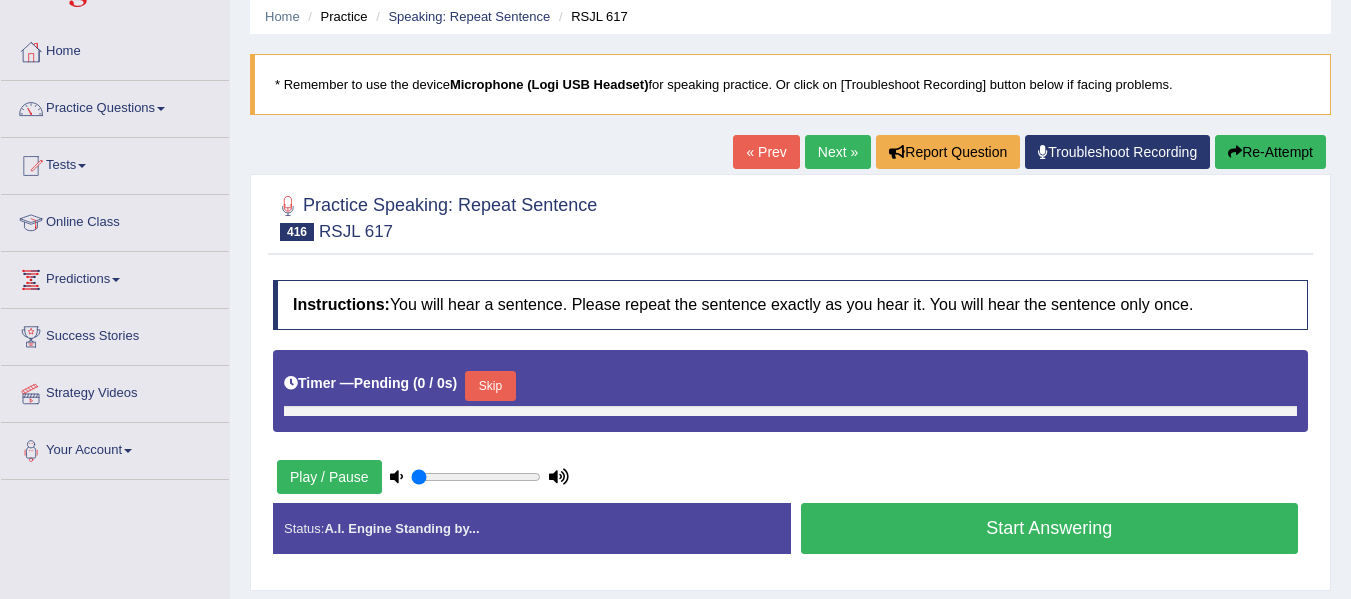 scroll, scrollTop: 0, scrollLeft: 0, axis: both 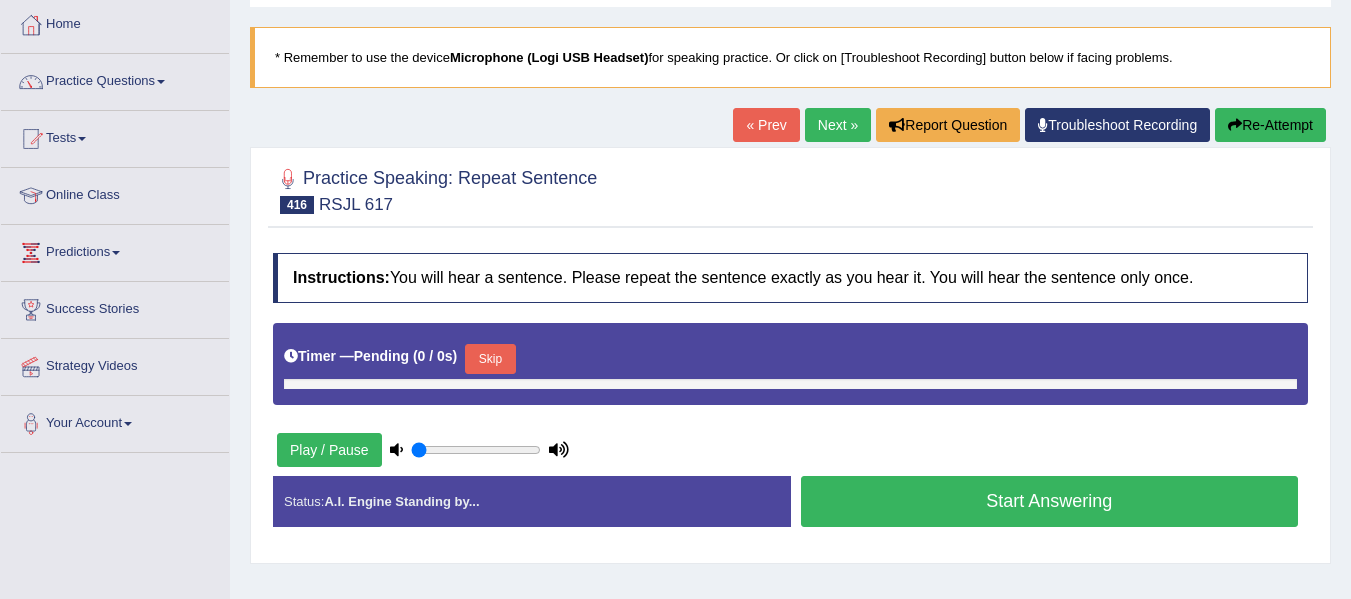 type on "1" 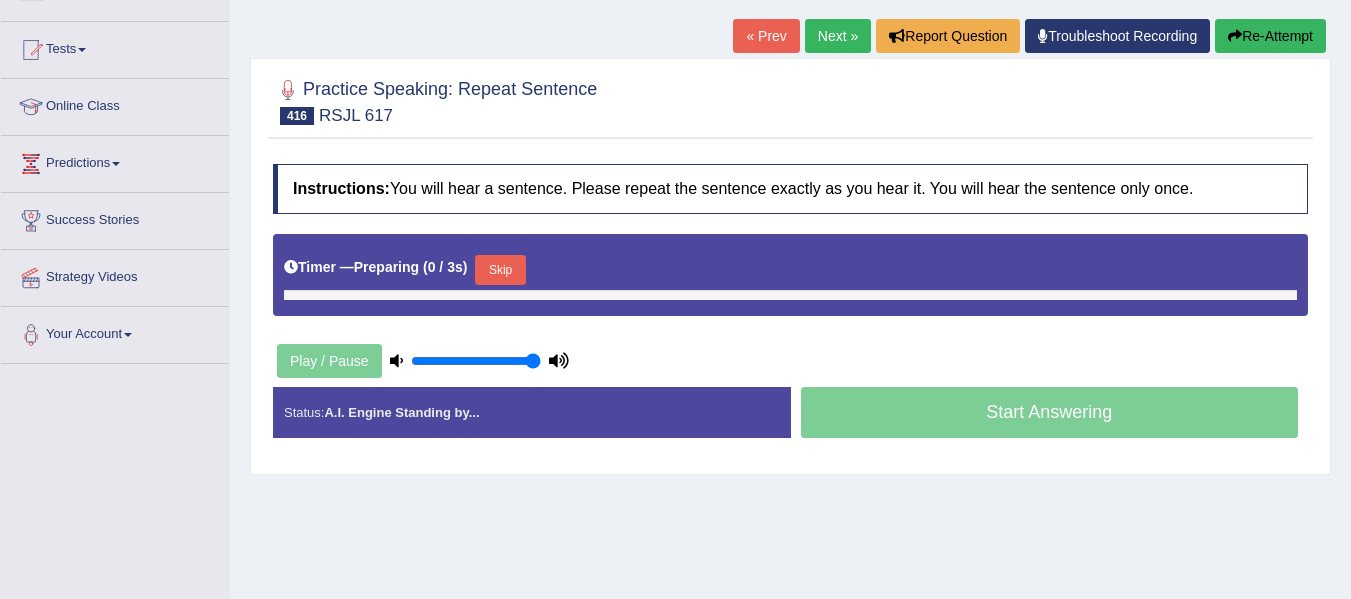 scroll, scrollTop: 200, scrollLeft: 0, axis: vertical 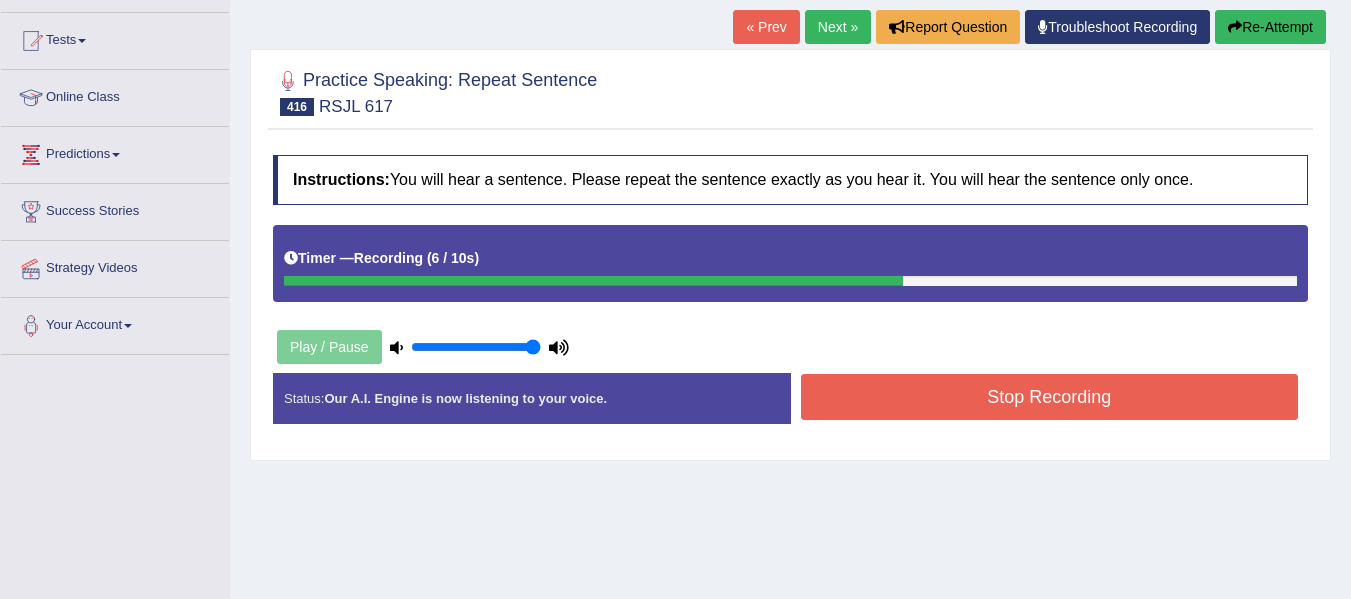 click on "Stop Recording" at bounding box center [1050, 397] 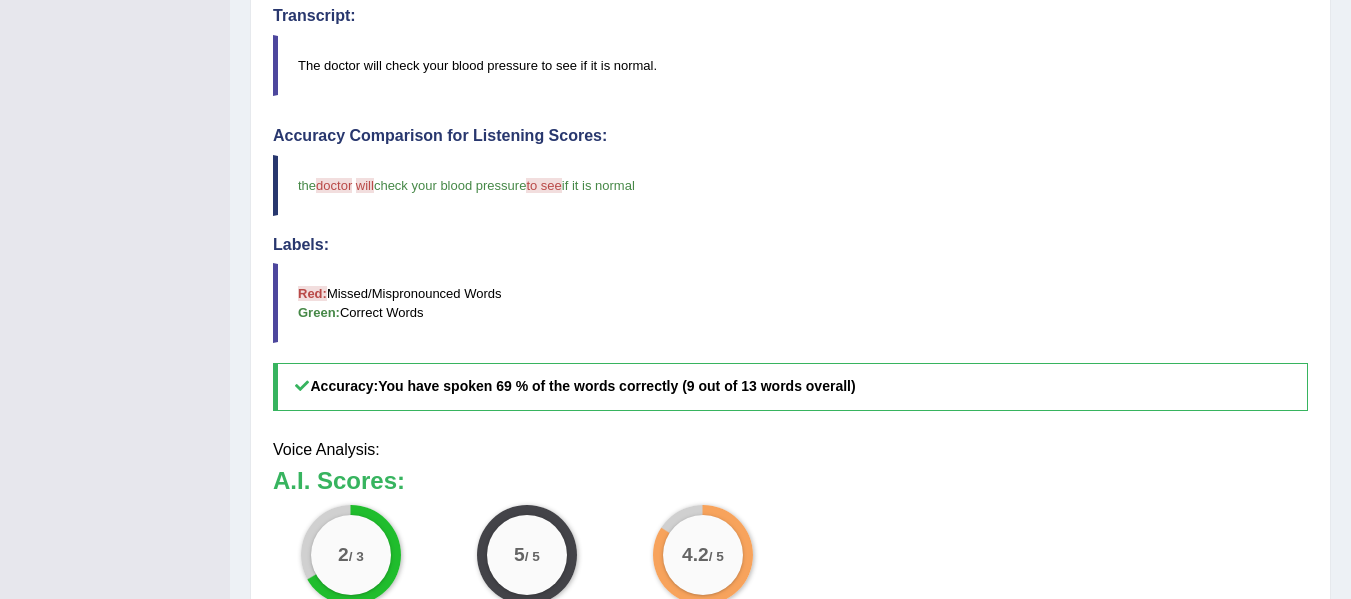 scroll, scrollTop: 655, scrollLeft: 0, axis: vertical 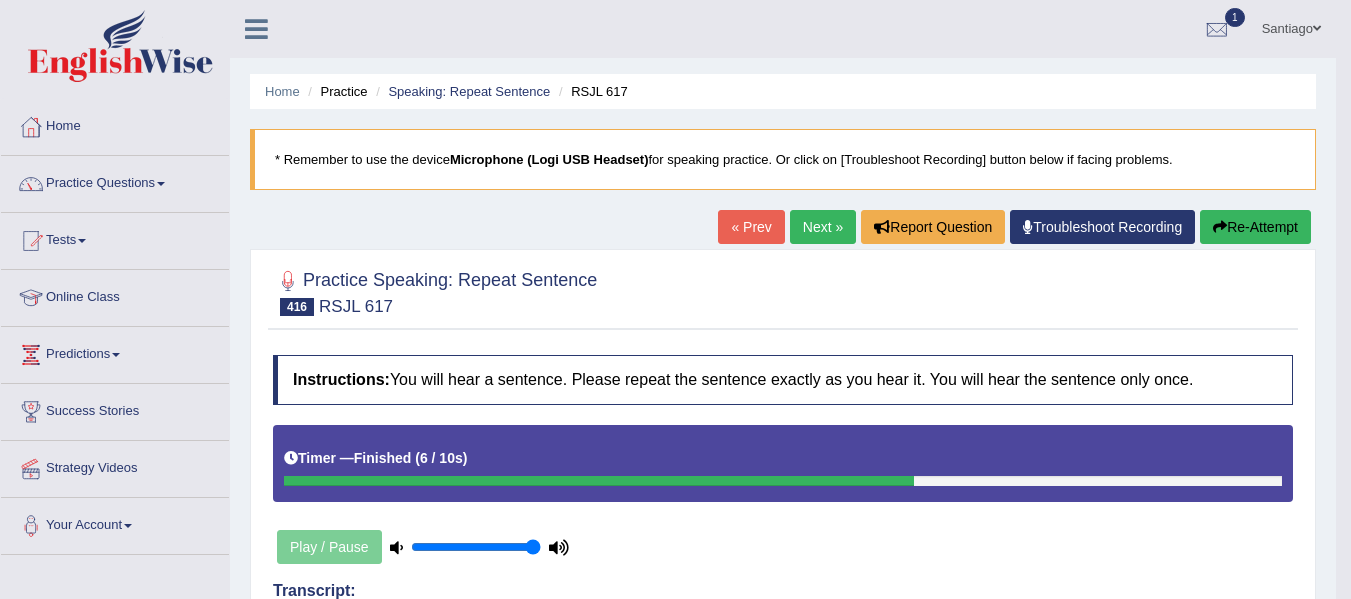 click on "Next »" at bounding box center (823, 227) 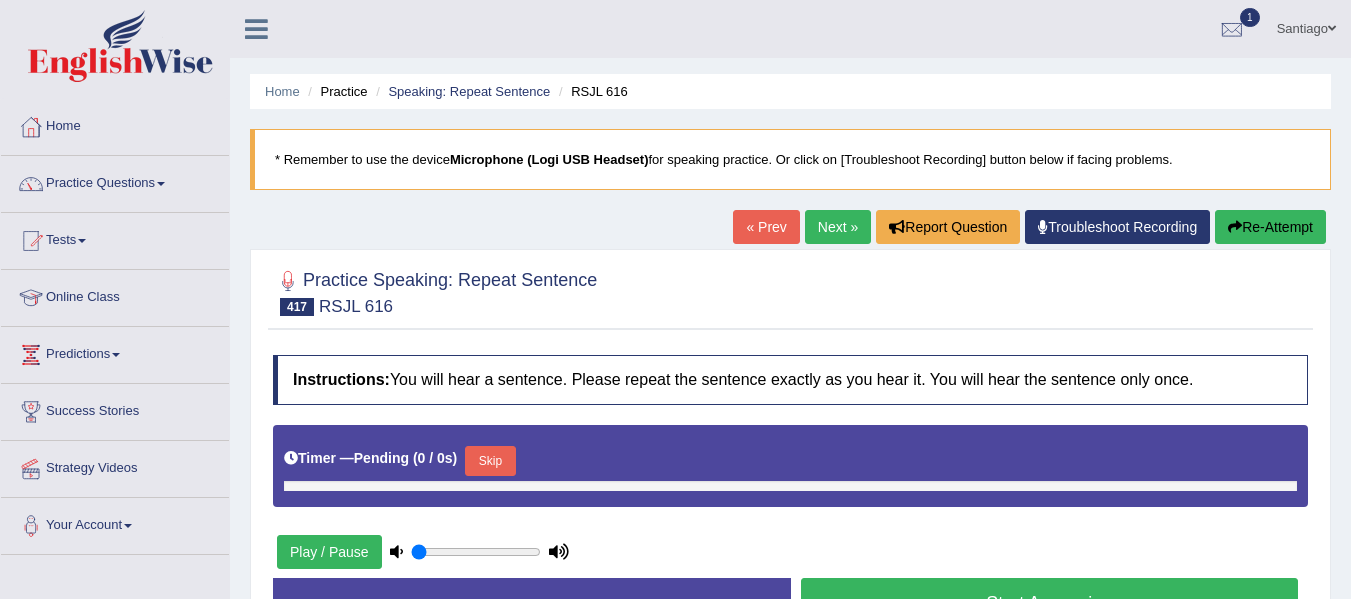 scroll, scrollTop: 451, scrollLeft: 0, axis: vertical 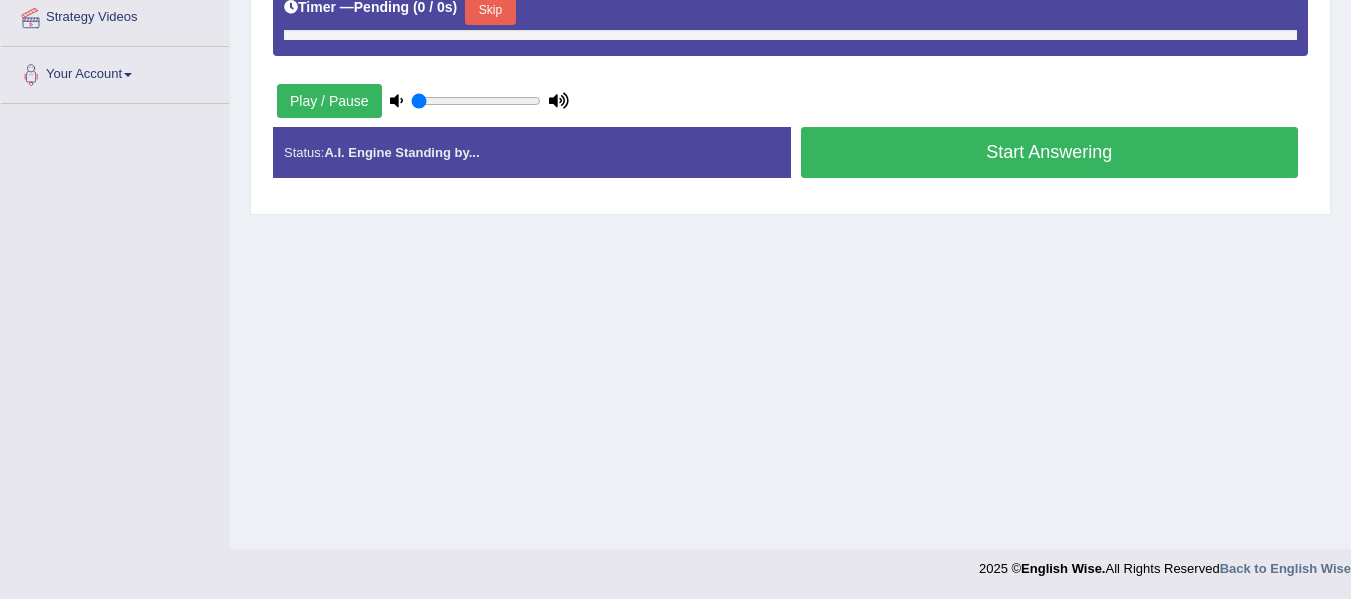 type on "1" 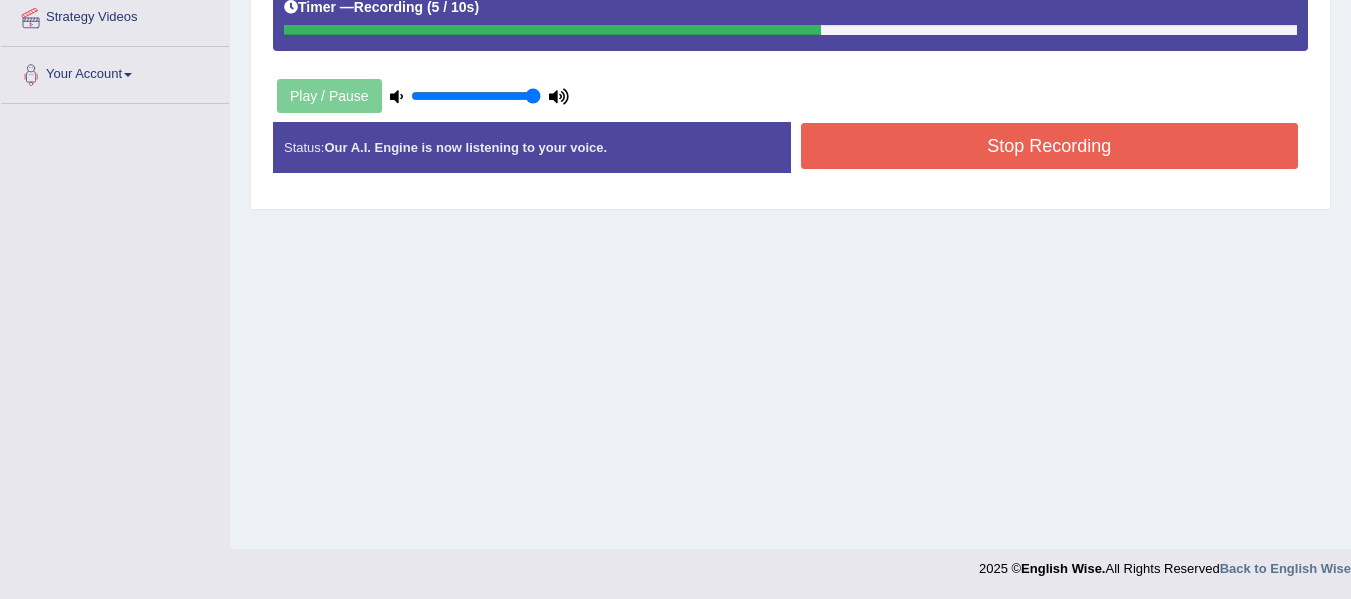 click on "Instructions:  You will hear a sentence. Please repeat the sentence exactly as you hear it. You will hear the sentence only once.
Timer —  Recording   ( 5 / 10s ) Play / Pause Transcript: Today we have a guest speaker who is visiting from Canada. Created with Highcharts 7.1.2 Too low Too high Time Pitch meter: 0 2 4 6 8 10 Created with Highcharts 7.1.2 Great Too slow Too fast Time Speech pace meter: 0 10 20 30 40 Accuracy Comparison for Listening Scores: Labels:
Red:  Missed/Mispronounced Words
Green:  Correct Words
Accuracy:  Voice Analysis: Your Response: Status:  Our A.I. Engine is now listening to your voice. Start Answering Stop Recording" at bounding box center [790, 46] 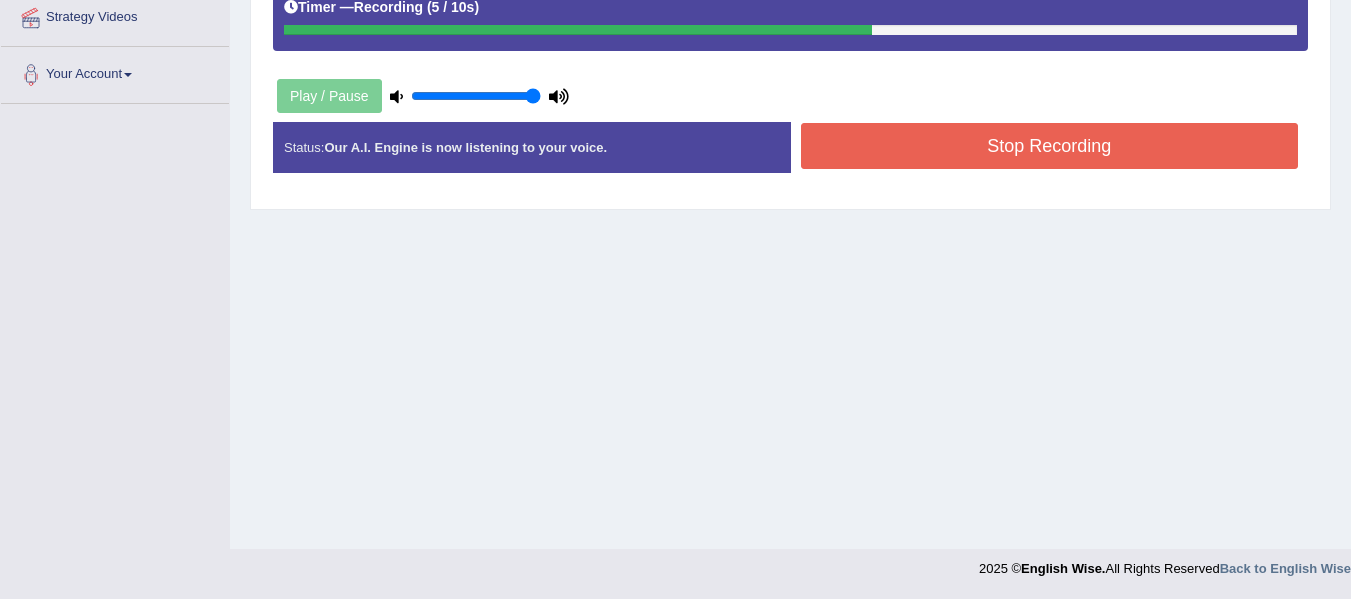 click on "Stop Recording" at bounding box center (1050, 146) 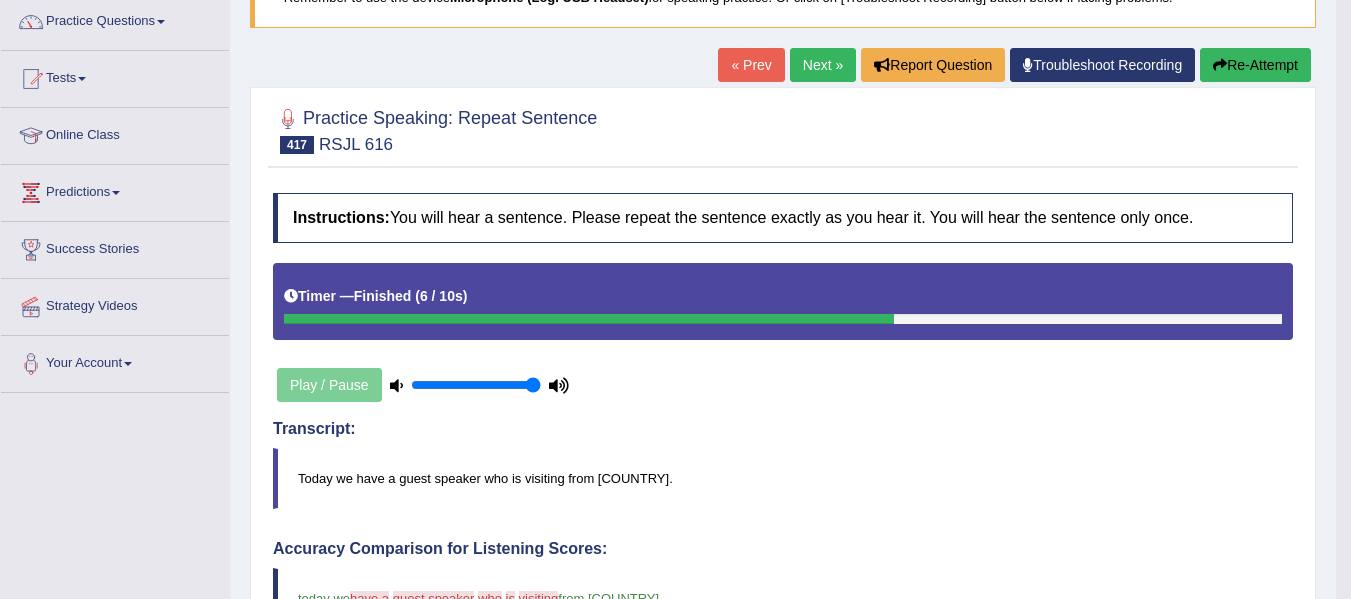scroll, scrollTop: 36, scrollLeft: 0, axis: vertical 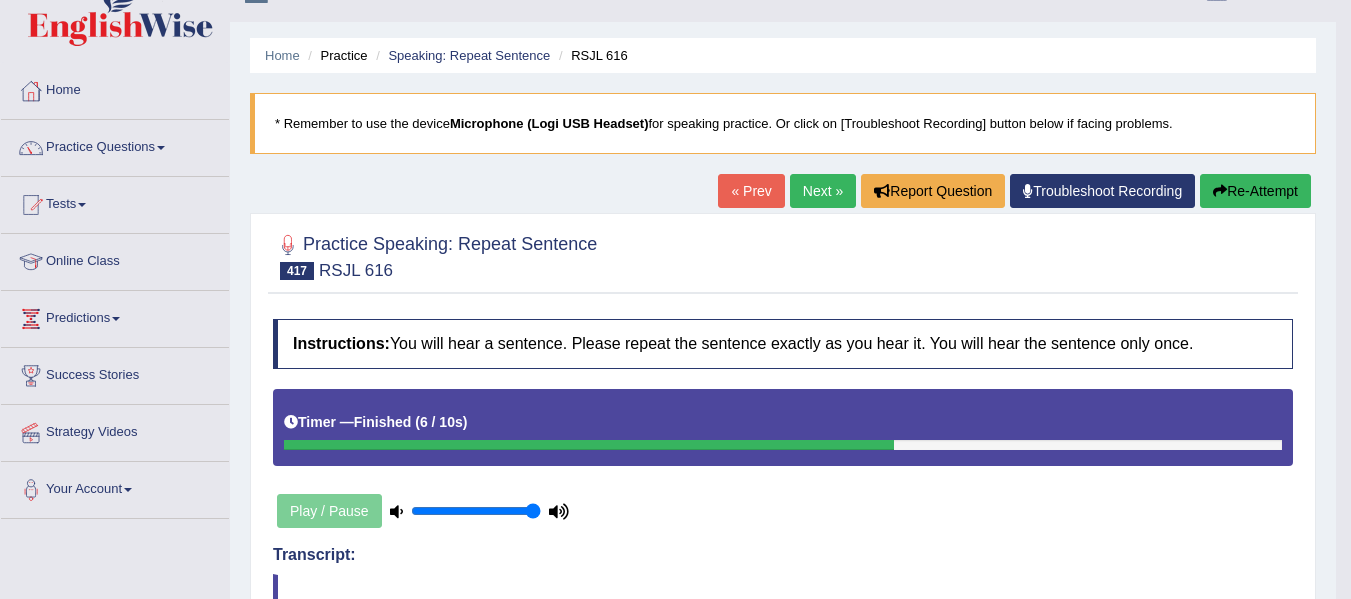 click on "Re-Attempt" at bounding box center (1255, 191) 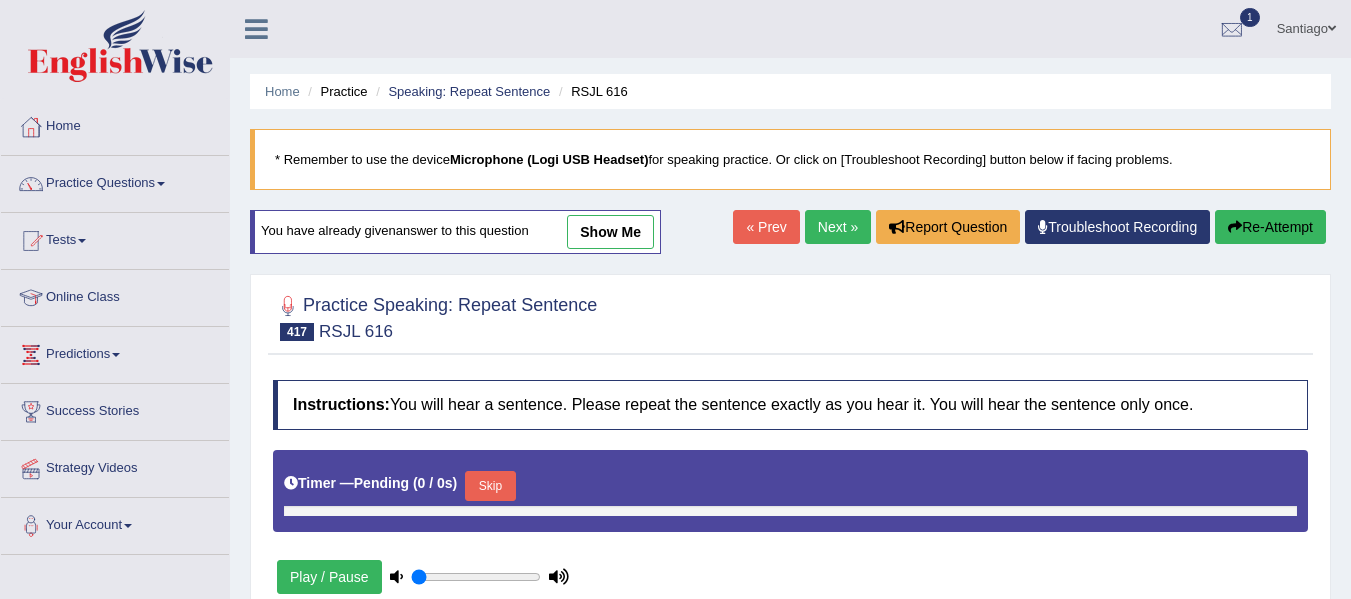 scroll, scrollTop: 36, scrollLeft: 0, axis: vertical 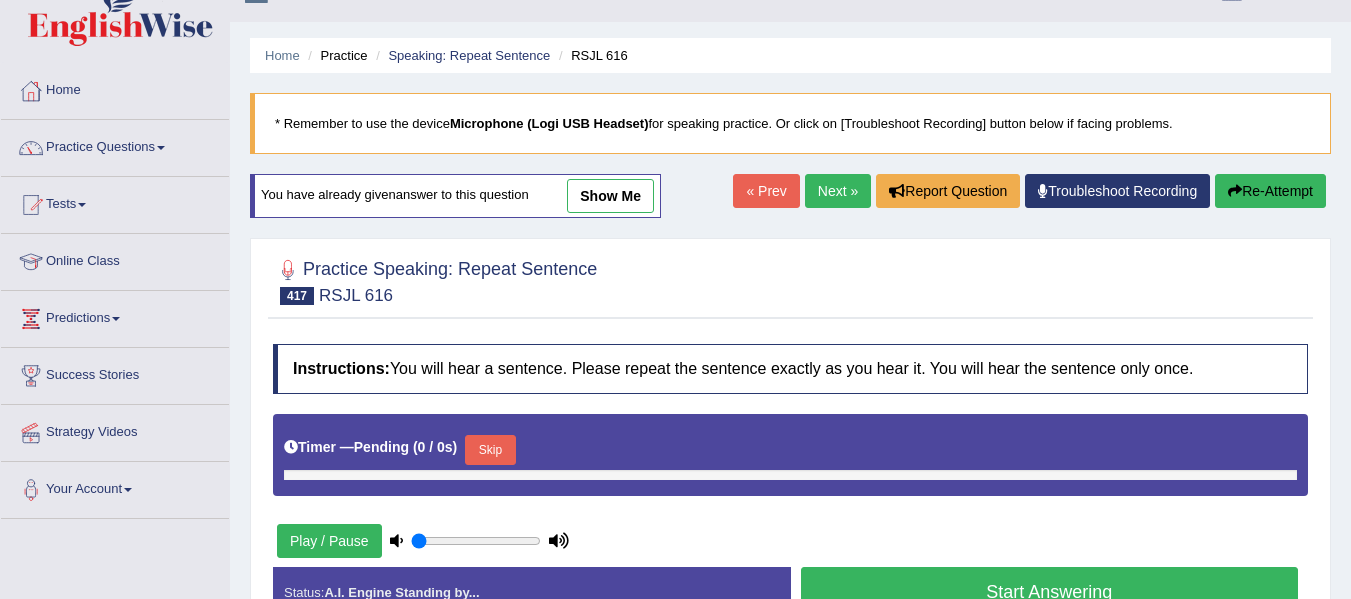 type on "1" 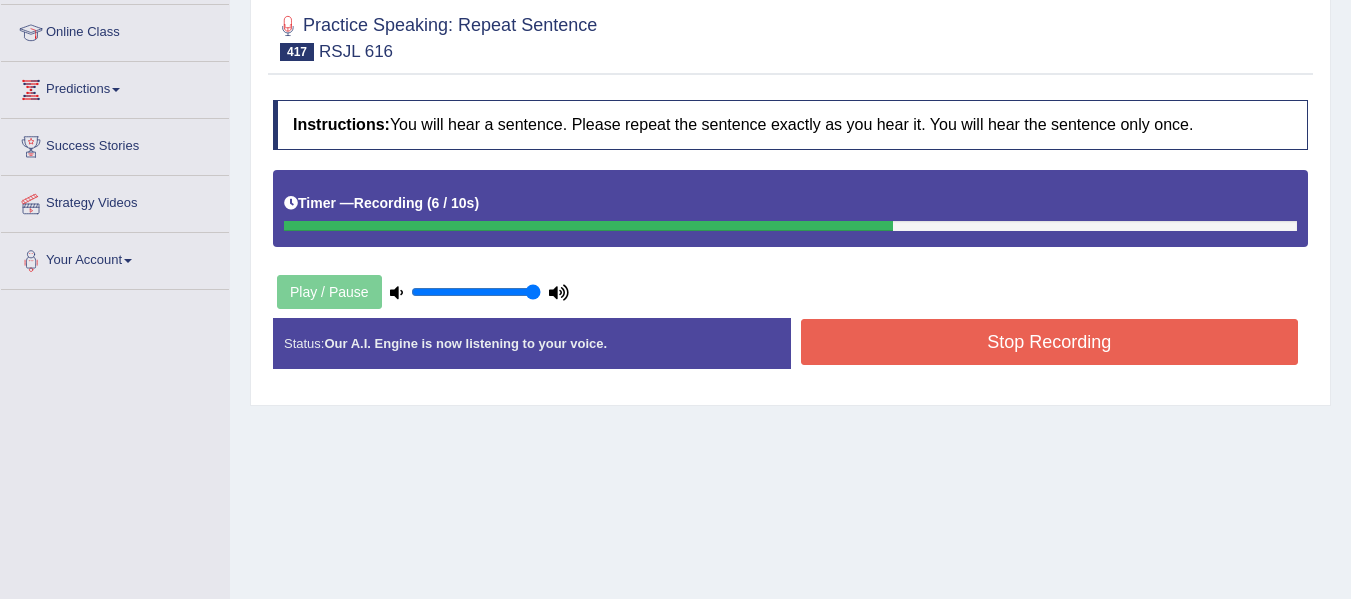 scroll, scrollTop: 436, scrollLeft: 0, axis: vertical 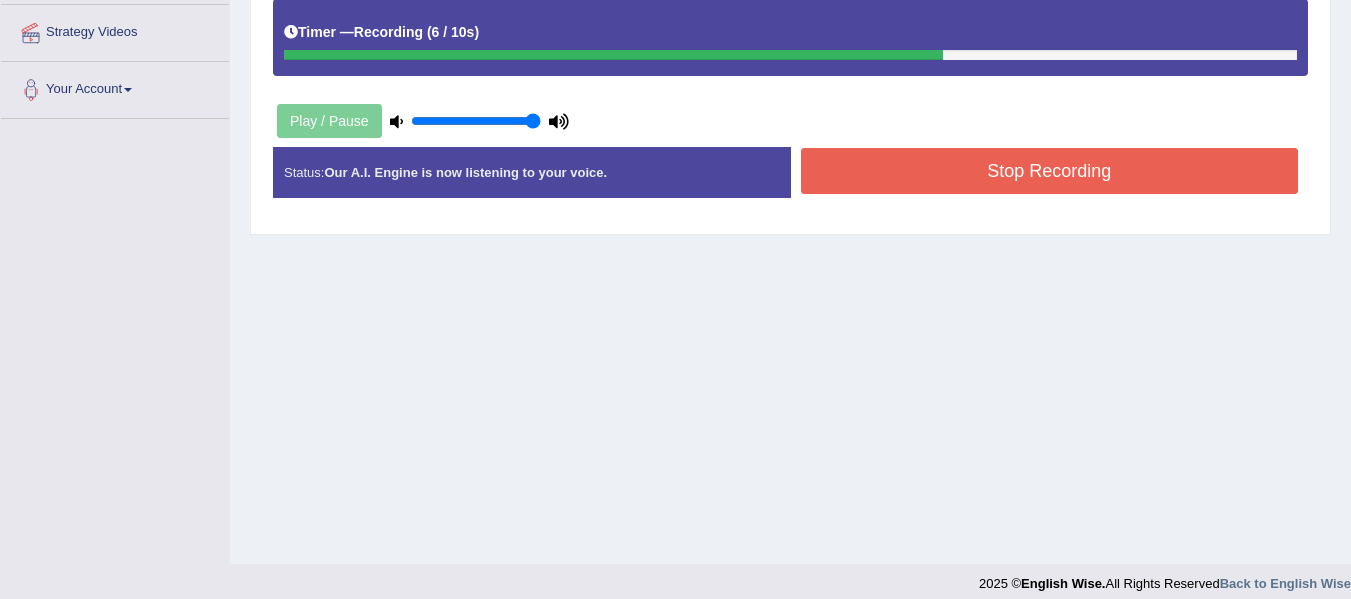 click on "Stop Recording" at bounding box center (1050, 171) 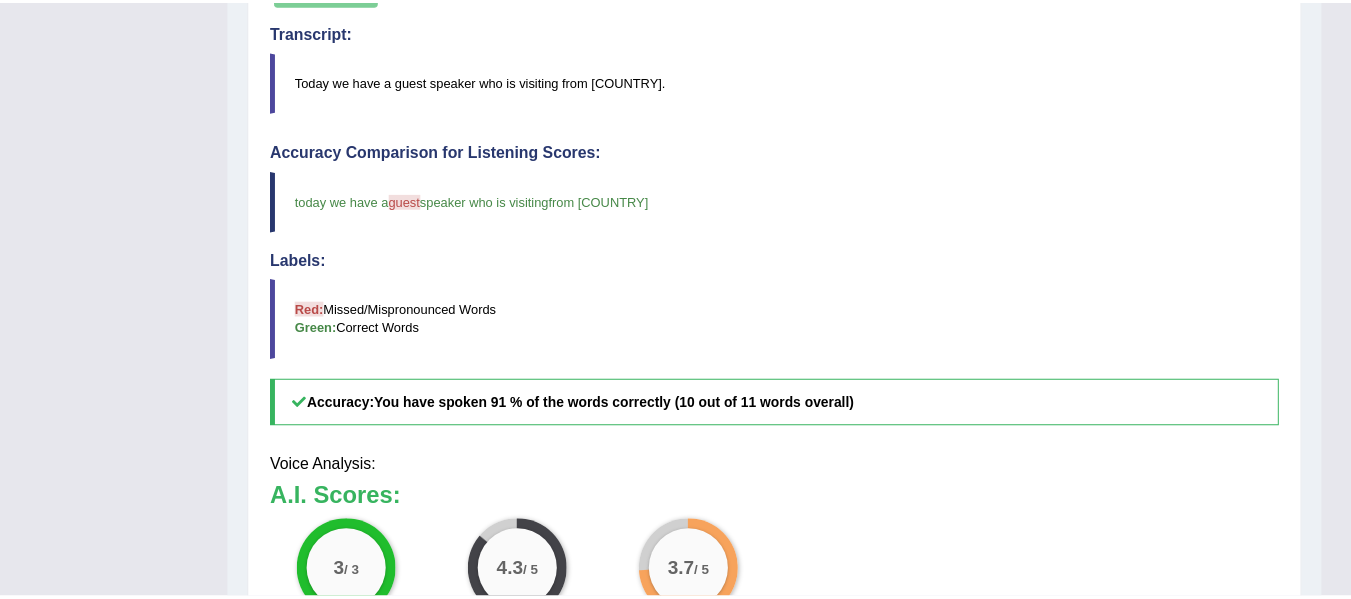 scroll, scrollTop: 570, scrollLeft: 0, axis: vertical 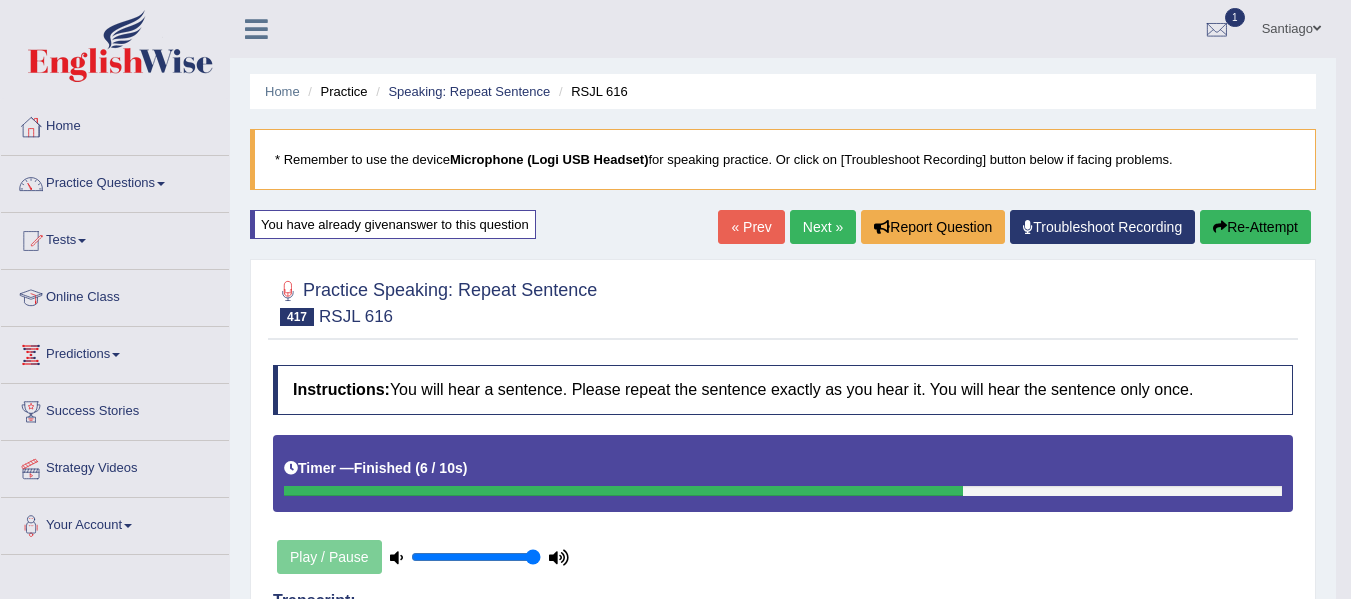 click on "Next »" at bounding box center (823, 227) 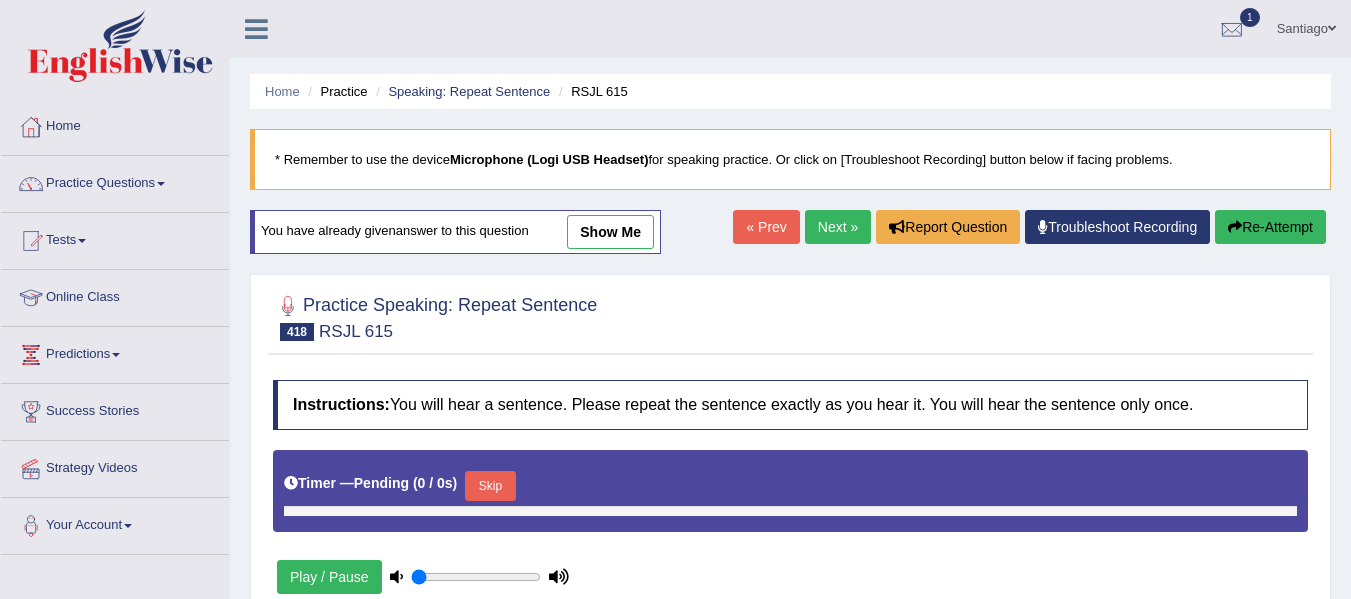 scroll, scrollTop: 0, scrollLeft: 0, axis: both 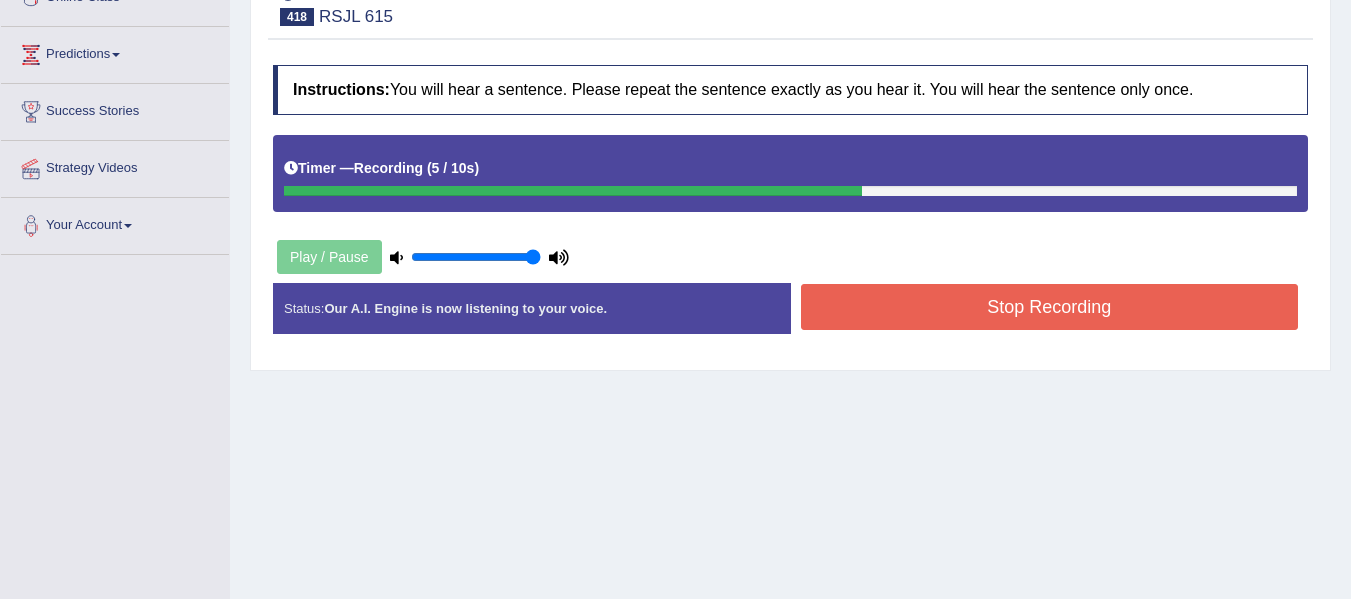 click on "Status:  Our A.I. Engine is now listening to your voice. Start Answering Stop Recording" at bounding box center (790, 318) 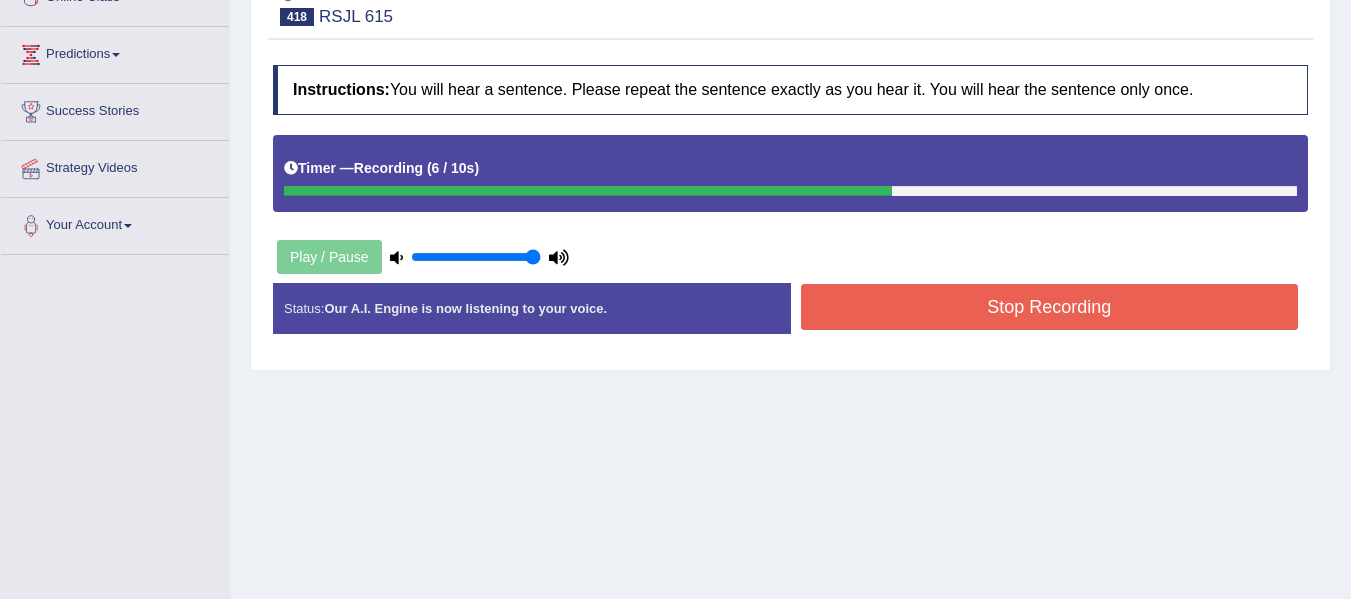 click on "Stop Recording" at bounding box center (1050, 307) 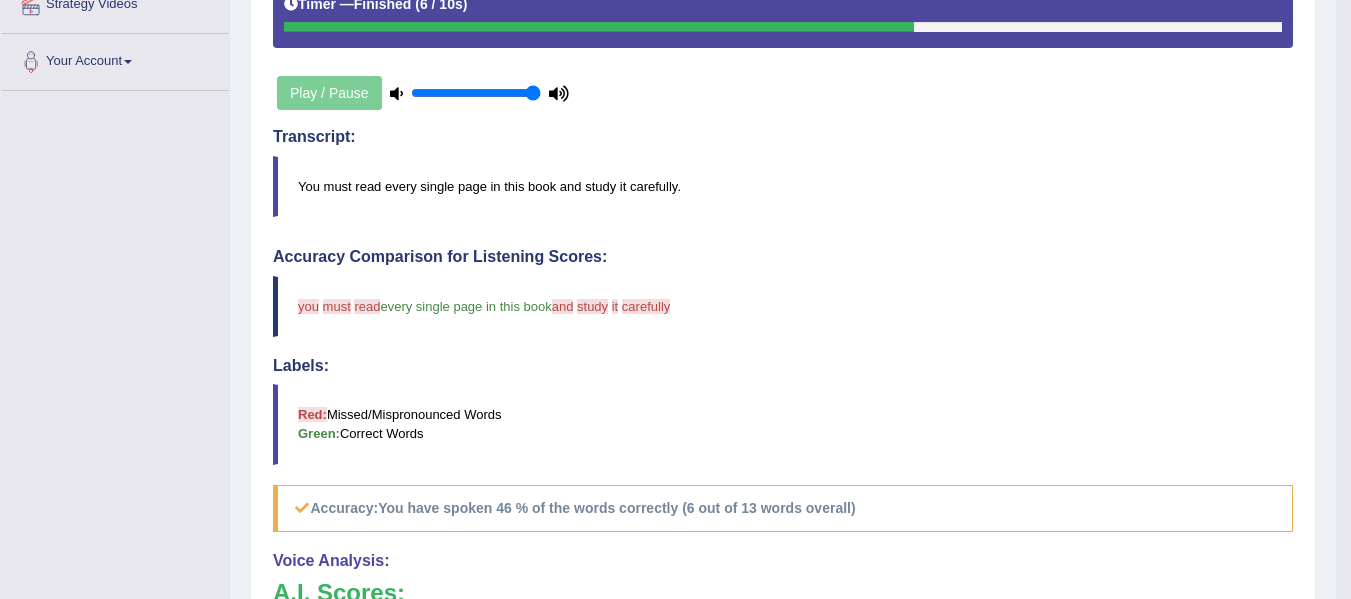 scroll, scrollTop: 100, scrollLeft: 0, axis: vertical 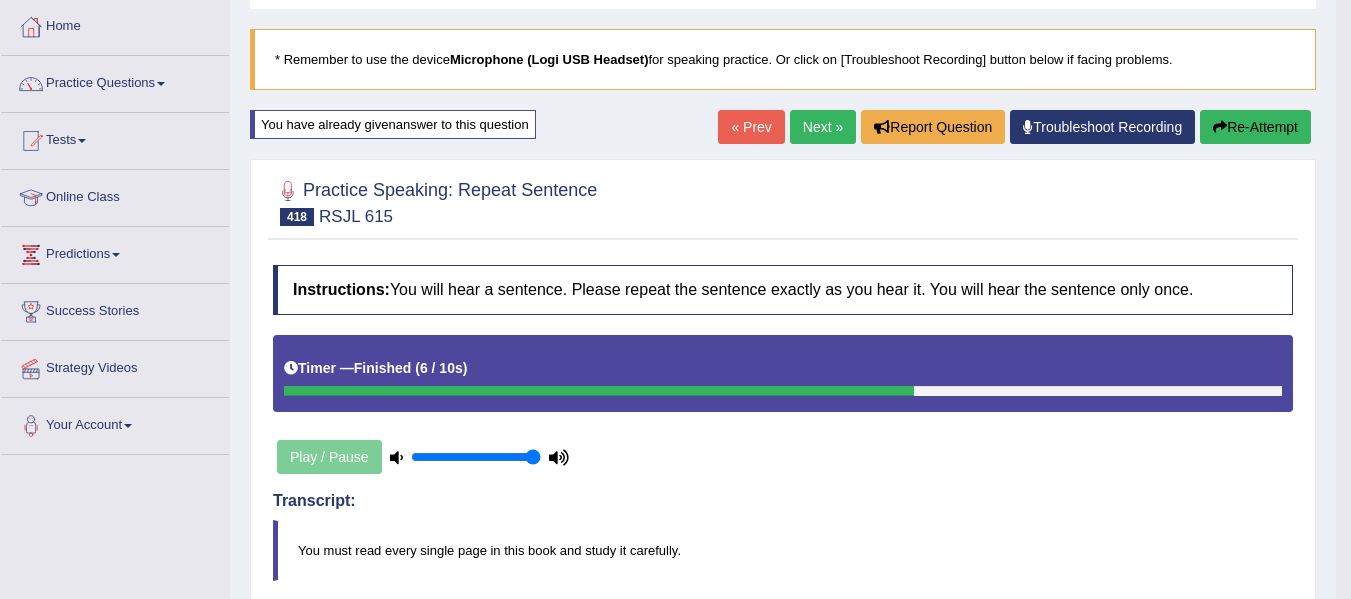 click on "Re-Attempt" at bounding box center (1255, 127) 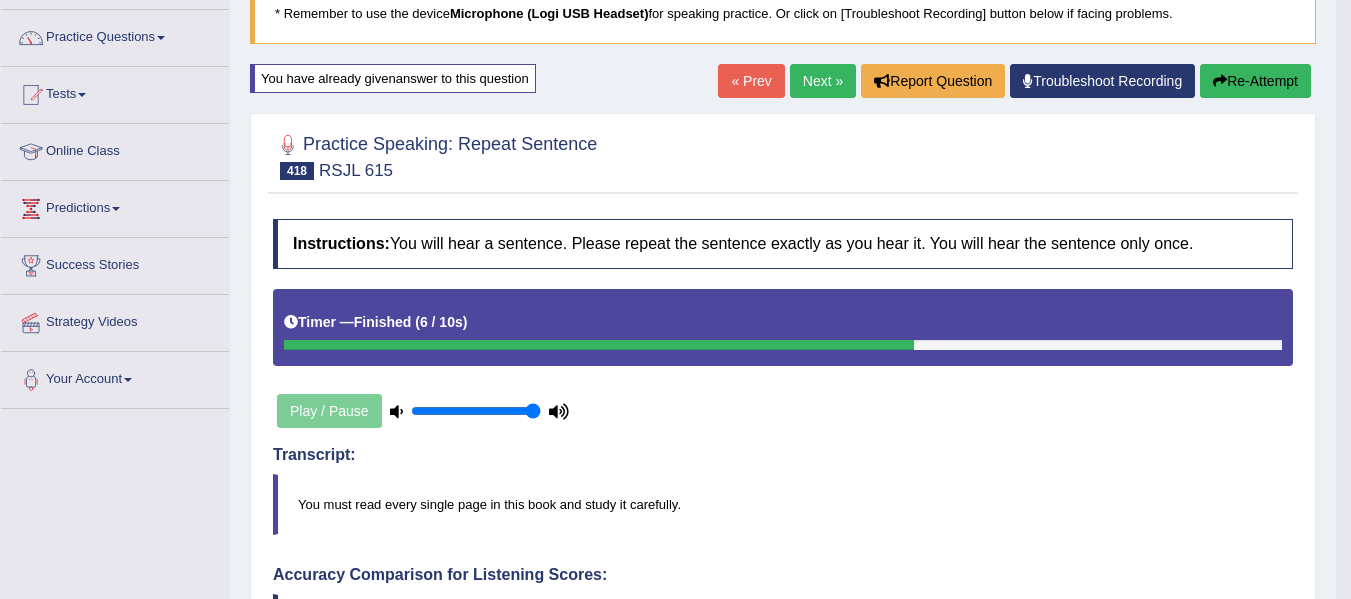 scroll, scrollTop: 548, scrollLeft: 0, axis: vertical 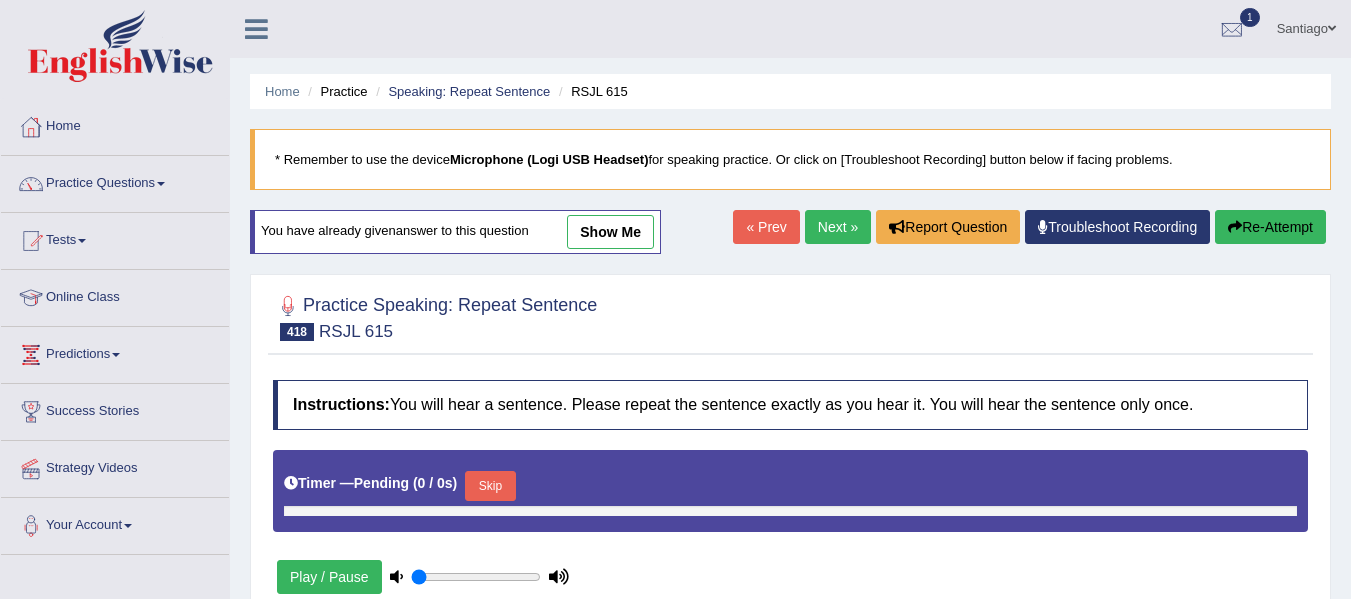 type on "1" 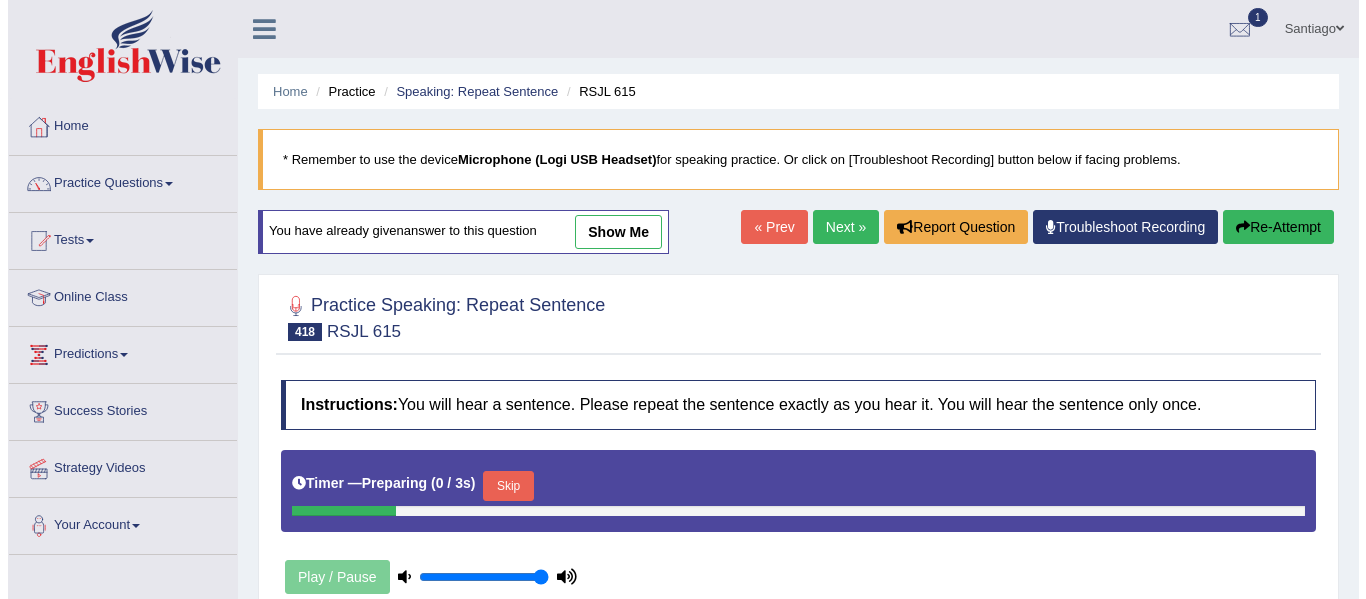 scroll, scrollTop: 451, scrollLeft: 0, axis: vertical 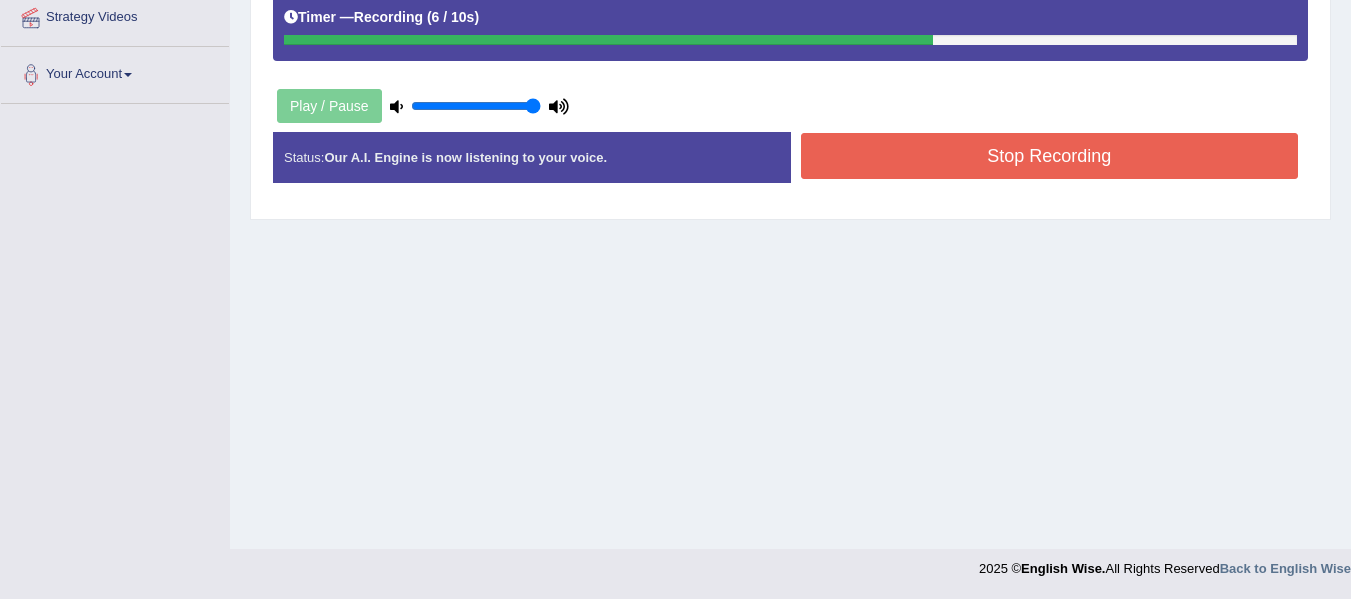 click on "Stop Recording" at bounding box center (1050, 156) 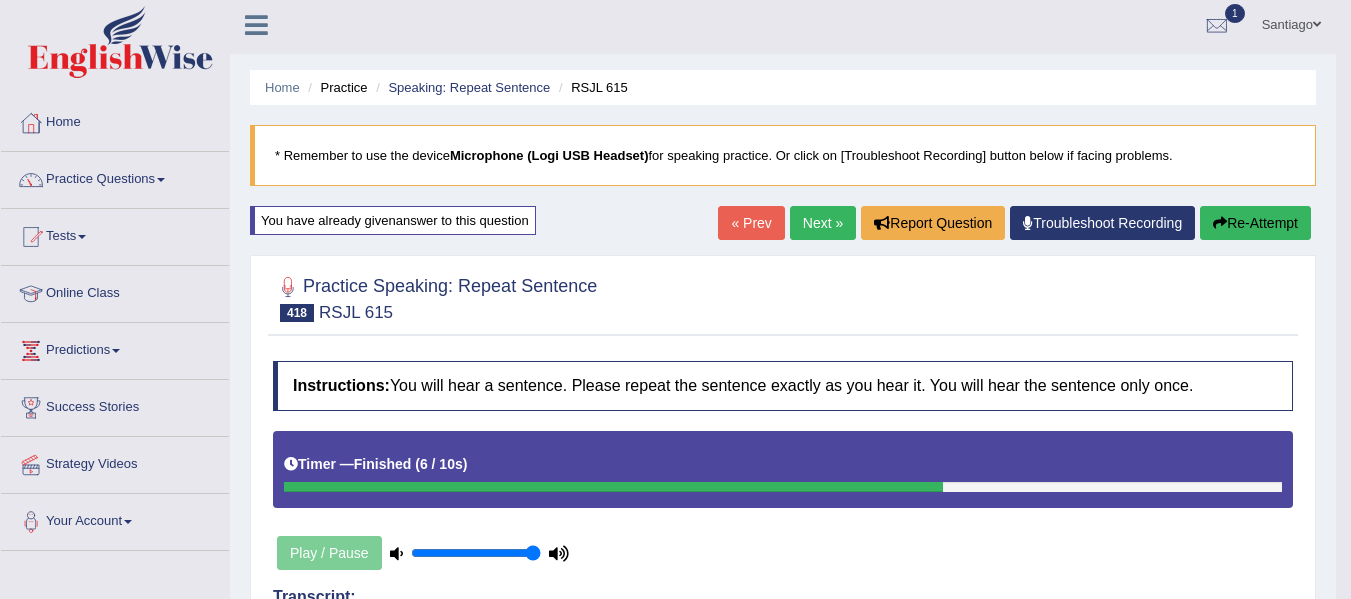 scroll, scrollTop: 0, scrollLeft: 0, axis: both 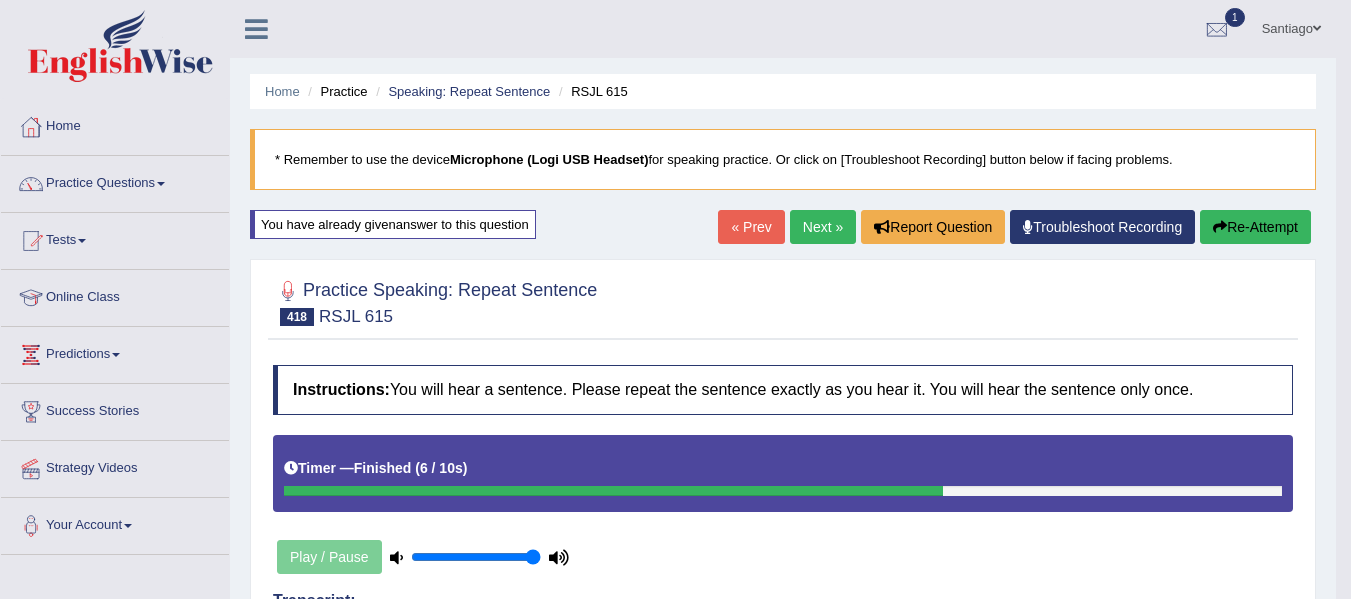 click on "Next »" at bounding box center (823, 227) 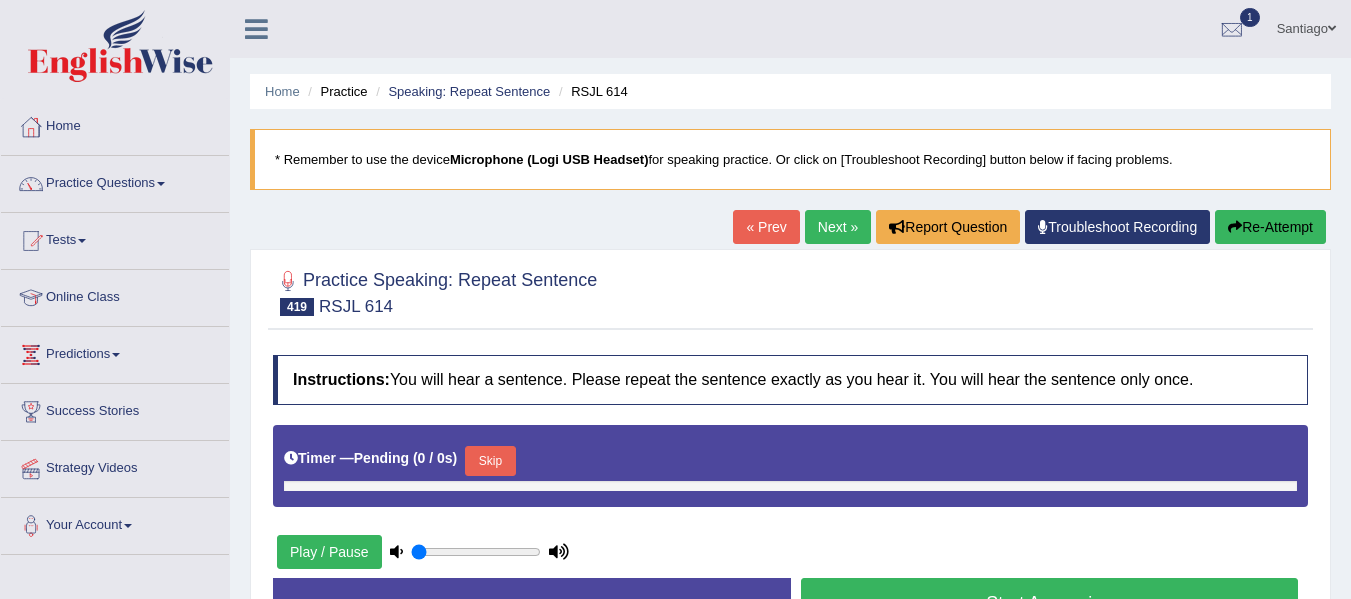scroll, scrollTop: 0, scrollLeft: 0, axis: both 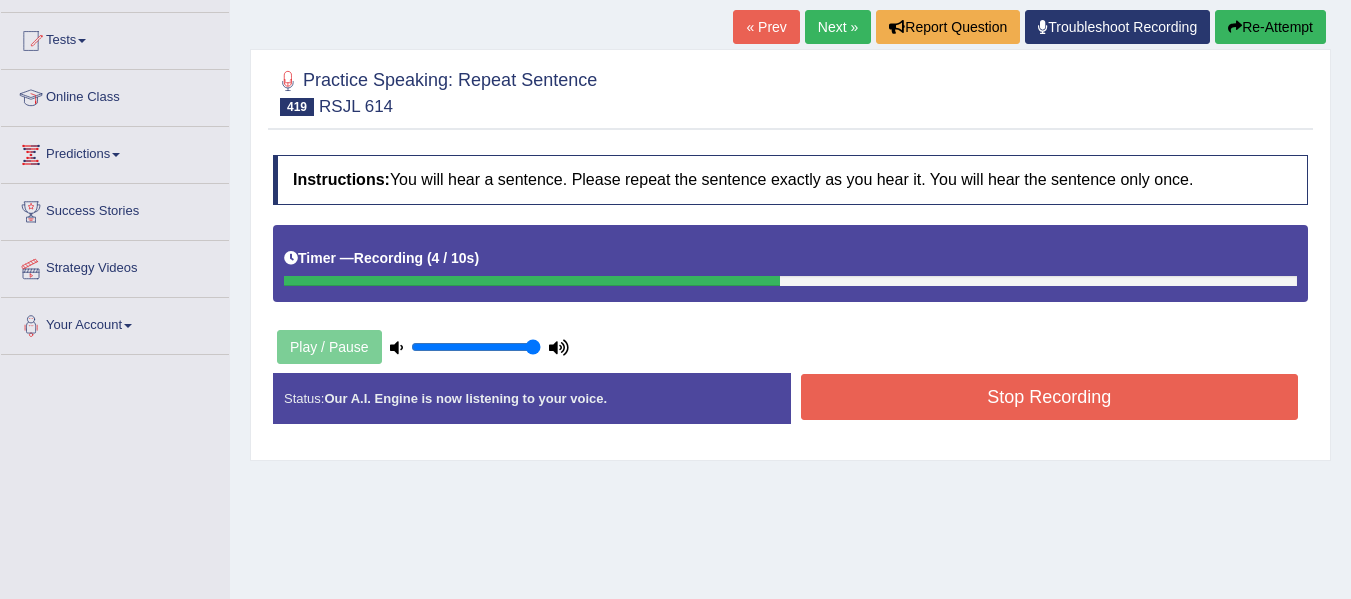 click on "Stop Recording" at bounding box center [1050, 397] 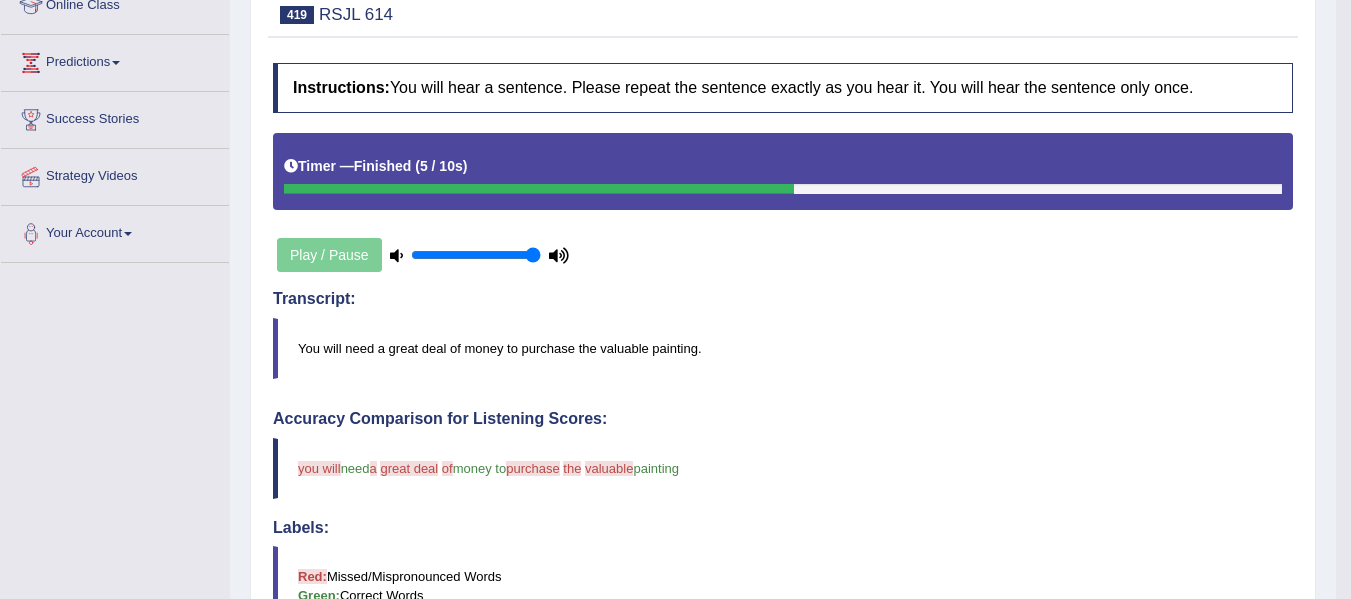 scroll, scrollTop: 136, scrollLeft: 0, axis: vertical 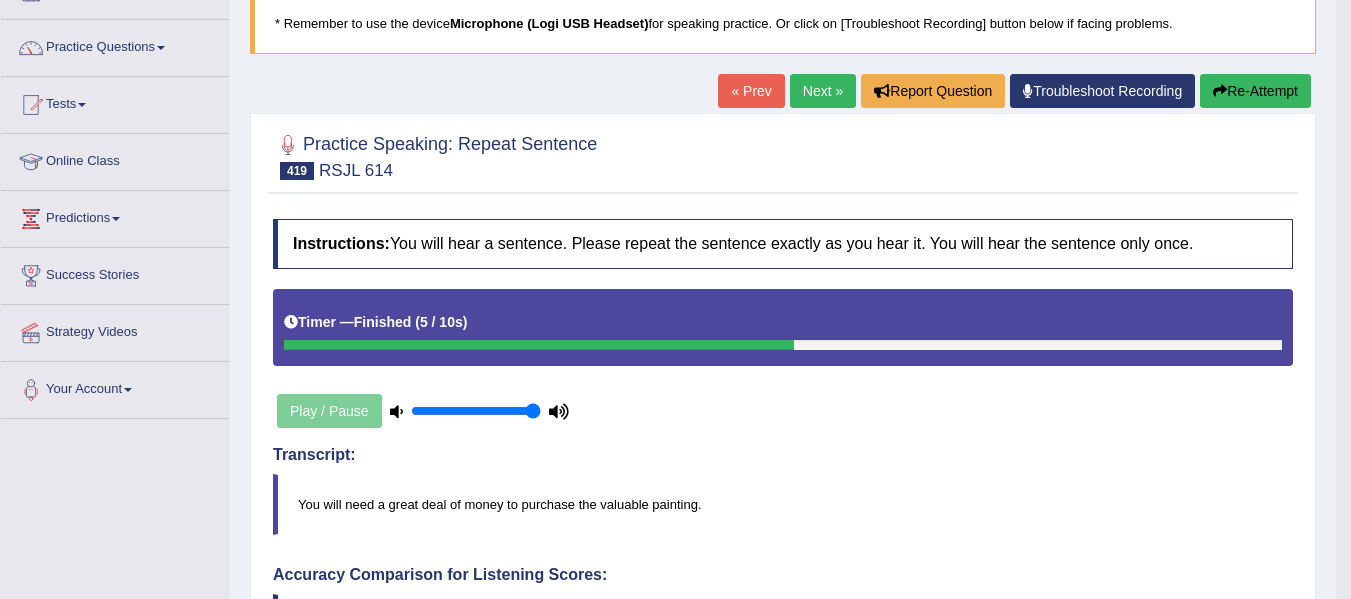 click on "Re-Attempt" at bounding box center (1255, 91) 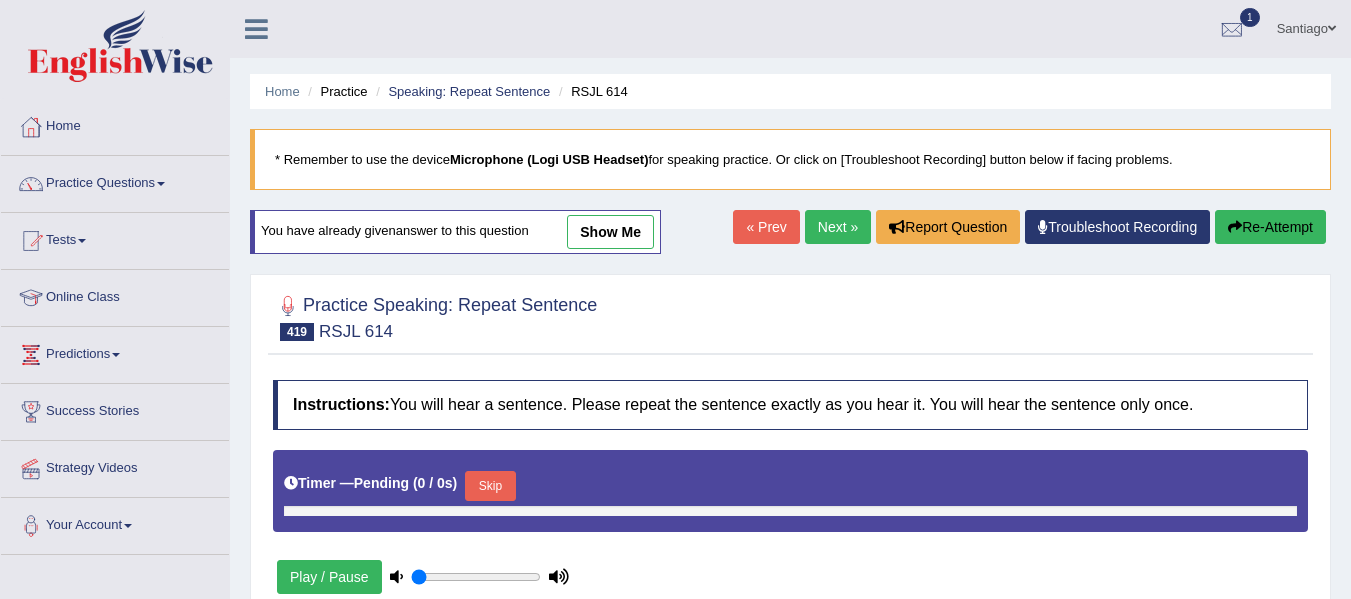 scroll, scrollTop: 136, scrollLeft: 0, axis: vertical 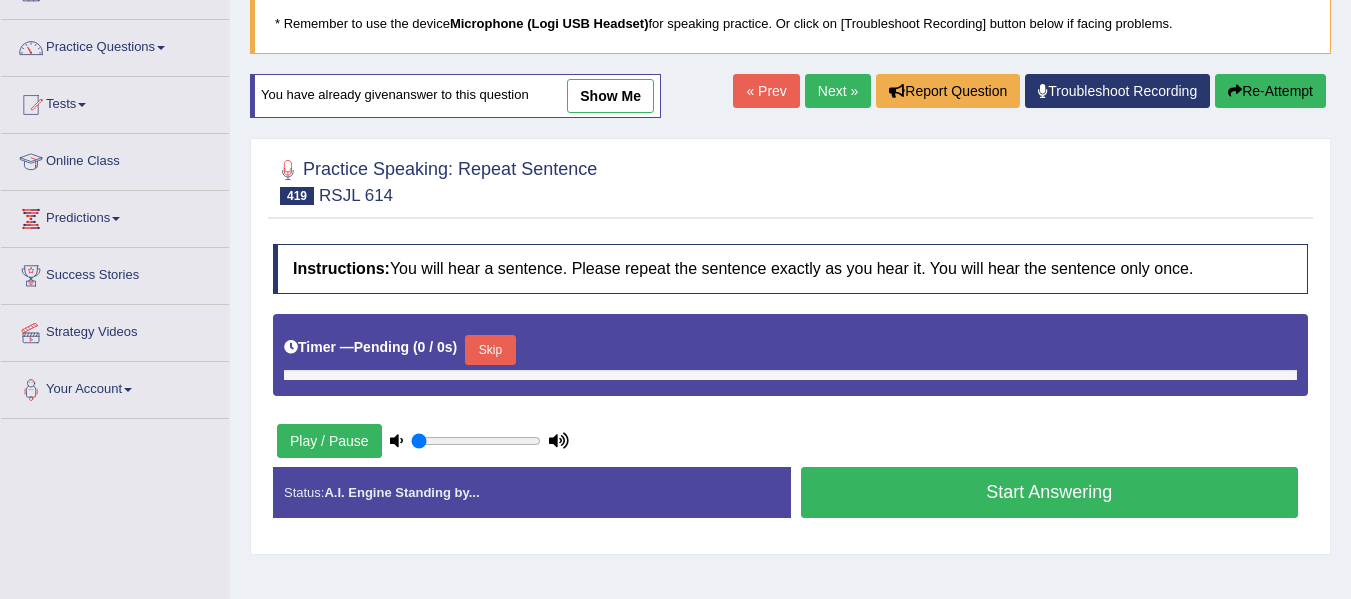 type on "1" 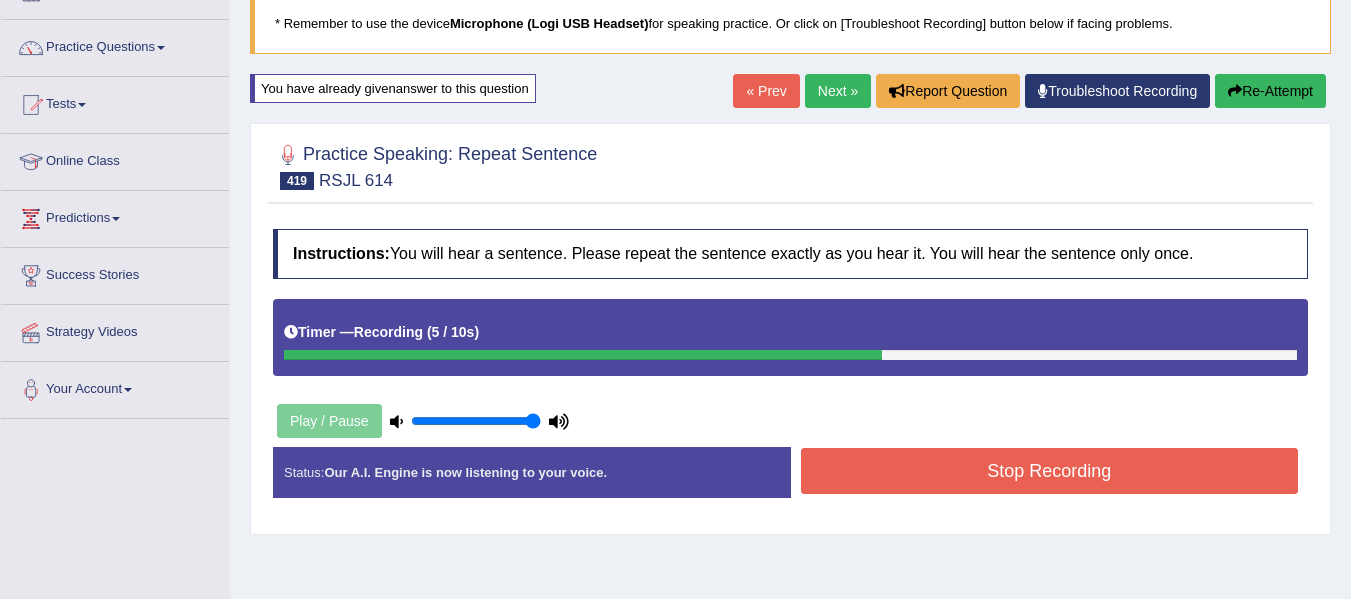 click on "Stop Recording" at bounding box center (1050, 471) 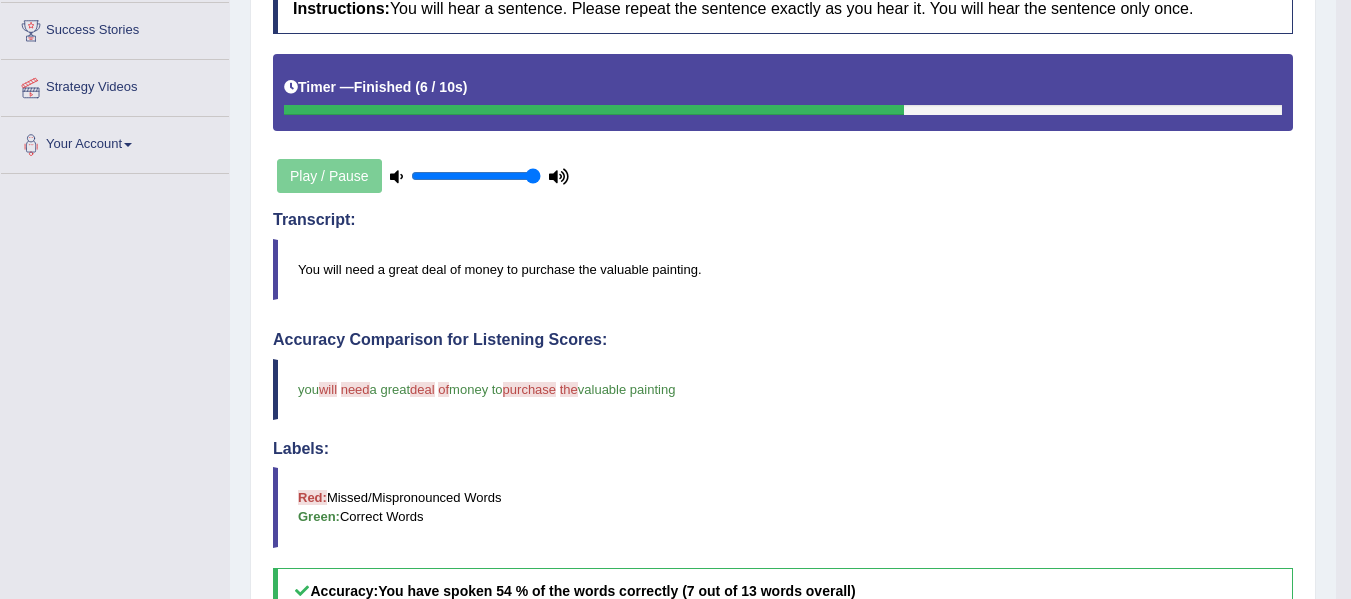 scroll, scrollTop: 46, scrollLeft: 0, axis: vertical 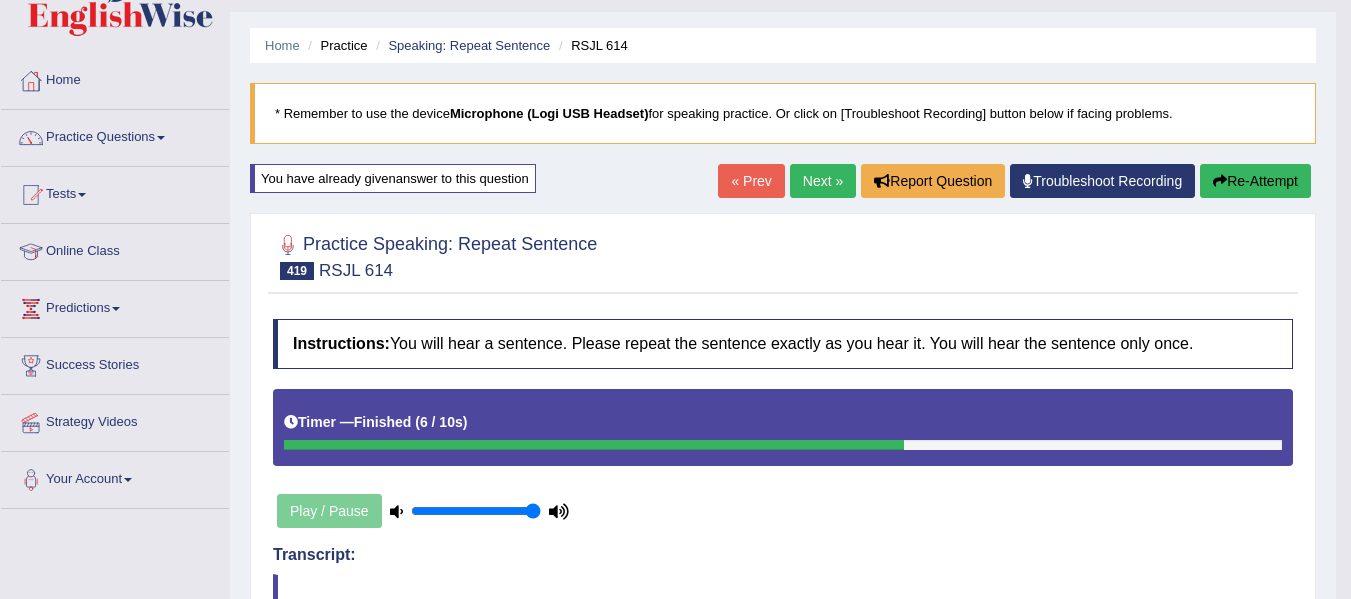 click on "Next »" at bounding box center (823, 181) 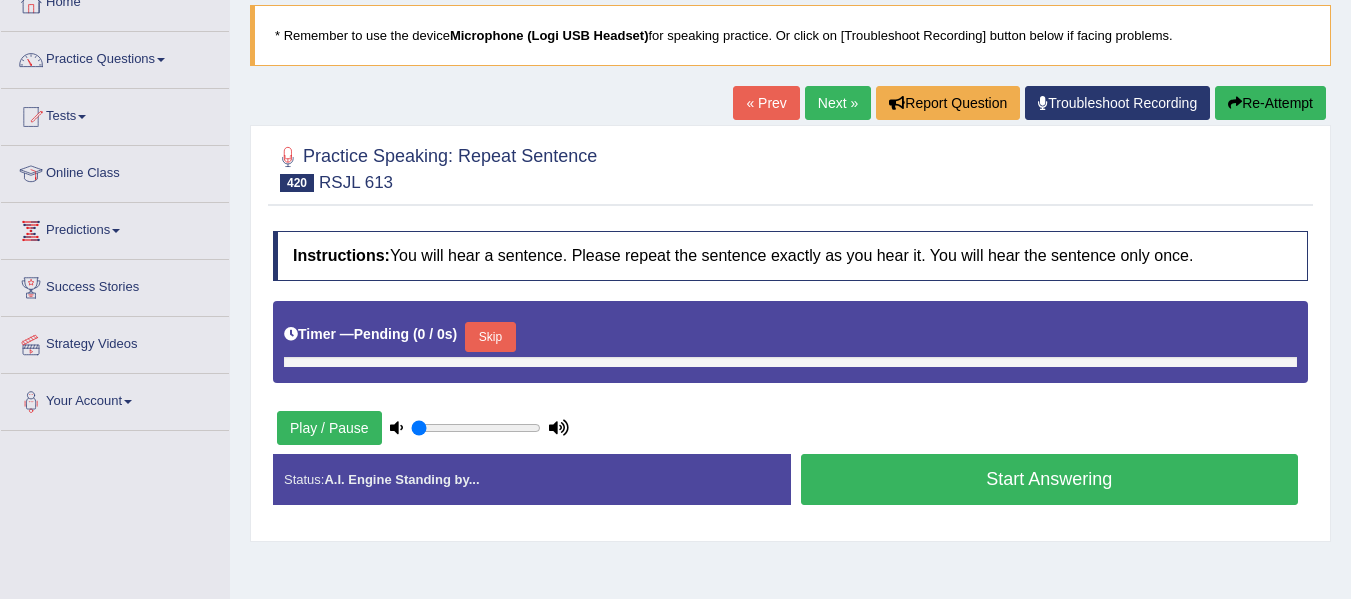 scroll, scrollTop: 0, scrollLeft: 0, axis: both 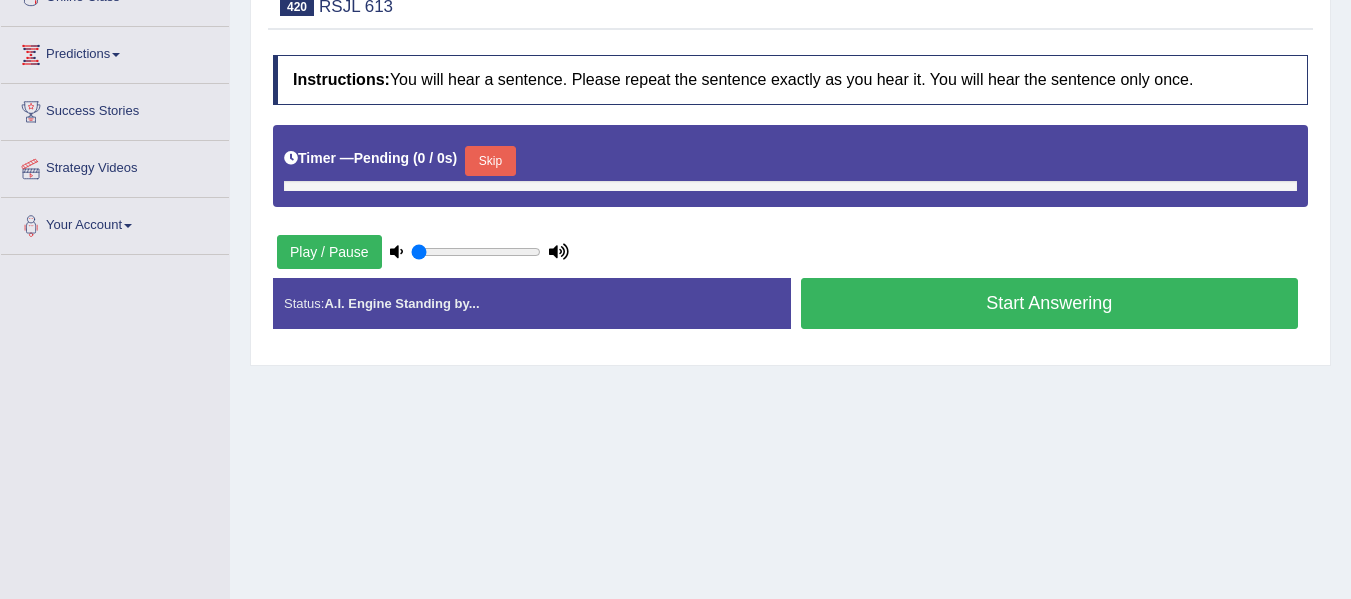 type on "1" 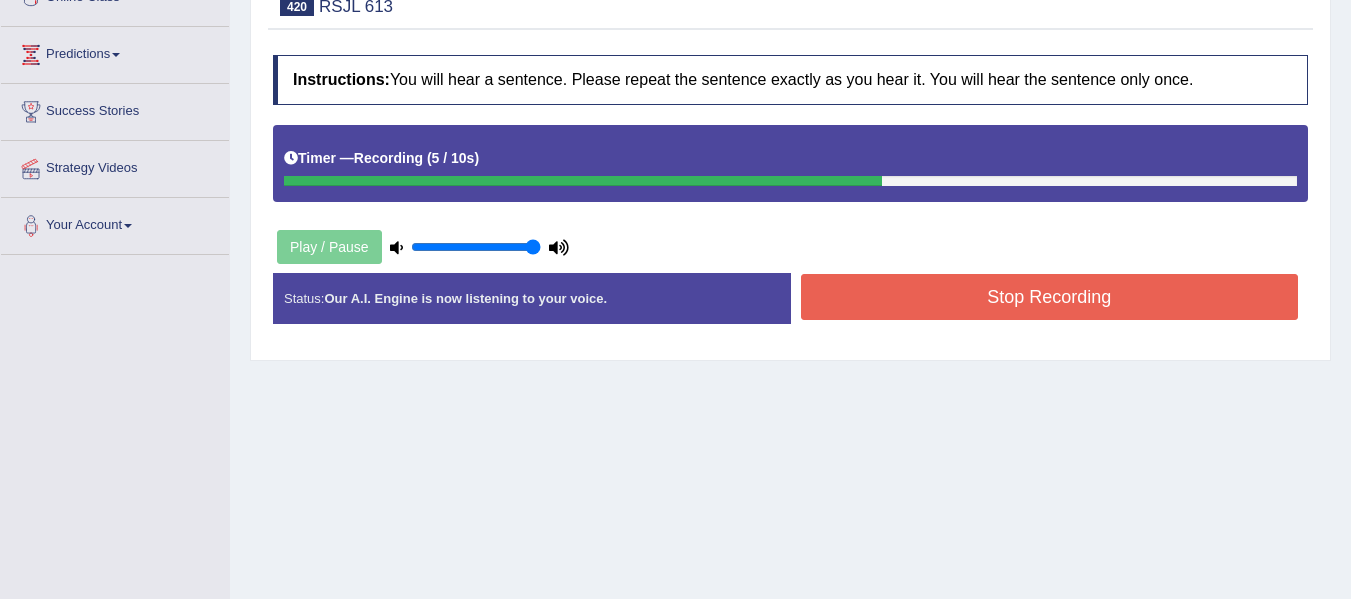 click on "Stop Recording" at bounding box center (1050, 297) 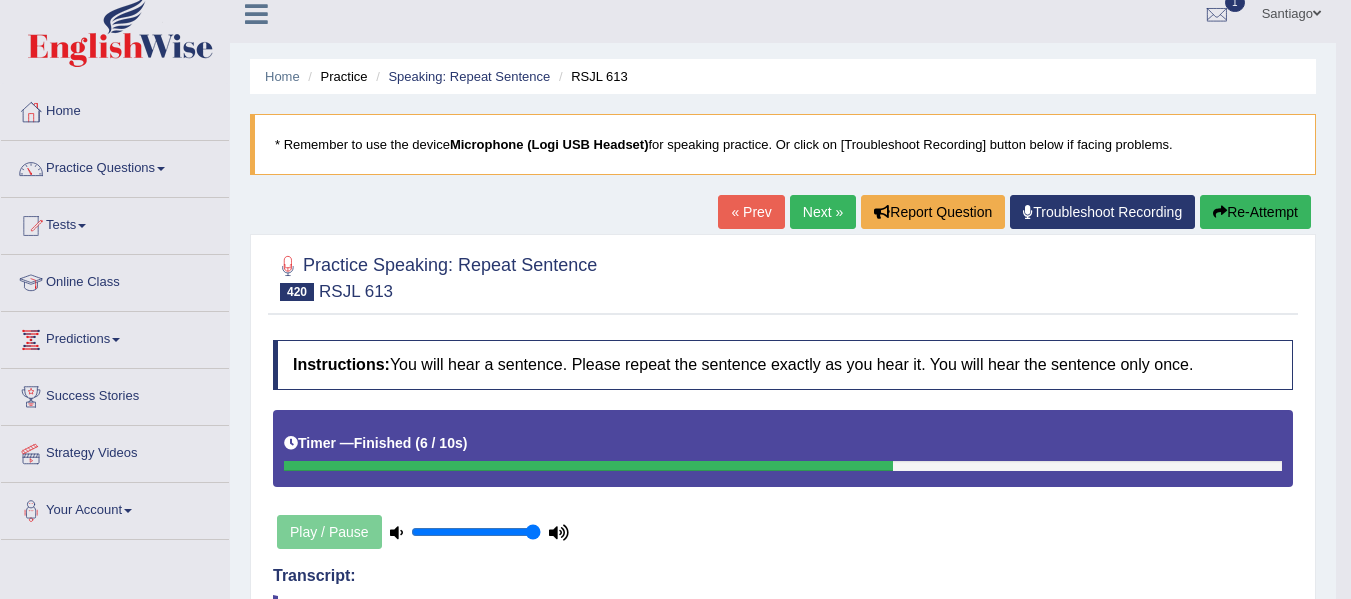scroll, scrollTop: 0, scrollLeft: 0, axis: both 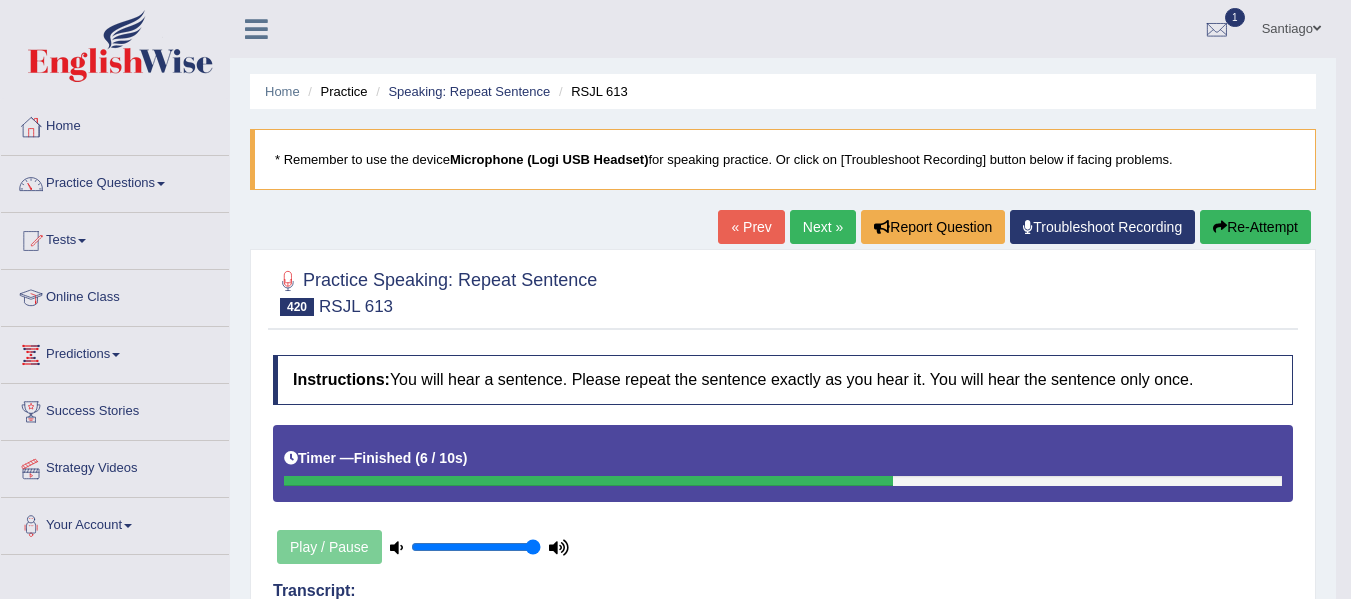 click on "Next »" at bounding box center (823, 227) 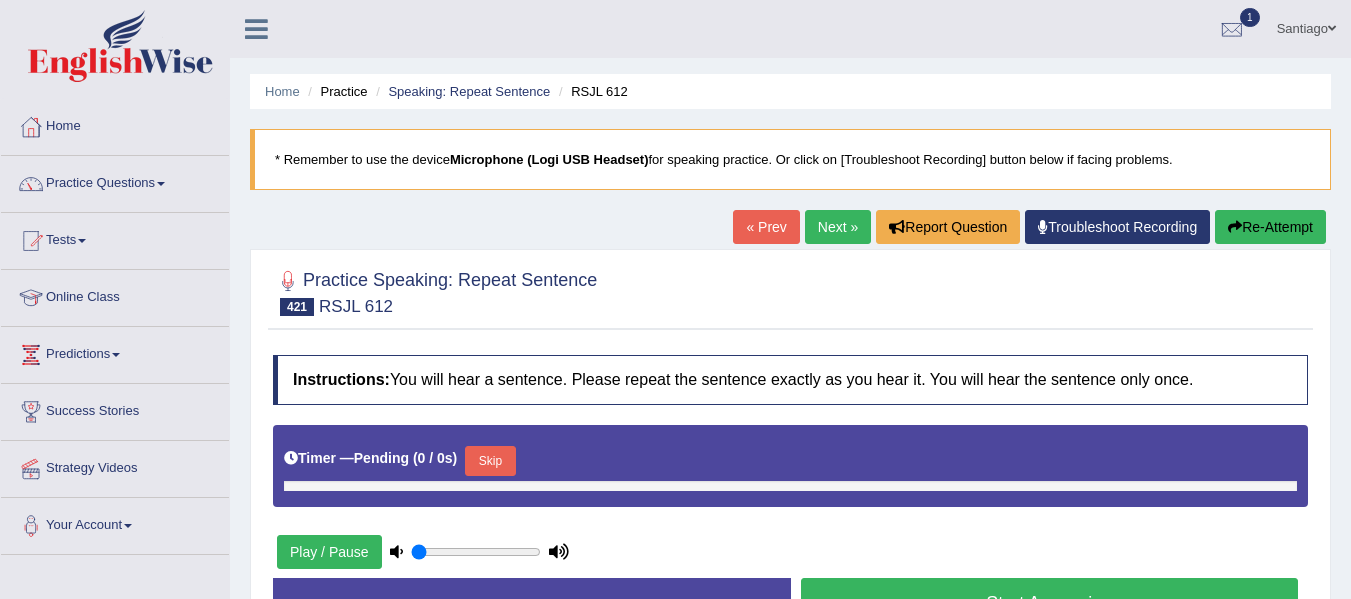 scroll, scrollTop: 300, scrollLeft: 0, axis: vertical 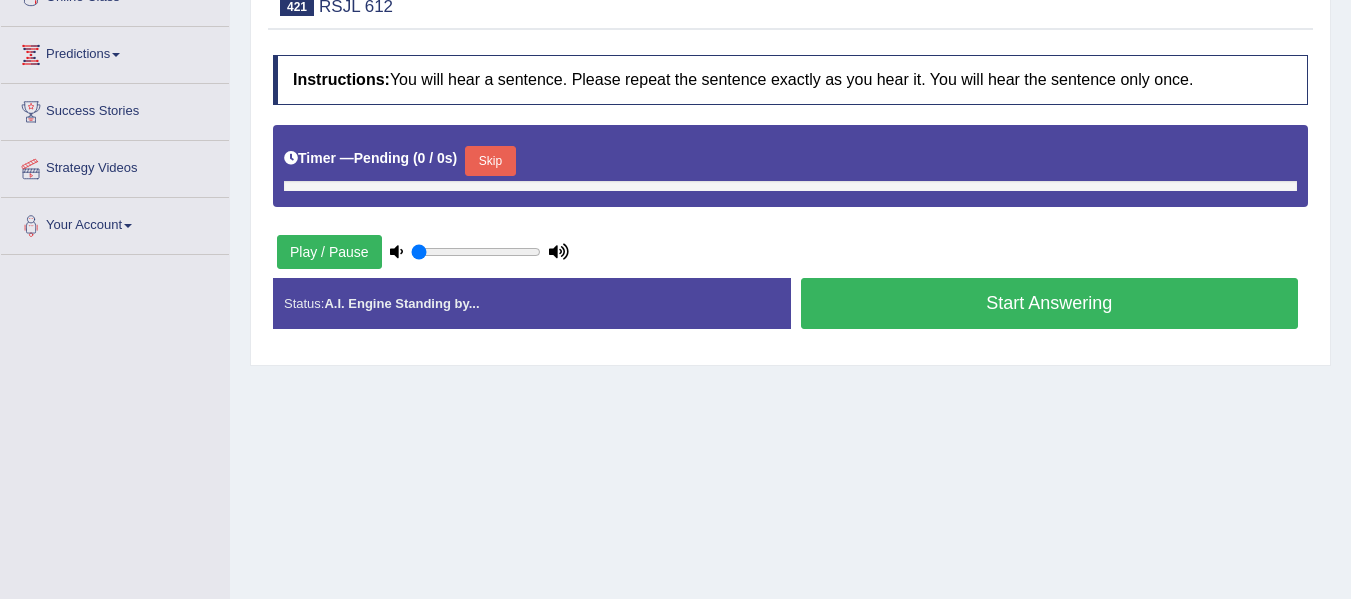 type on "1" 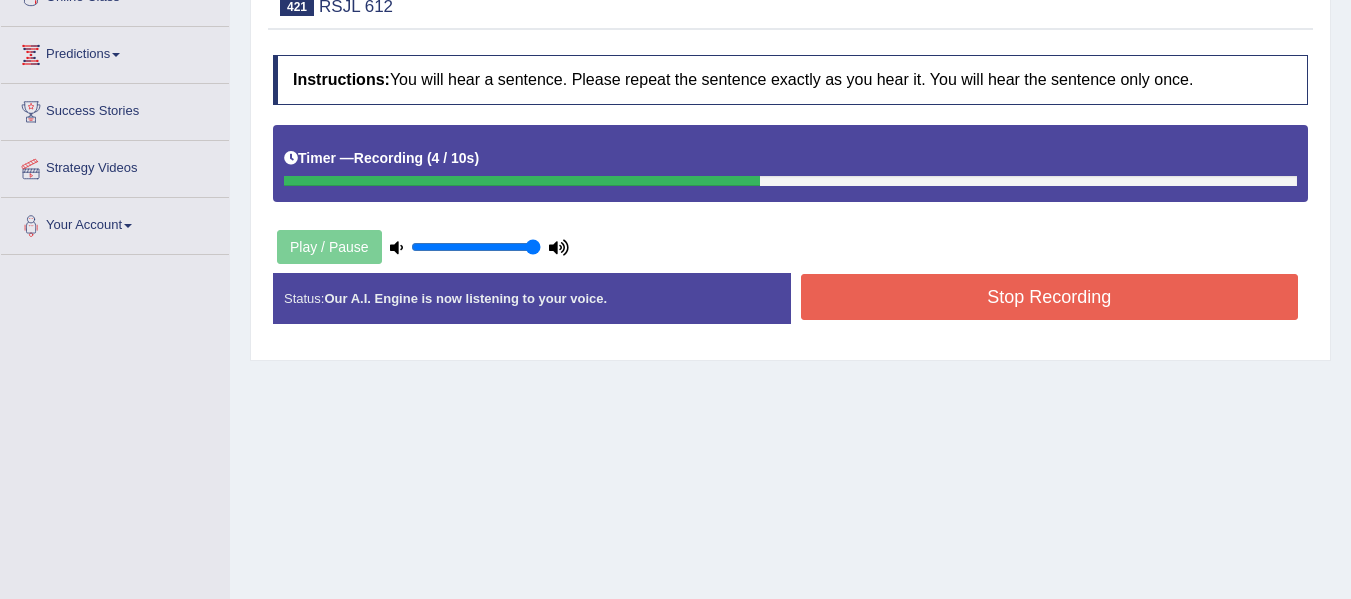 click on "Stop Recording" at bounding box center (1050, 297) 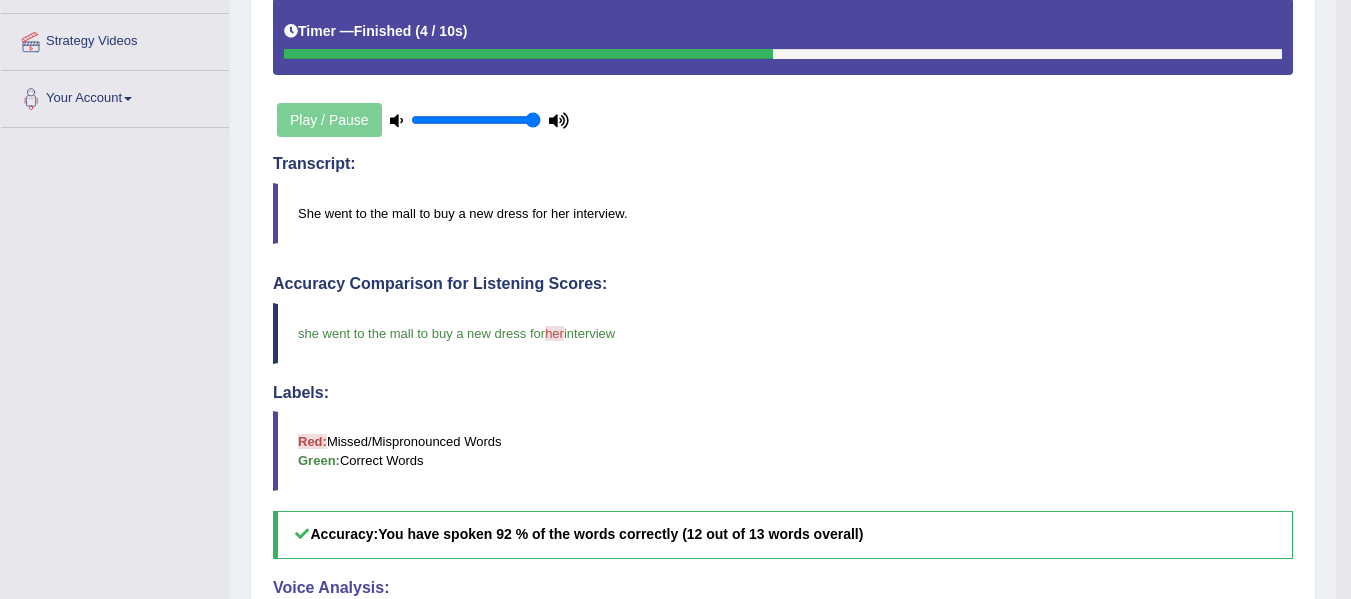 scroll, scrollTop: 100, scrollLeft: 0, axis: vertical 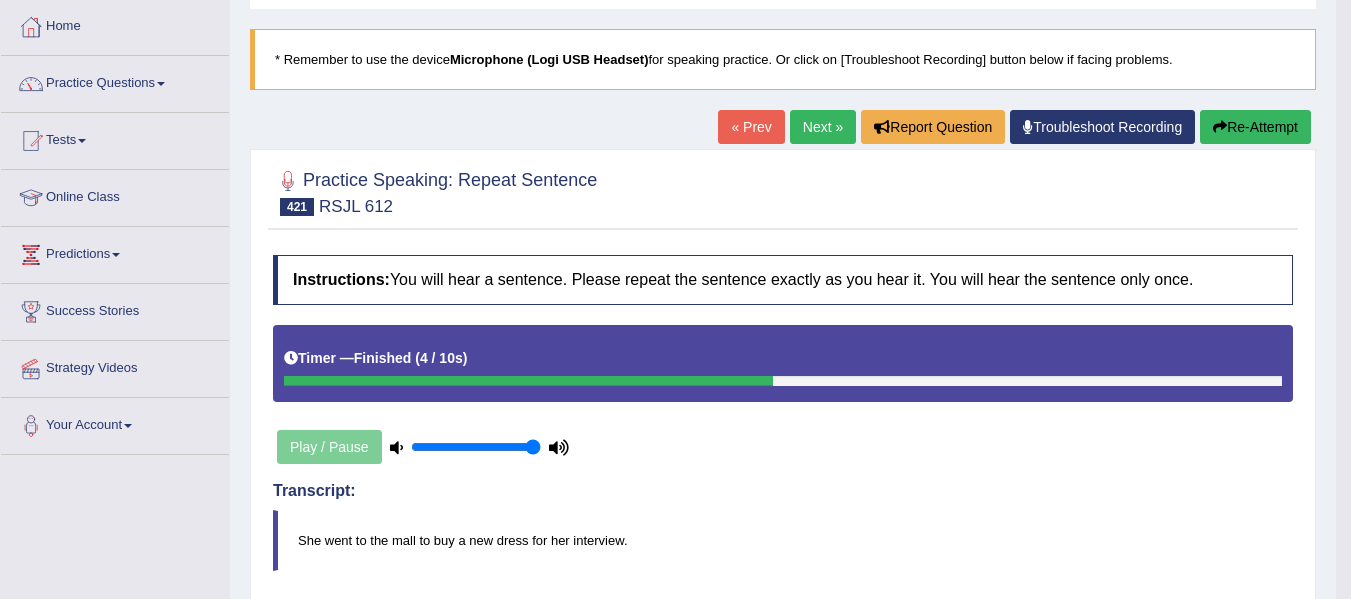 click on "Next »" at bounding box center (823, 127) 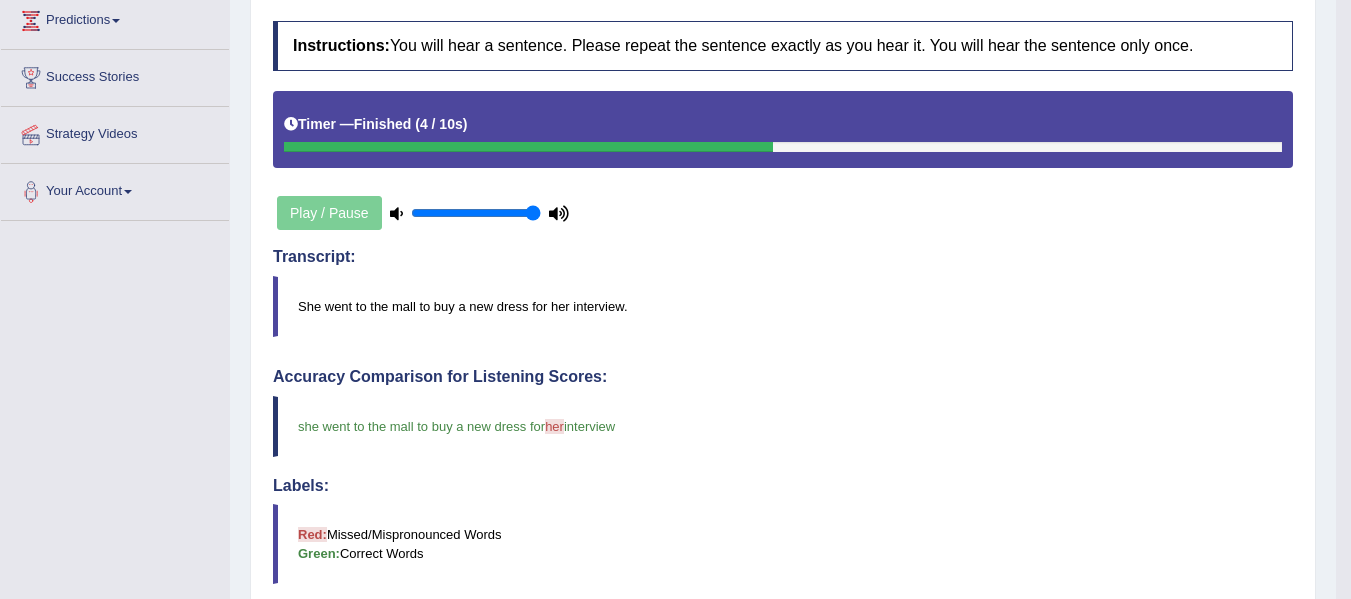 scroll, scrollTop: 400, scrollLeft: 0, axis: vertical 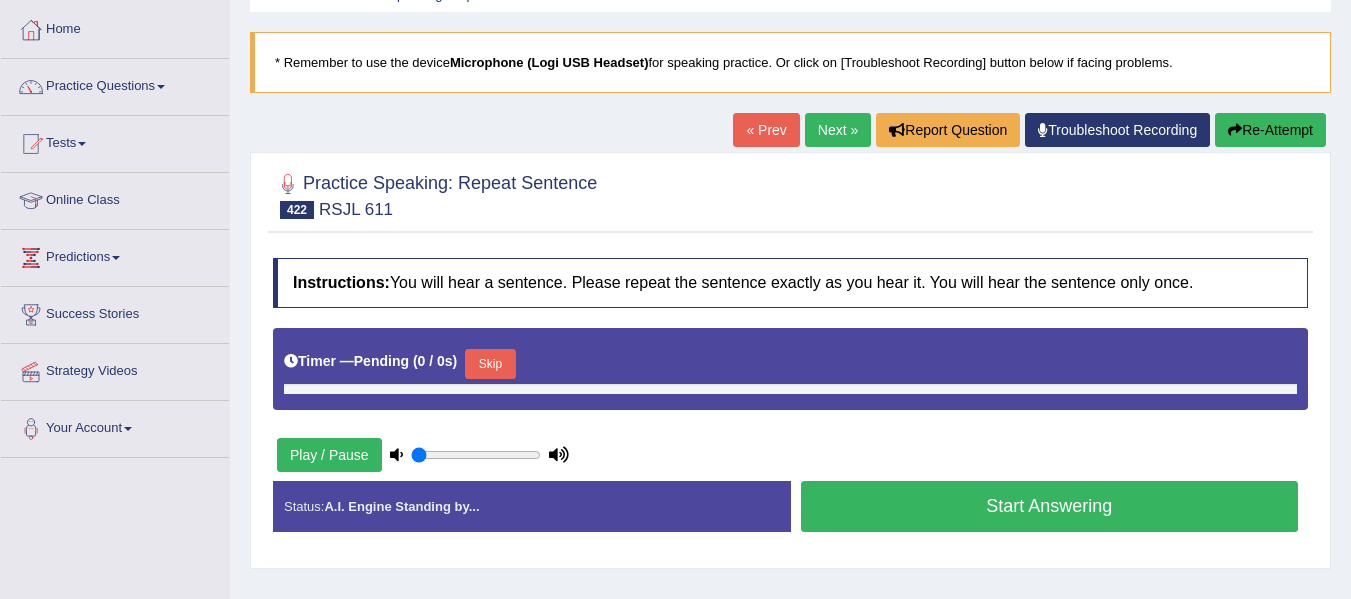 type on "1" 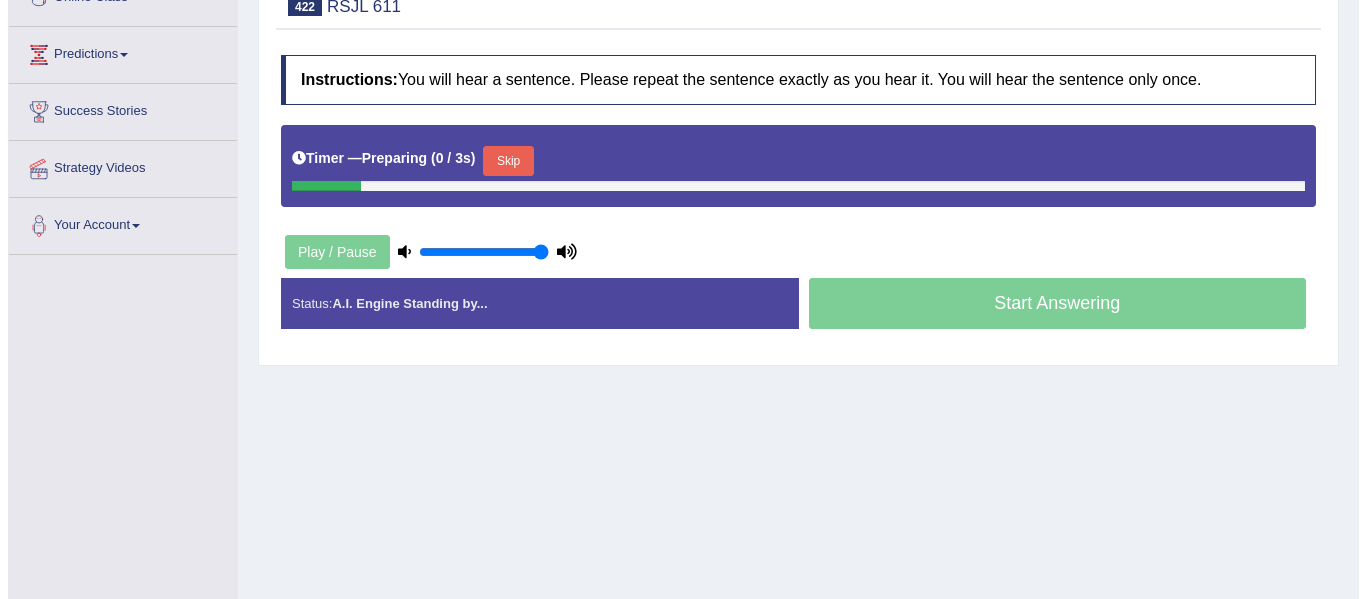 scroll, scrollTop: 100, scrollLeft: 0, axis: vertical 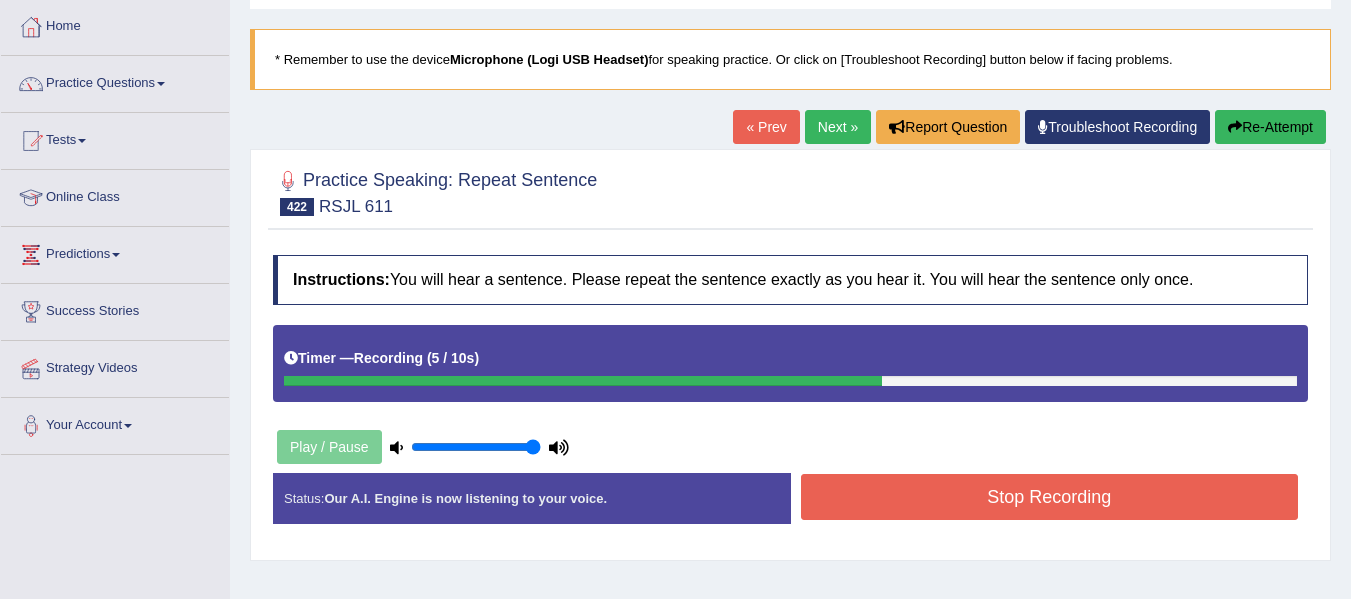 click on "Stop Recording" at bounding box center [1050, 497] 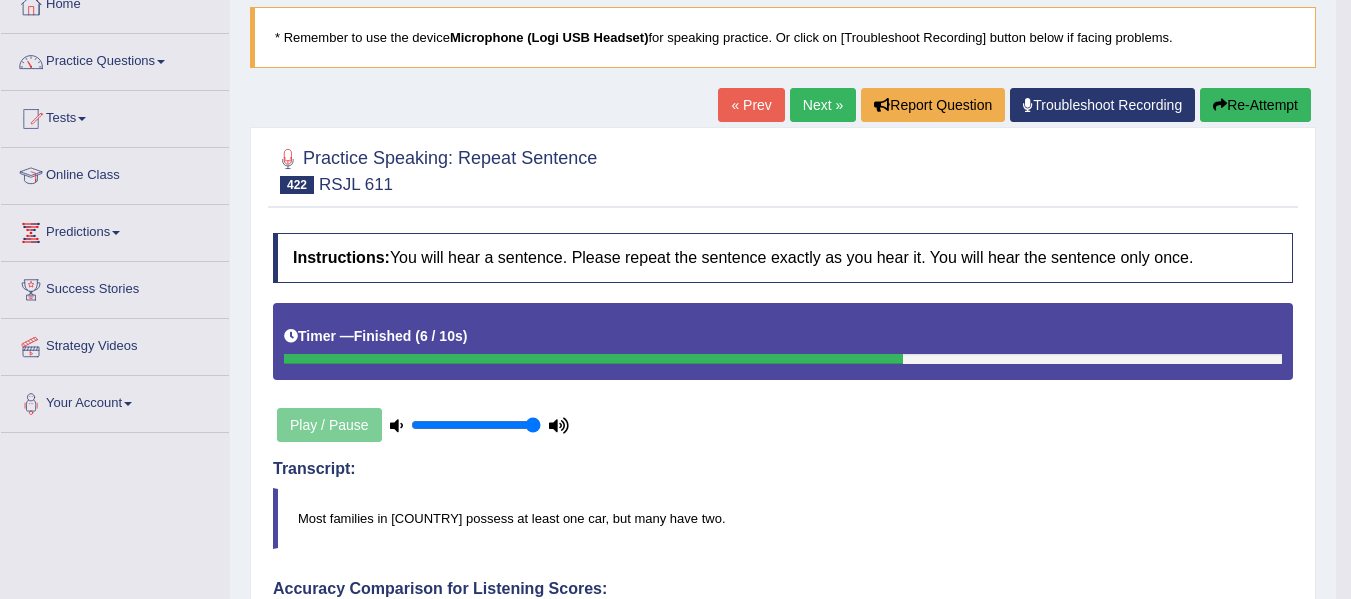 scroll, scrollTop: 0, scrollLeft: 0, axis: both 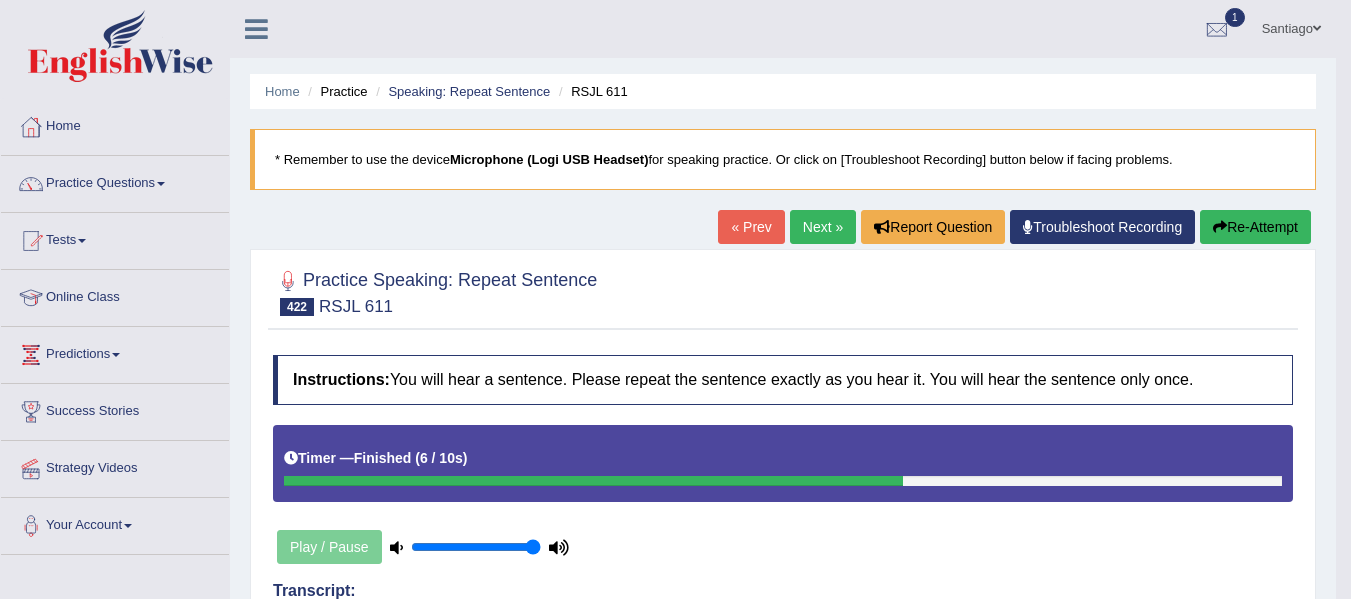 click on "Next »" at bounding box center (823, 227) 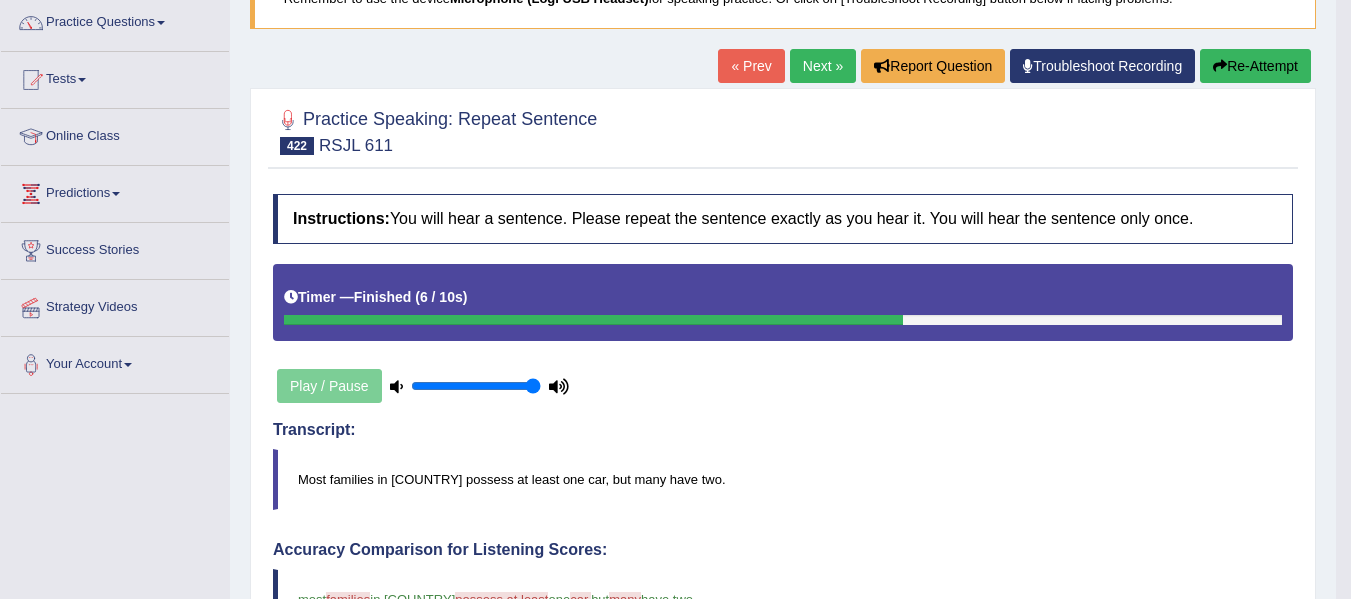 scroll, scrollTop: 279, scrollLeft: 0, axis: vertical 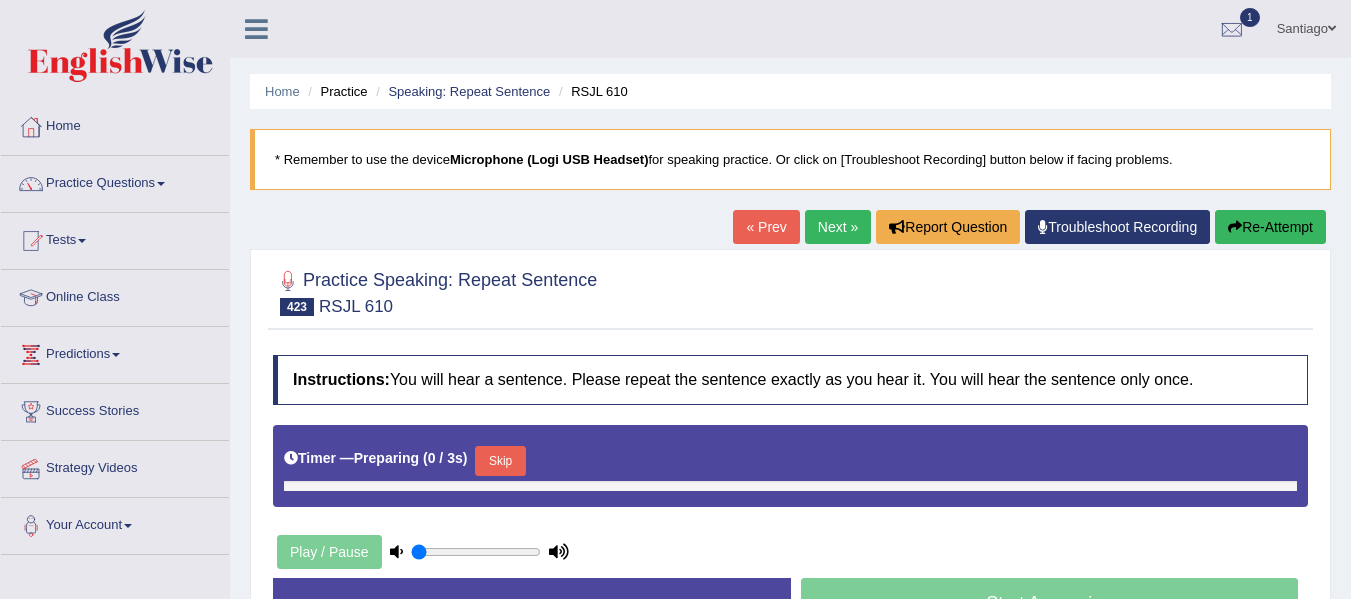 type on "1" 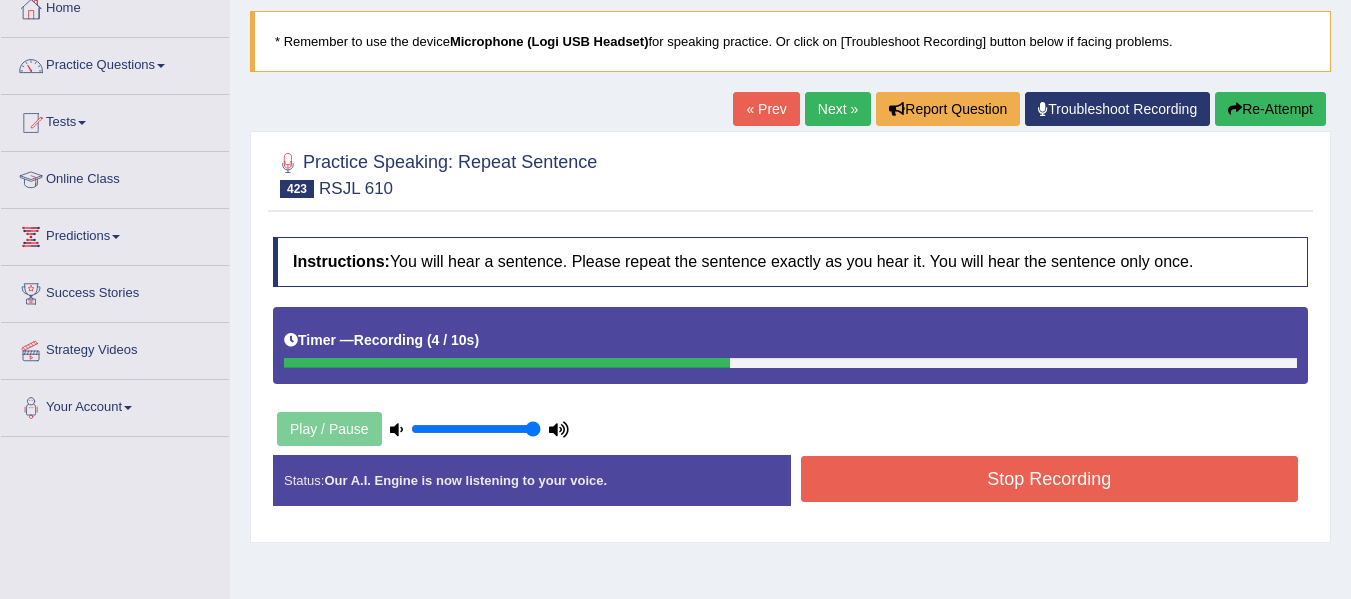 scroll, scrollTop: 200, scrollLeft: 0, axis: vertical 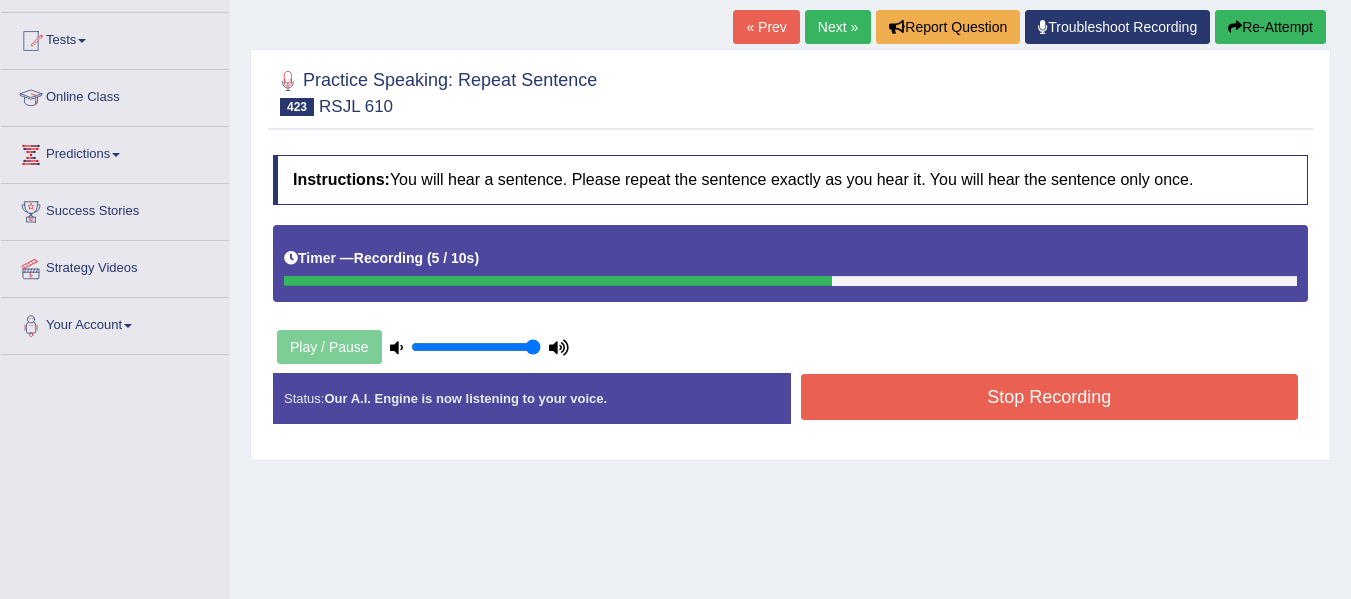 click on "Stop Recording" at bounding box center [1050, 397] 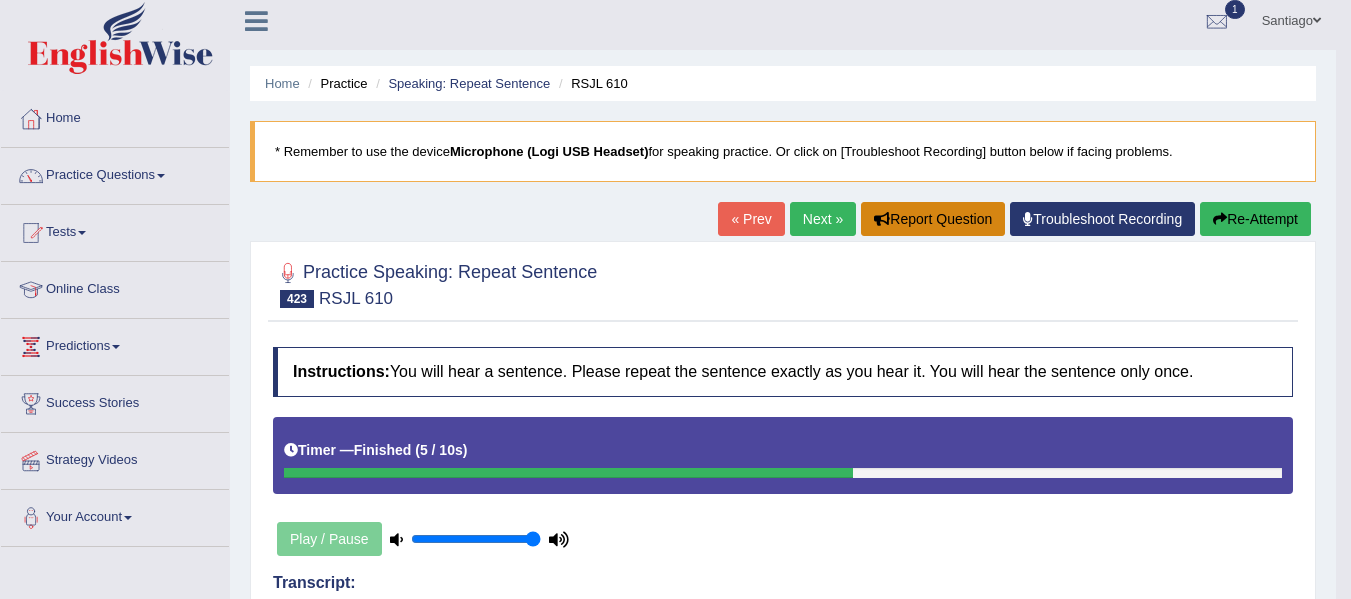 scroll, scrollTop: 0, scrollLeft: 0, axis: both 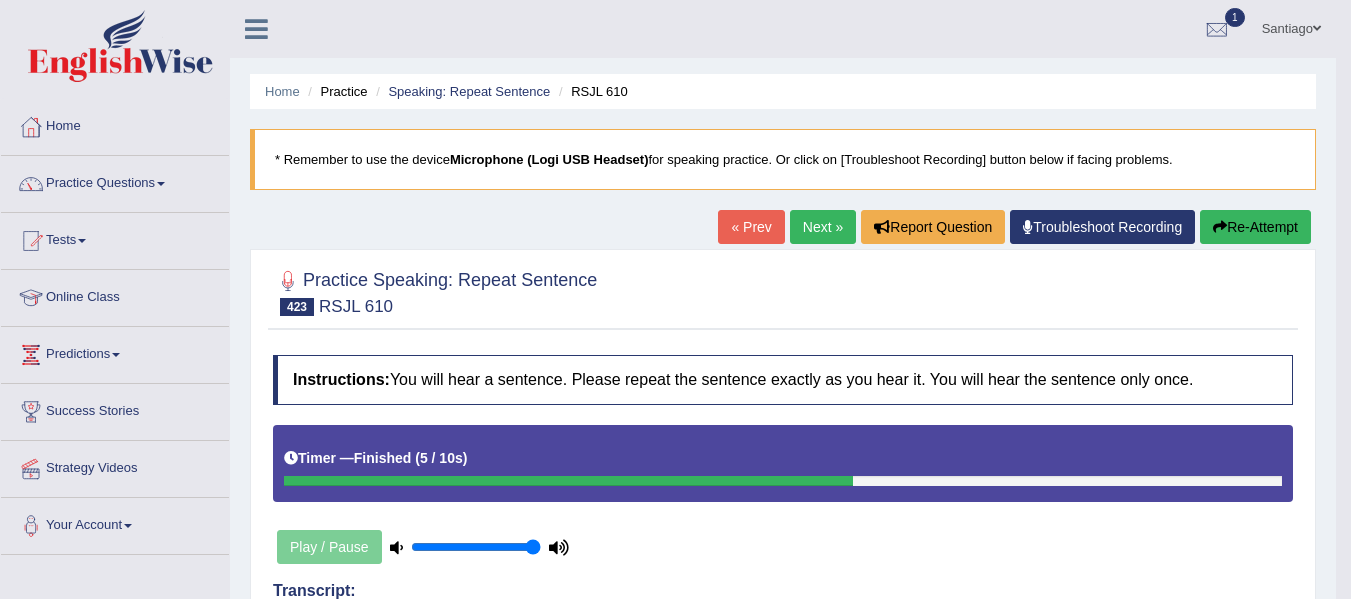 click on "Next »" at bounding box center [823, 227] 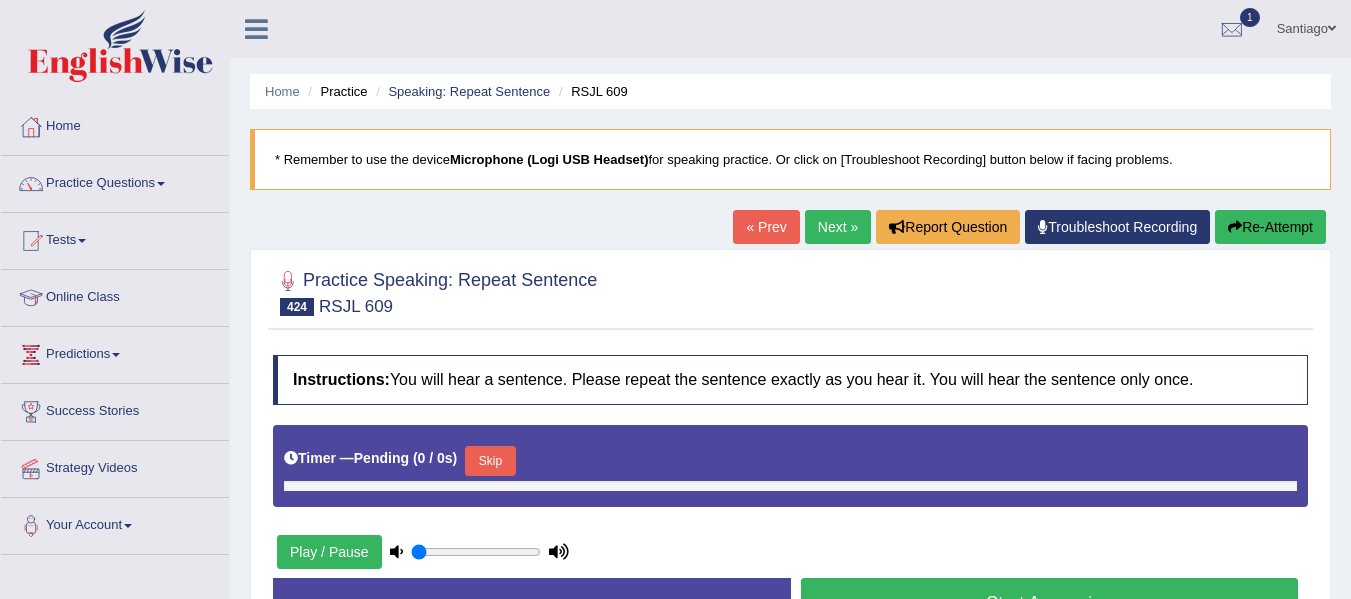 scroll, scrollTop: 0, scrollLeft: 0, axis: both 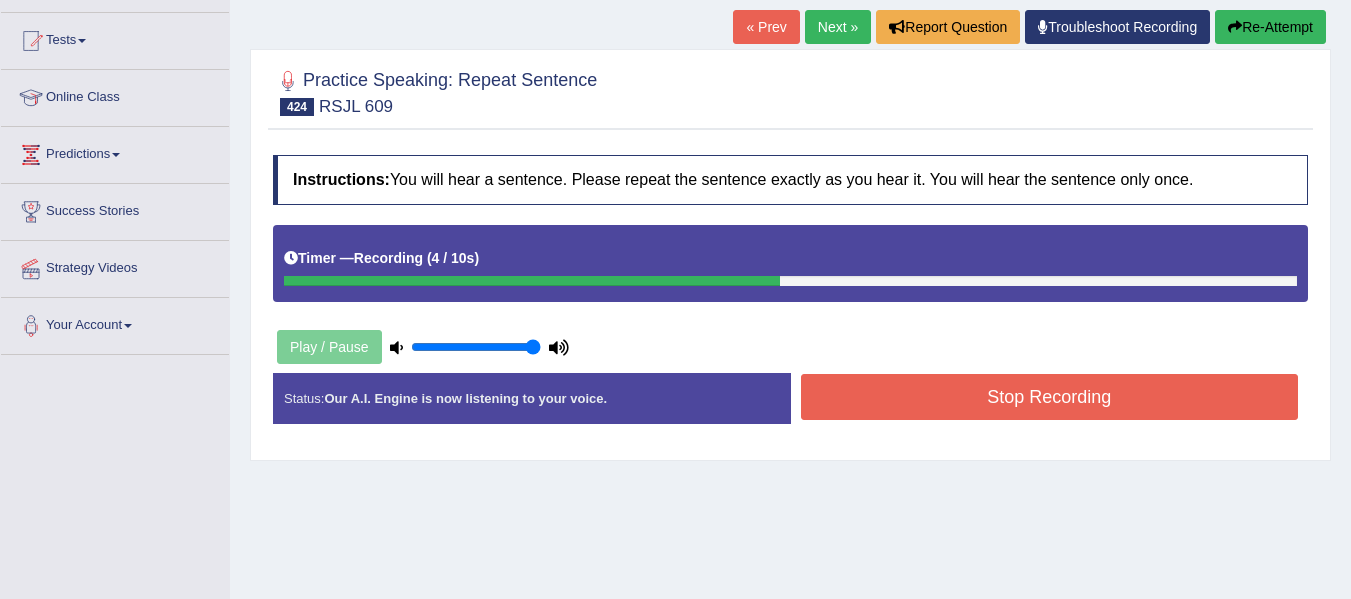 click on "Stop Recording" at bounding box center (1050, 397) 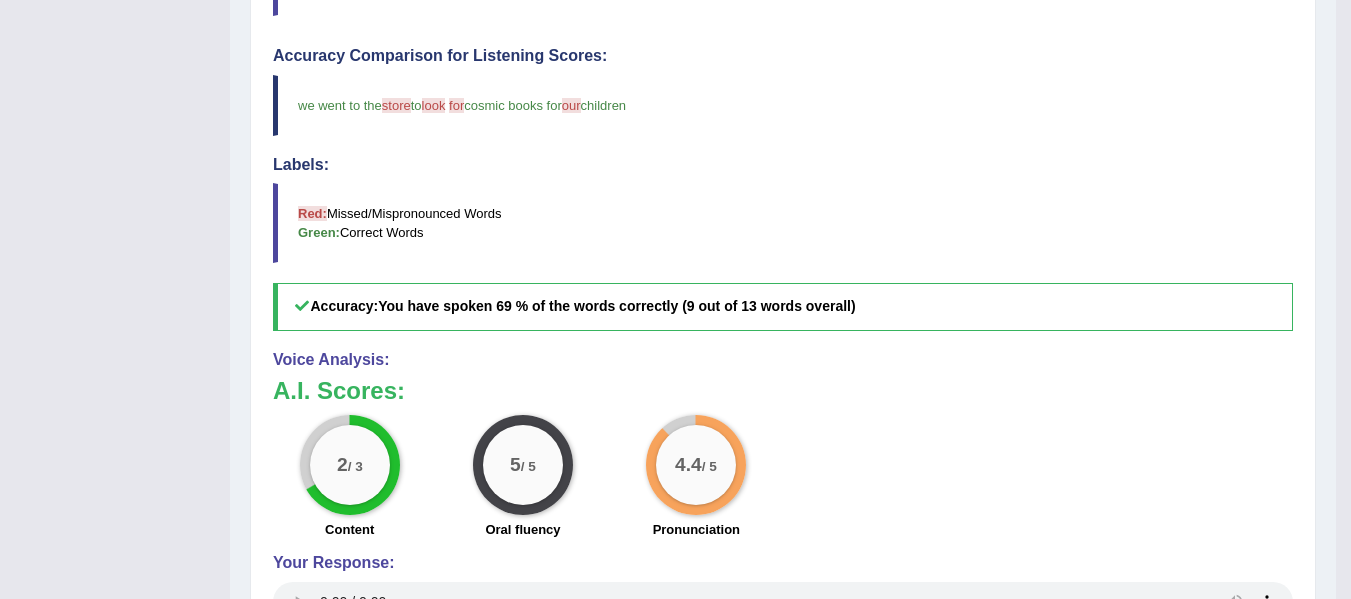 scroll, scrollTop: 136, scrollLeft: 0, axis: vertical 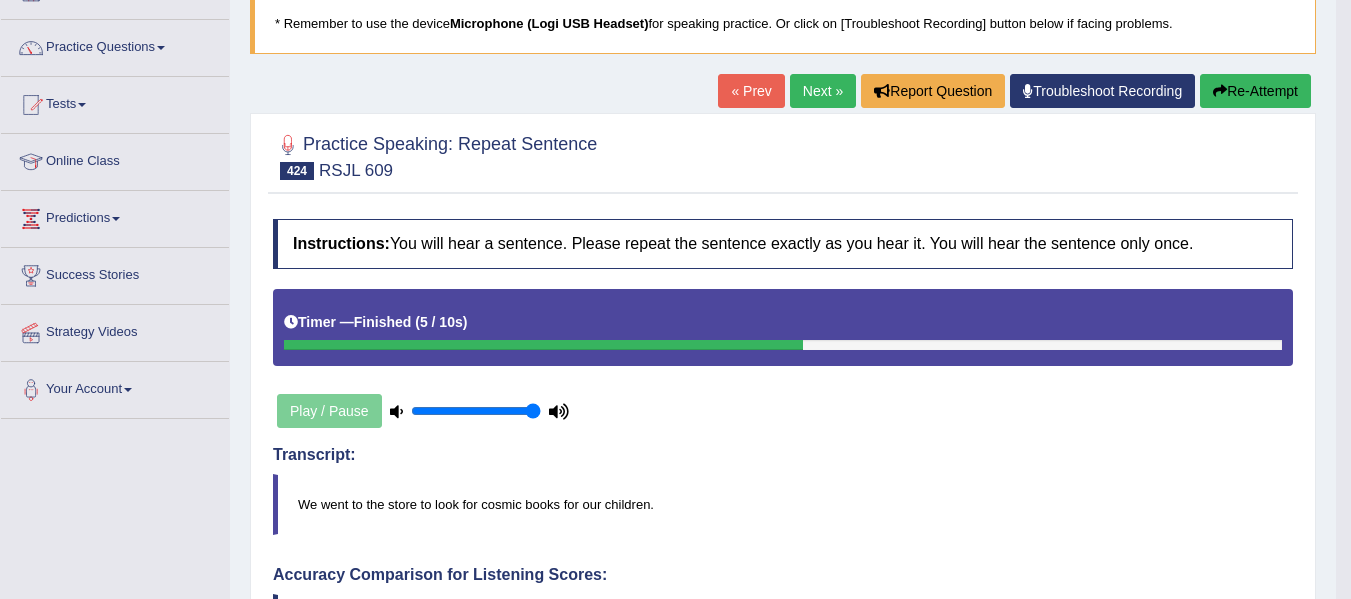 click on "Practice Speaking: Repeat Sentence
424
RSJL 609
Instructions:  You will hear a sentence. Please repeat the sentence exactly as you hear it. You will hear the sentence only once.
Timer —  Finished   ( 5 / 10s ) Play / Pause Transcript: We went to the store to look for cosmic books for our children. Created with Highcharts 7.1.2 Too low Too high Time Pitch meter: 0 2 4 6 8 10 Created with Highcharts 7.1.2 Great Too slow Too fast Time Speech pace meter: 0 10 20 30 40 Accuracy Comparison for Listening Scores: we went to the  store school  to  look find   for some  cosmic books for  our the  children Labels:
Red:  Missed/Mispronounced Words
Green:  Correct Words
Accuracy:  You have spoken 69 % of the words correctly (9 out of 13 words overall) Voice Analysis: A.I. Scores:
2  / 3              Content
5  / 5 4.4" at bounding box center (783, 673) 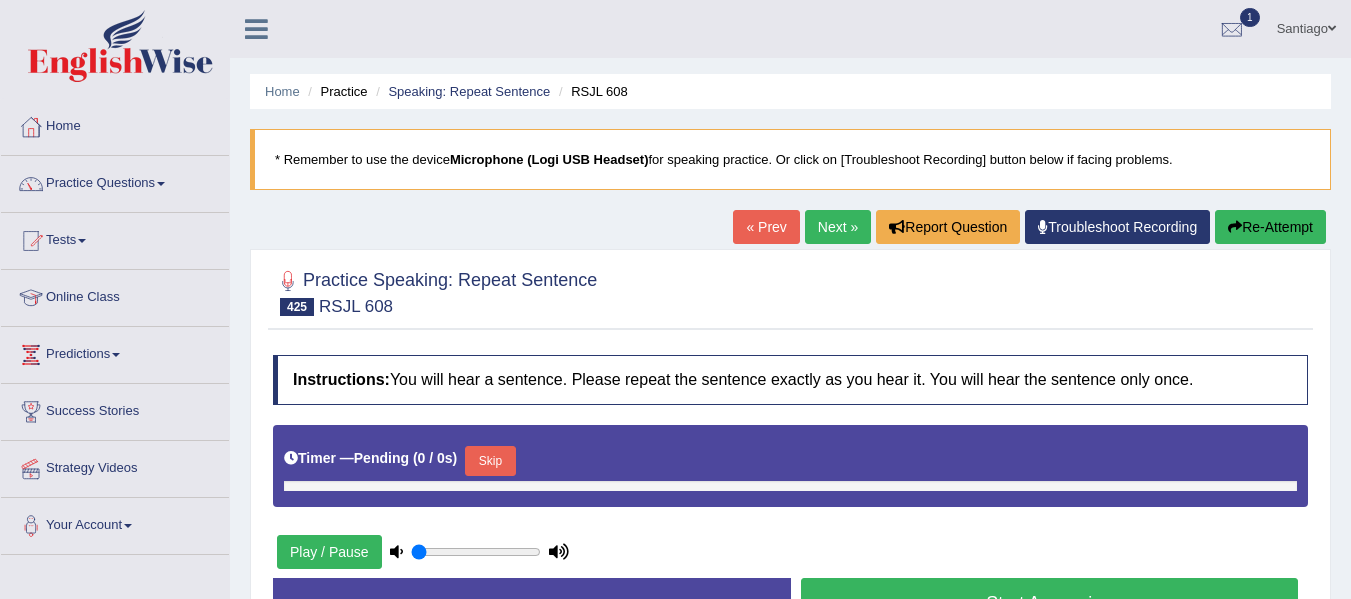 scroll, scrollTop: 121, scrollLeft: 0, axis: vertical 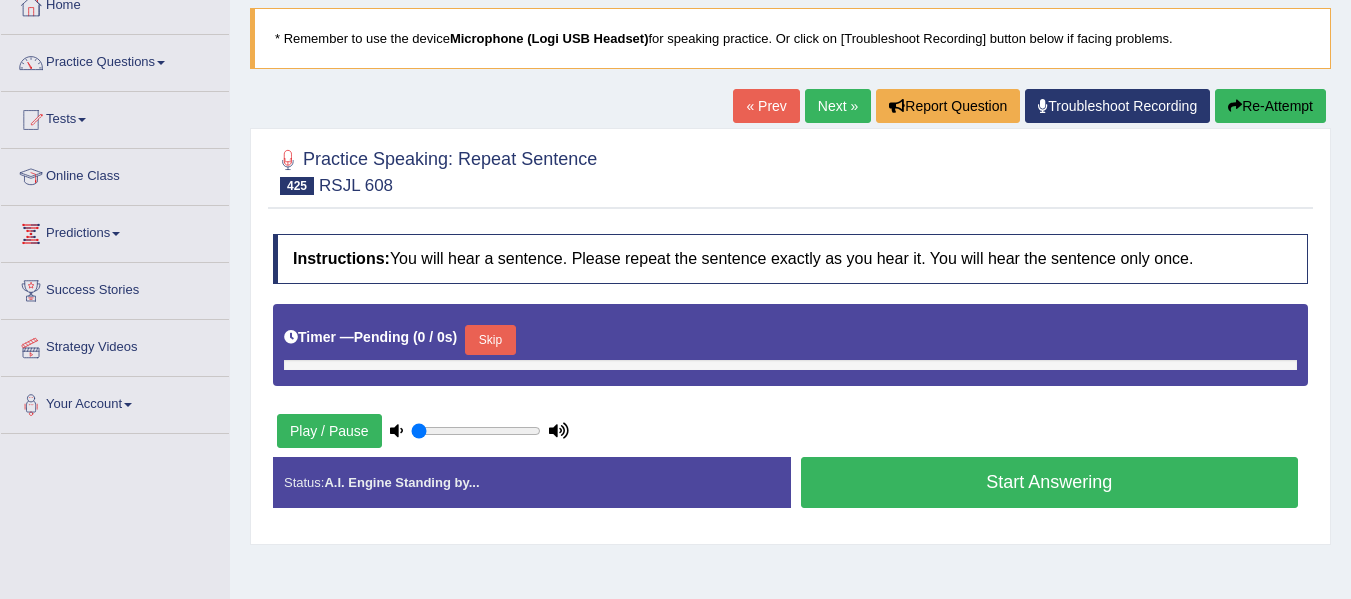type on "1" 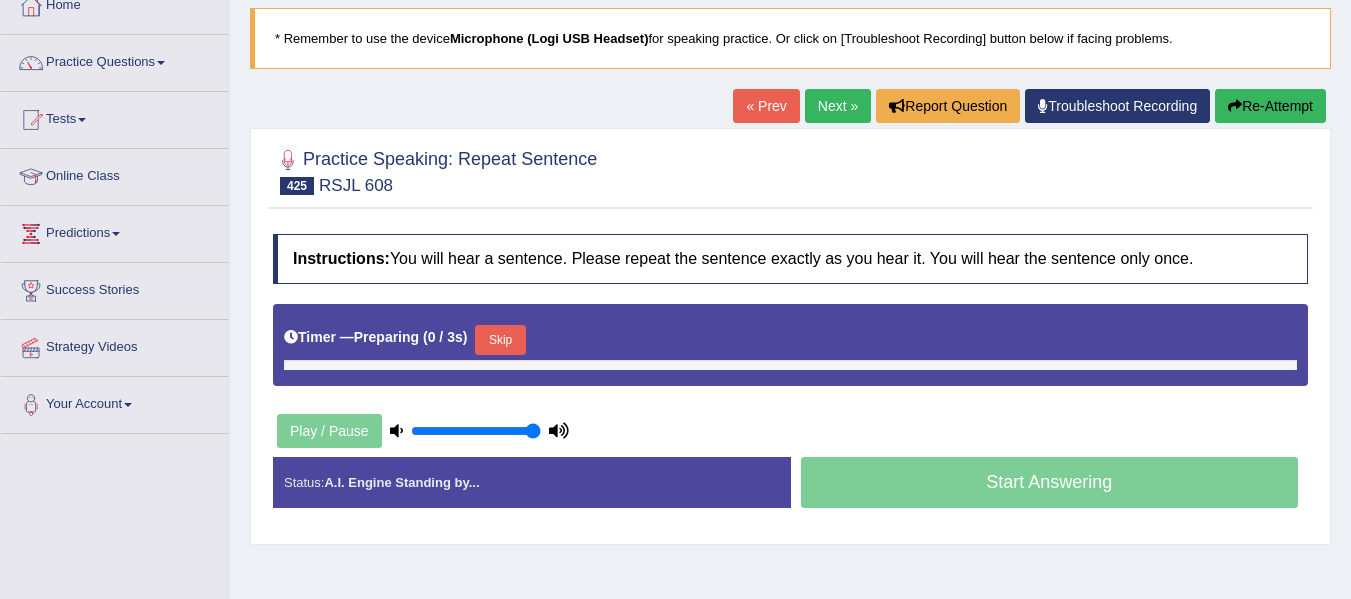 scroll, scrollTop: 400, scrollLeft: 0, axis: vertical 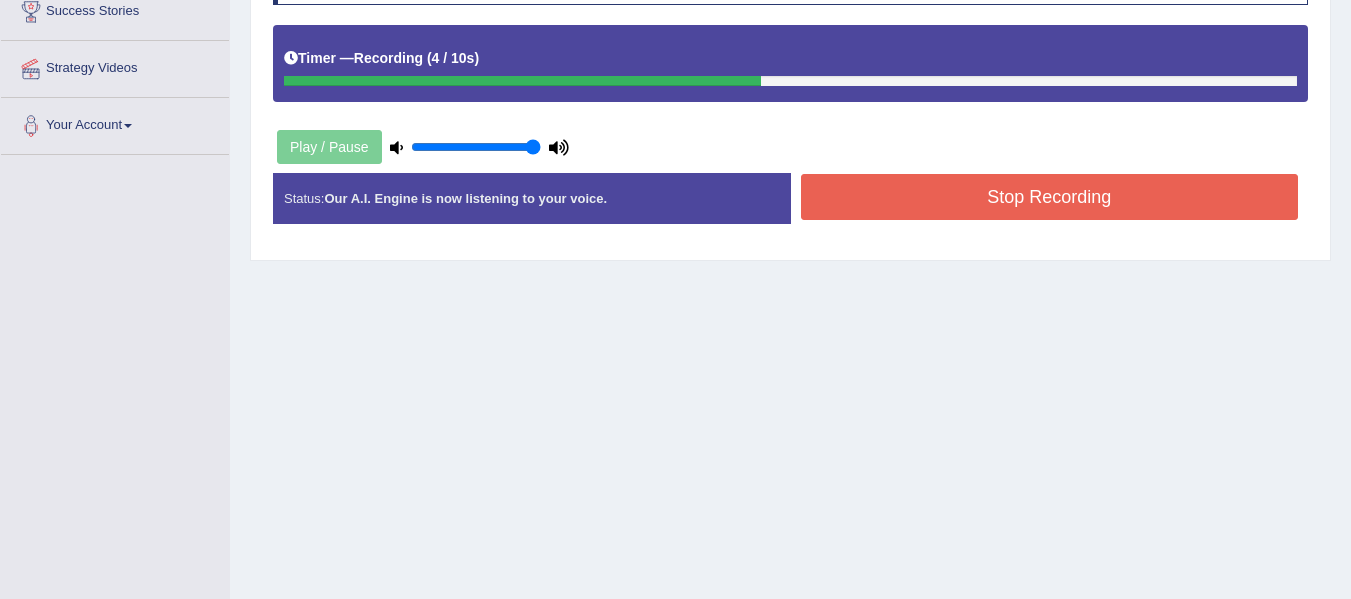 click on "Stop Recording" at bounding box center [1050, 197] 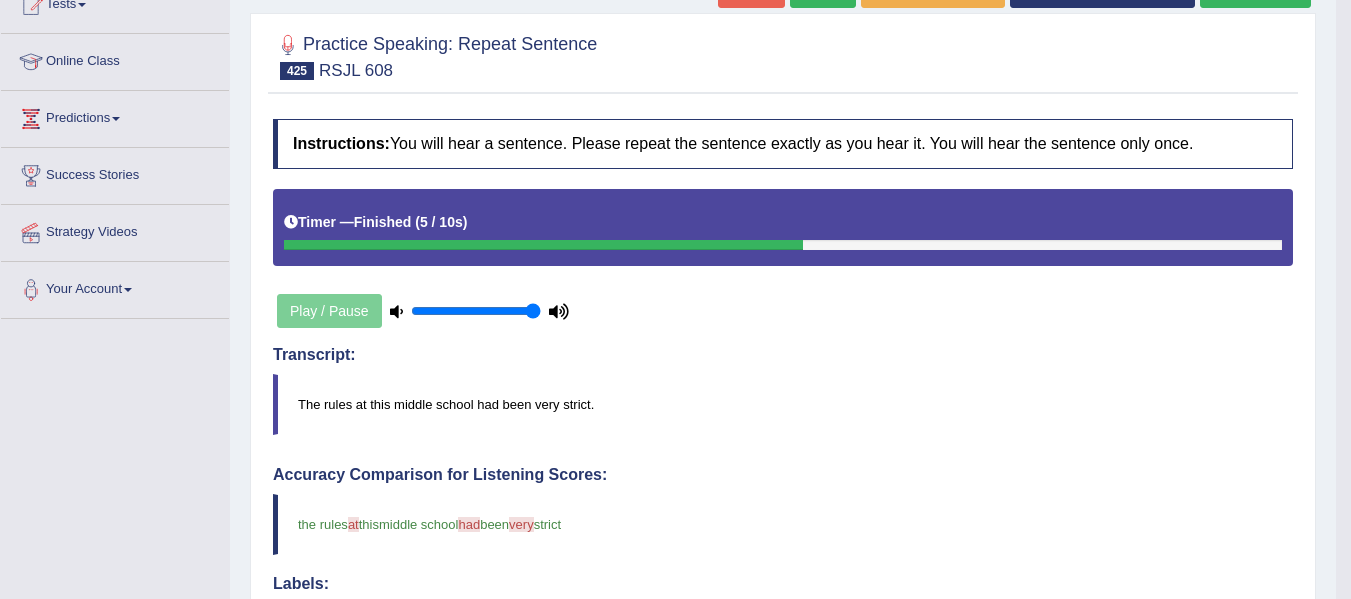 scroll, scrollTop: 0, scrollLeft: 0, axis: both 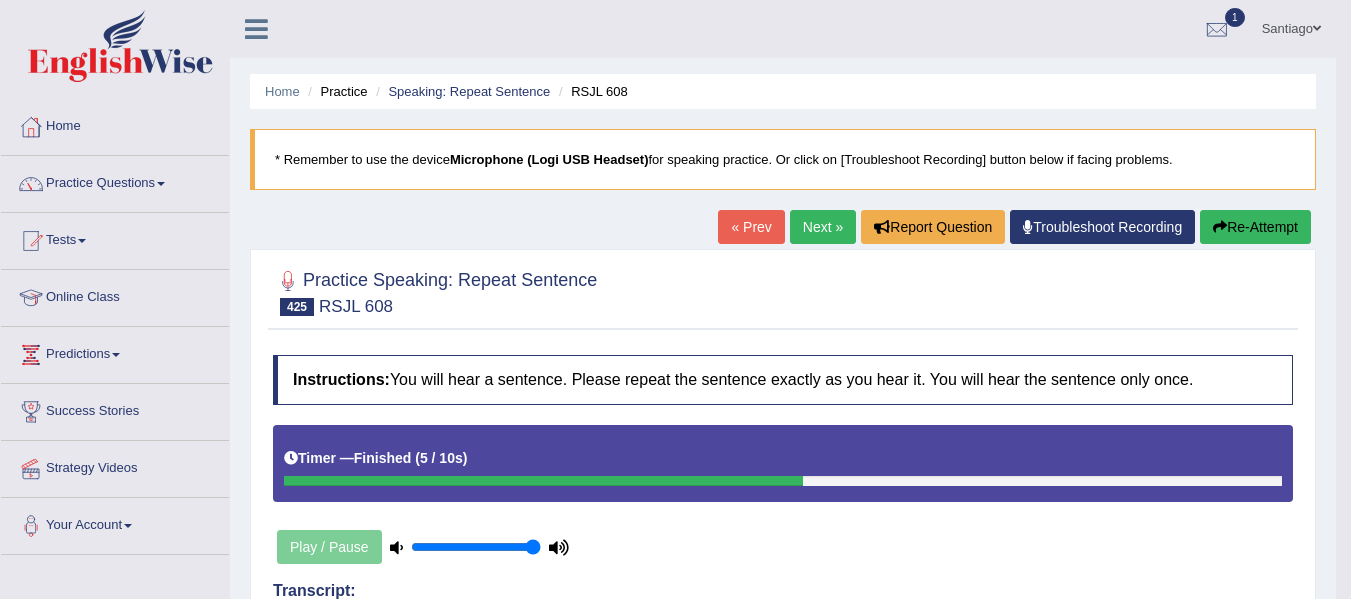 click on "Next »" at bounding box center (823, 227) 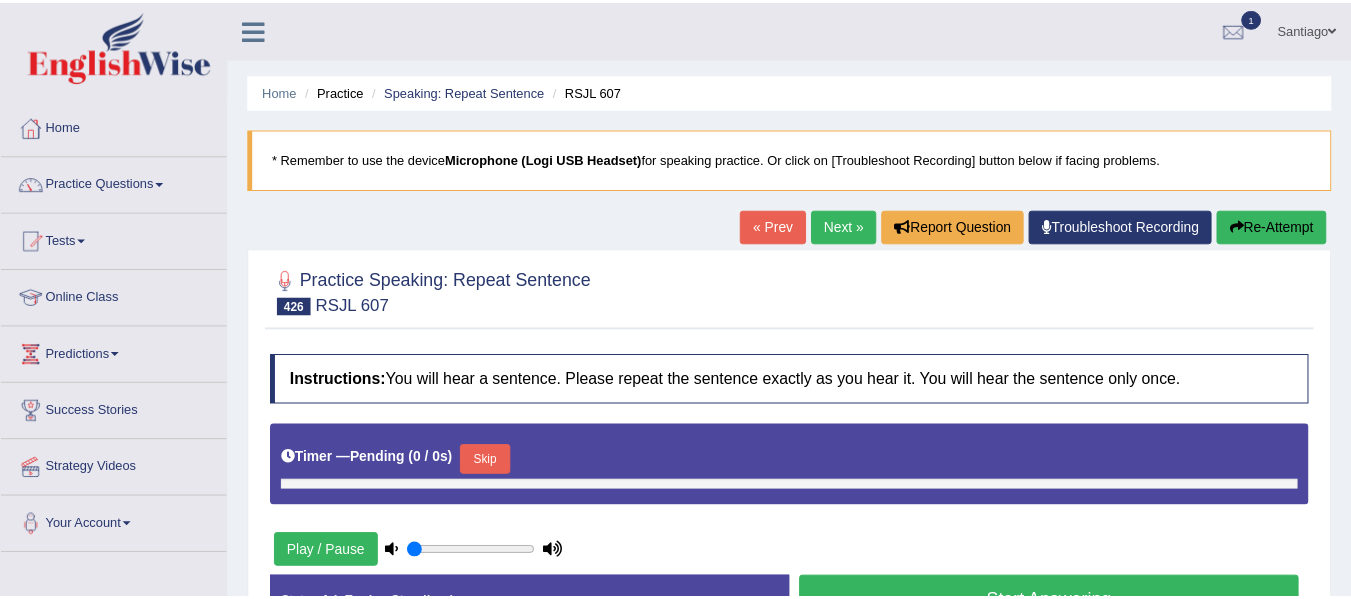scroll, scrollTop: 0, scrollLeft: 0, axis: both 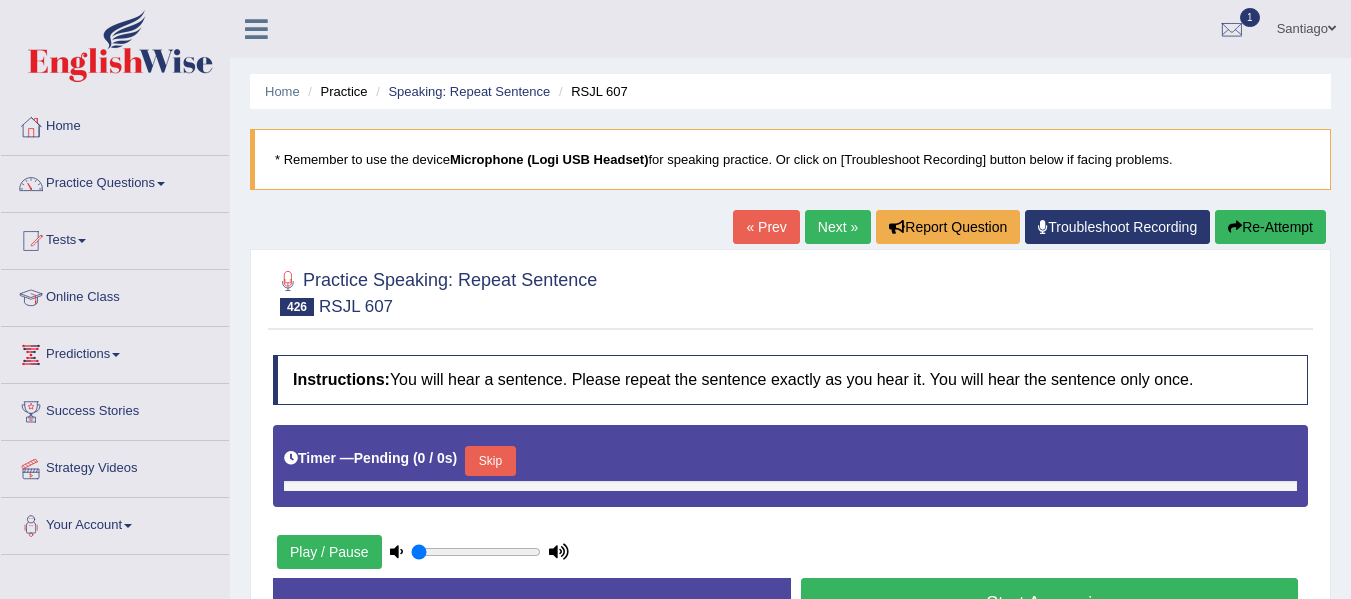 type on "1" 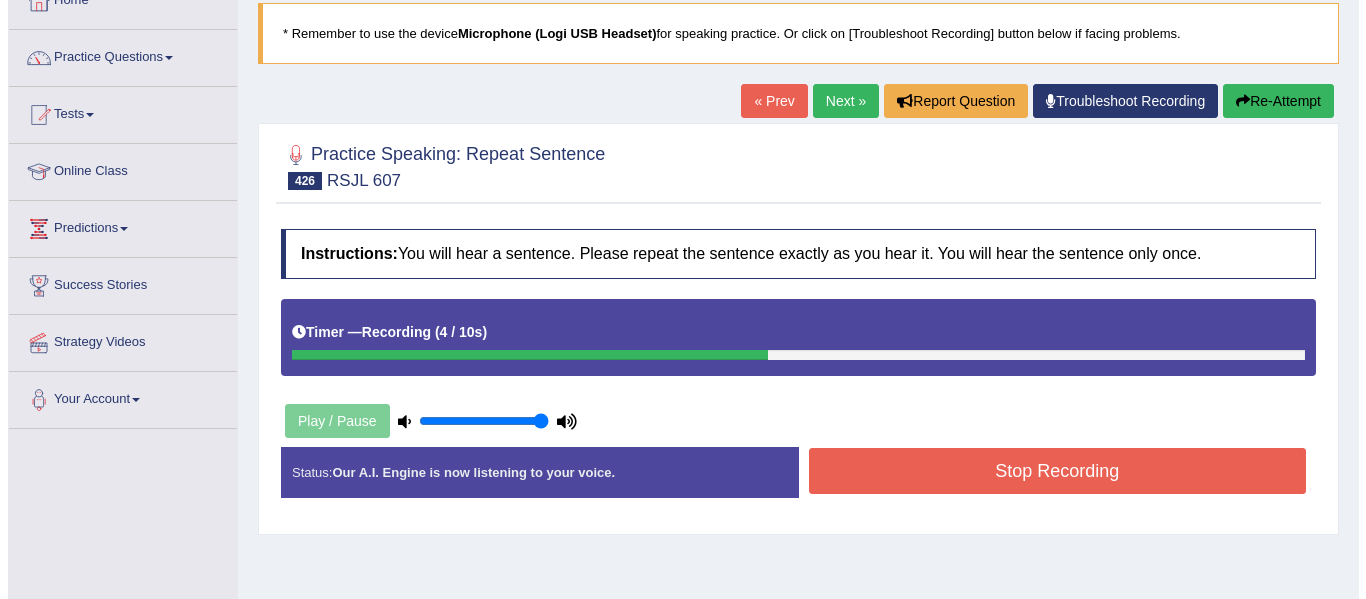 scroll, scrollTop: 200, scrollLeft: 0, axis: vertical 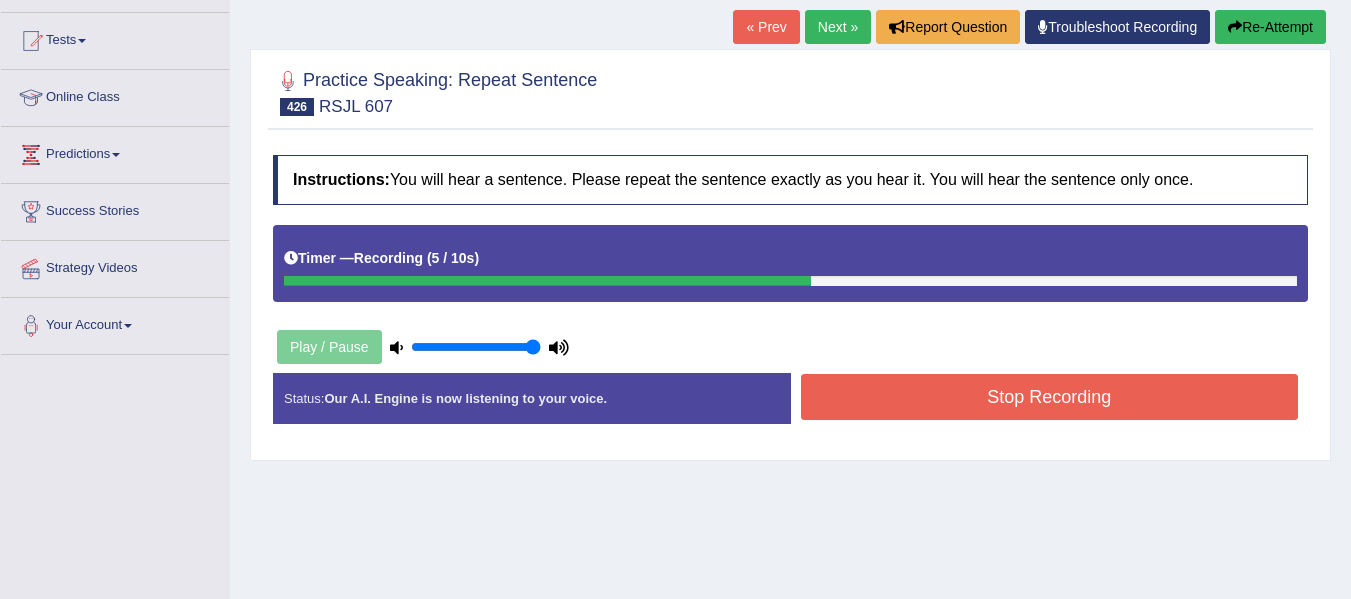 click on "Instructions:  You will hear a sentence. Please repeat the sentence exactly as you hear it. You will hear the sentence only once.
Timer —  Recording   ( 5 / 10s ) Play / Pause Transcript: Technically you can use many methods to solve these math problems. Created with Highcharts 7.1.2 Too low Too high Time Pitch meter: 0 2 4 6 8 10 Created with Highcharts 7.1.2 Great Too slow Too fast Time Speech pace meter: 0 10 20 30 40 Accuracy Comparison for Listening Scores: Labels:
Red:  Missed/Mispronounced Words
Green:  Correct Words
Accuracy:  Voice Analysis: Your Response: Status:  Our A.I. Engine is now listening to your voice. Start Answering Stop Recording" at bounding box center [790, 297] 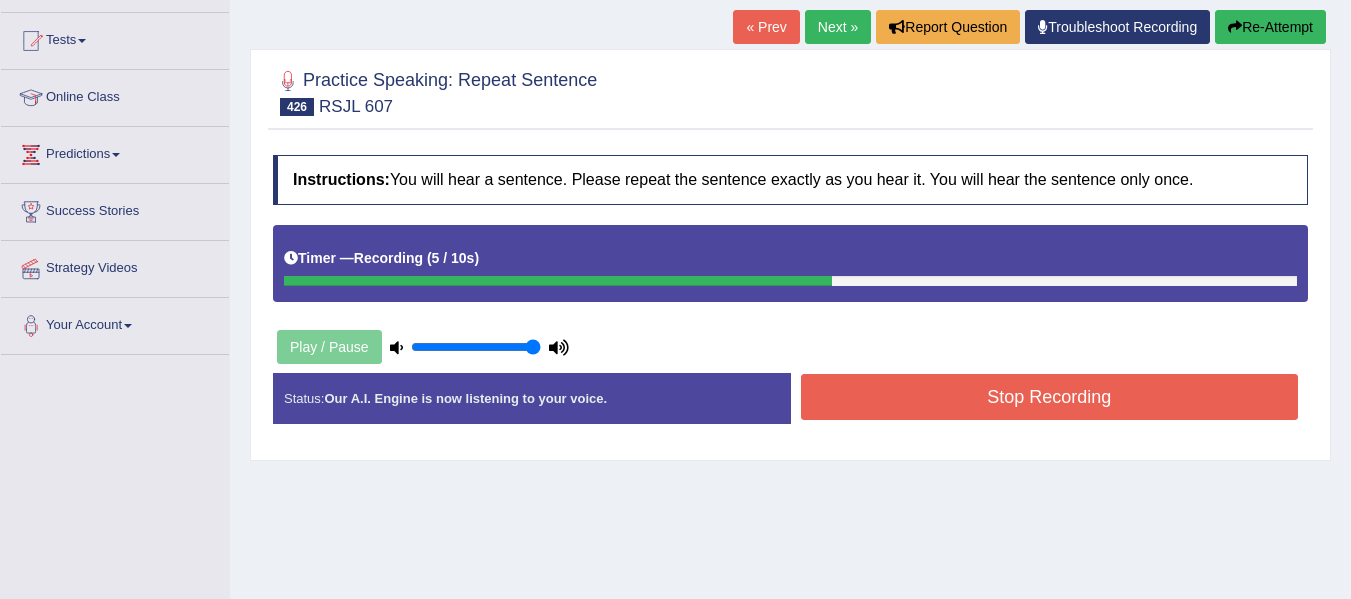 click on "Stop Recording" at bounding box center (1050, 397) 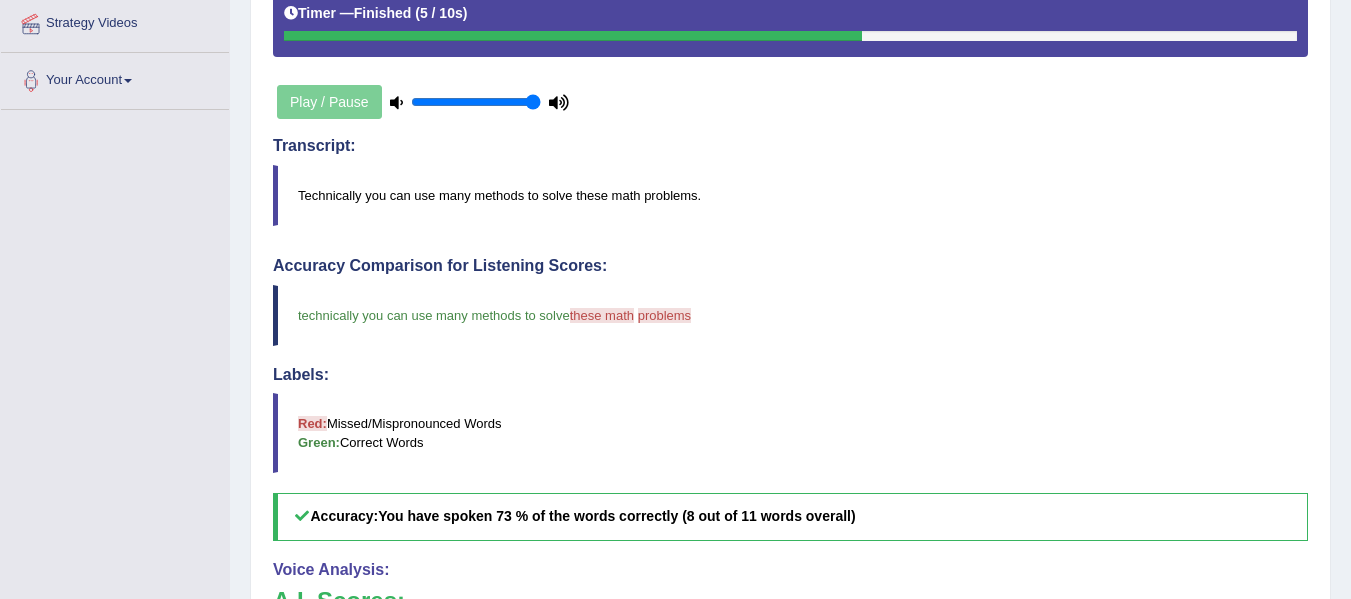 scroll, scrollTop: 0, scrollLeft: 0, axis: both 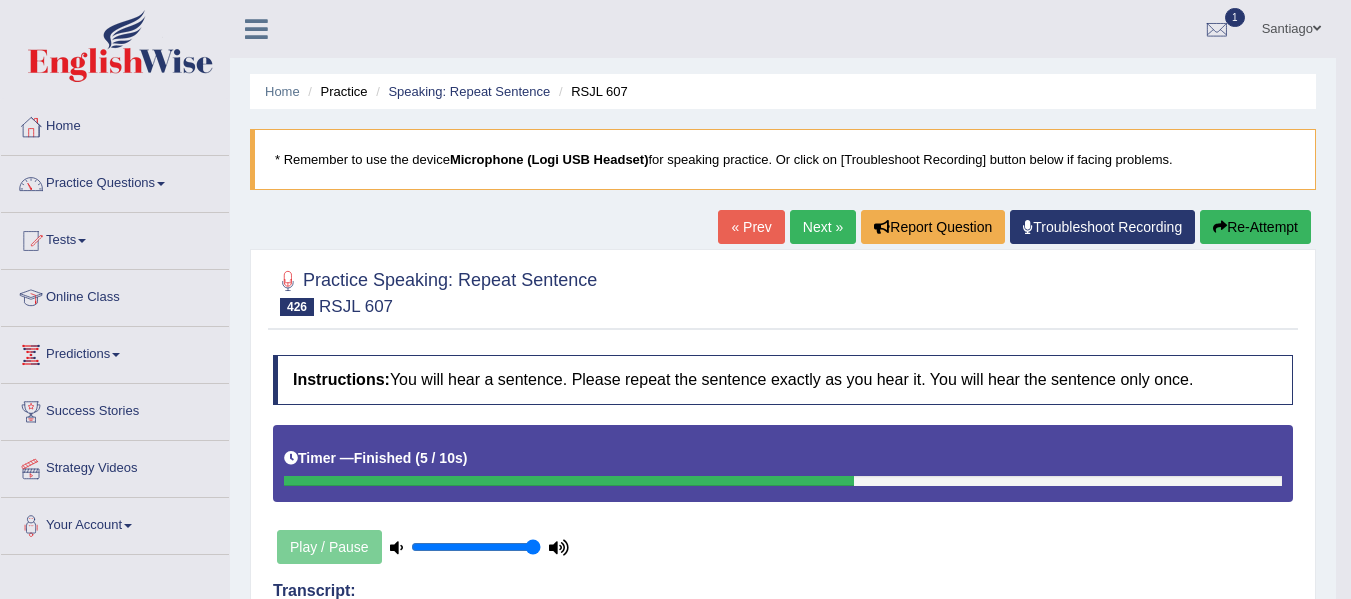 click on "Next »" at bounding box center [823, 227] 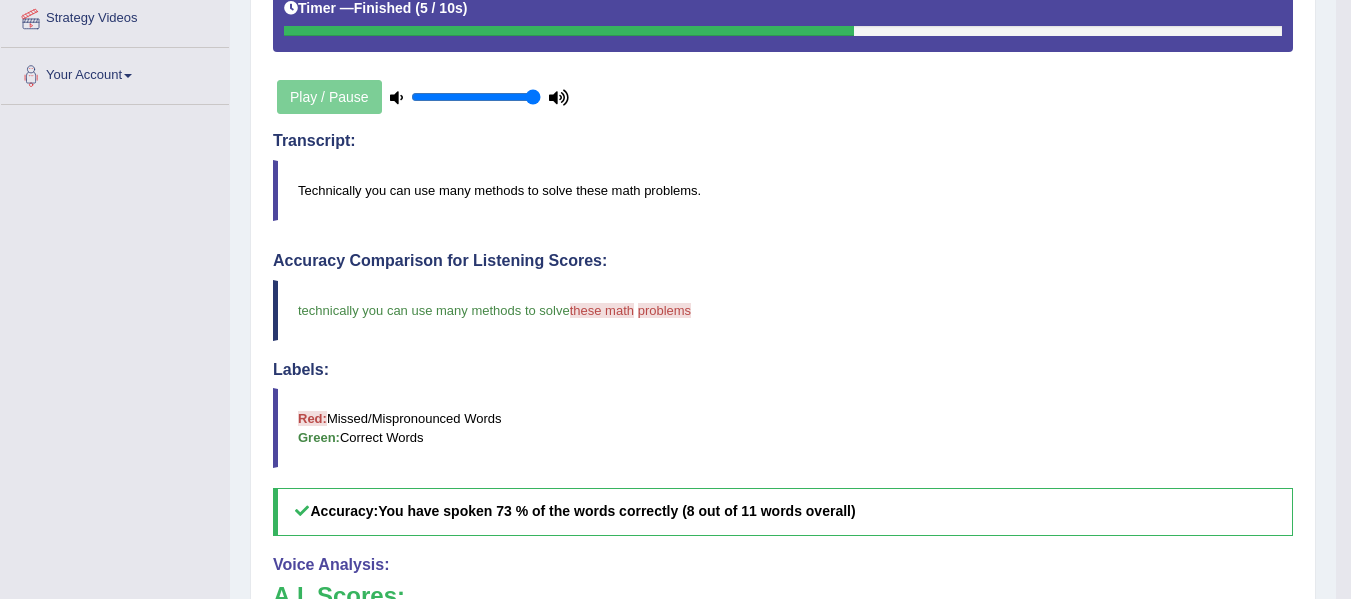 scroll, scrollTop: 500, scrollLeft: 0, axis: vertical 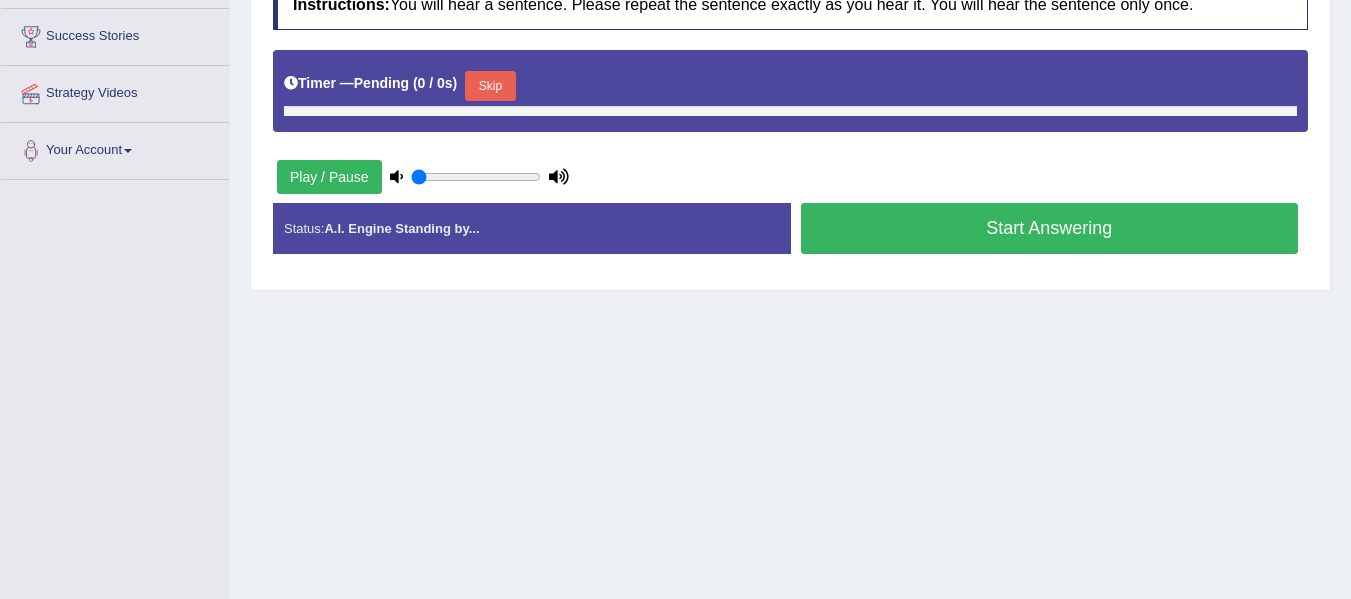 type on "1" 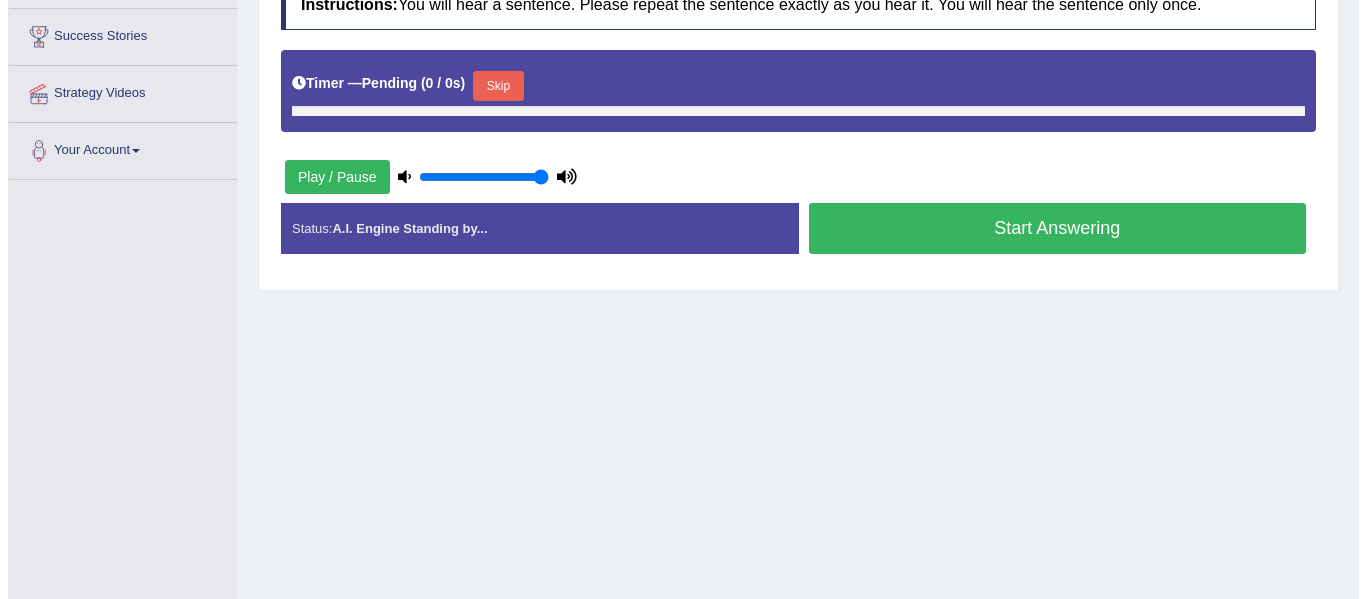 scroll, scrollTop: 451, scrollLeft: 0, axis: vertical 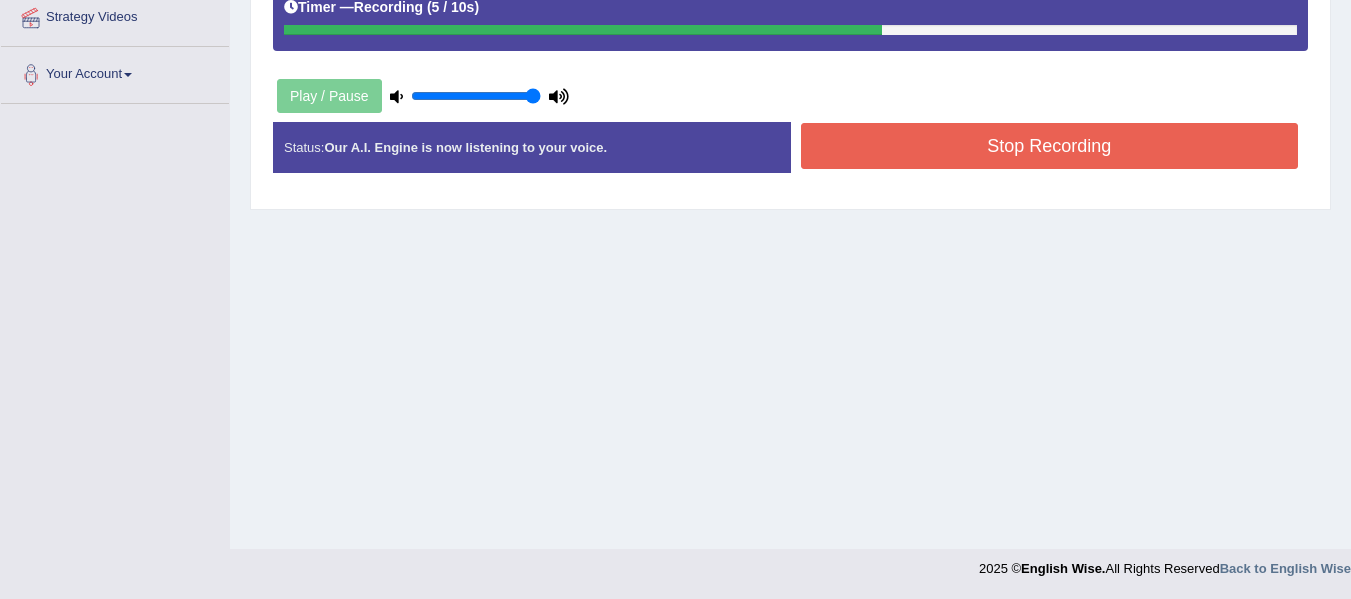 click on "Stop Recording" at bounding box center [1050, 146] 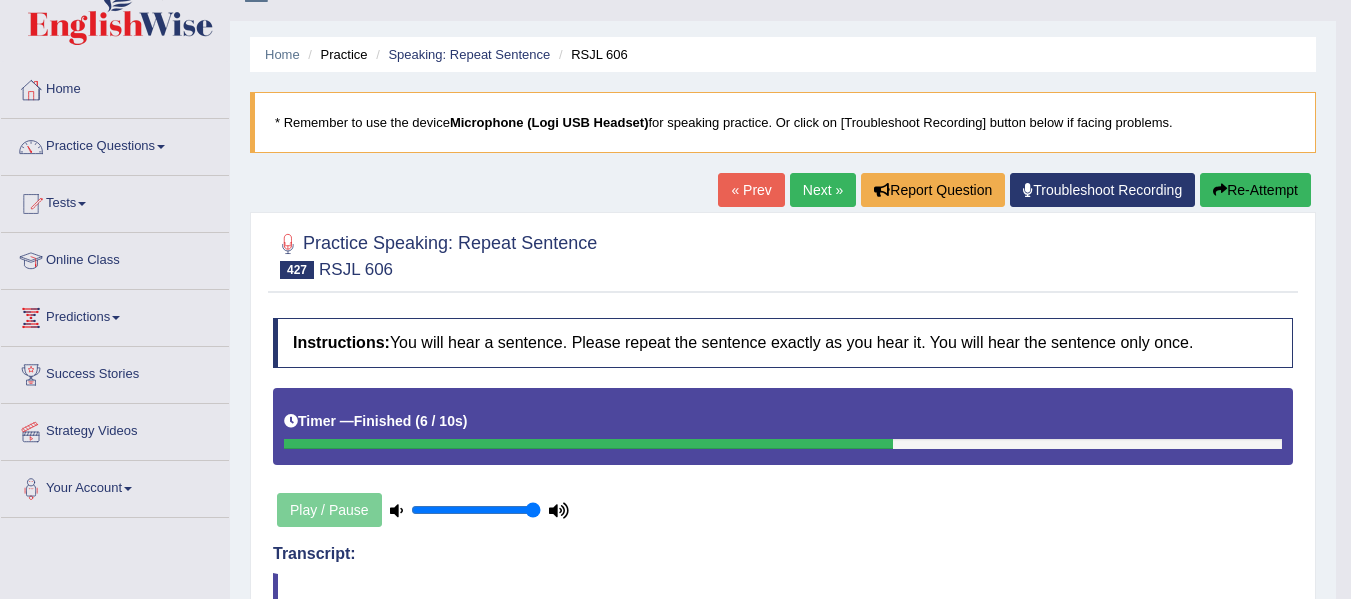 scroll, scrollTop: 36, scrollLeft: 0, axis: vertical 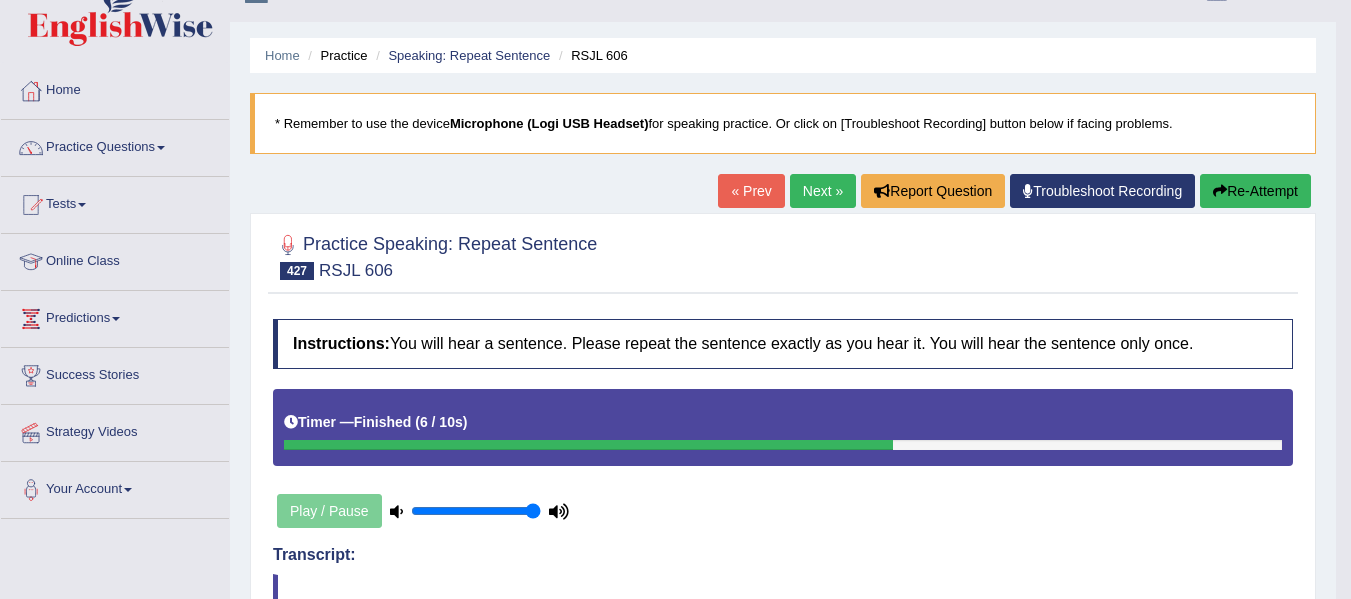 click on "Re-Attempt" at bounding box center (1255, 191) 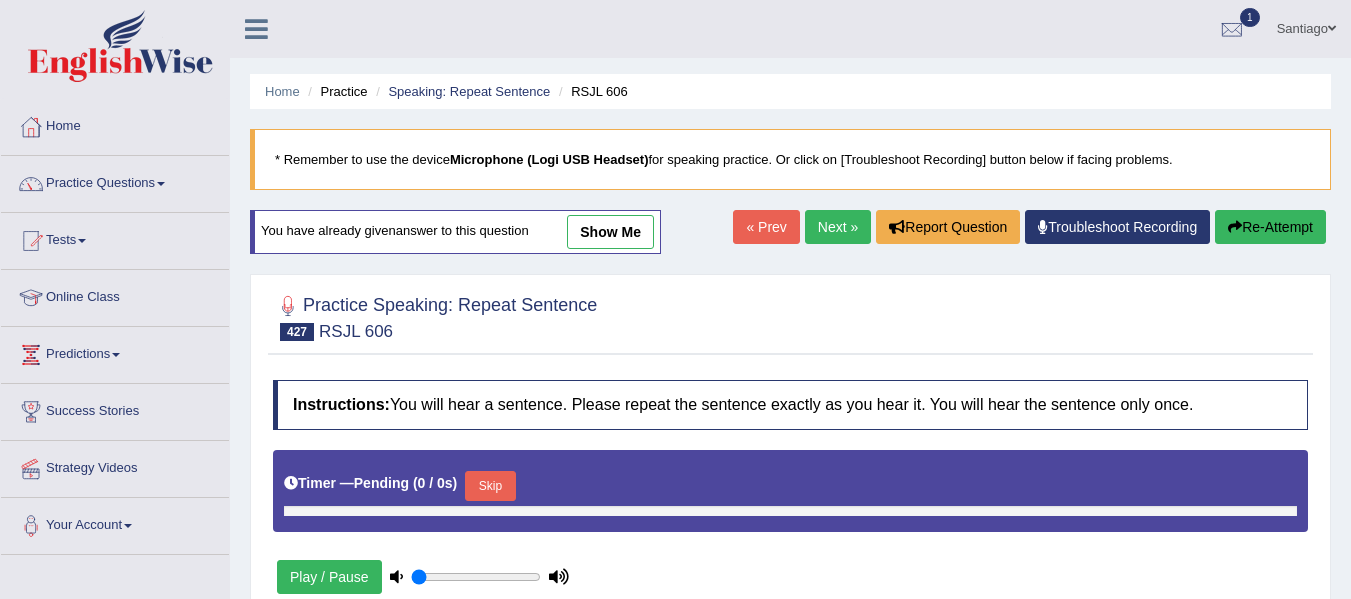 scroll, scrollTop: 36, scrollLeft: 0, axis: vertical 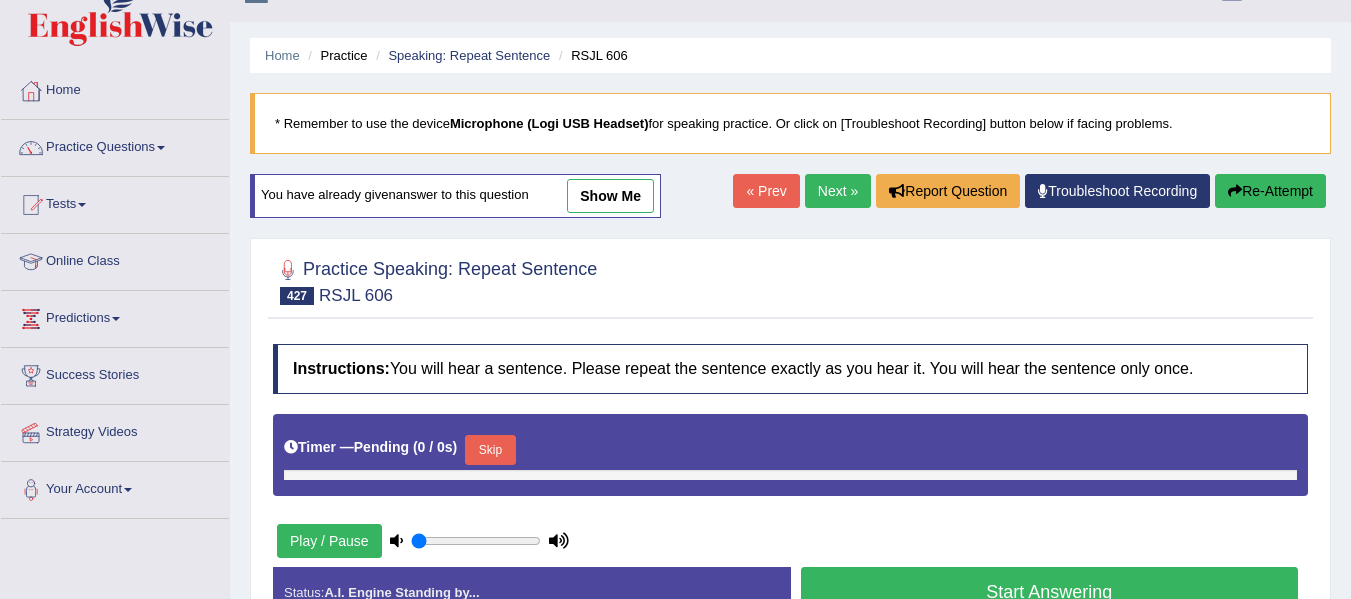 type on "1" 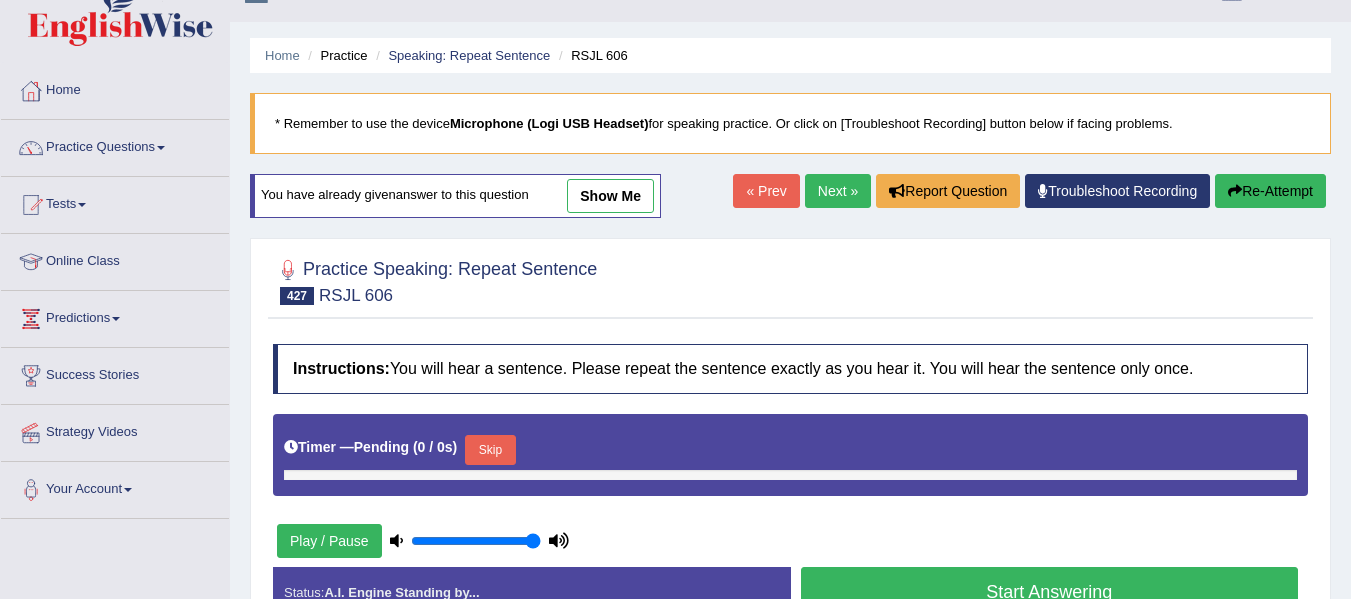 scroll, scrollTop: 0, scrollLeft: 0, axis: both 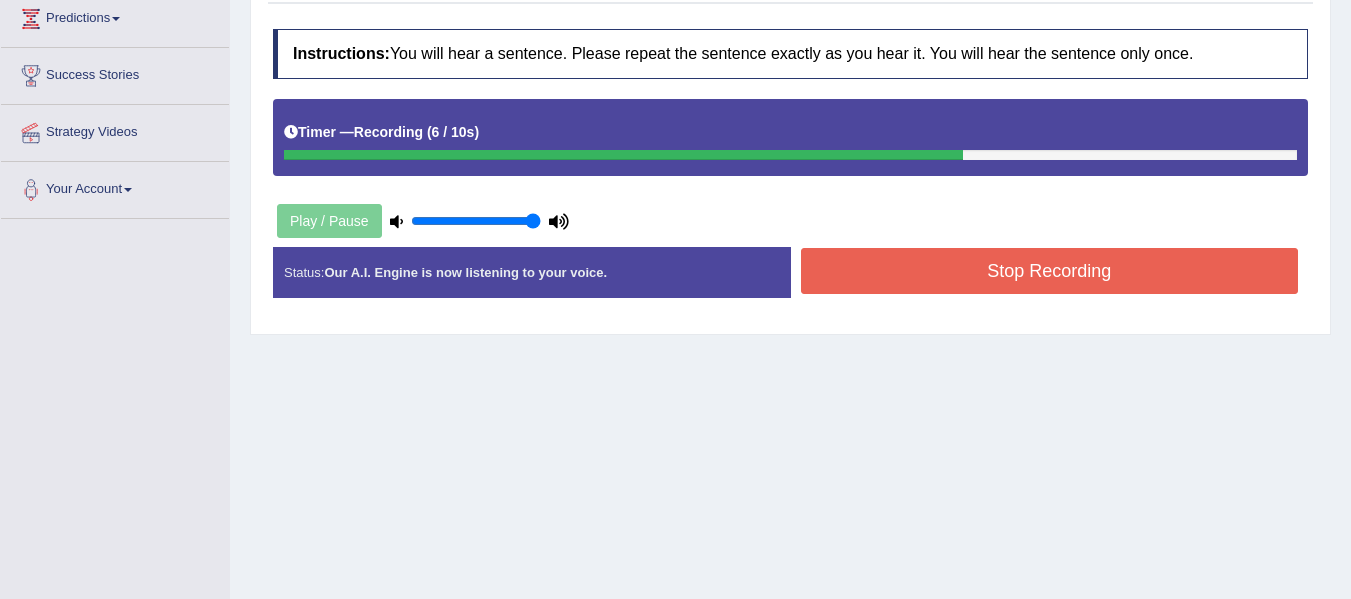click on "Stop Recording" at bounding box center (1050, 271) 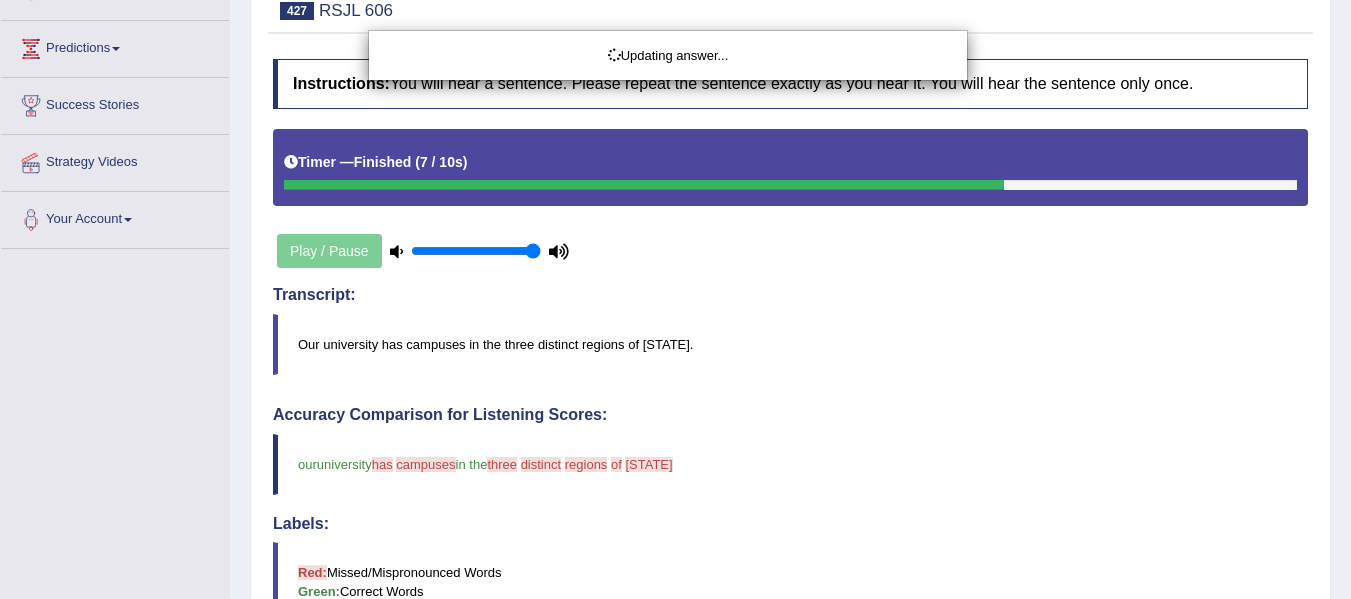 scroll, scrollTop: 0, scrollLeft: 0, axis: both 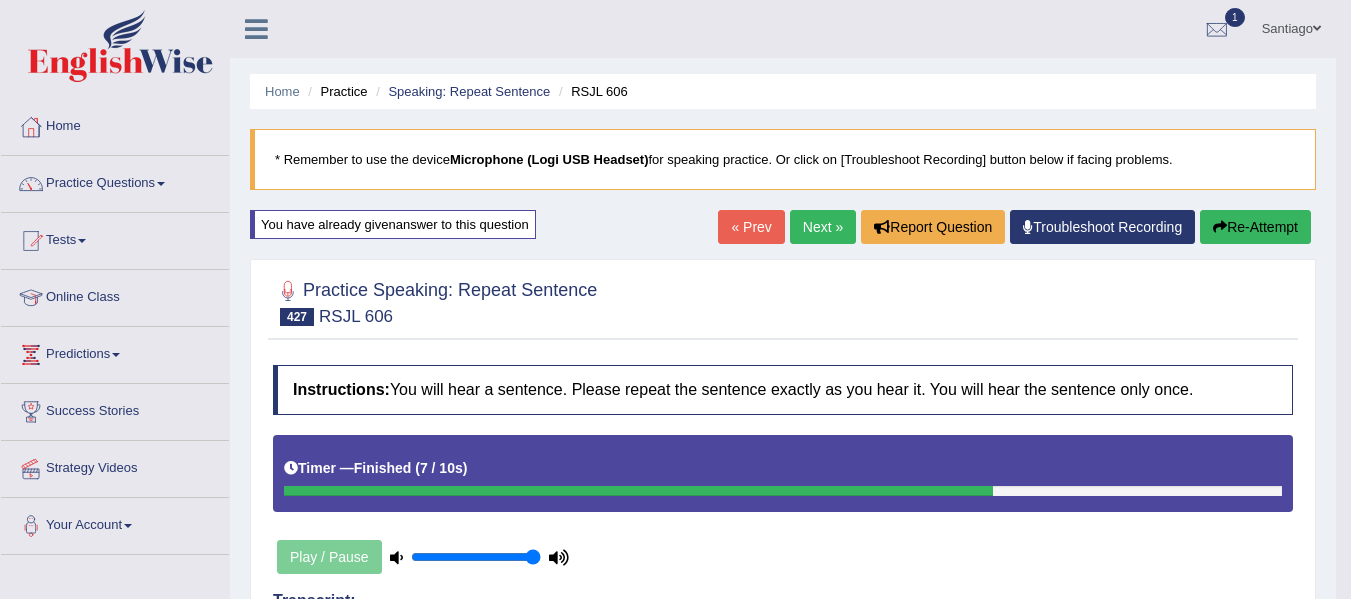 click on "Re-Attempt" at bounding box center [1255, 227] 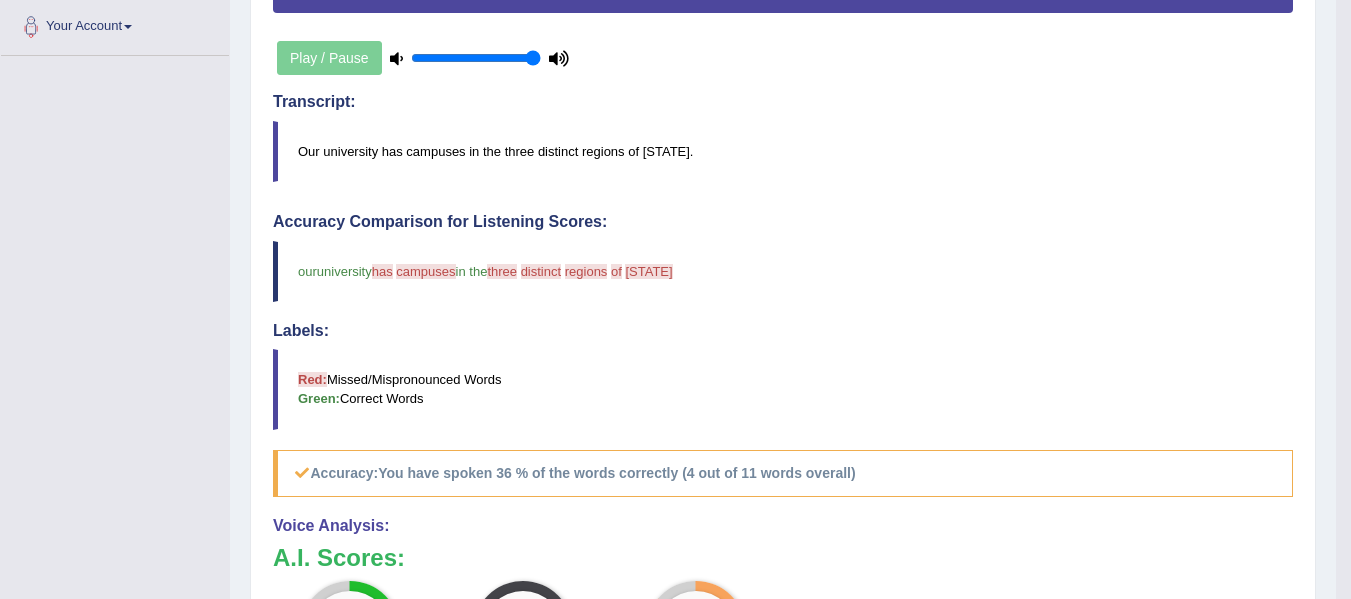 scroll, scrollTop: 600, scrollLeft: 0, axis: vertical 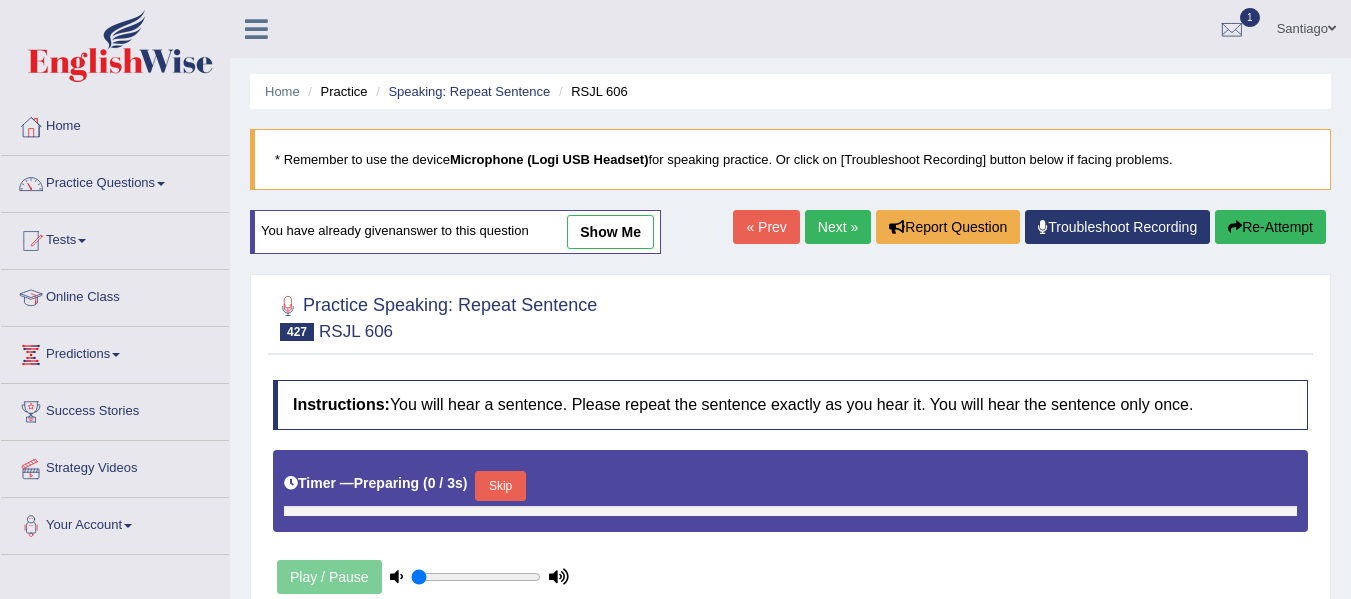 type on "1" 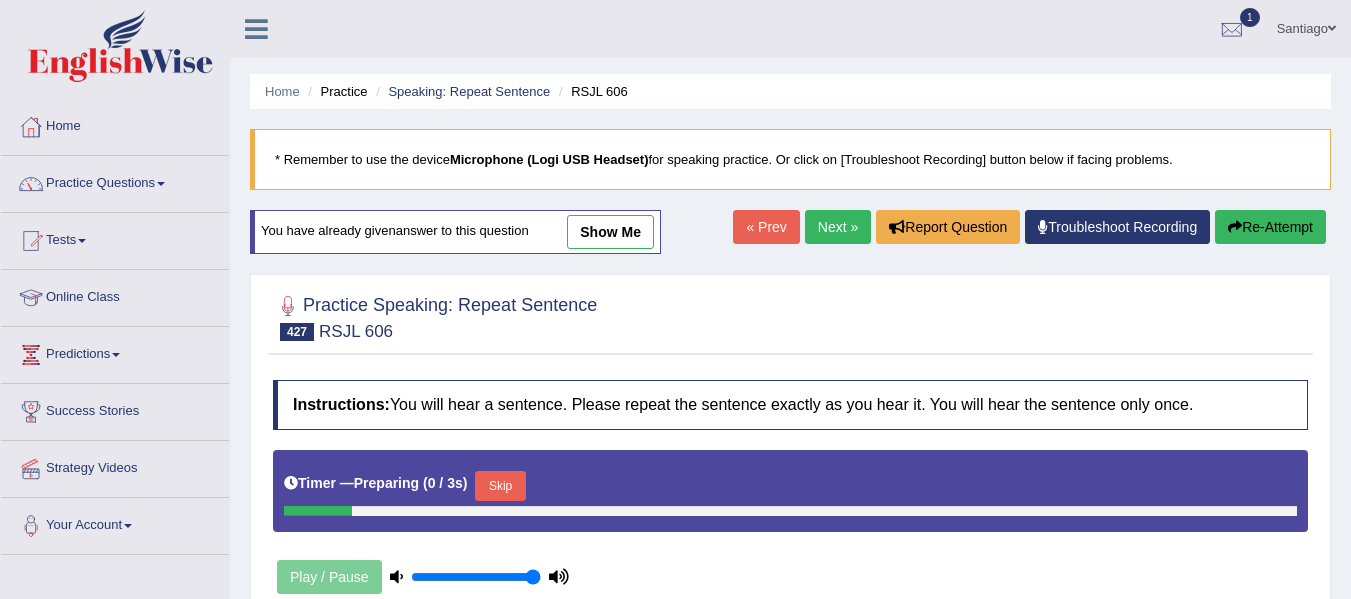 scroll, scrollTop: 451, scrollLeft: 0, axis: vertical 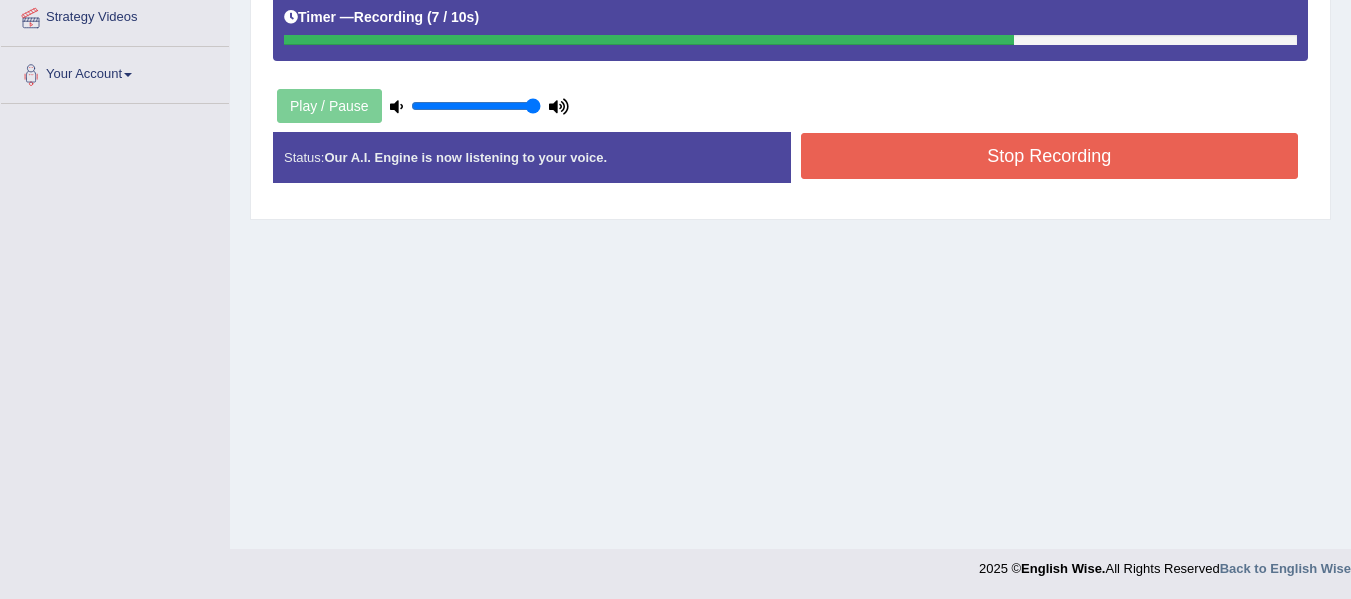 click on "Stop Recording" at bounding box center (1050, 156) 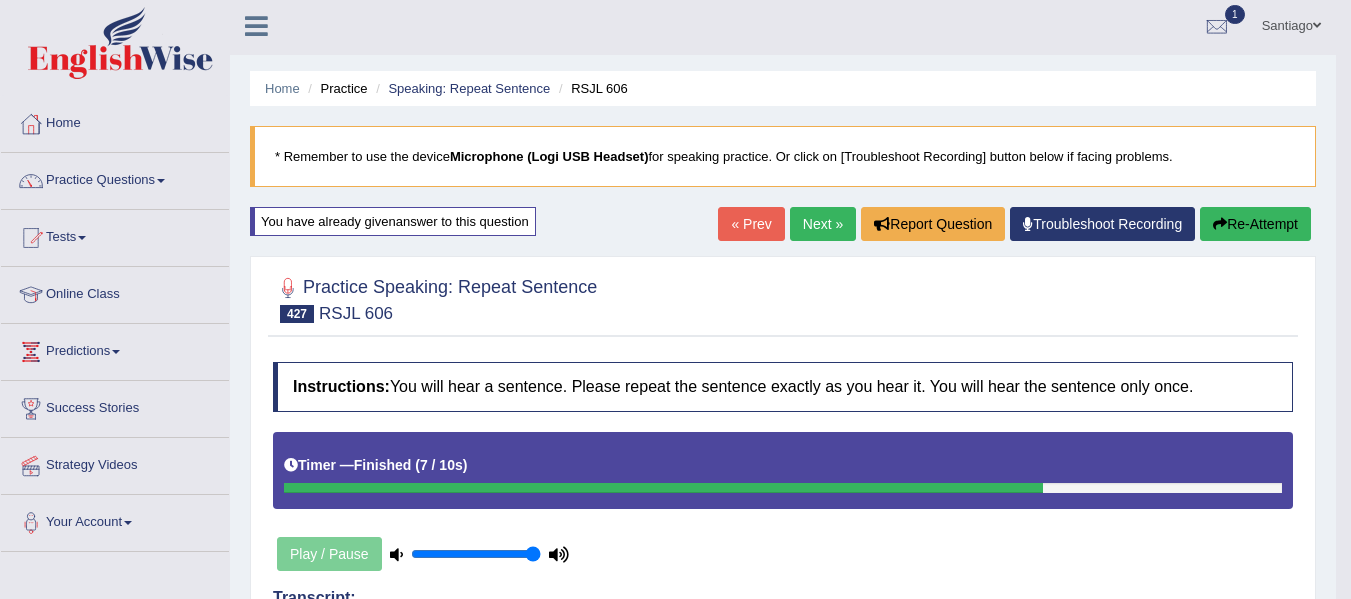 scroll, scrollTop: 0, scrollLeft: 0, axis: both 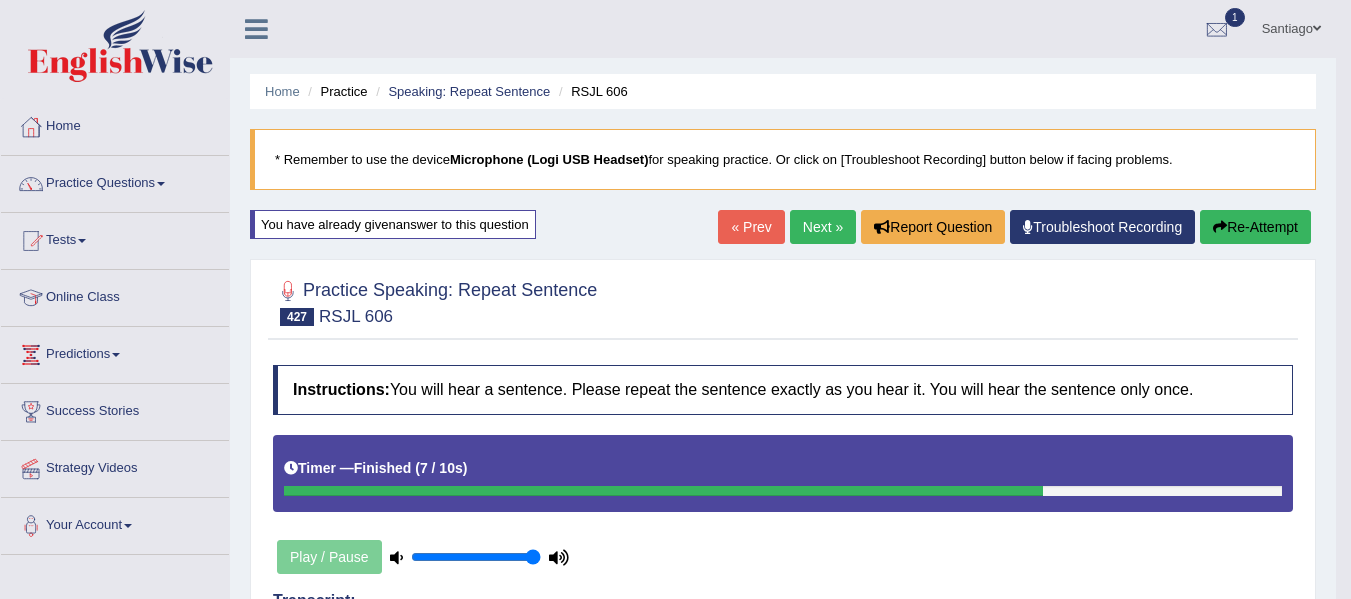 click on "Re-Attempt" at bounding box center (1255, 227) 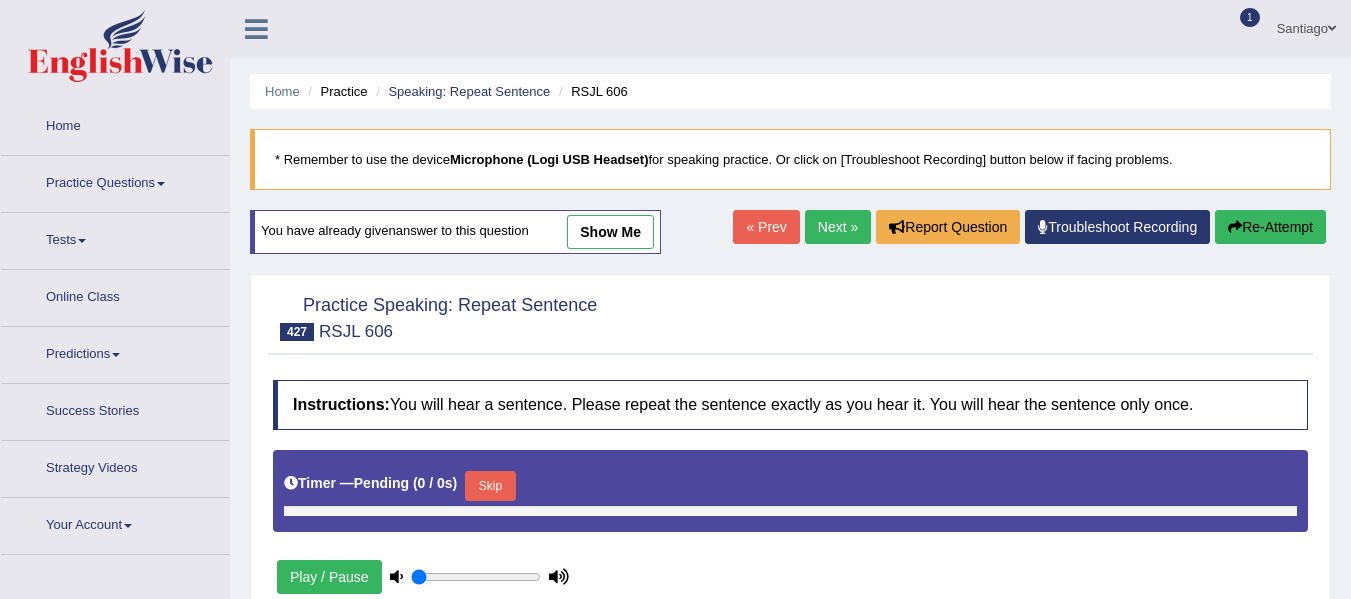 scroll, scrollTop: 0, scrollLeft: 0, axis: both 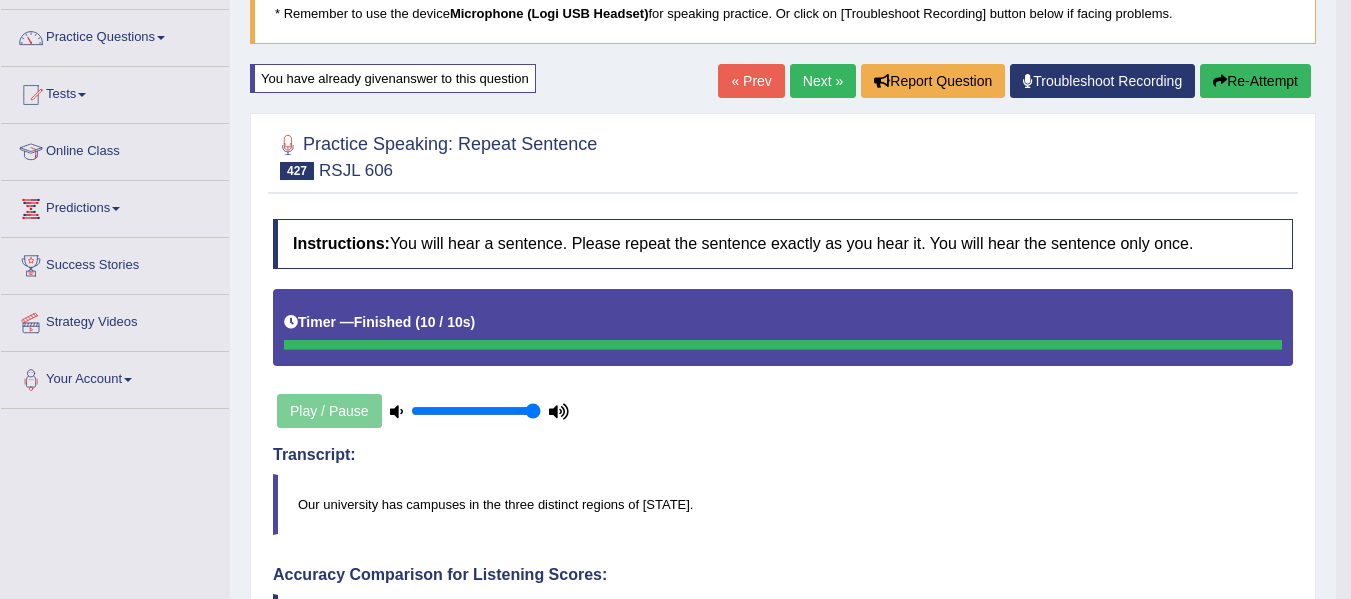 click on "Re-Attempt" at bounding box center [1255, 81] 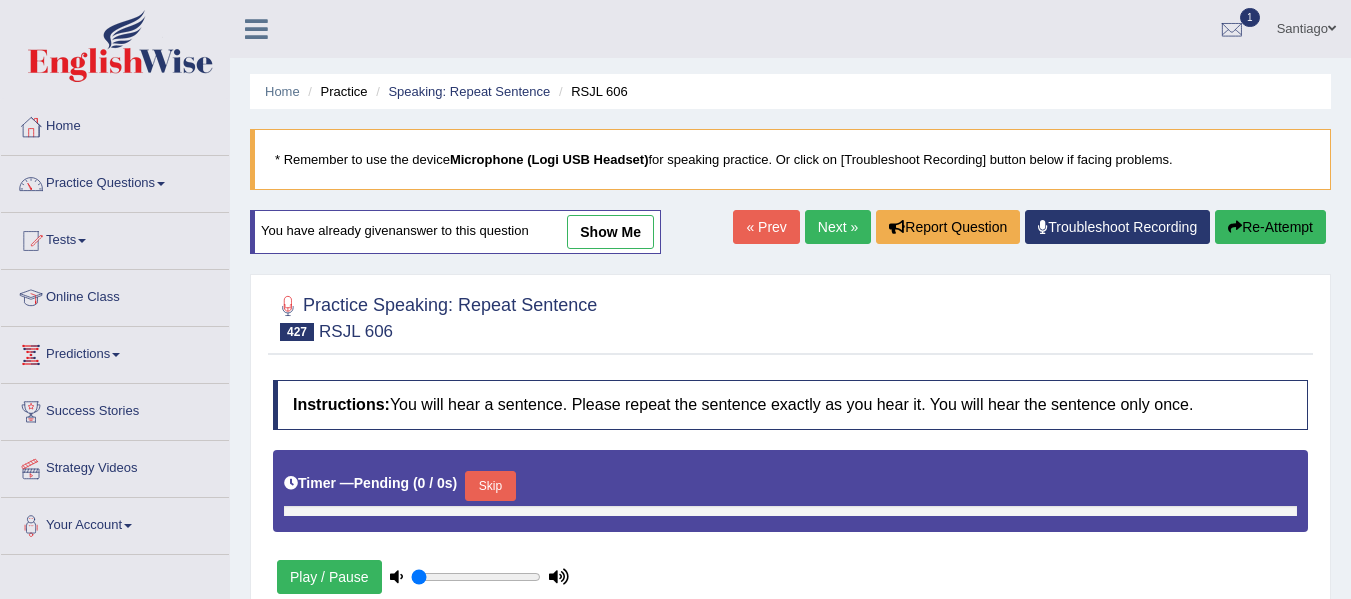 scroll, scrollTop: 161, scrollLeft: 0, axis: vertical 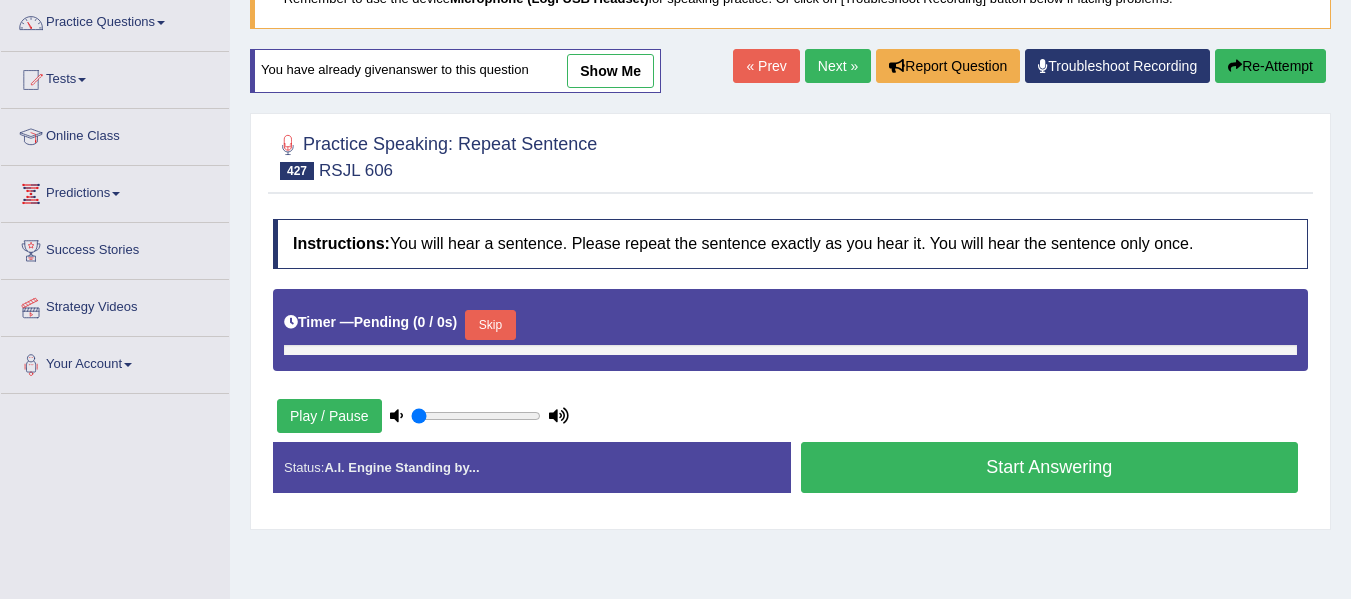 type on "1" 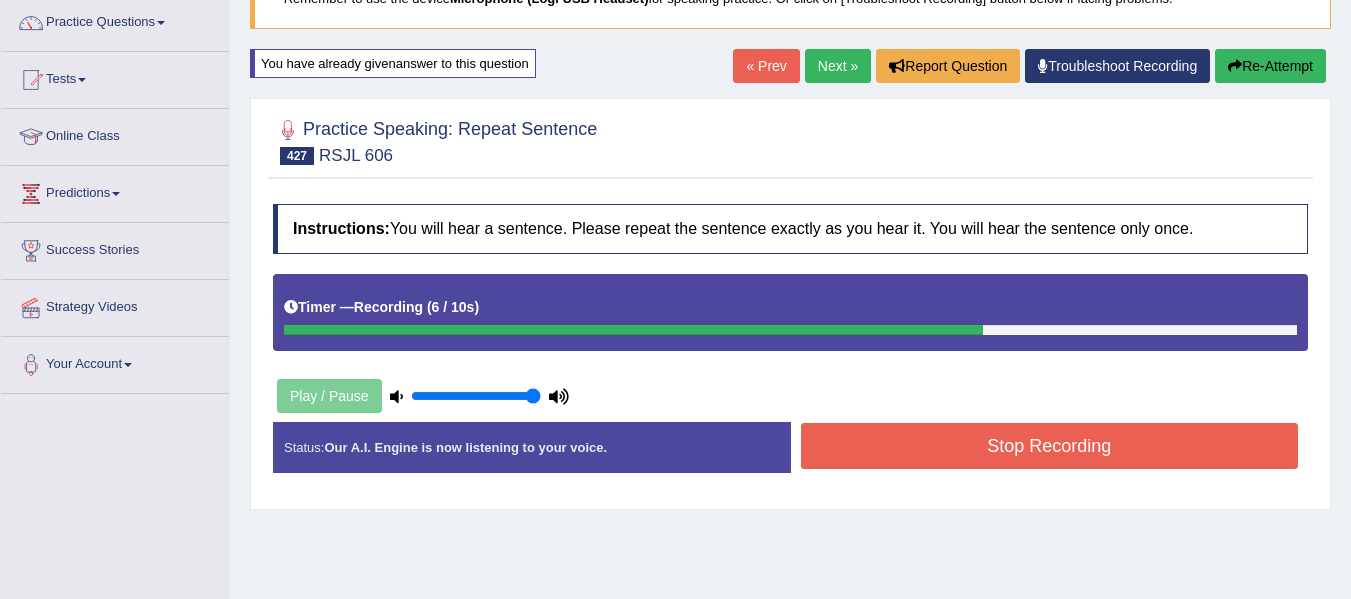 click on "Instructions:  You will hear a sentence. Please repeat the sentence exactly as you hear it. You will hear the sentence only once.
Timer —  Recording   ( 6 / 10s ) Play / Pause Transcript: Our university has campuses in the three distinct regions of [STATE]. Created with Highcharts 7.1.2 Too low Too high Time Pitch meter: 0 2 4 6 8 10 Created with Highcharts 7.1.2 Great Too slow Too fast Time Speech pace meter: 0 10 20 30 40 Accuracy Comparison for Listening Scores: Labels:
Red:  Missed/Mispronounced Words
Green:  Correct Words
Accuracy:  Voice Analysis: A.I. Scores:
1  / 3              Content
4.4  / 5              Oral fluency
3.6  / 5              Pronunciation
Your Response: Status:  Our A.I. Engine is now listening to your voice. Start Answering Stop Recording" at bounding box center [790, 346] 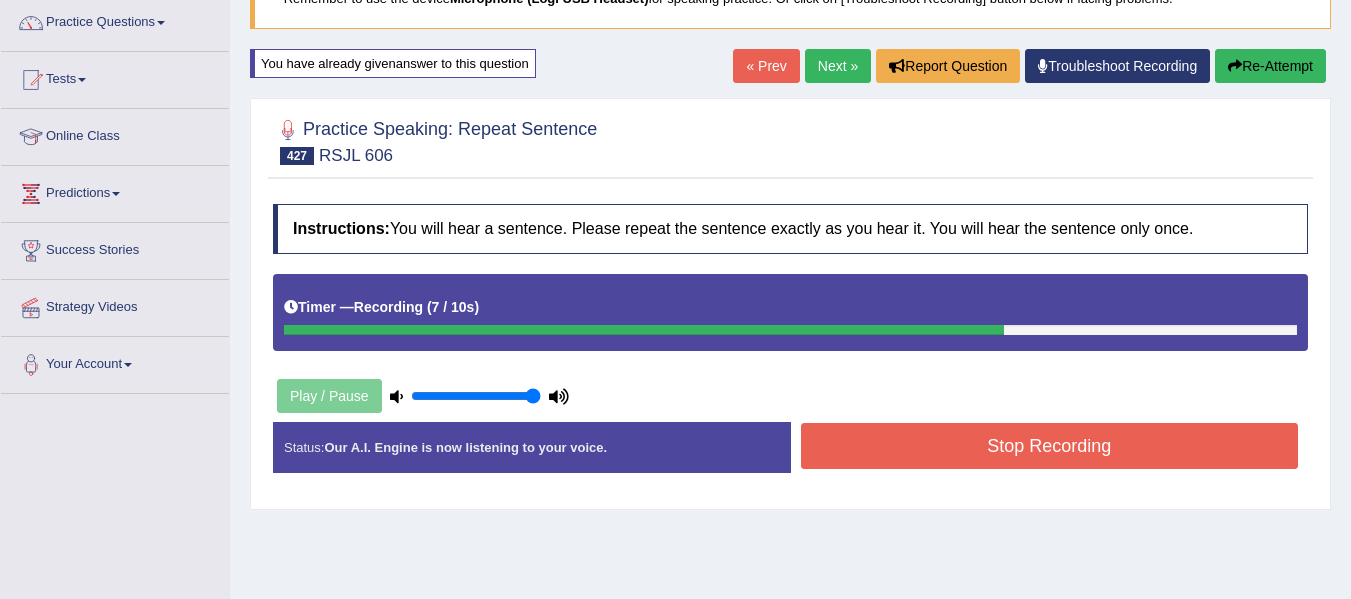click on "Stop Recording" at bounding box center [1050, 446] 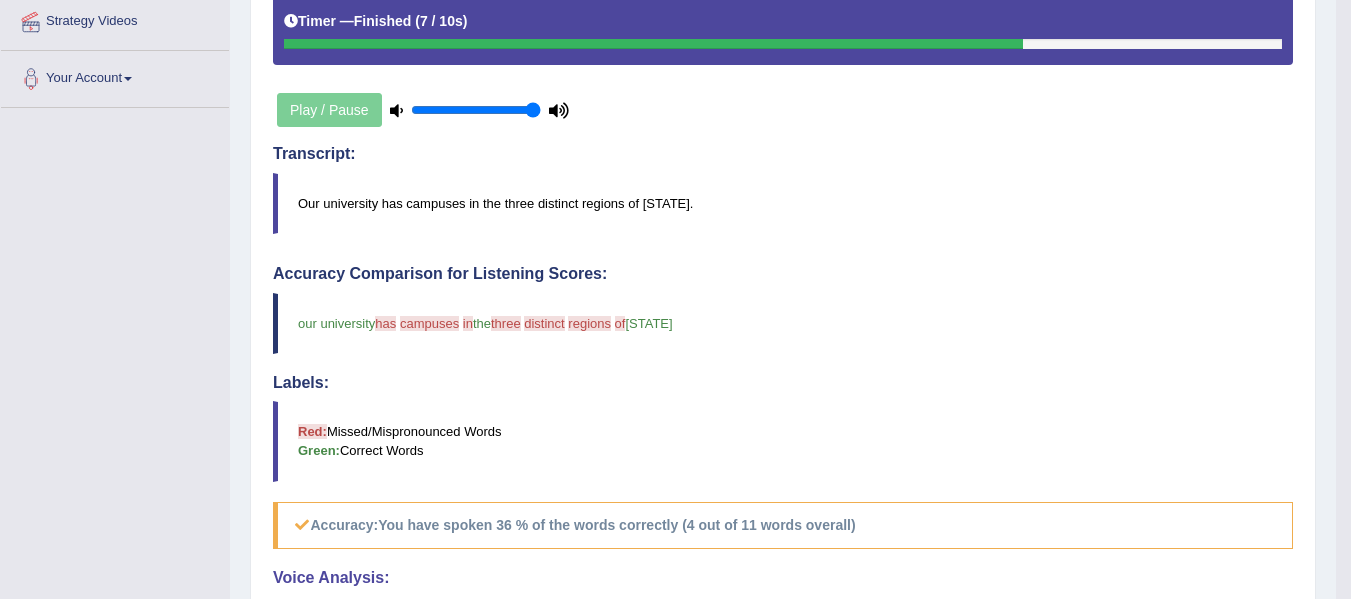 scroll, scrollTop: 61, scrollLeft: 0, axis: vertical 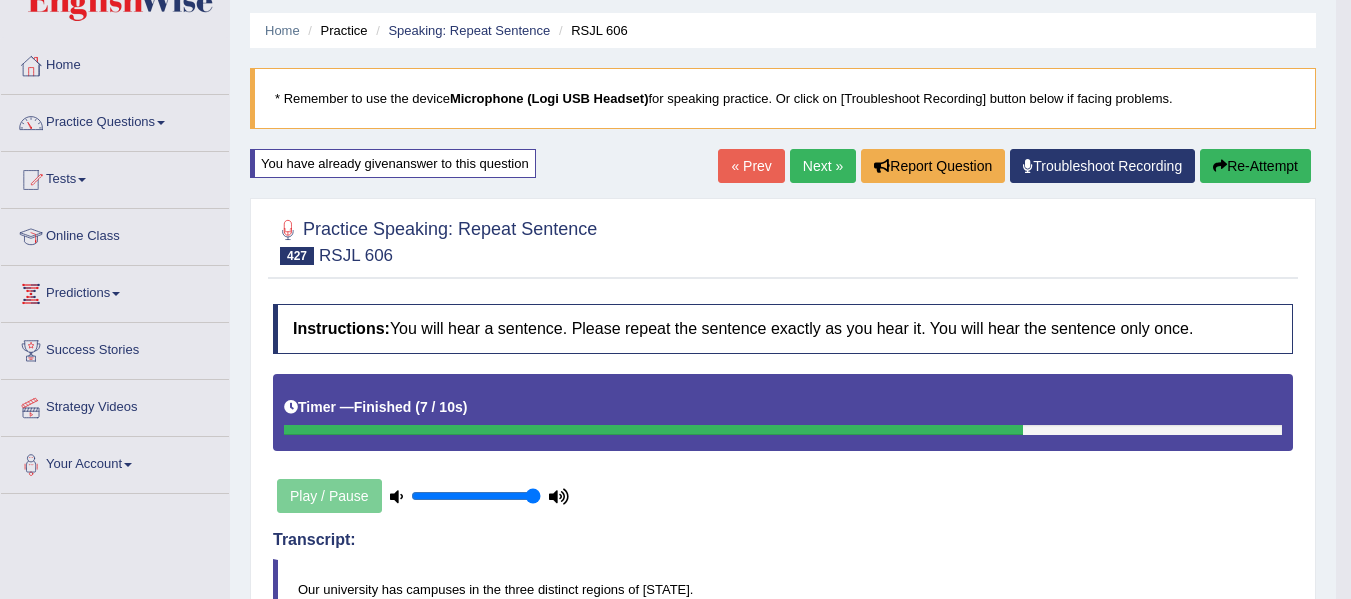 click on "Next »" at bounding box center (823, 166) 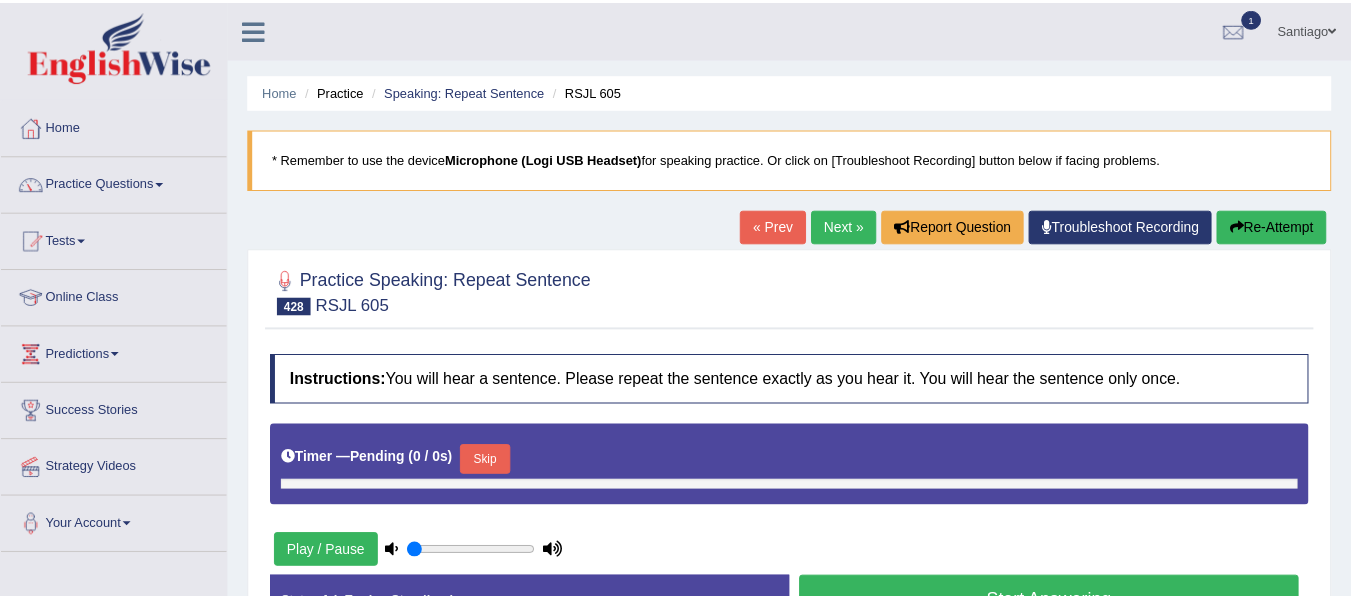 scroll, scrollTop: 0, scrollLeft: 0, axis: both 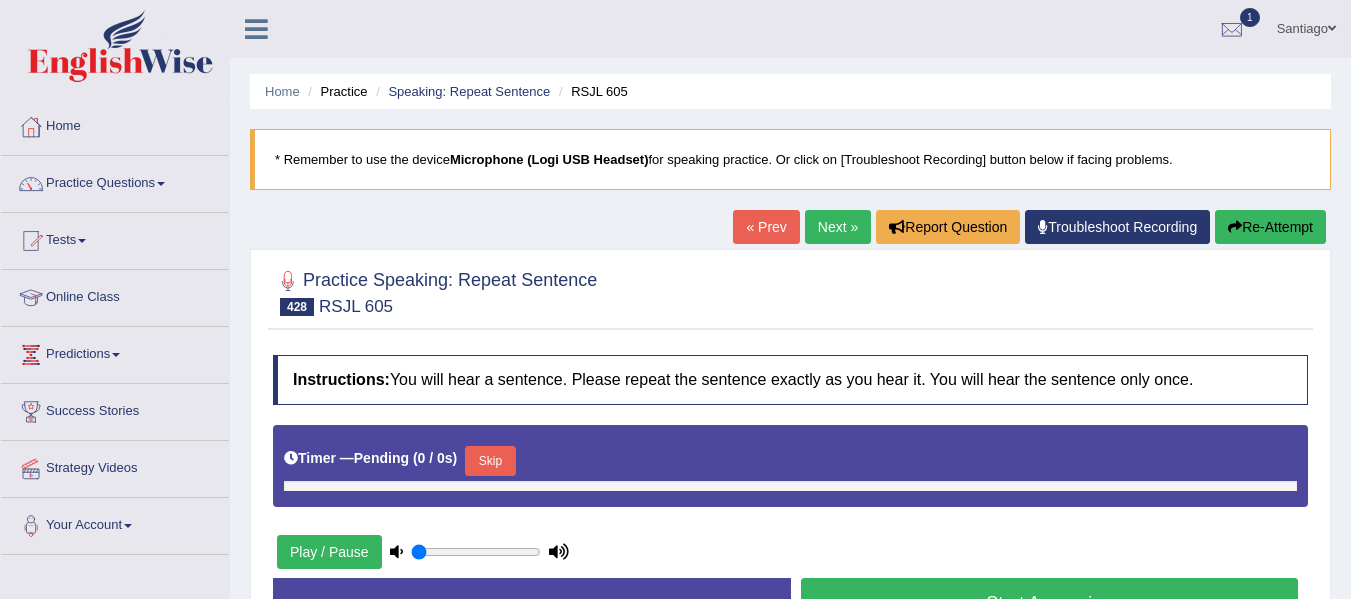 type on "1" 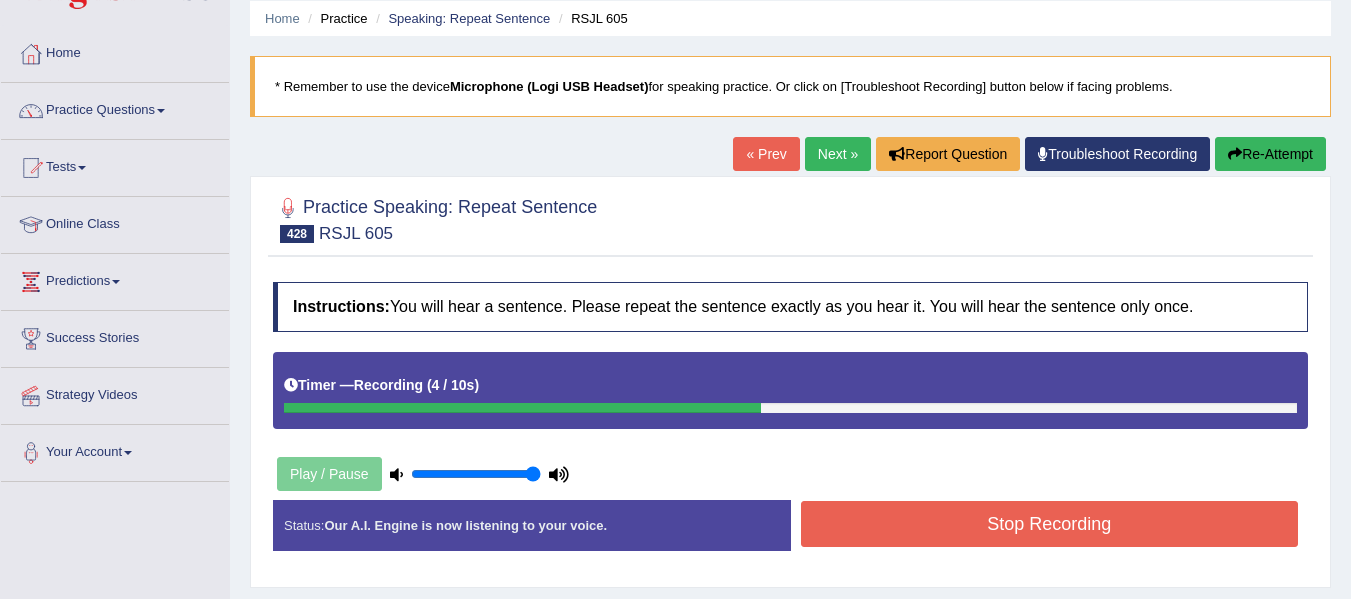 scroll, scrollTop: 300, scrollLeft: 0, axis: vertical 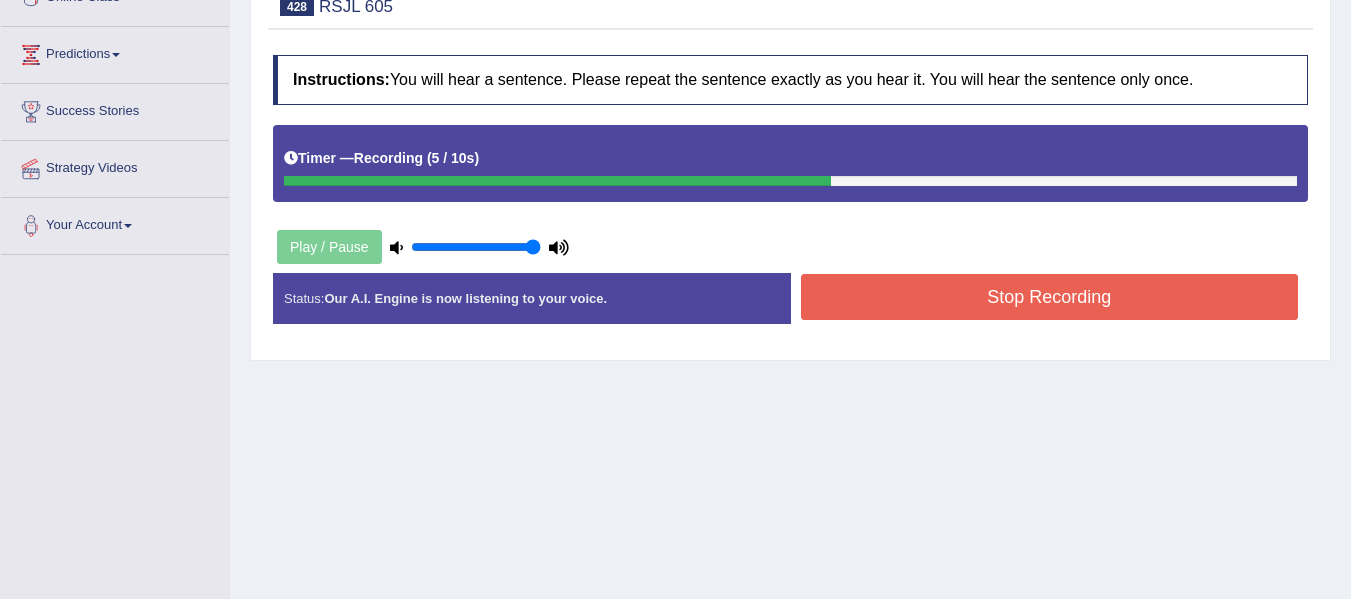 click on "Stop Recording" at bounding box center (1050, 297) 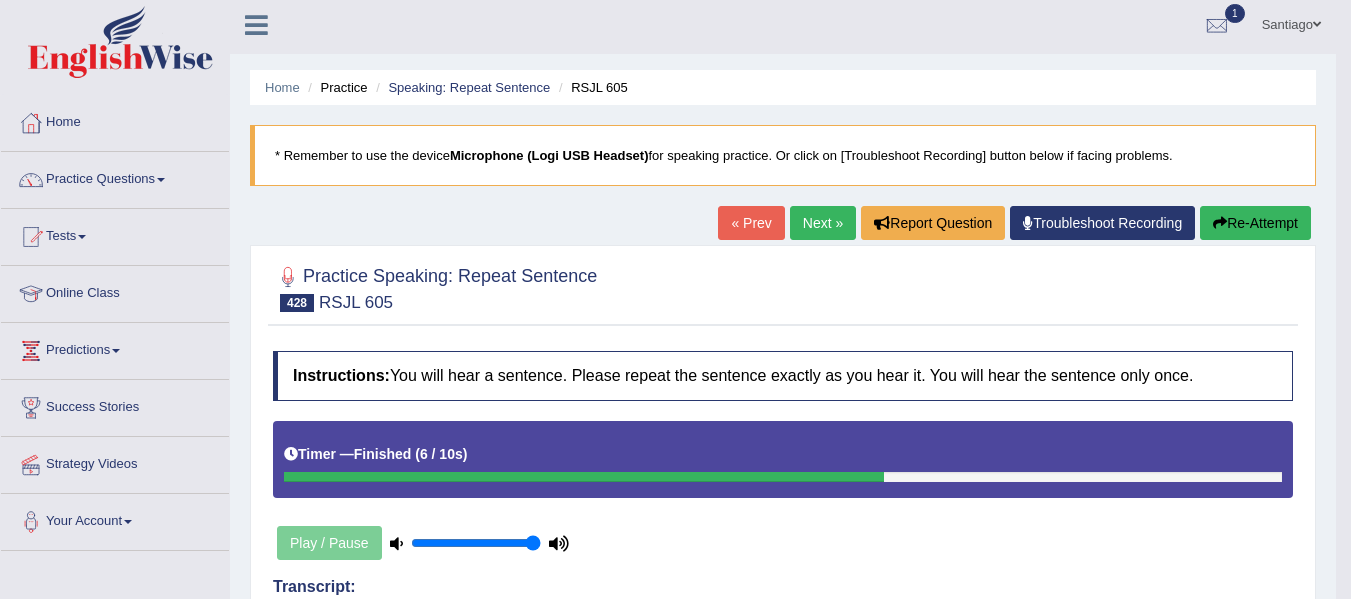 scroll, scrollTop: 0, scrollLeft: 0, axis: both 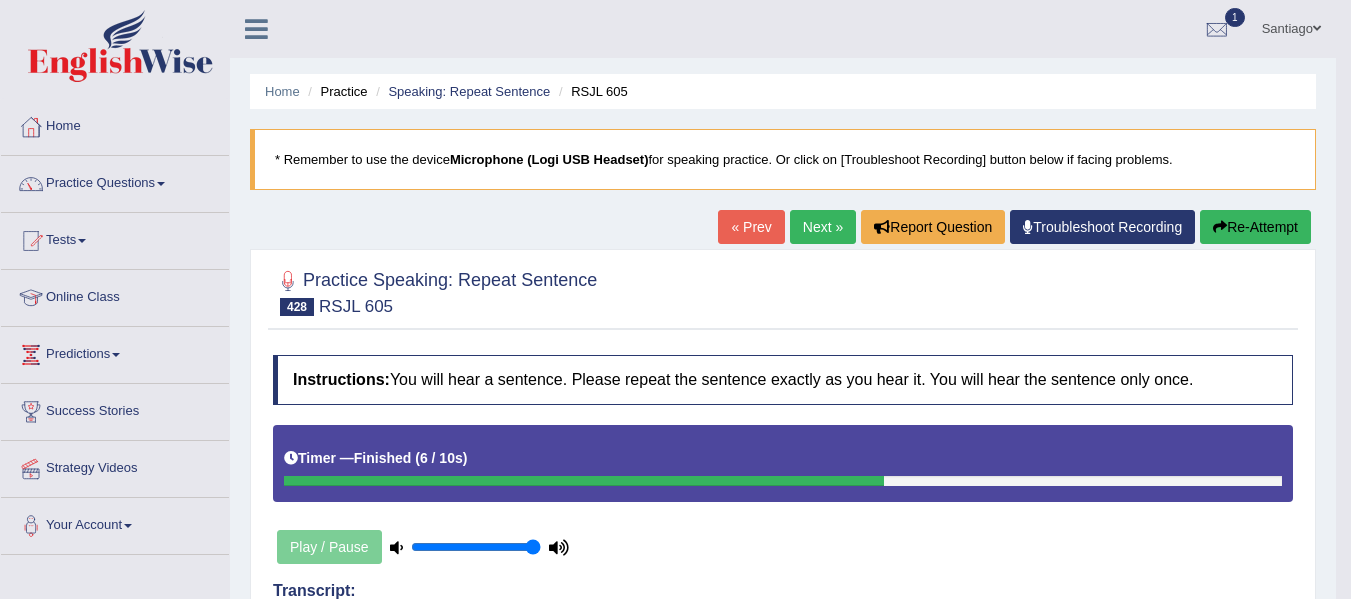 click on "Re-Attempt" at bounding box center (1255, 227) 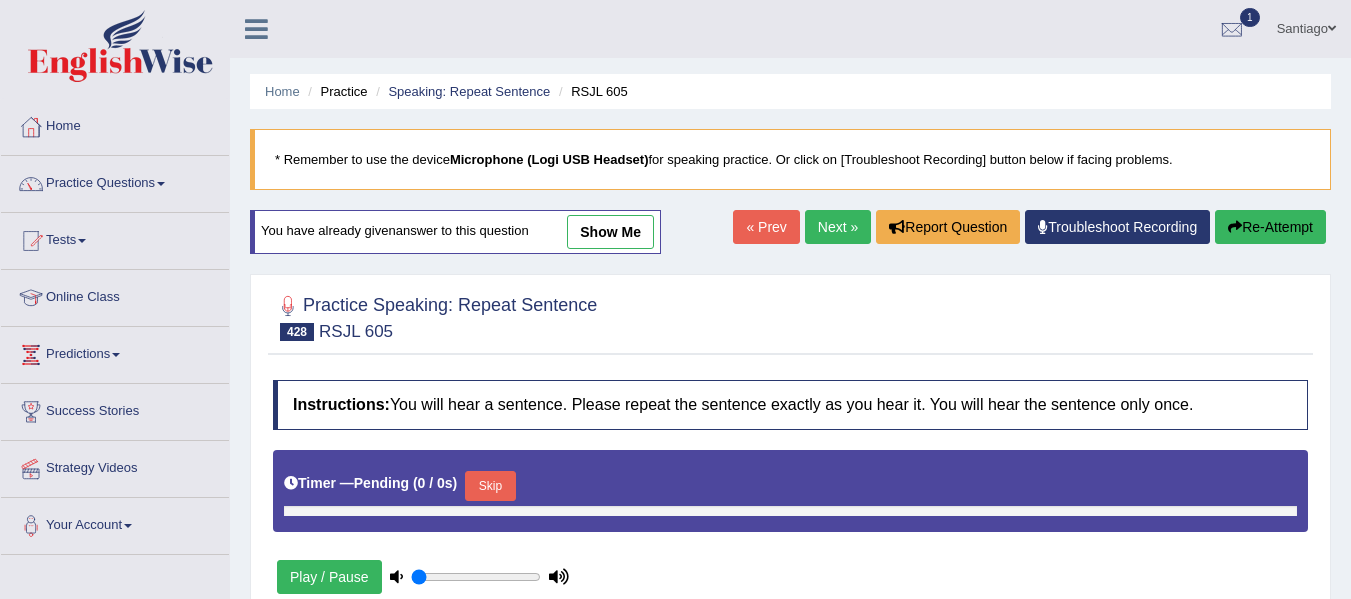 scroll, scrollTop: 451, scrollLeft: 0, axis: vertical 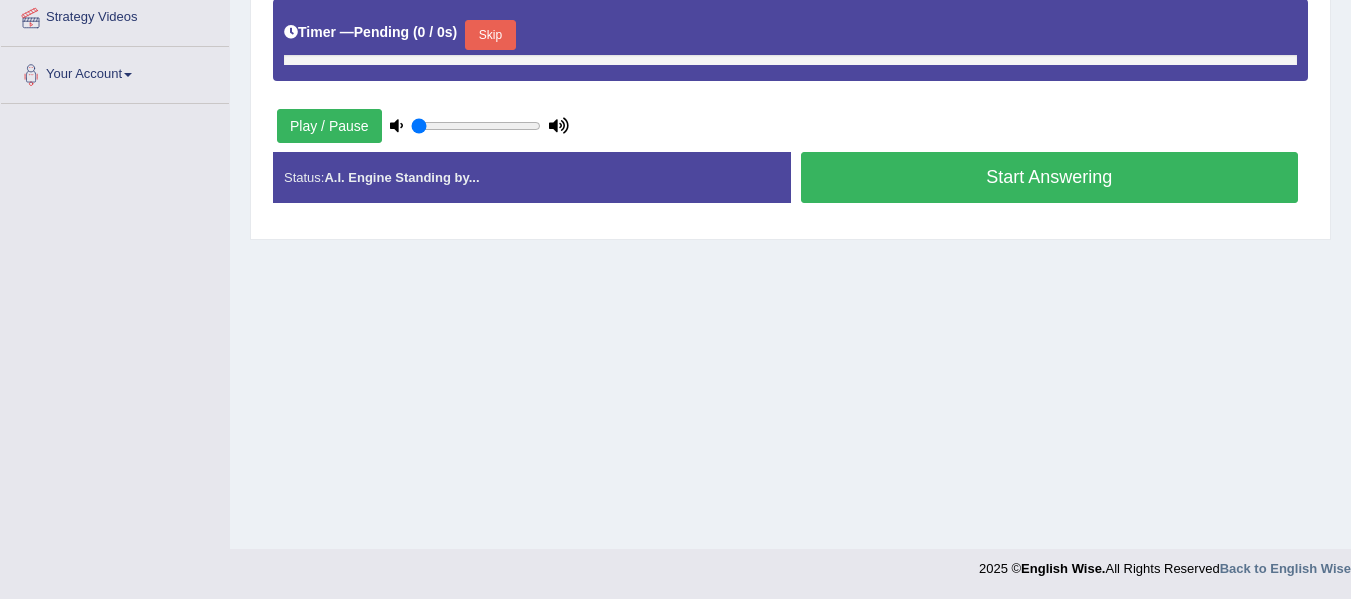 type on "1" 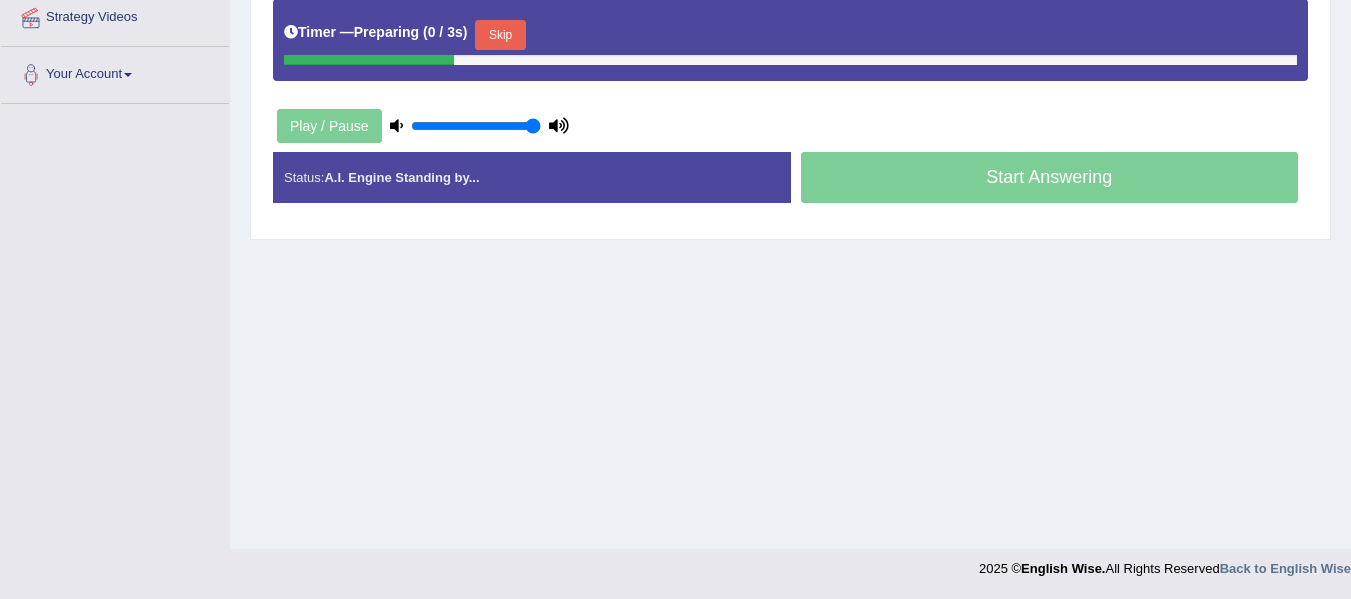 scroll, scrollTop: 425, scrollLeft: 0, axis: vertical 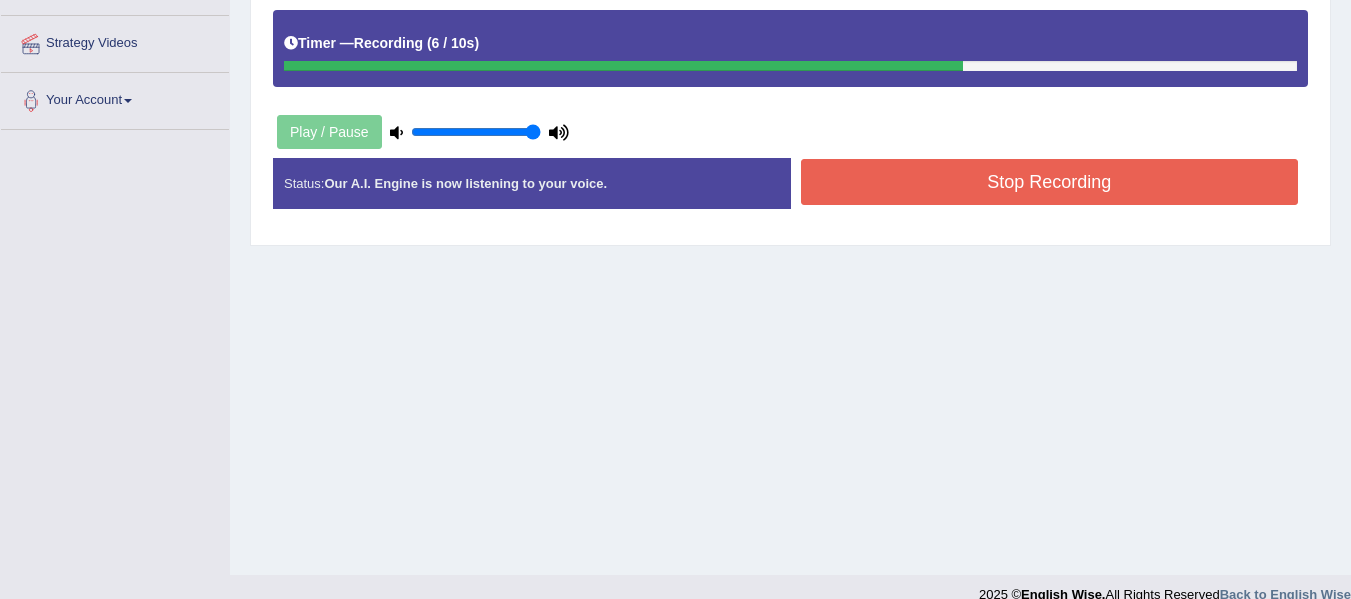 click on "Stop Recording" at bounding box center [1050, 182] 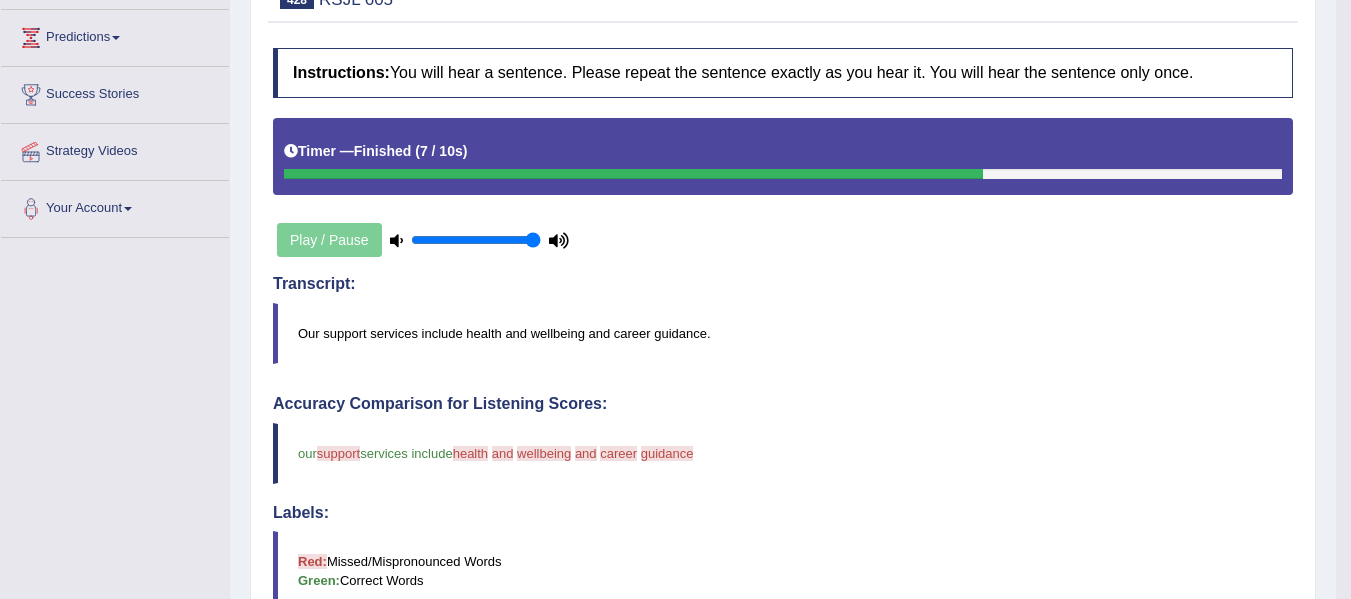 scroll, scrollTop: 146, scrollLeft: 0, axis: vertical 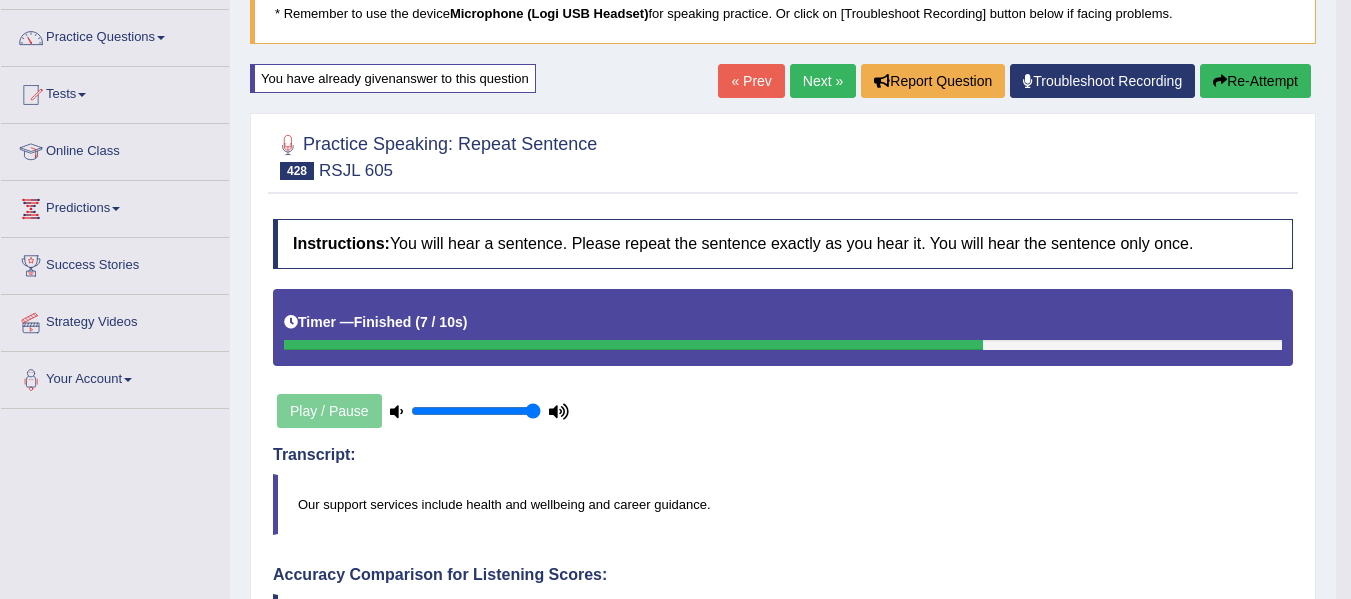 click on "Re-Attempt" at bounding box center [1255, 81] 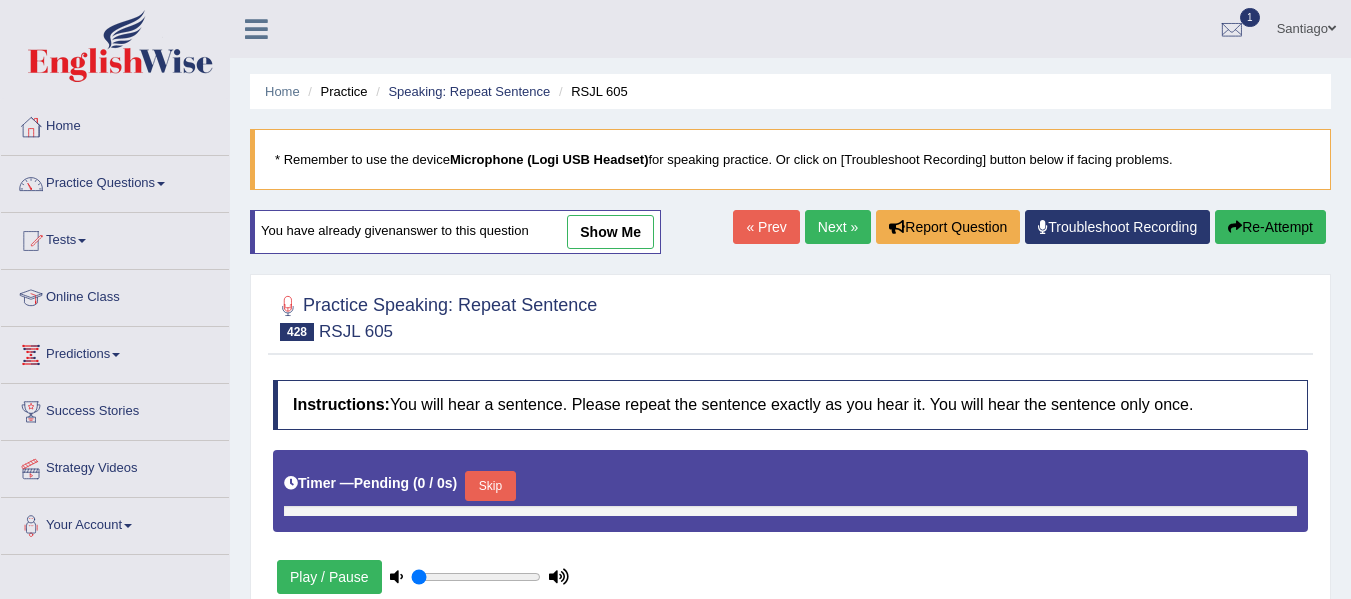 scroll, scrollTop: 161, scrollLeft: 0, axis: vertical 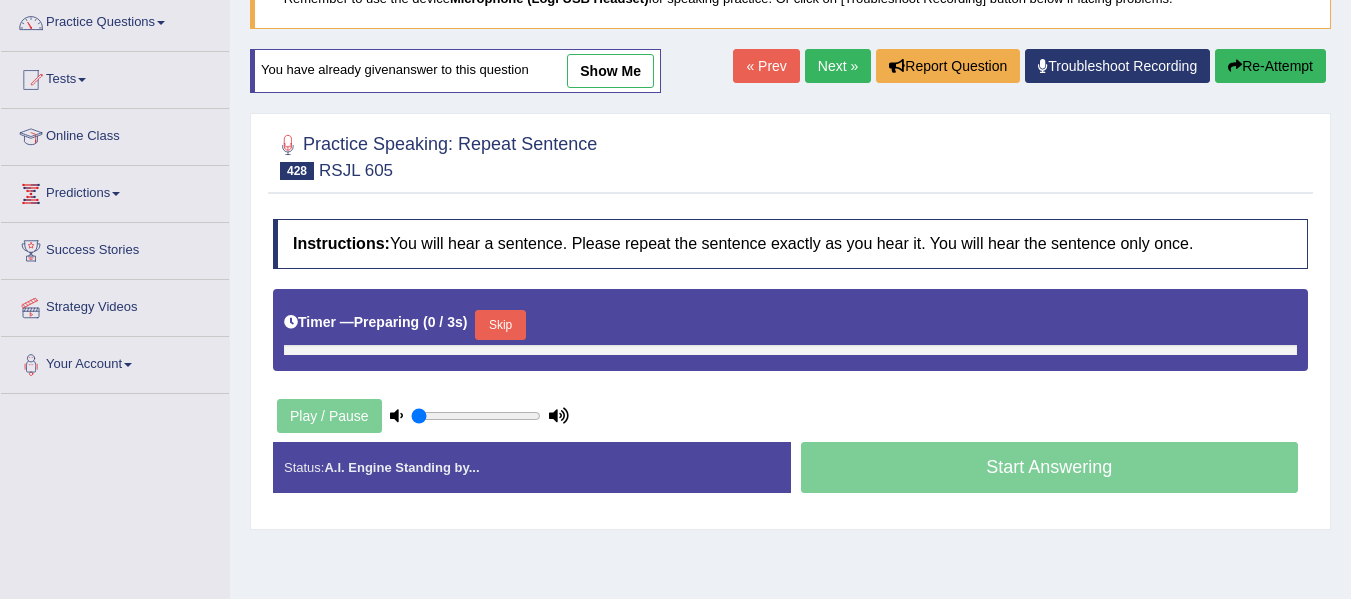 type on "1" 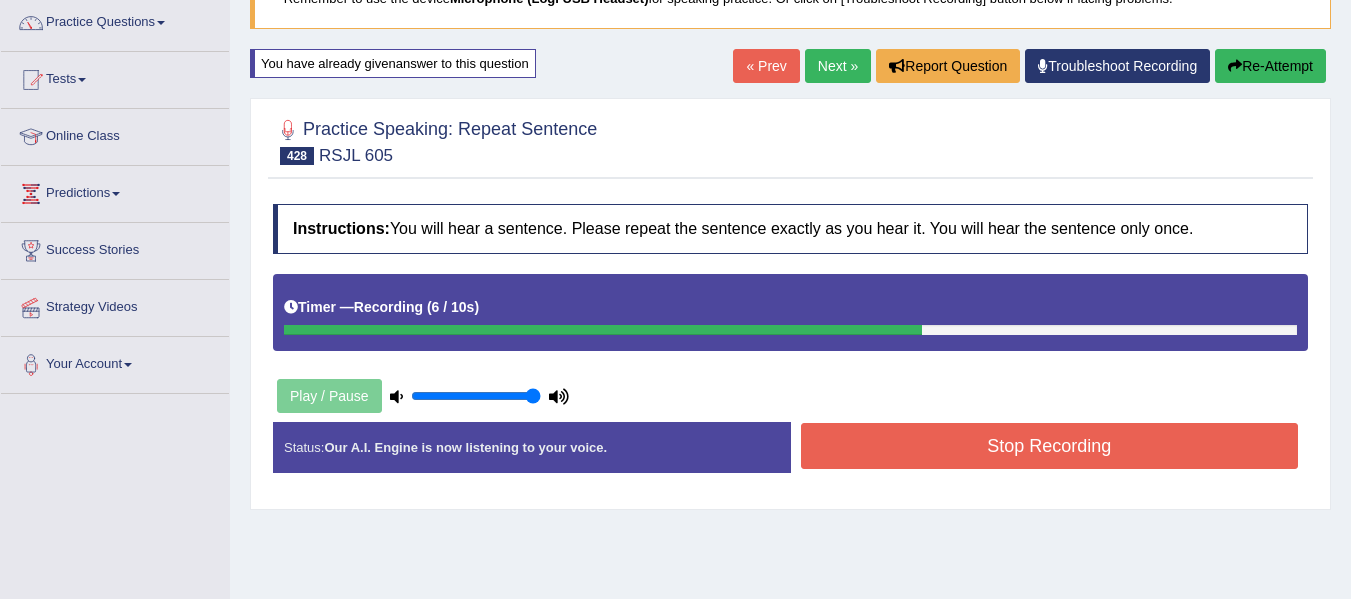 click on "Stop Recording" at bounding box center (1050, 446) 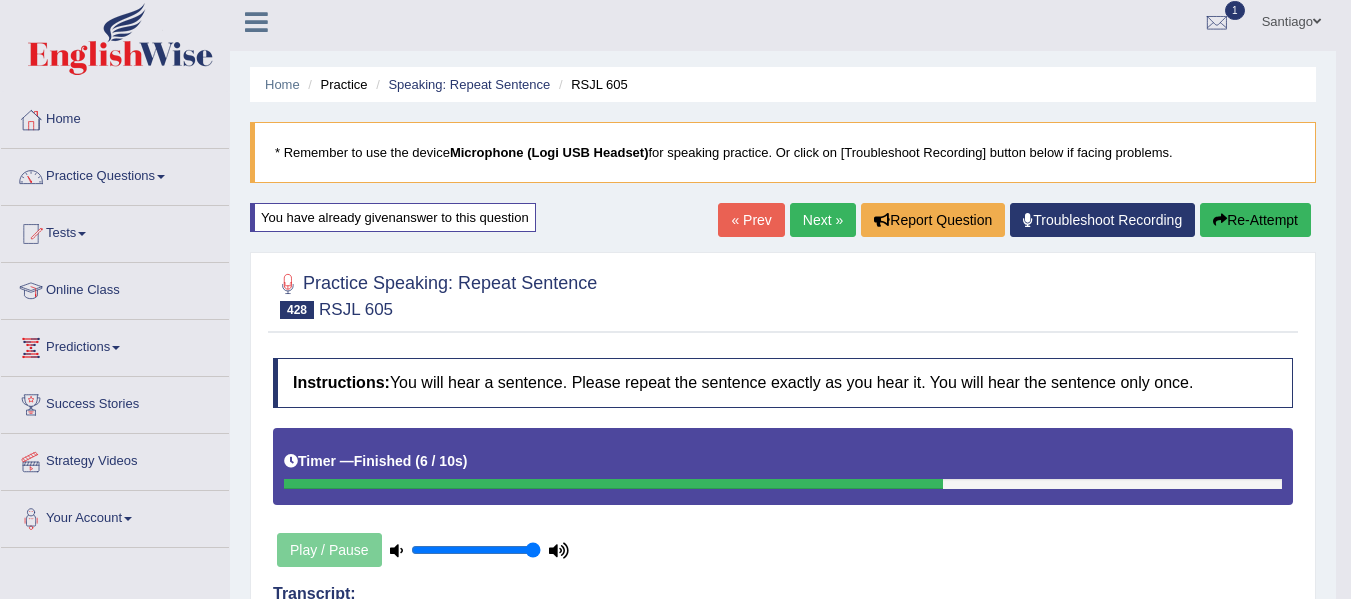 scroll, scrollTop: 0, scrollLeft: 0, axis: both 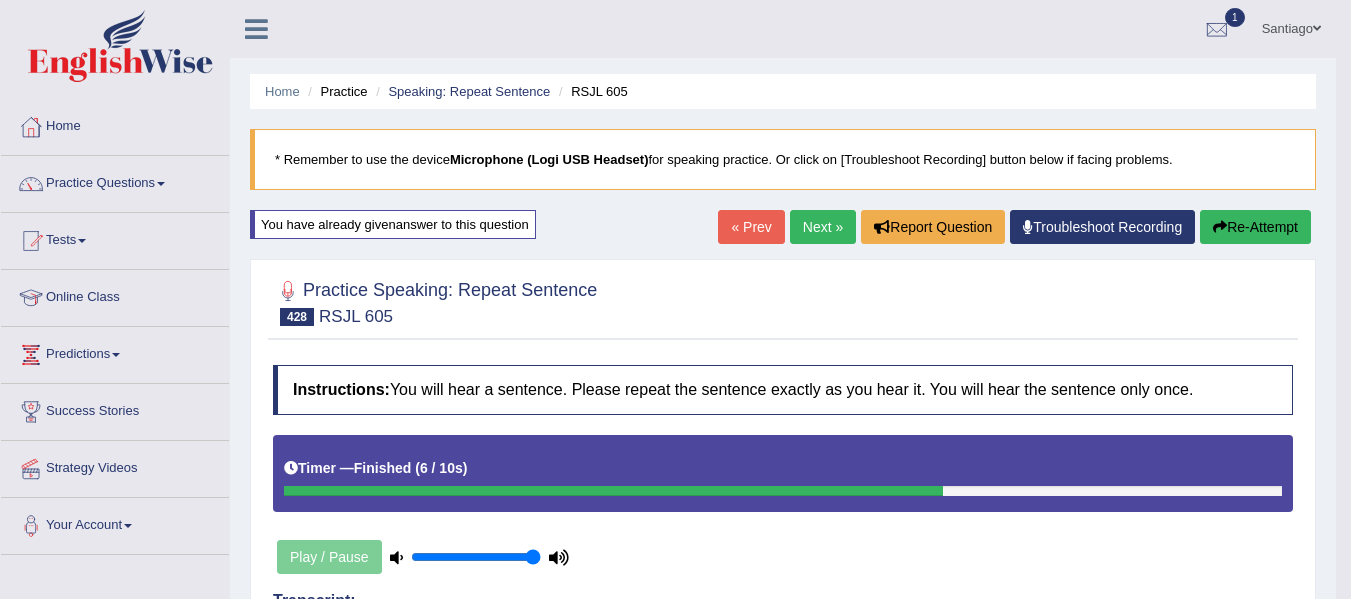 click on "Re-Attempt" at bounding box center (1255, 227) 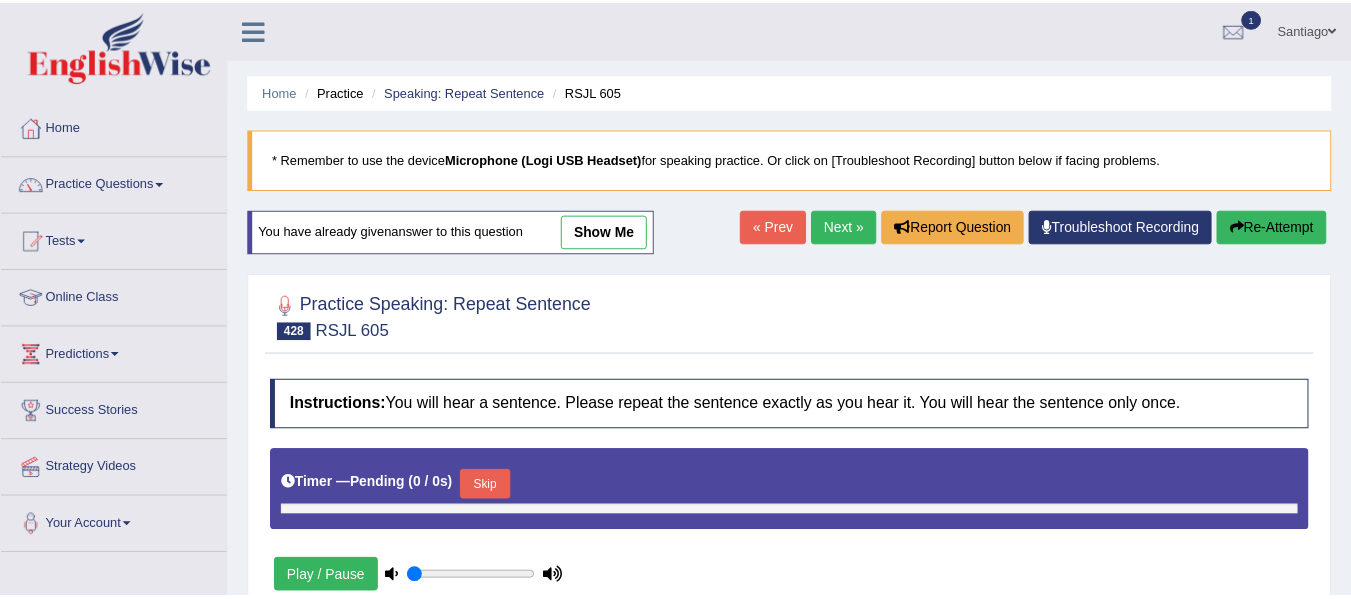 scroll, scrollTop: 0, scrollLeft: 0, axis: both 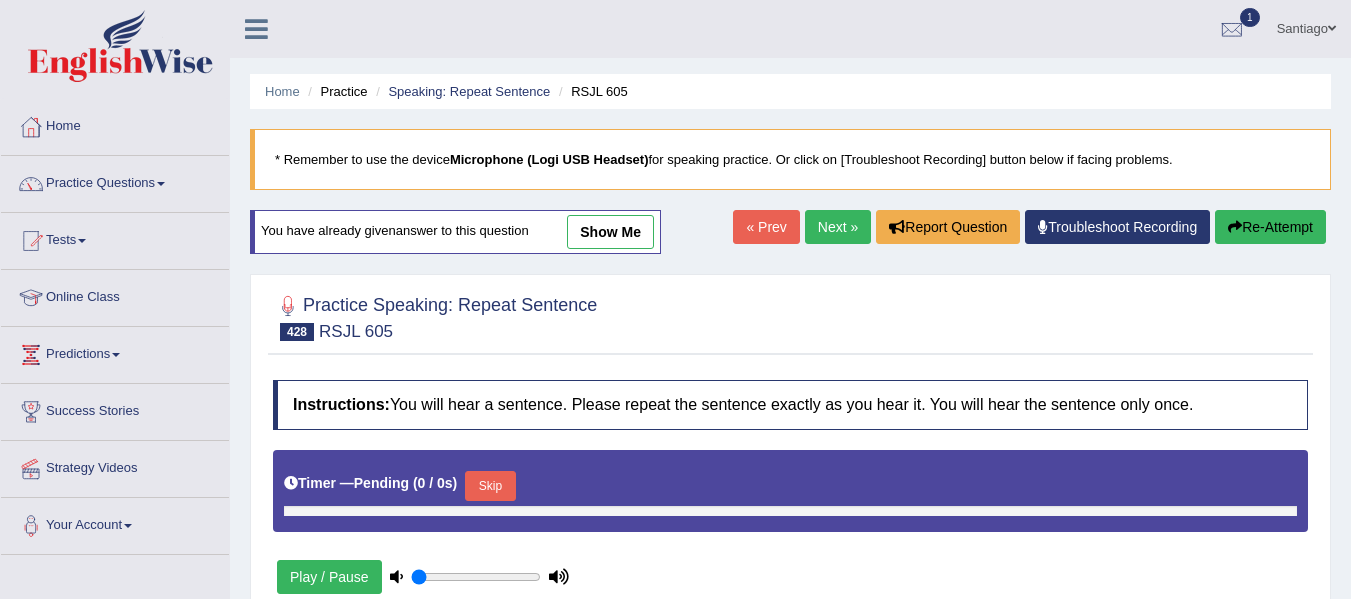 type on "1" 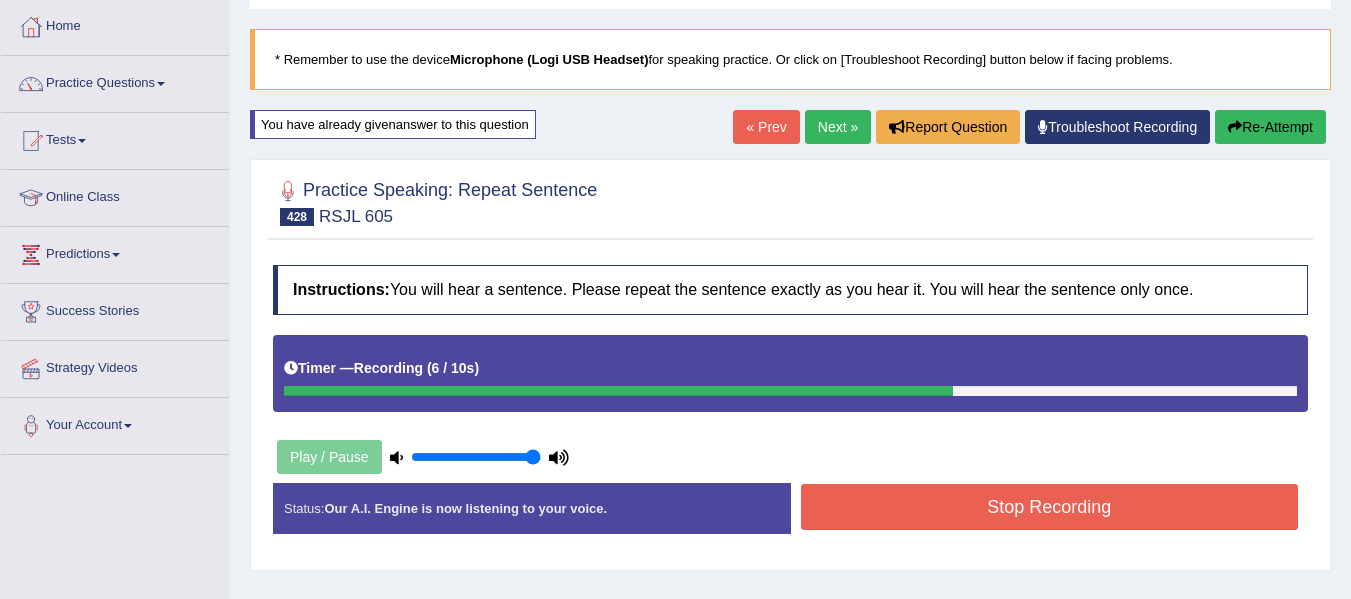 click on "Stop Recording" at bounding box center (1050, 507) 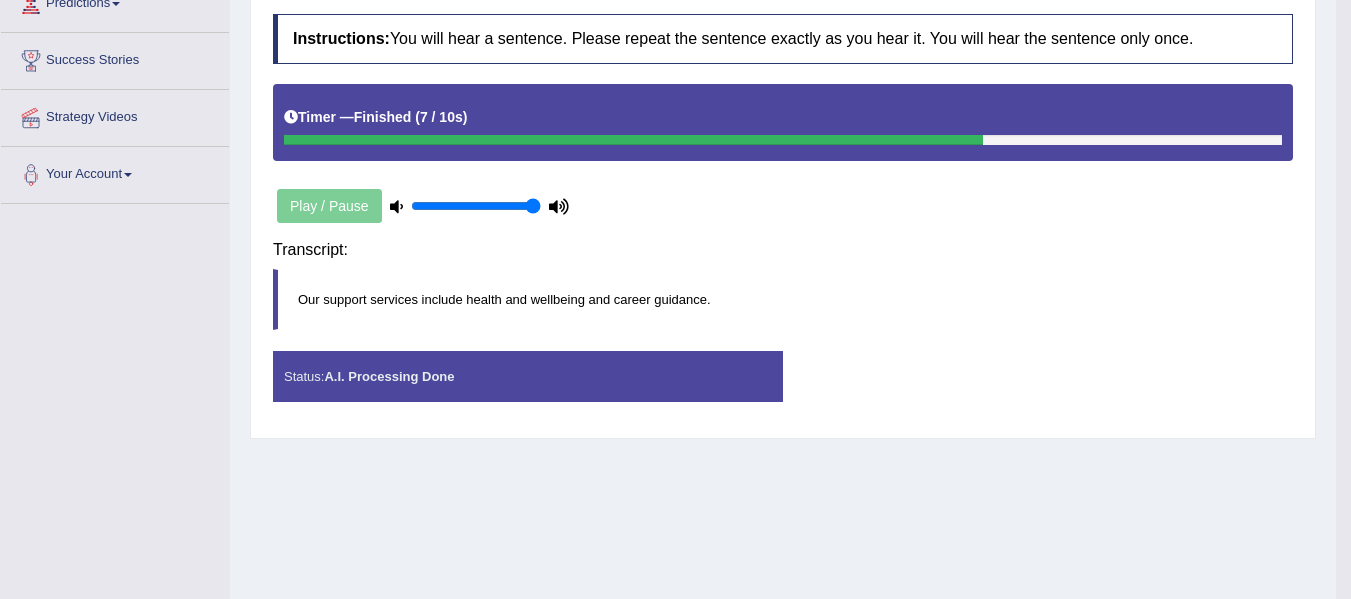 scroll, scrollTop: 451, scrollLeft: 0, axis: vertical 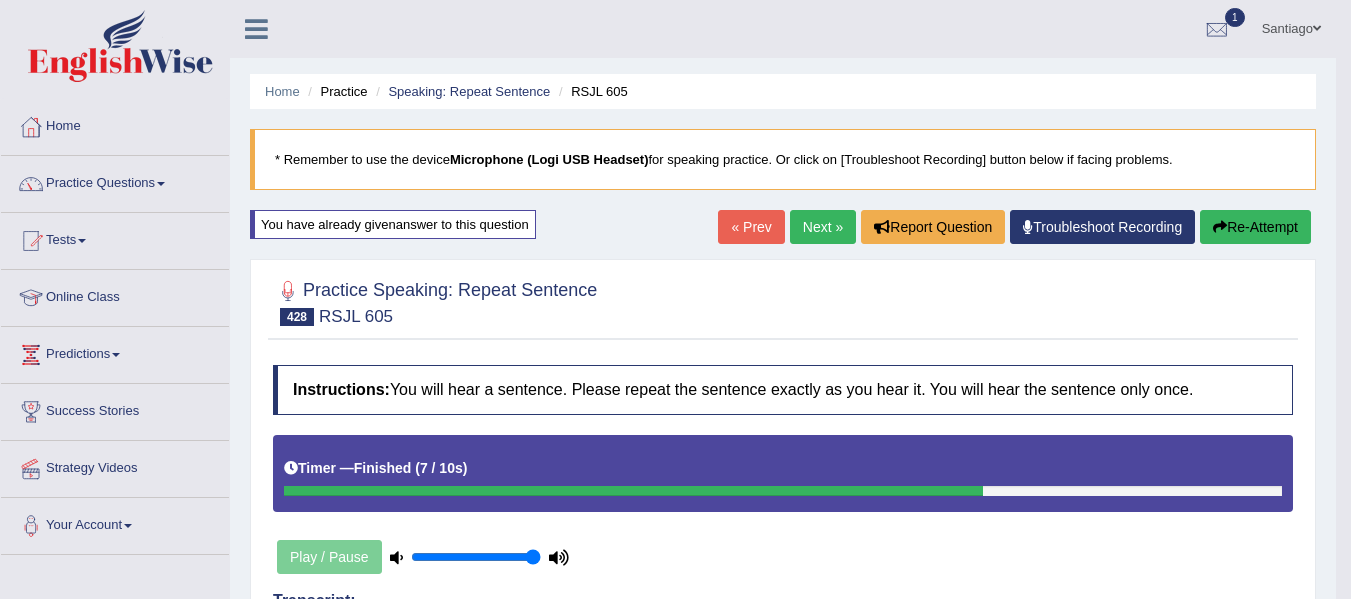 click on "Next »" at bounding box center (823, 227) 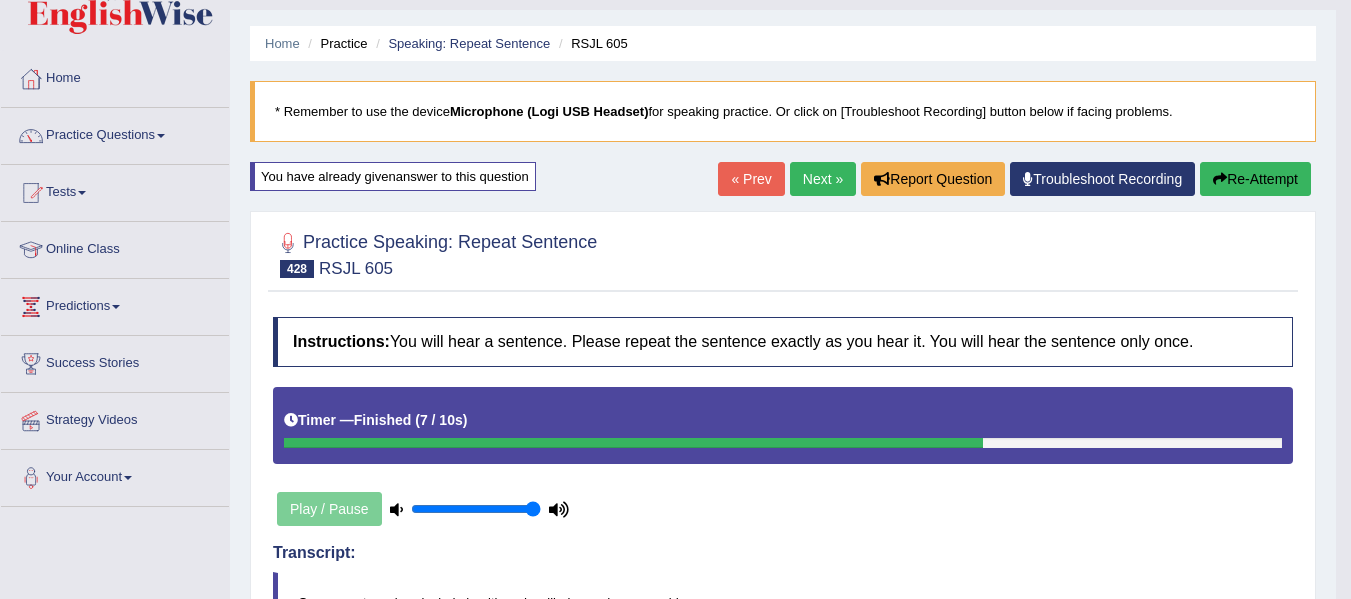 scroll, scrollTop: 598, scrollLeft: 0, axis: vertical 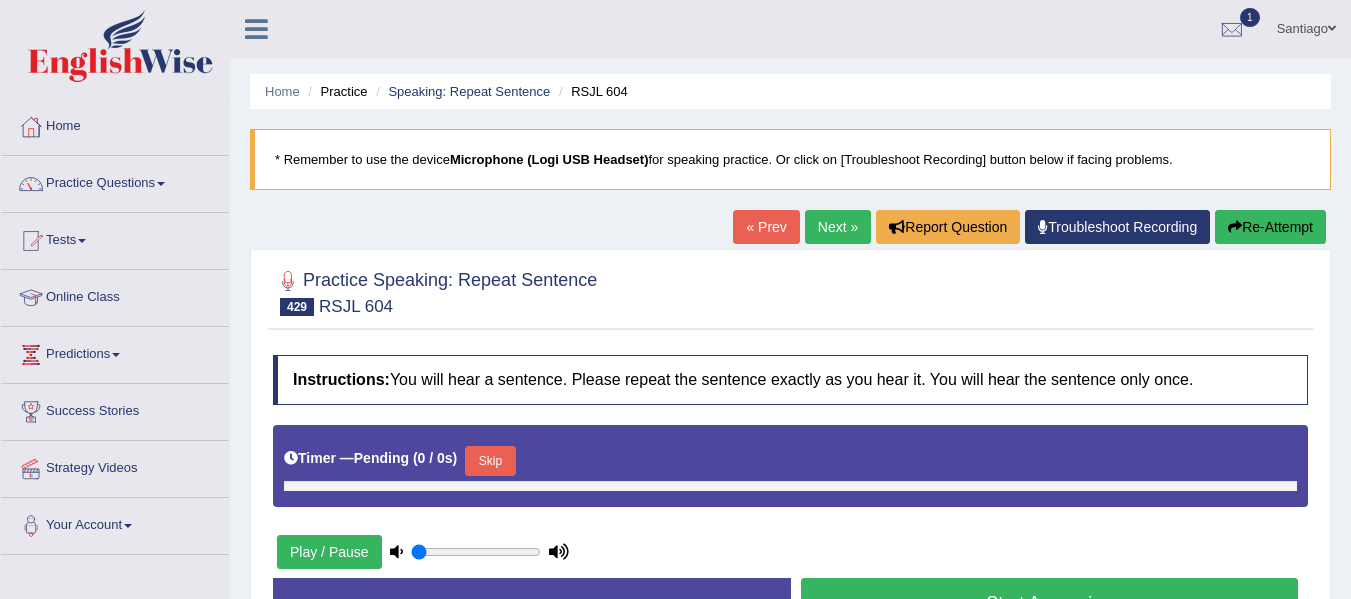 type on "1" 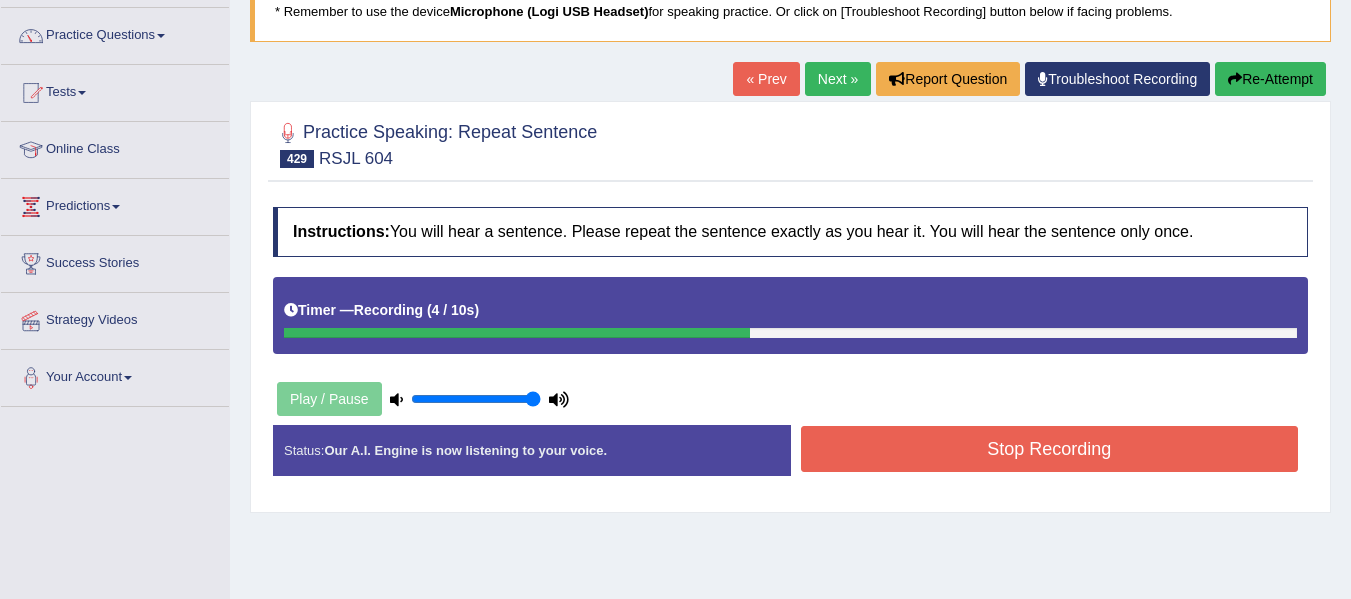 scroll, scrollTop: 300, scrollLeft: 0, axis: vertical 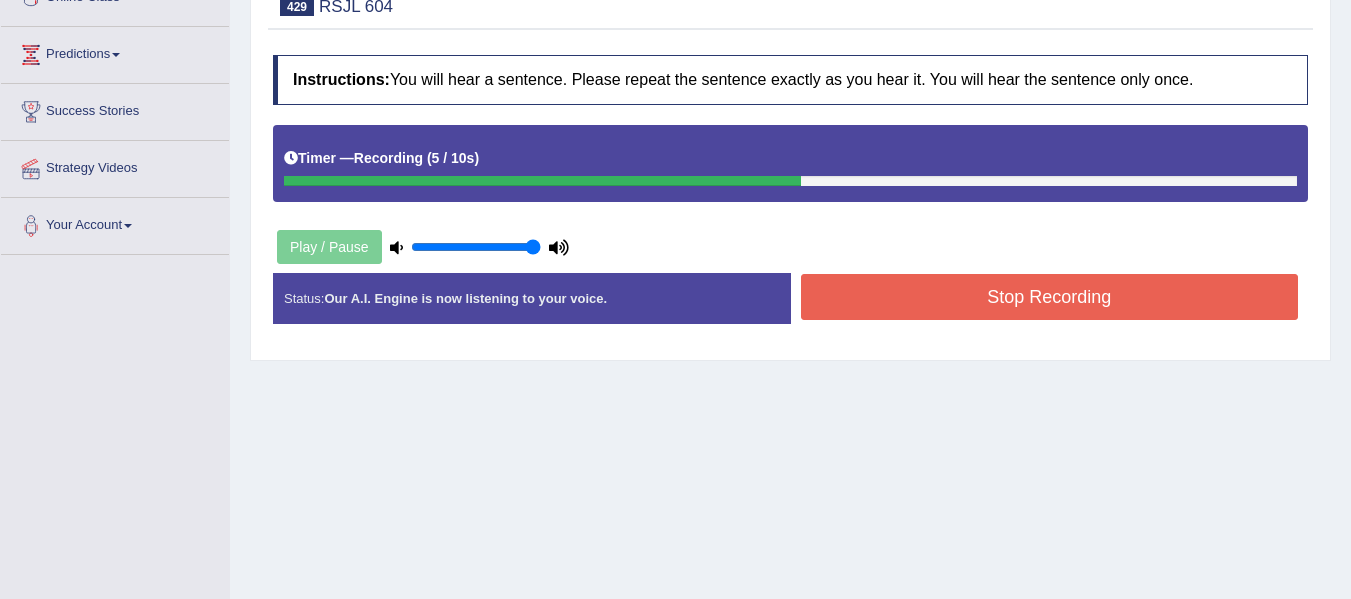 click on "Stop Recording" at bounding box center (1050, 297) 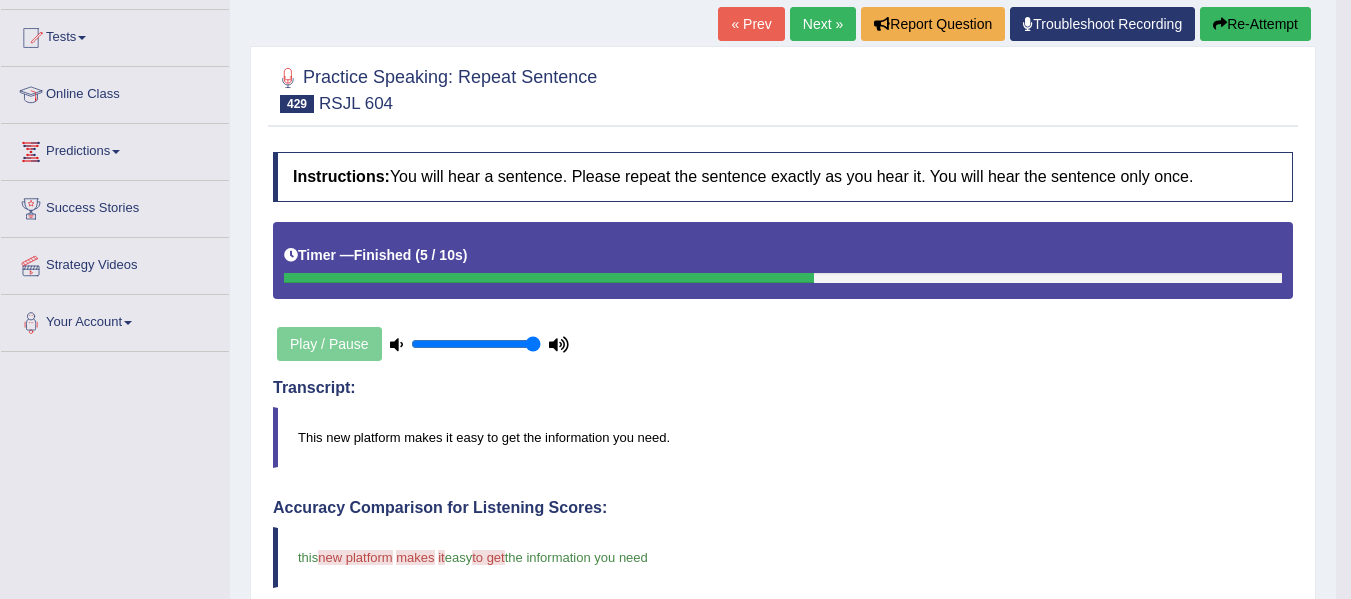 scroll, scrollTop: 200, scrollLeft: 0, axis: vertical 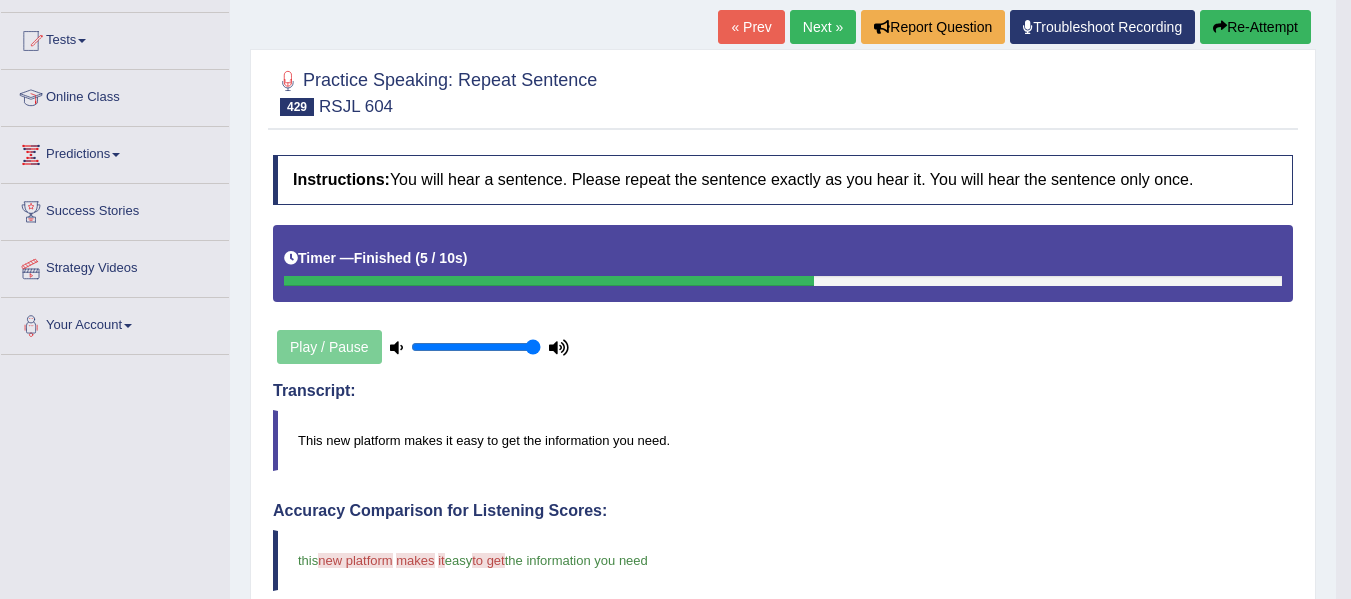 click on "Next »" at bounding box center [823, 27] 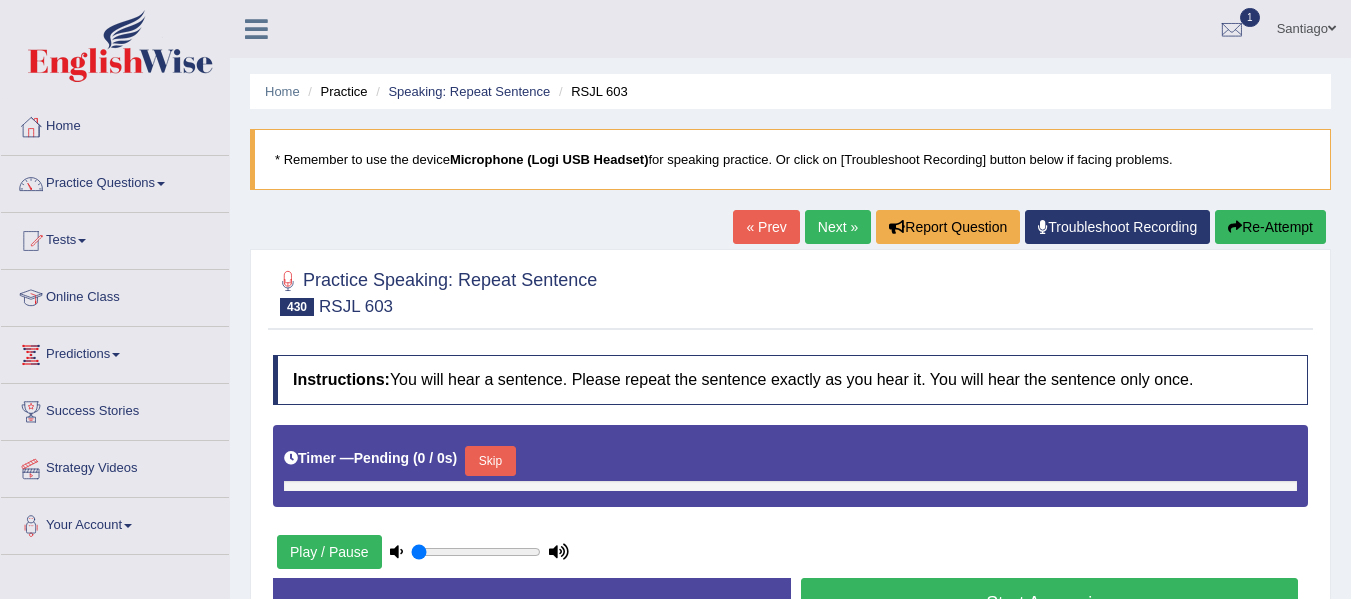 scroll, scrollTop: 300, scrollLeft: 0, axis: vertical 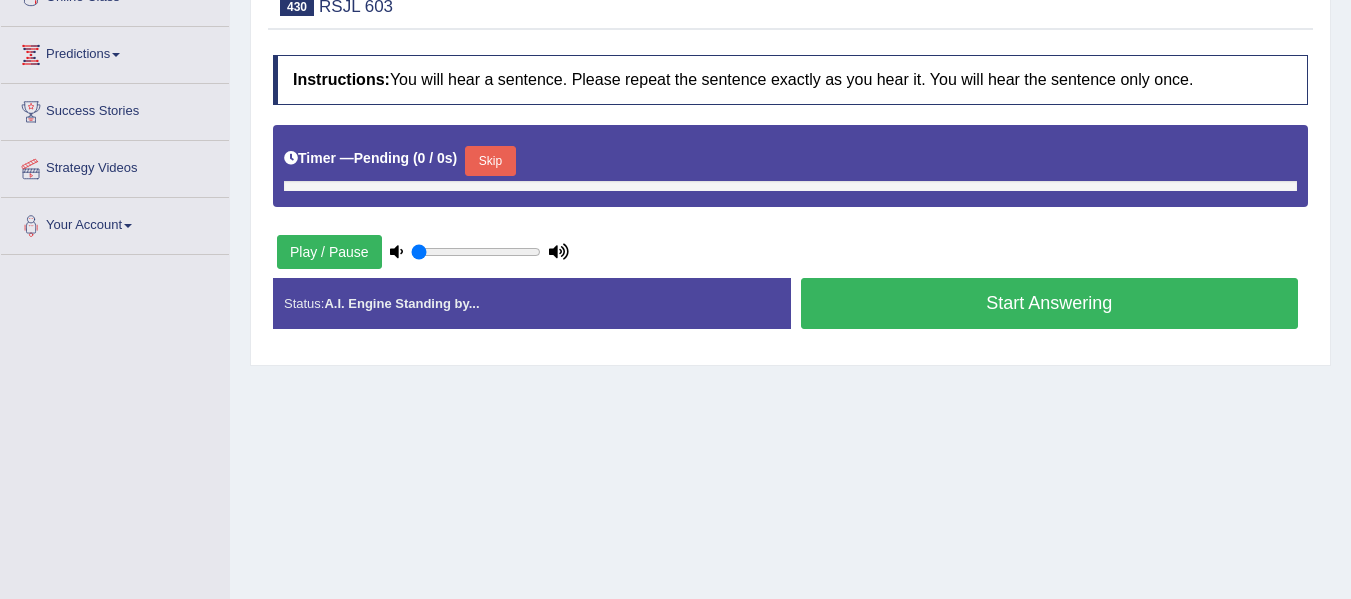 type on "1" 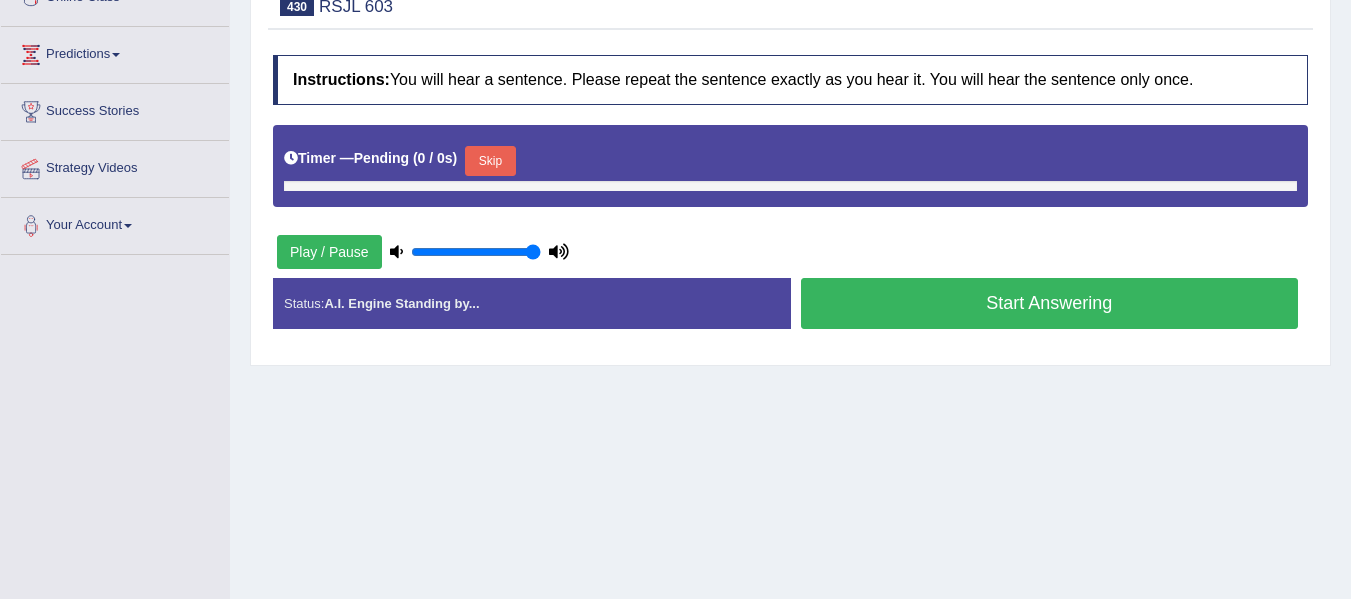scroll, scrollTop: 0, scrollLeft: 0, axis: both 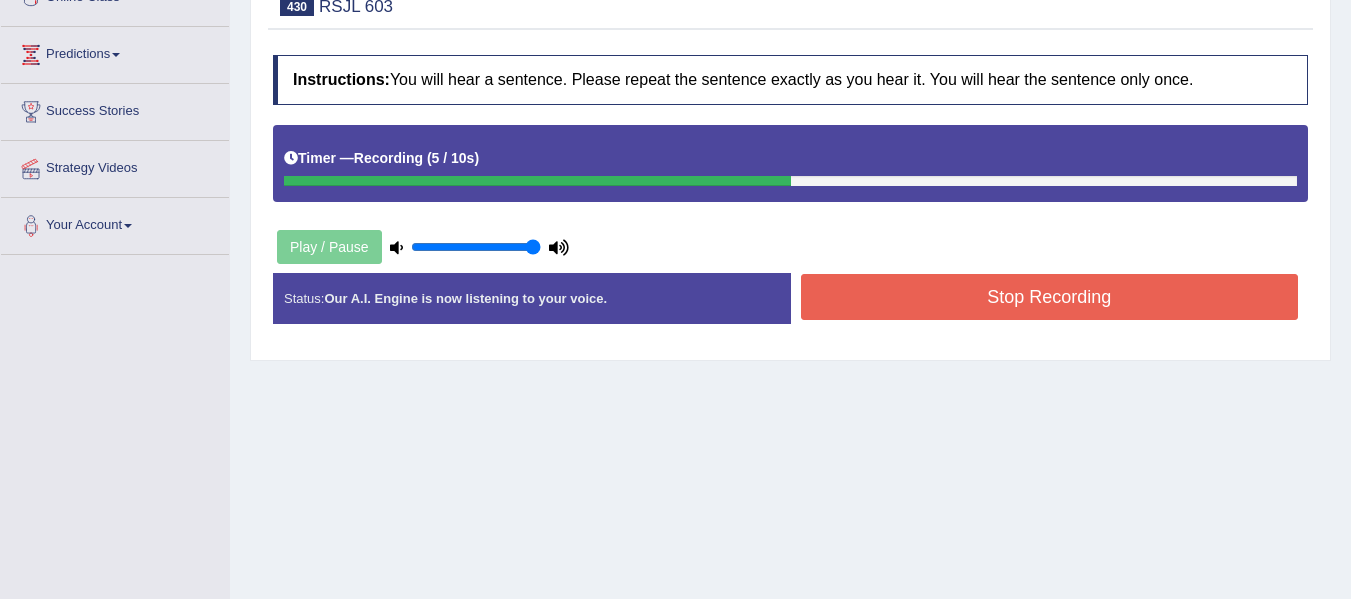 click on "Stop Recording" at bounding box center (1050, 297) 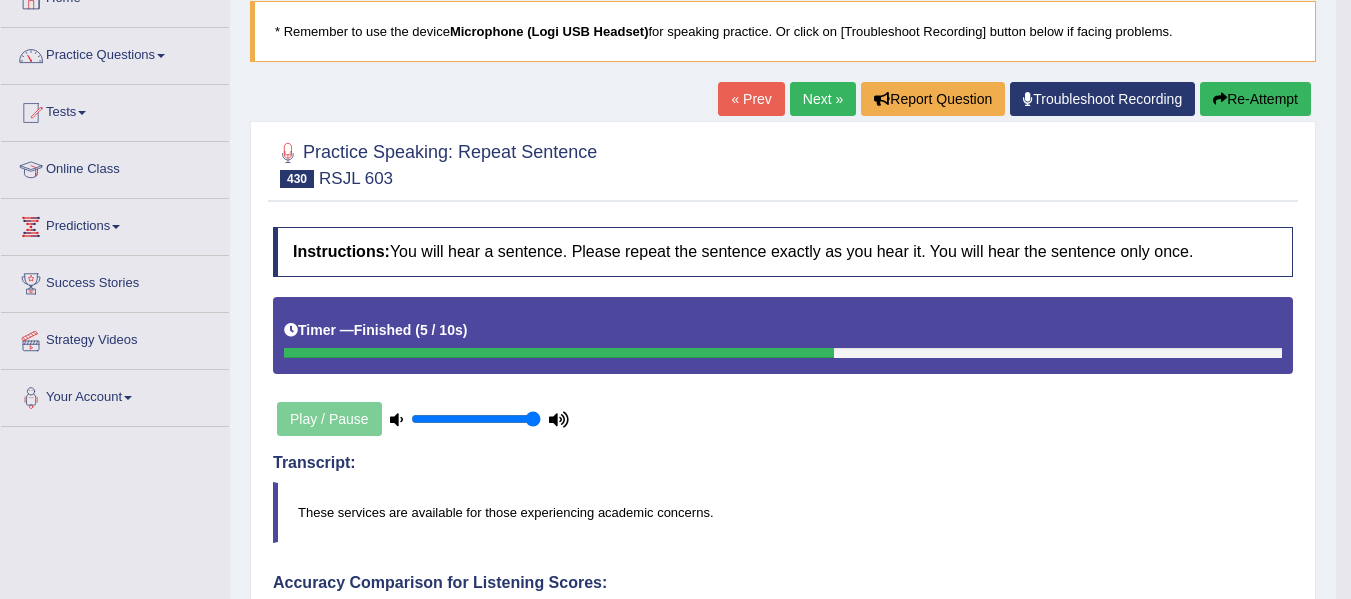 scroll, scrollTop: 0, scrollLeft: 0, axis: both 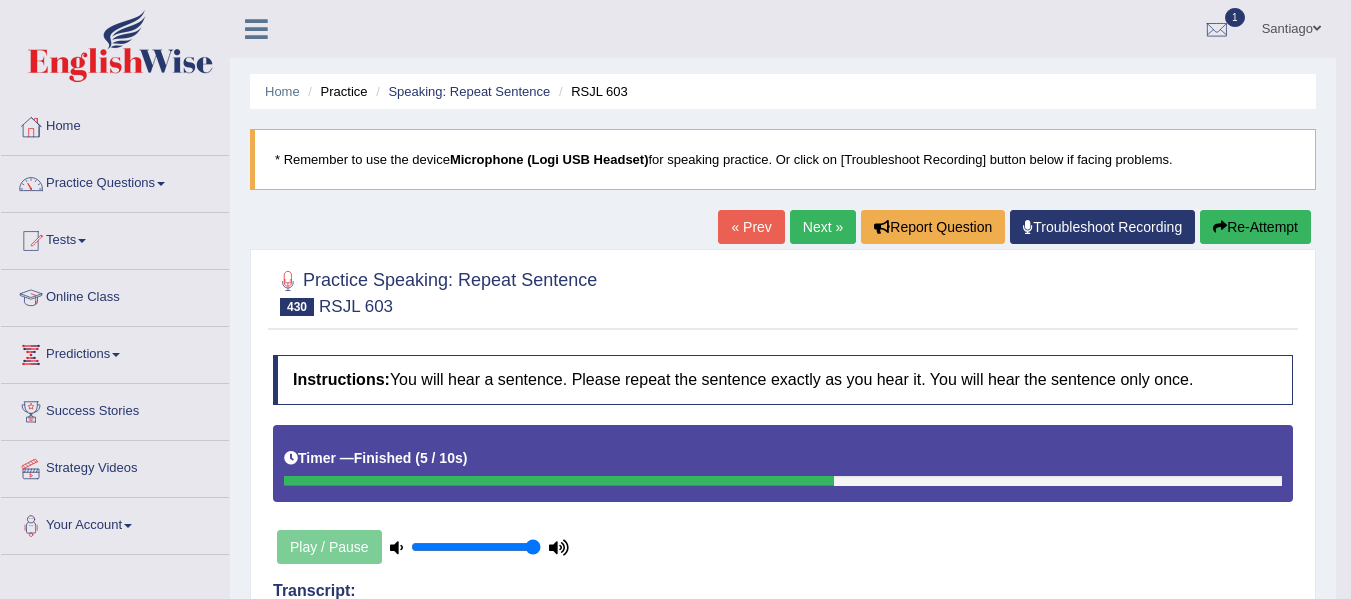 click on "Next »" at bounding box center (823, 227) 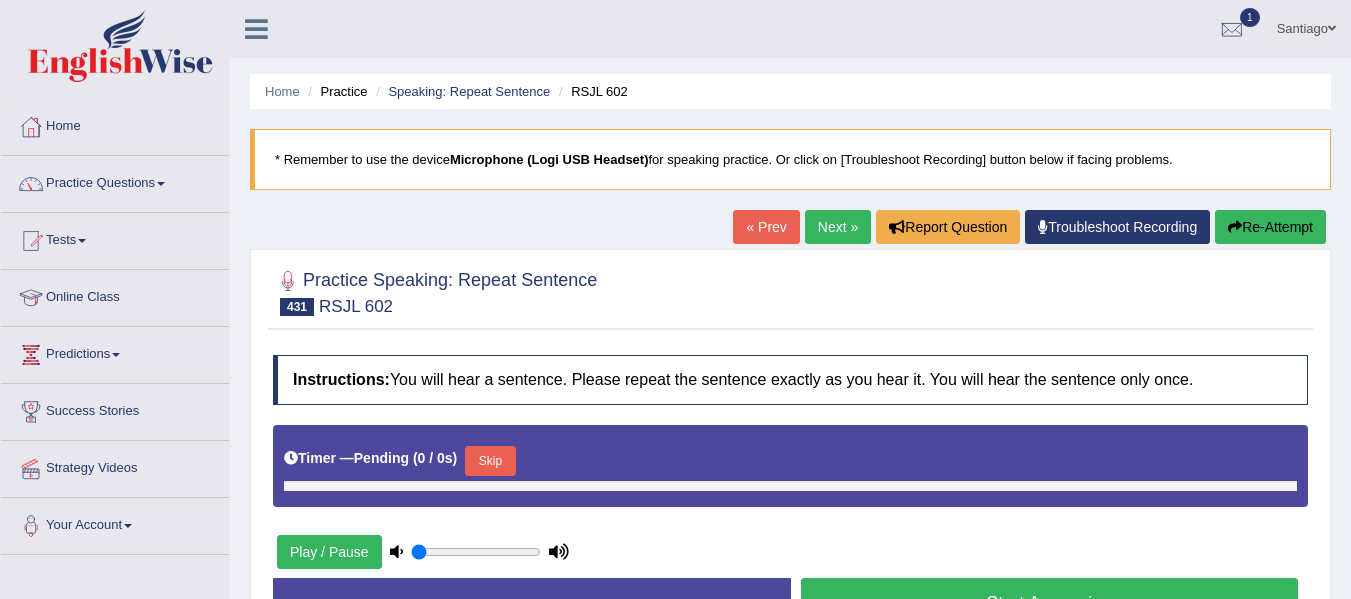 scroll, scrollTop: 0, scrollLeft: 0, axis: both 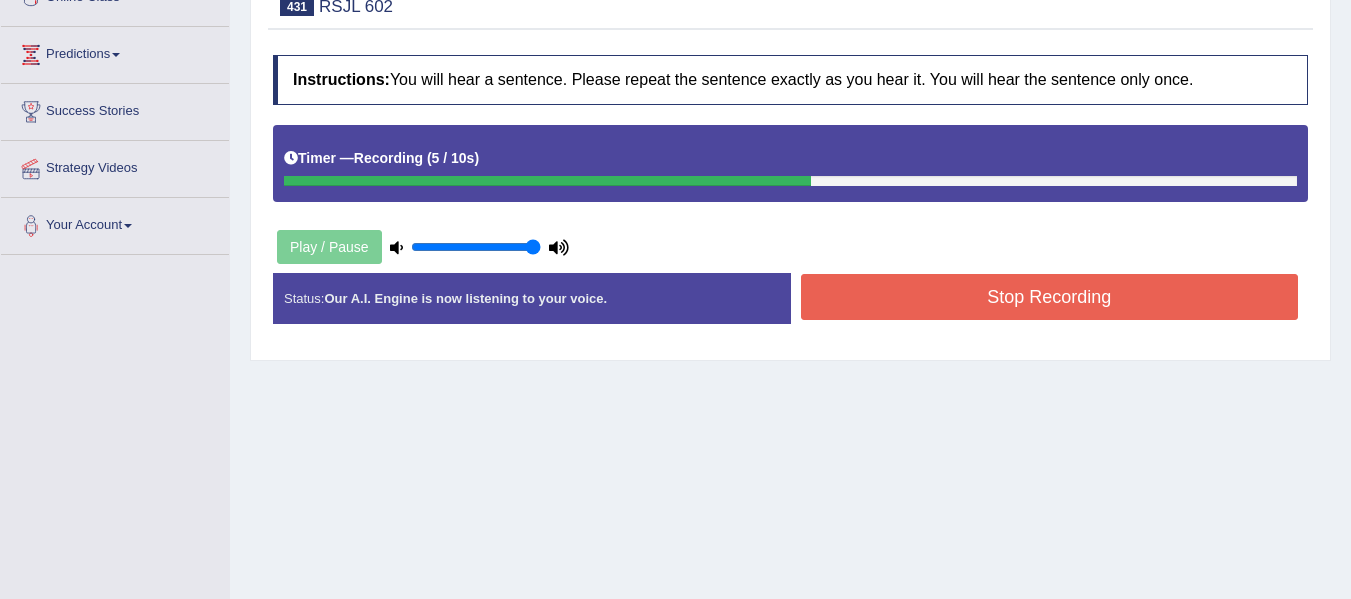 click on "Stop Recording" at bounding box center [1050, 297] 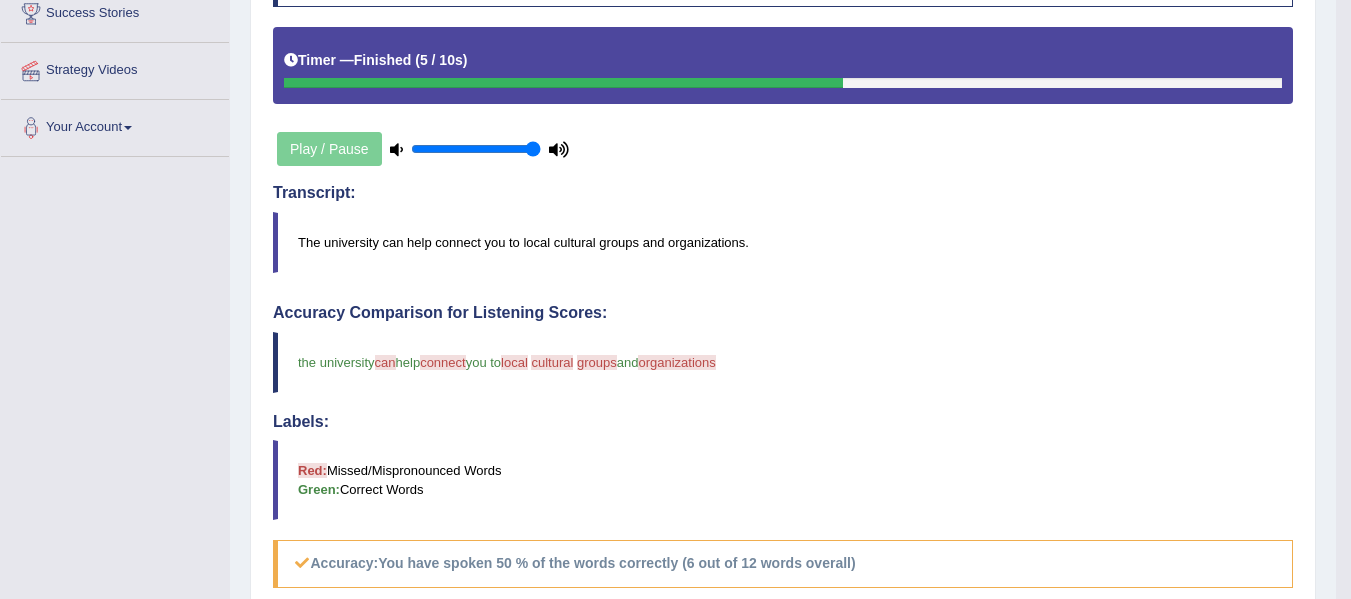 scroll, scrollTop: 100, scrollLeft: 0, axis: vertical 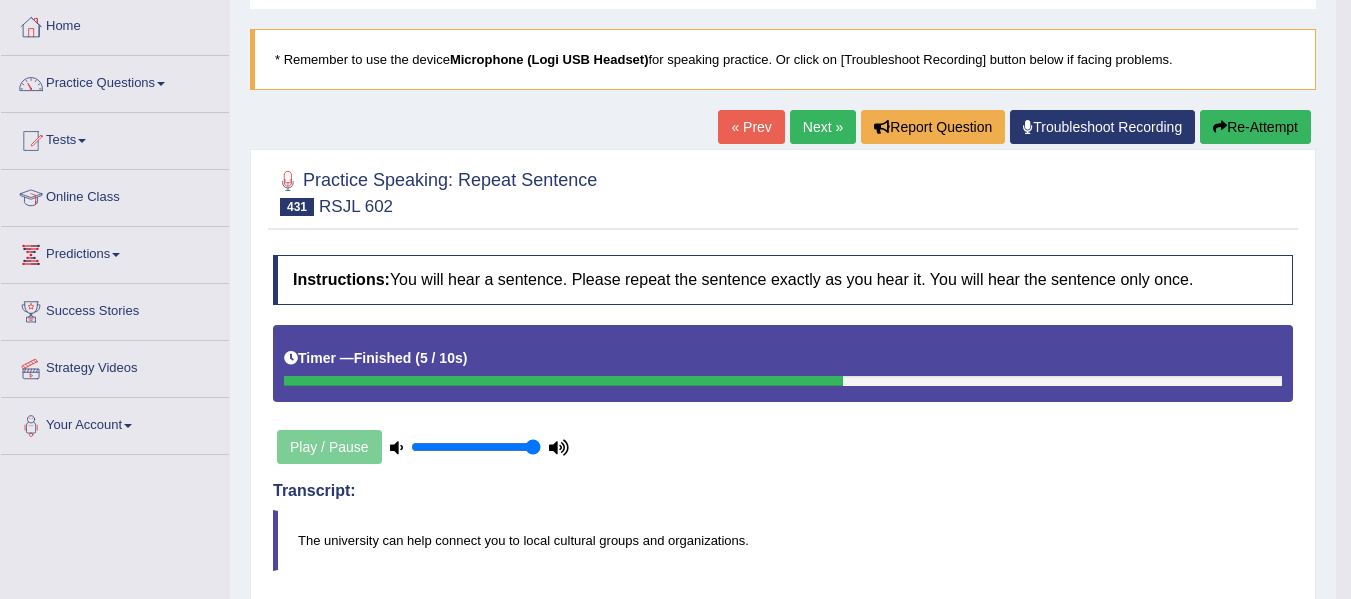 click on "Next »" at bounding box center (823, 127) 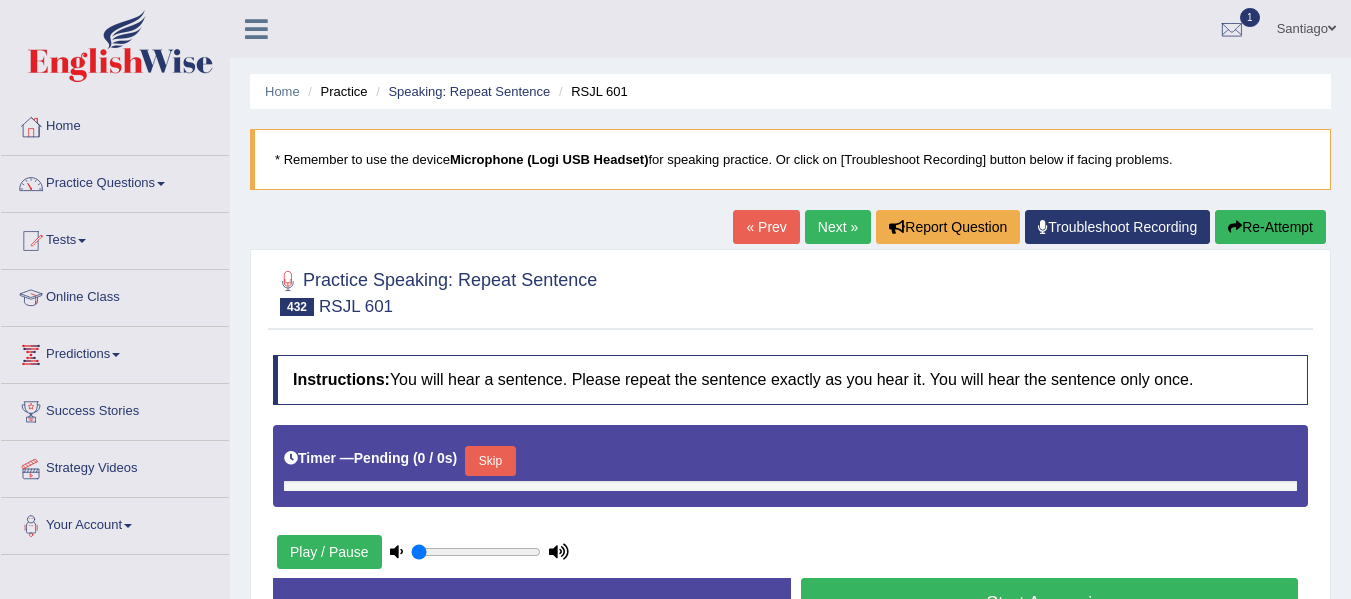 scroll, scrollTop: 0, scrollLeft: 0, axis: both 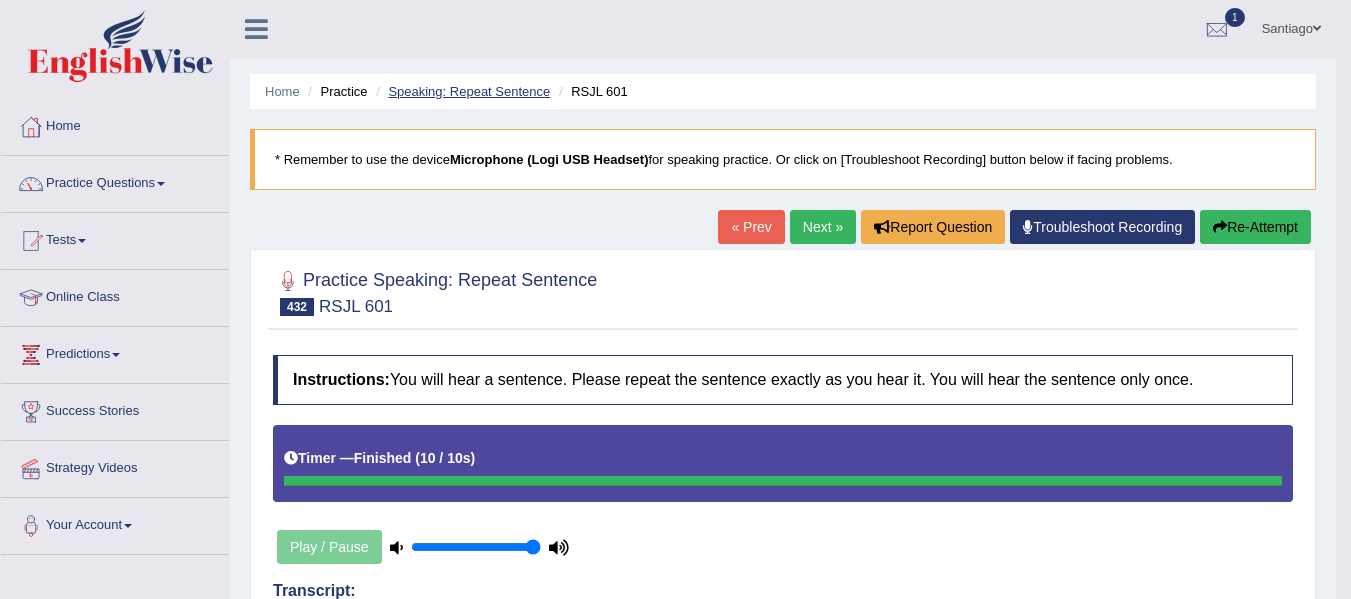 click on "Speaking: Repeat Sentence" at bounding box center (469, 91) 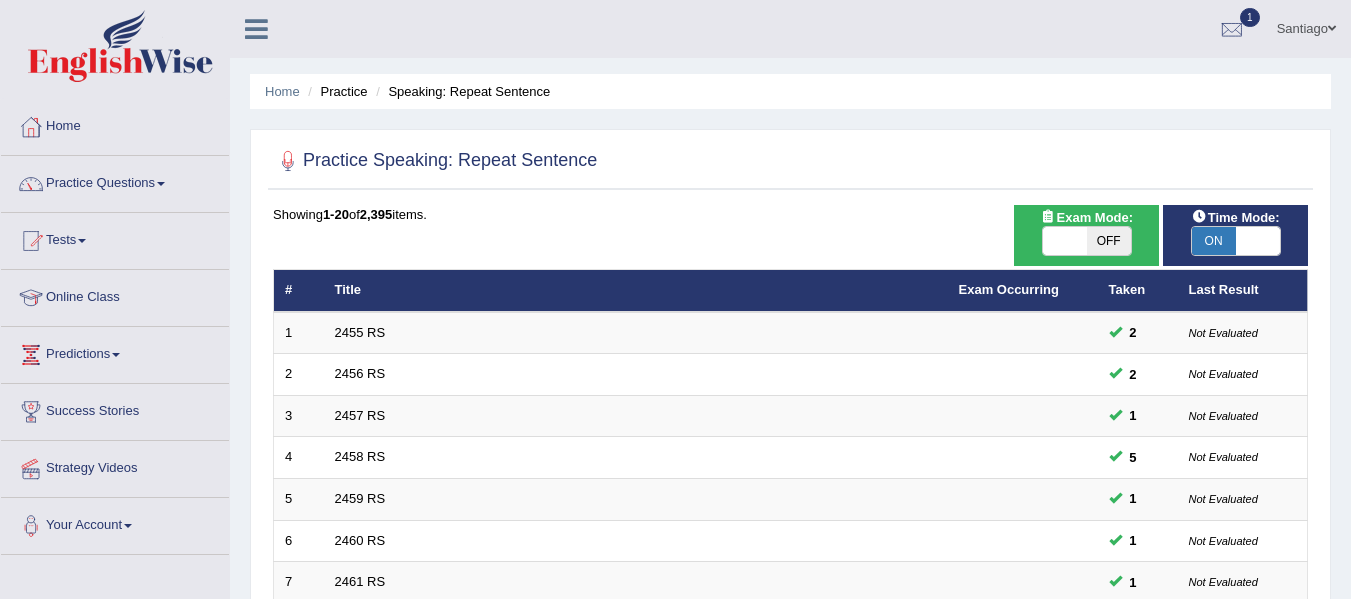 scroll, scrollTop: 0, scrollLeft: 0, axis: both 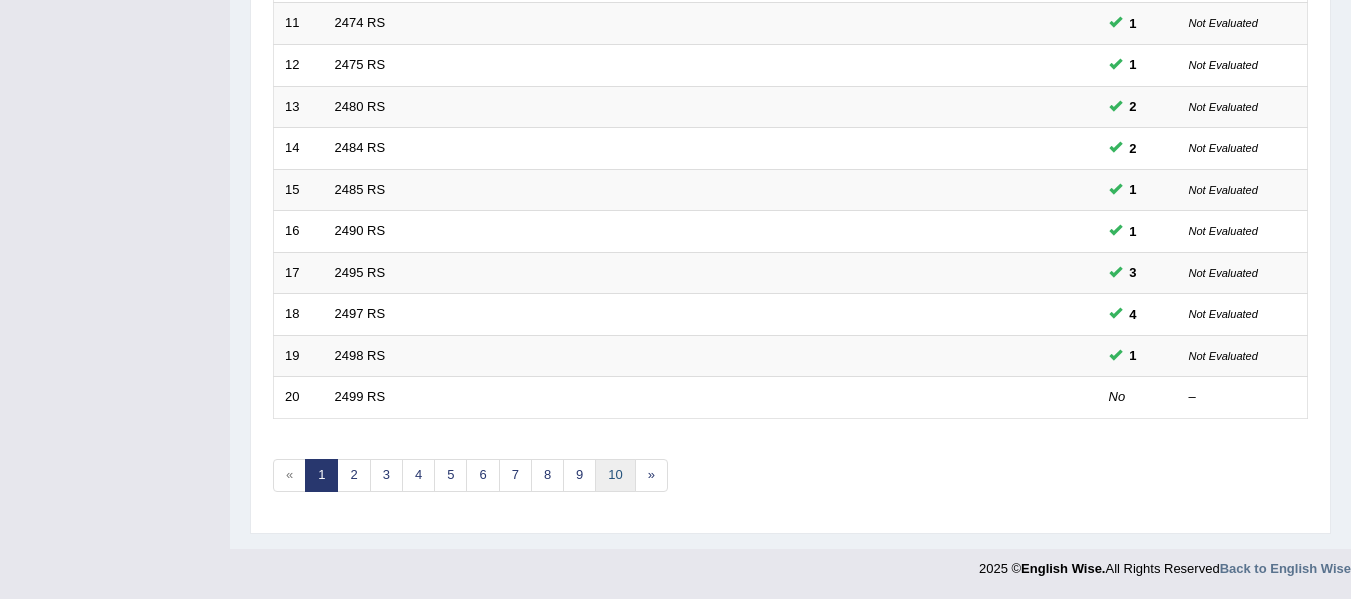 click on "10" at bounding box center [615, 475] 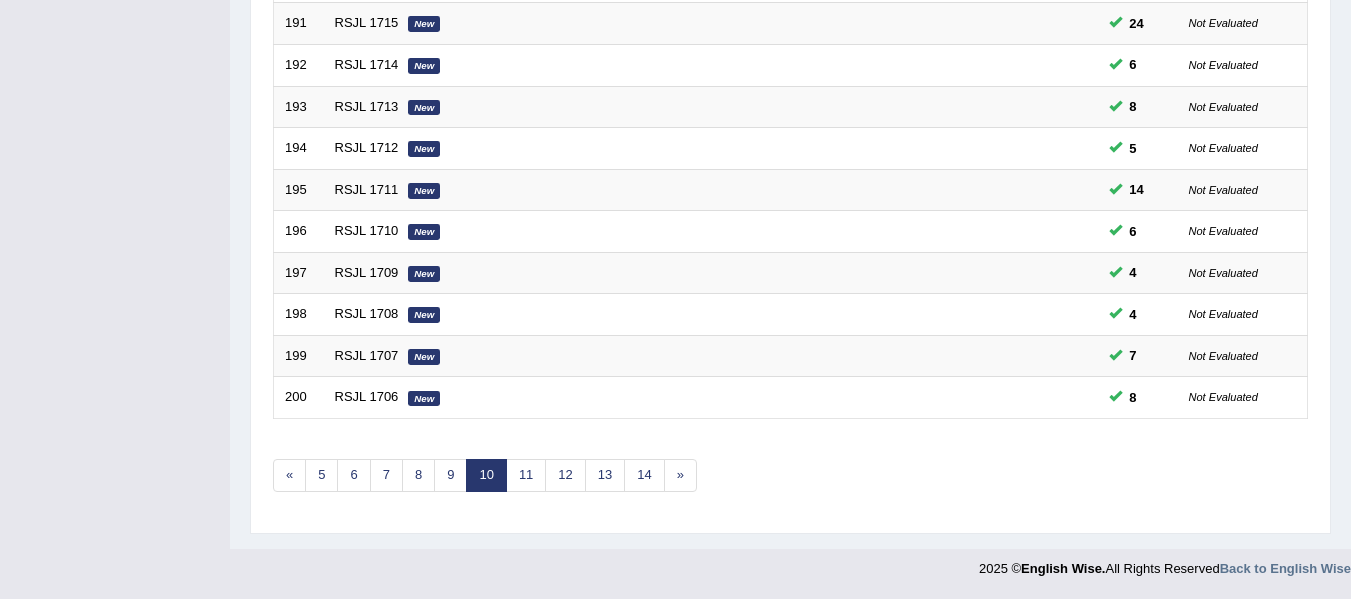 scroll, scrollTop: 725, scrollLeft: 0, axis: vertical 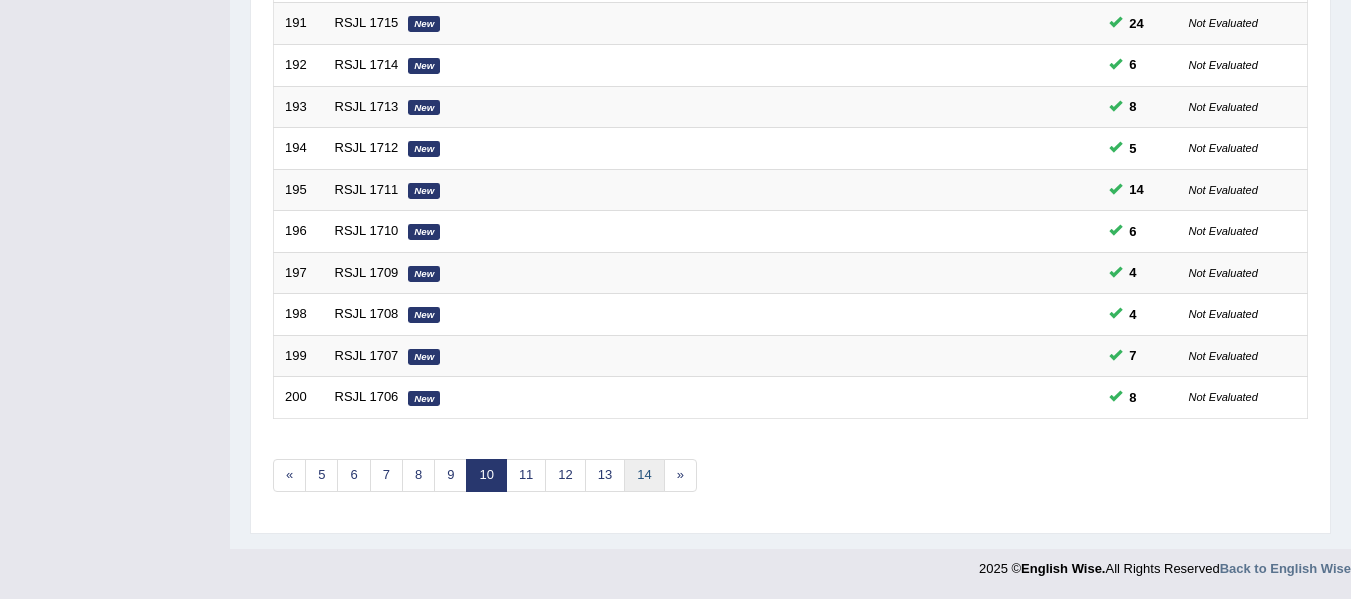 click on "14" at bounding box center (644, 475) 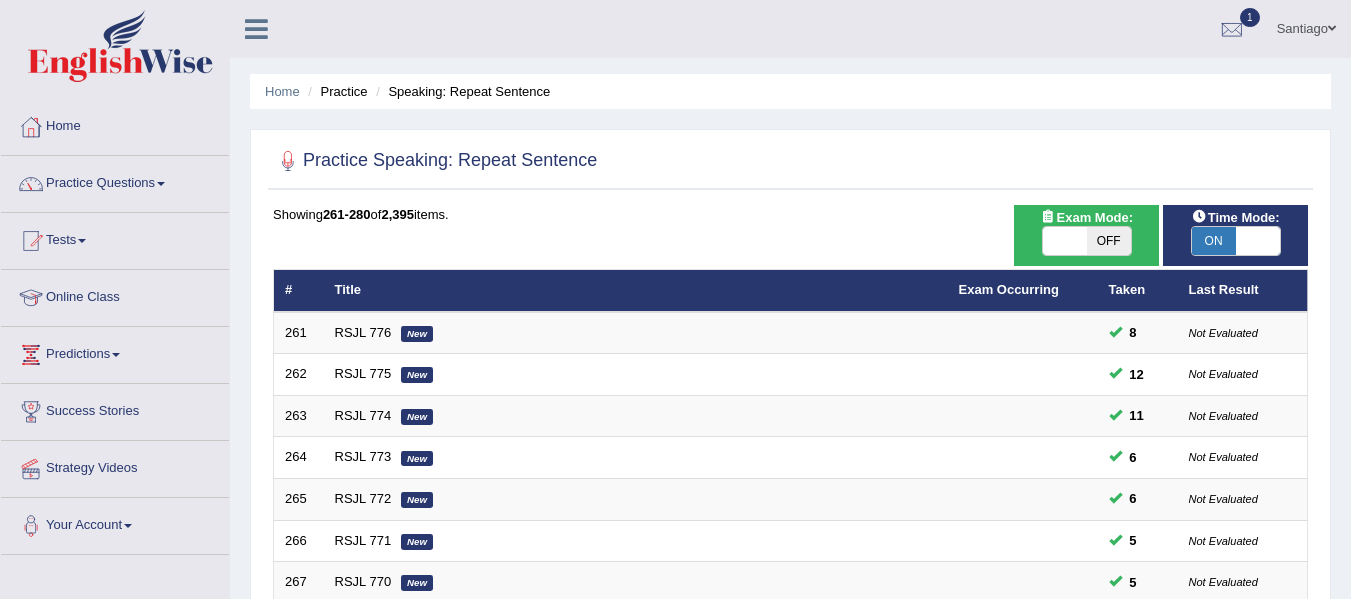 scroll, scrollTop: 725, scrollLeft: 0, axis: vertical 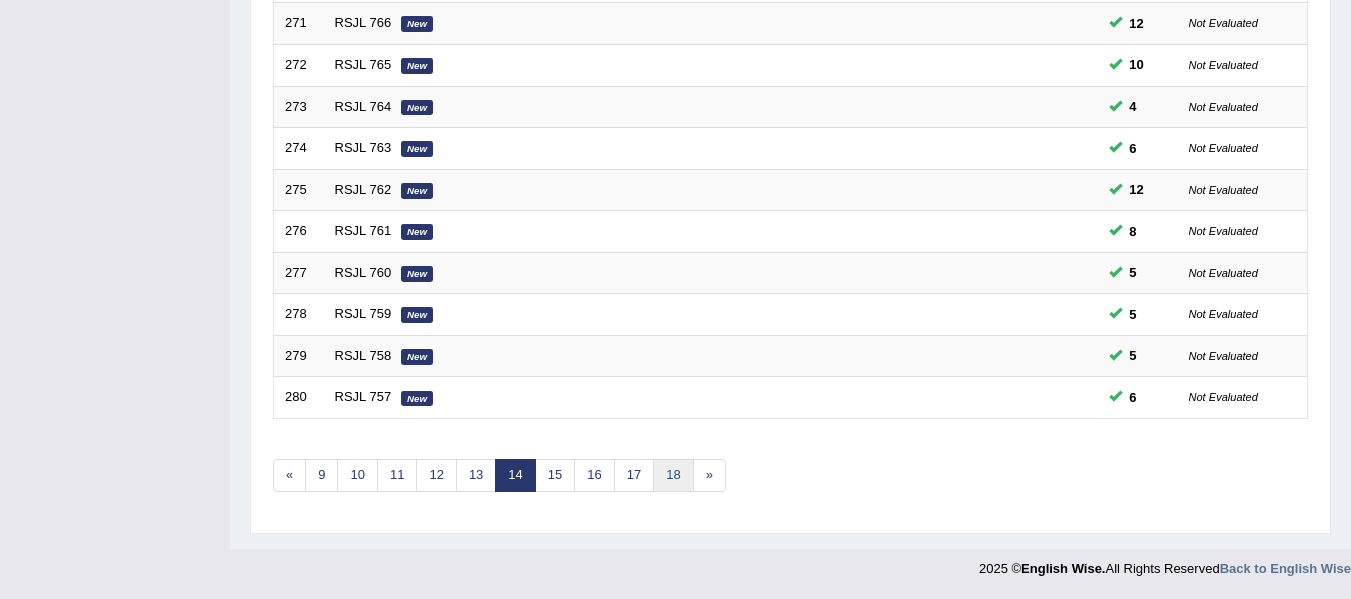 click on "18" at bounding box center (673, 475) 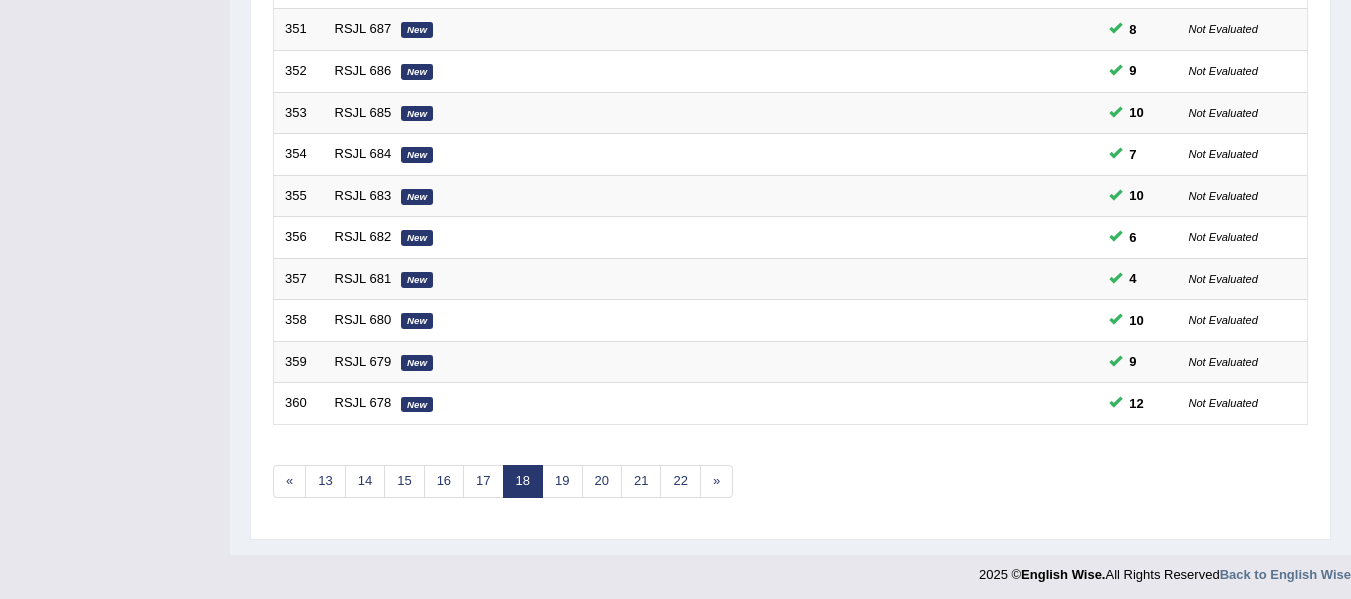 scroll, scrollTop: 0, scrollLeft: 0, axis: both 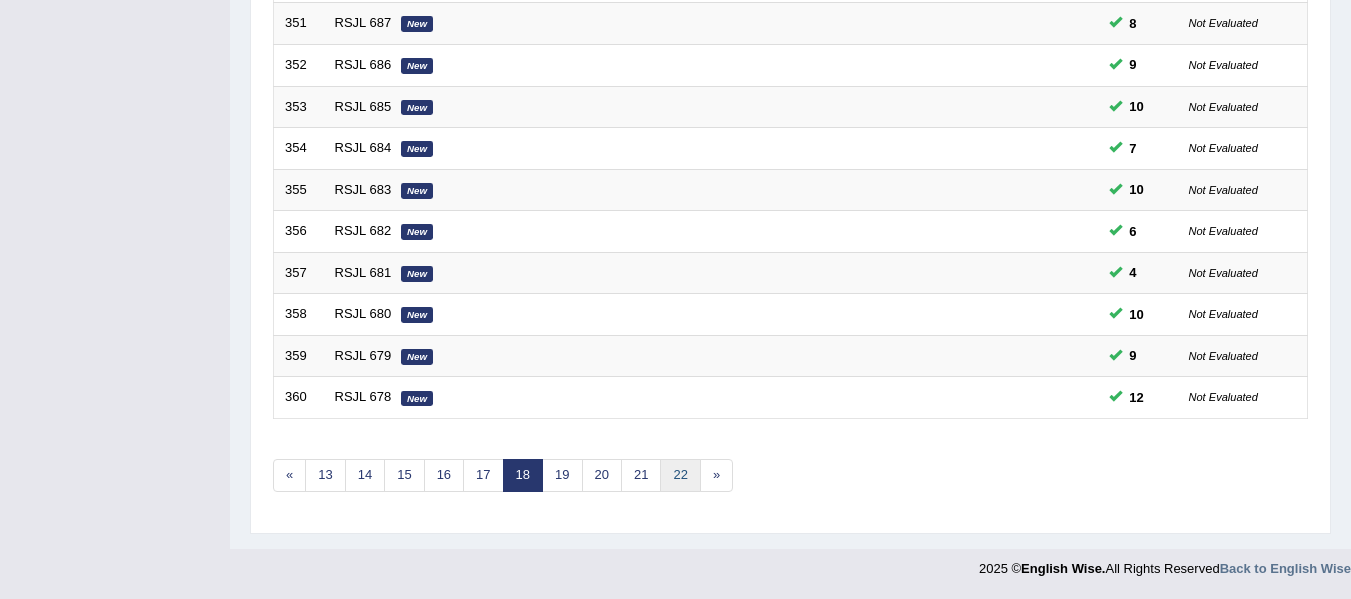 click on "22" at bounding box center [680, 475] 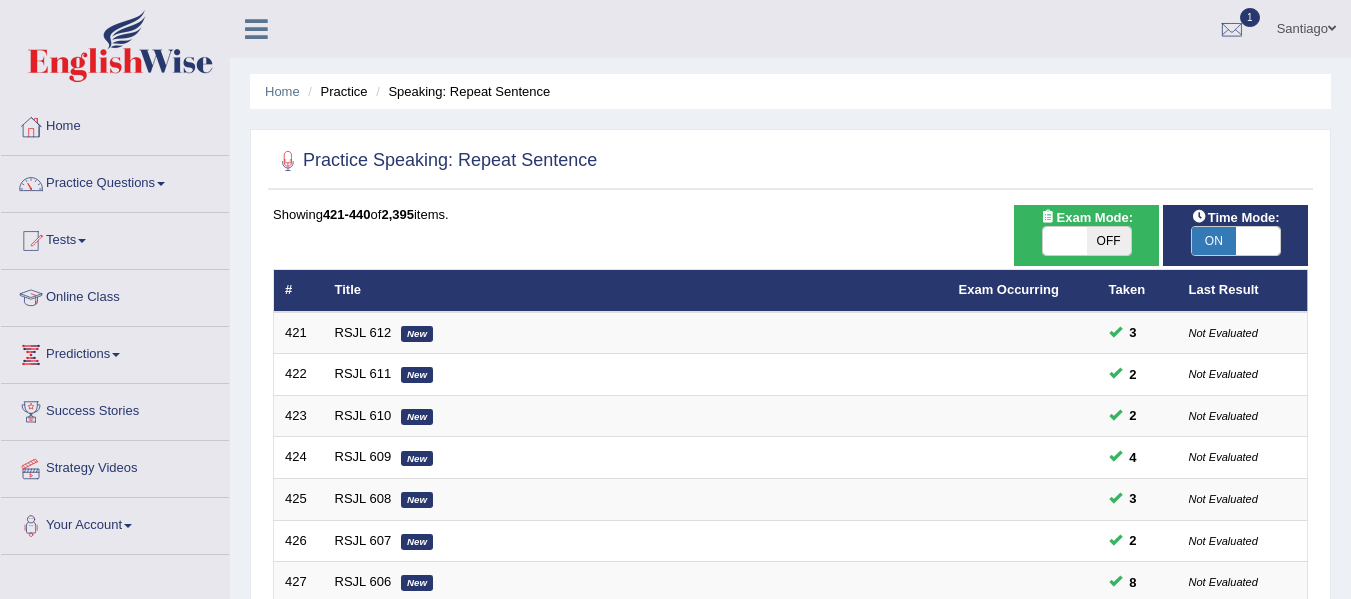 scroll, scrollTop: 725, scrollLeft: 0, axis: vertical 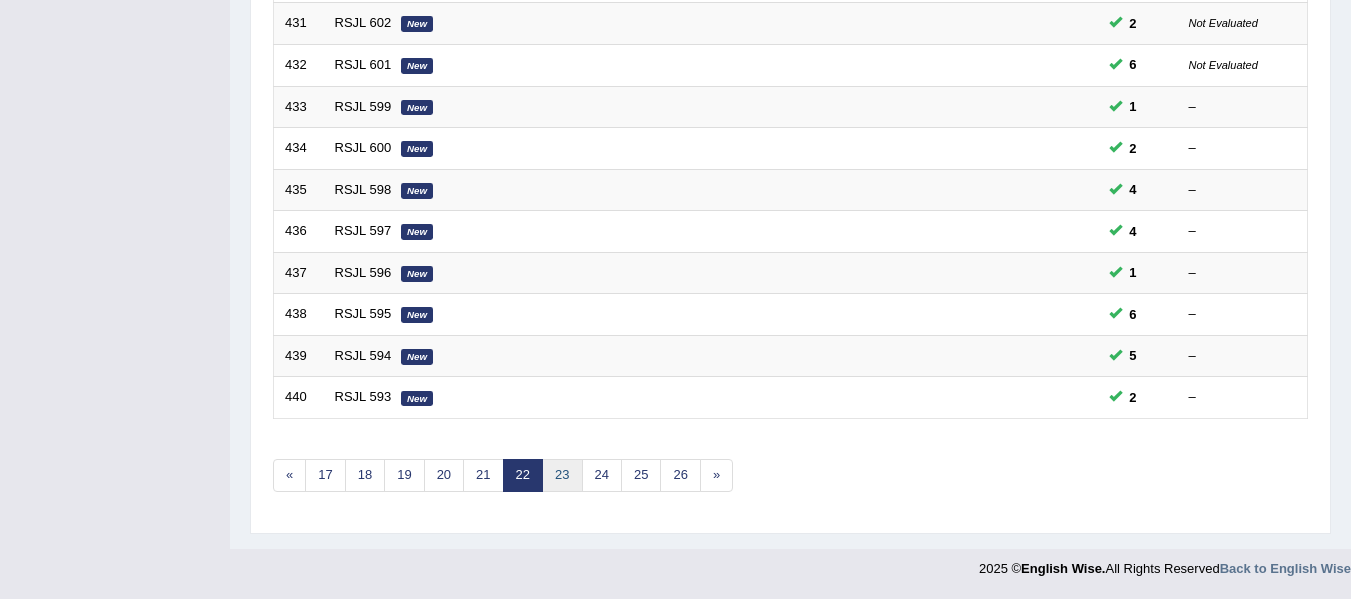 click on "23" at bounding box center (562, 475) 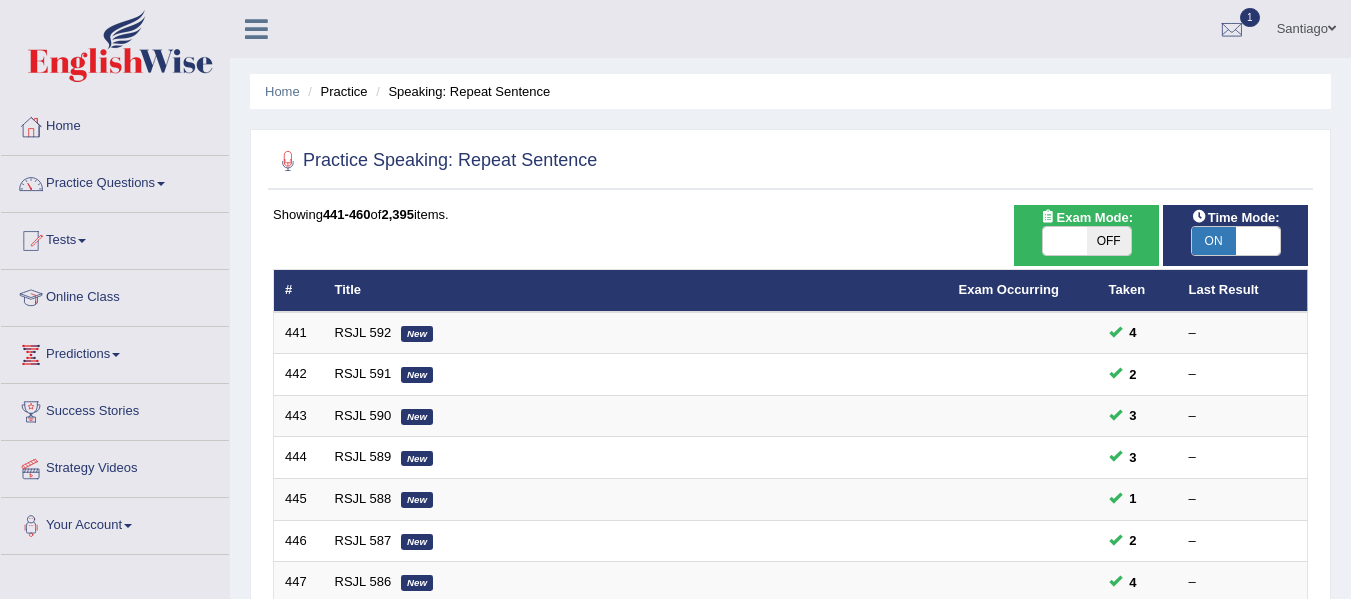scroll, scrollTop: 0, scrollLeft: 0, axis: both 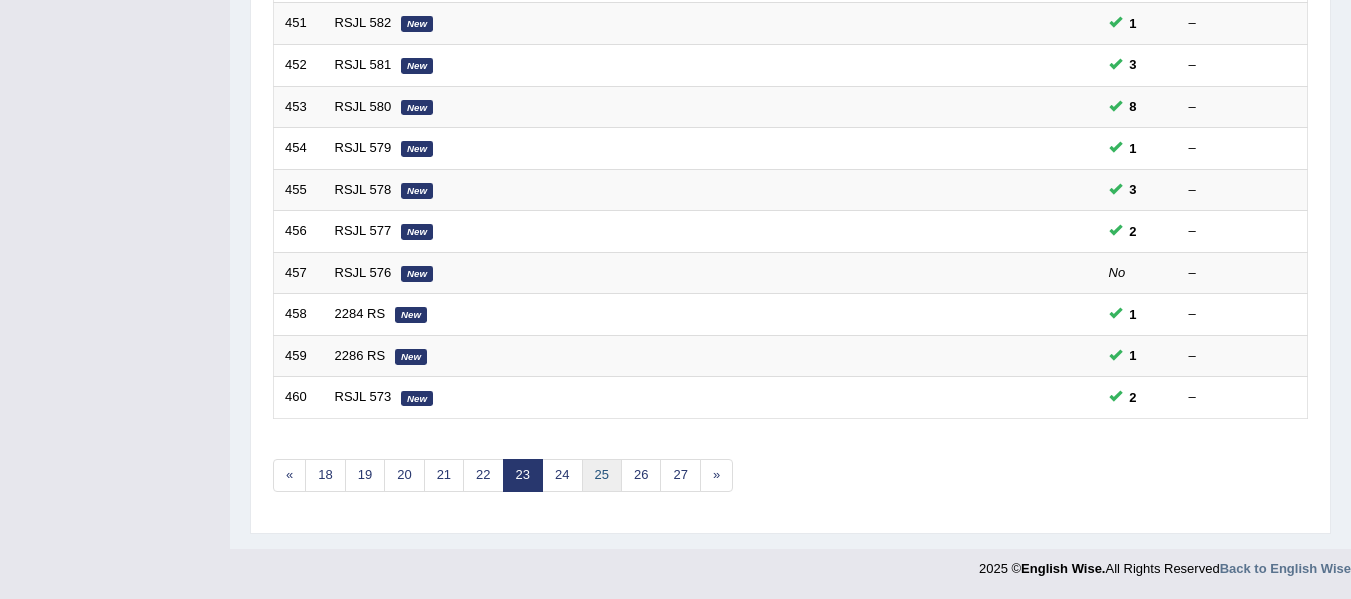 click on "25" at bounding box center (602, 475) 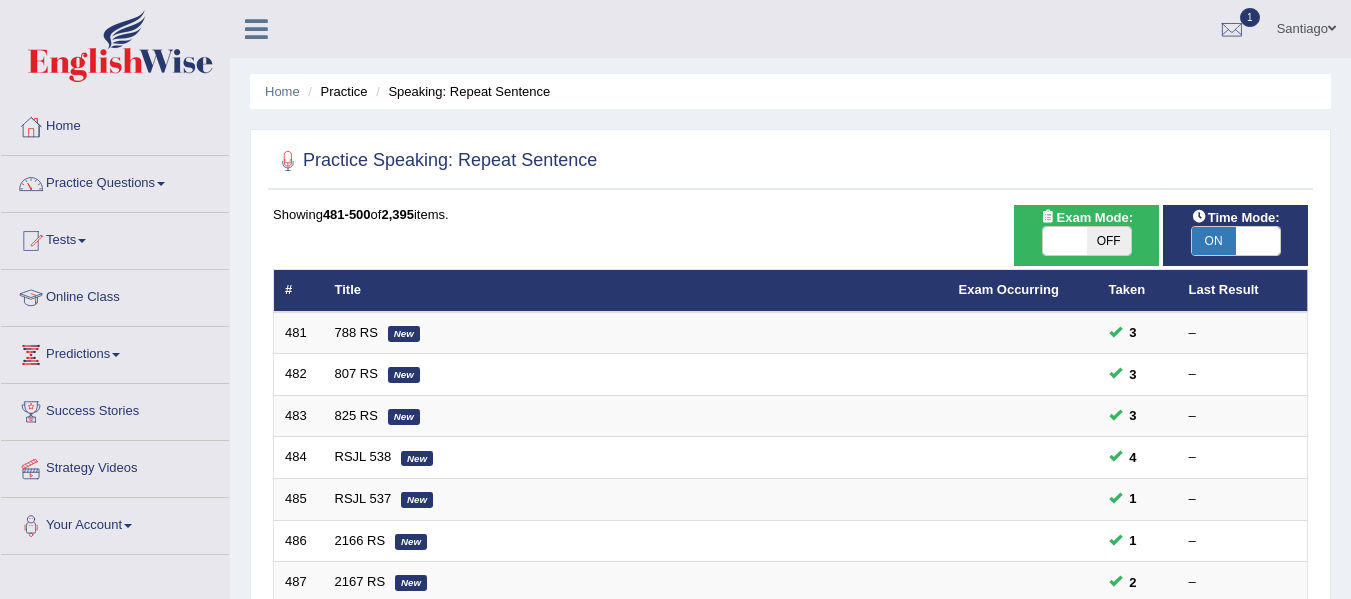 scroll, scrollTop: 723, scrollLeft: 0, axis: vertical 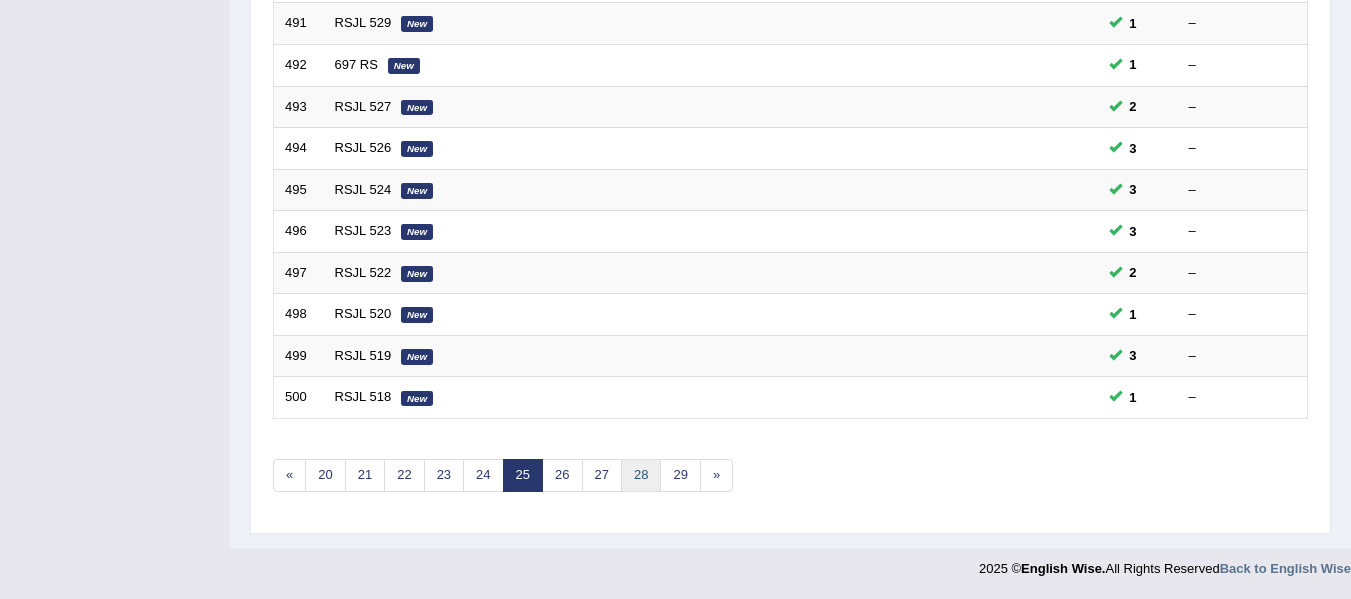 click on "28" at bounding box center [641, 475] 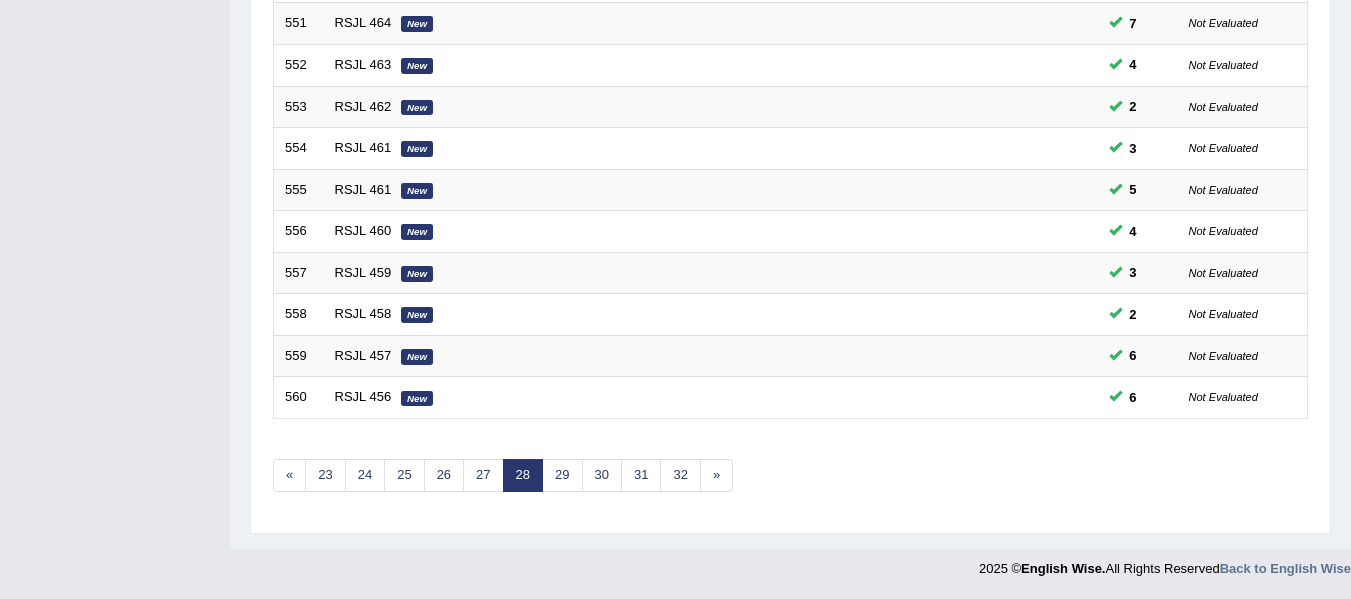 scroll, scrollTop: 725, scrollLeft: 0, axis: vertical 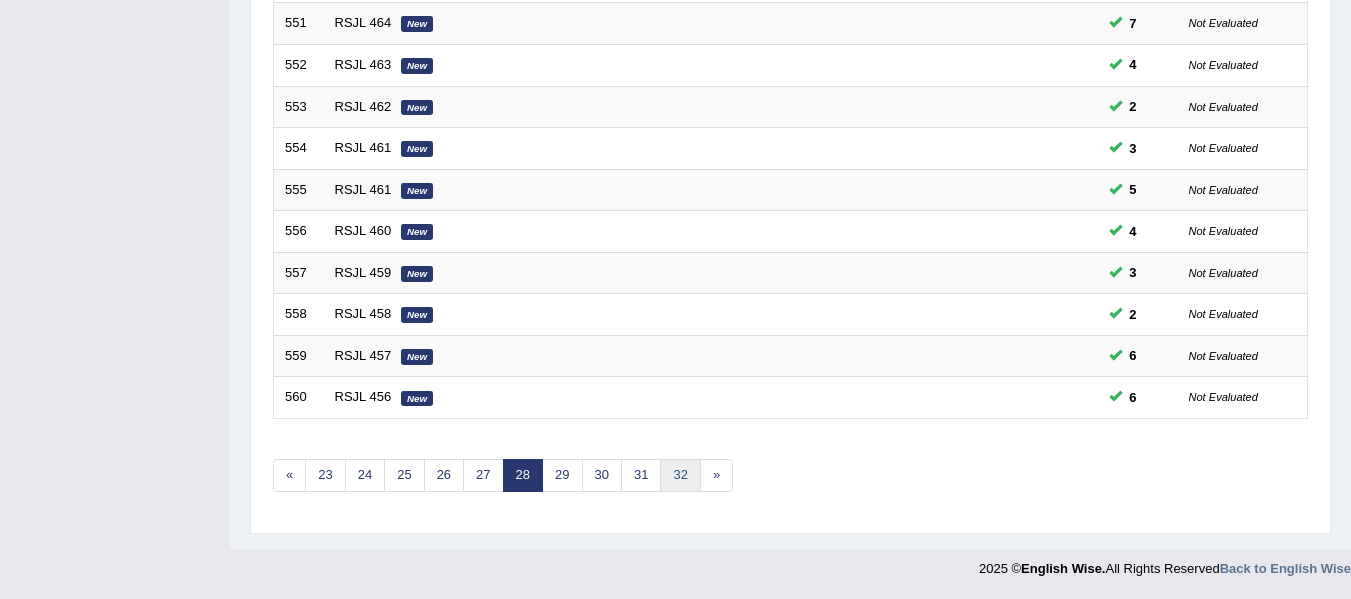 click on "32" at bounding box center [680, 475] 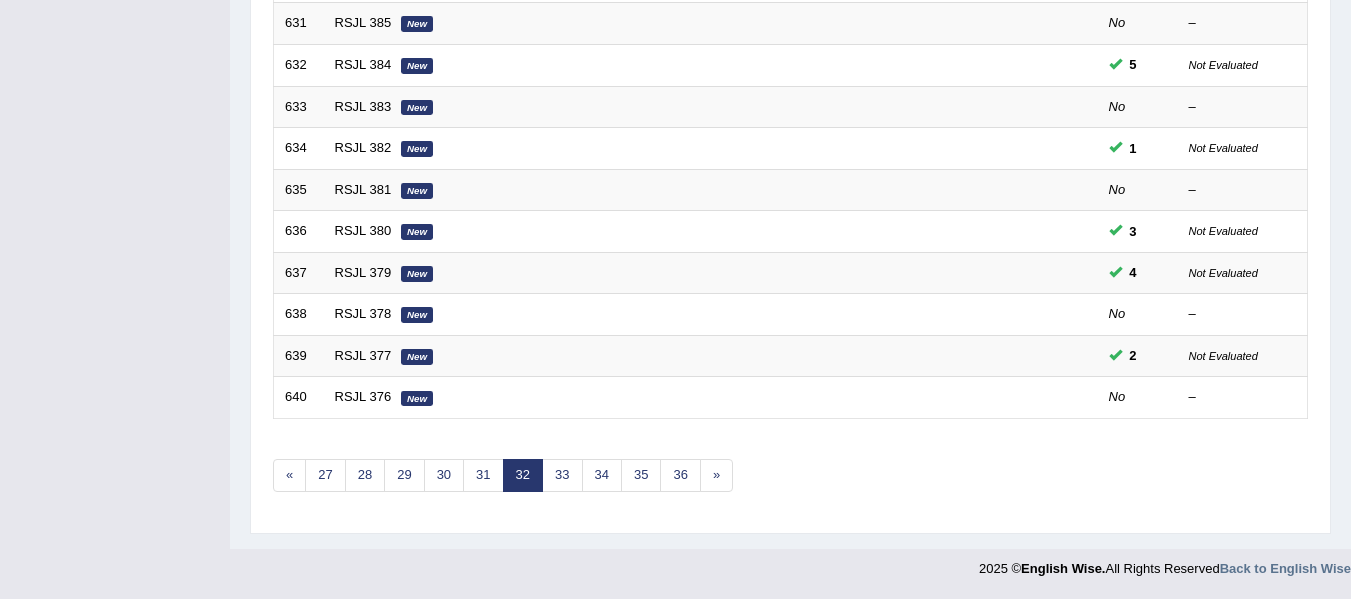 scroll, scrollTop: 0, scrollLeft: 0, axis: both 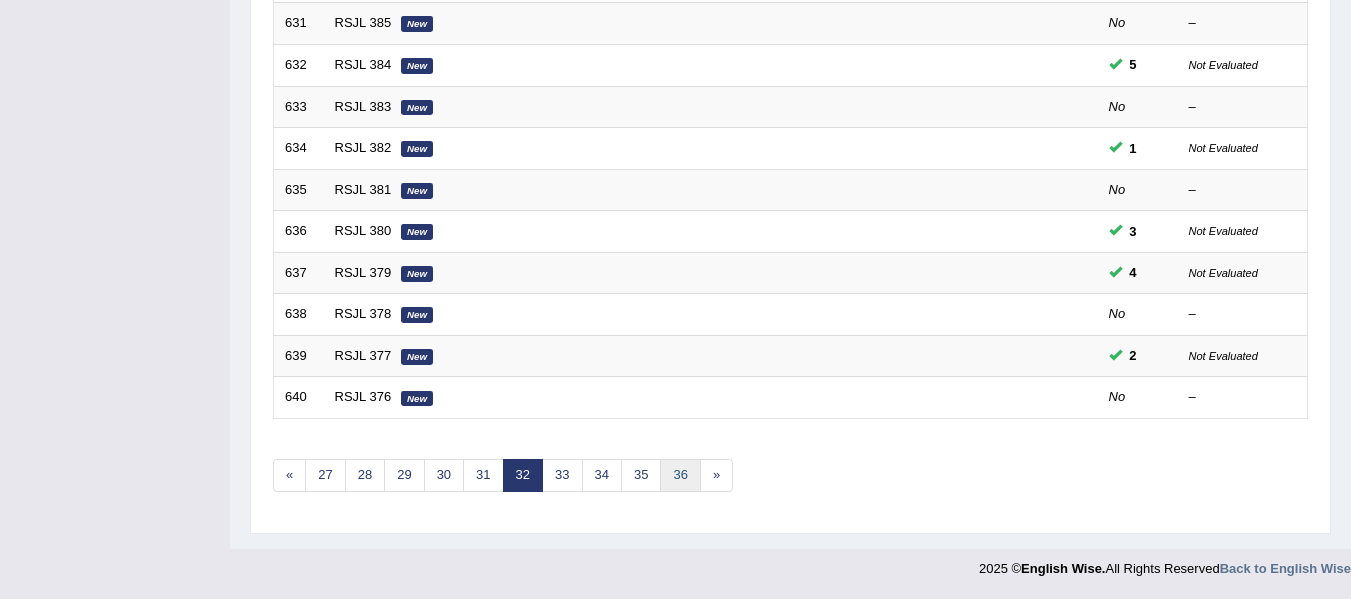 click on "36" at bounding box center (680, 475) 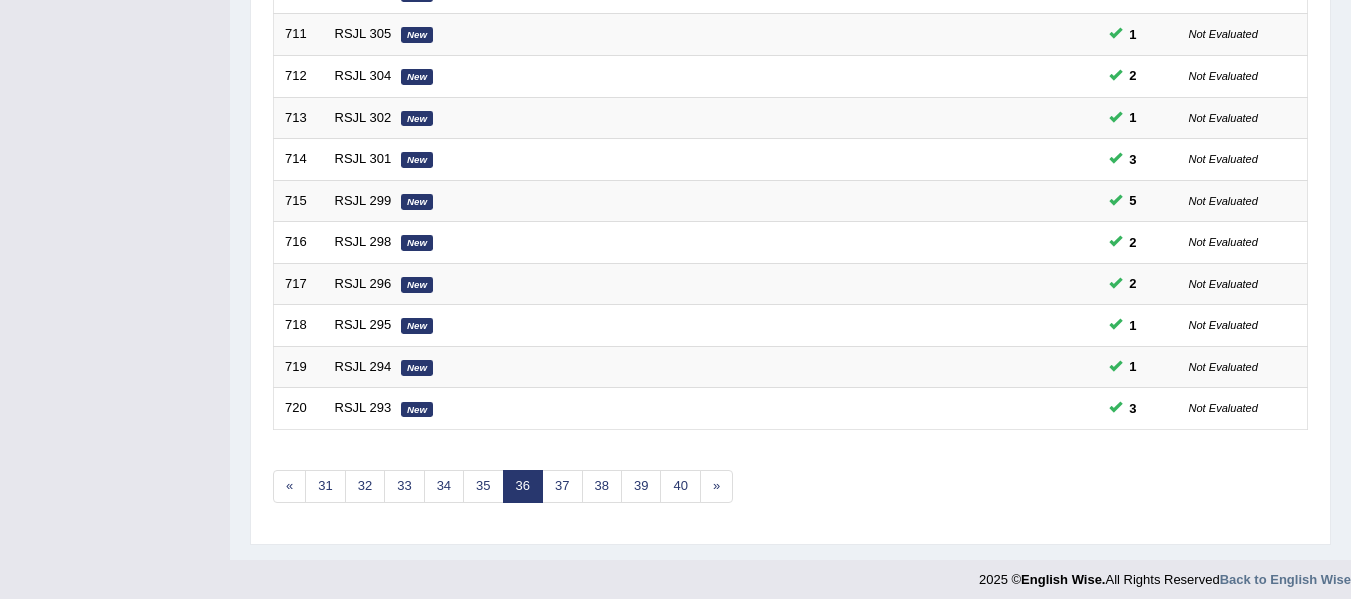 scroll, scrollTop: 0, scrollLeft: 0, axis: both 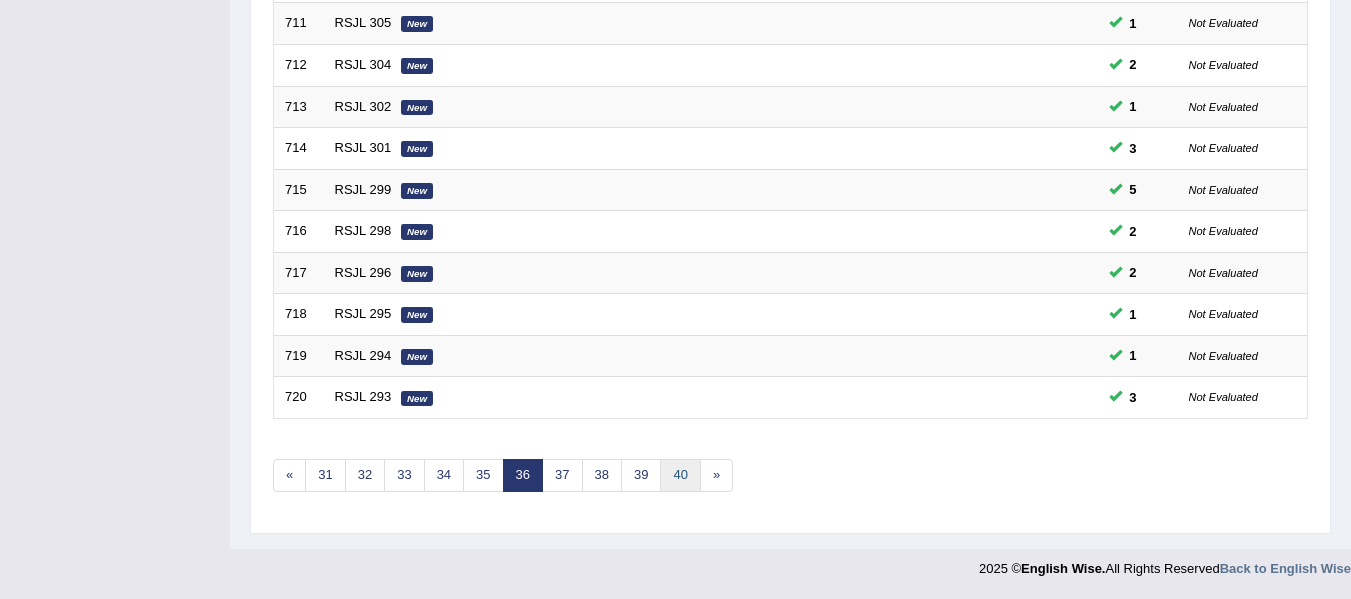 click on "40" at bounding box center (680, 475) 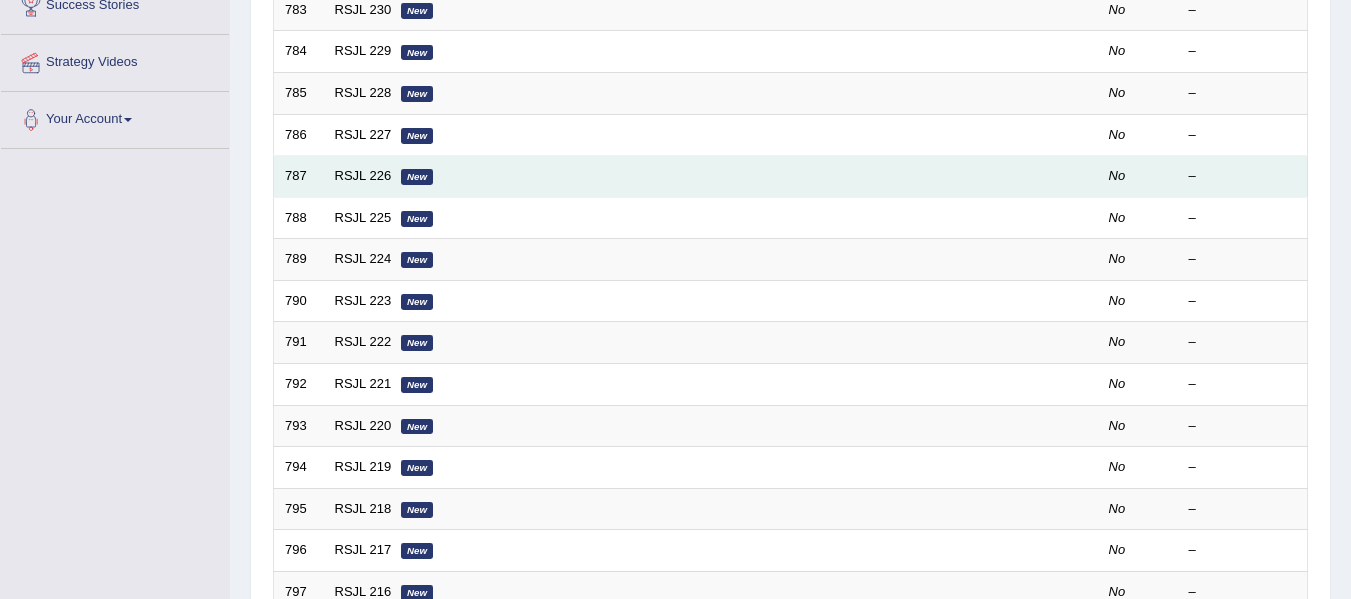 scroll, scrollTop: 0, scrollLeft: 0, axis: both 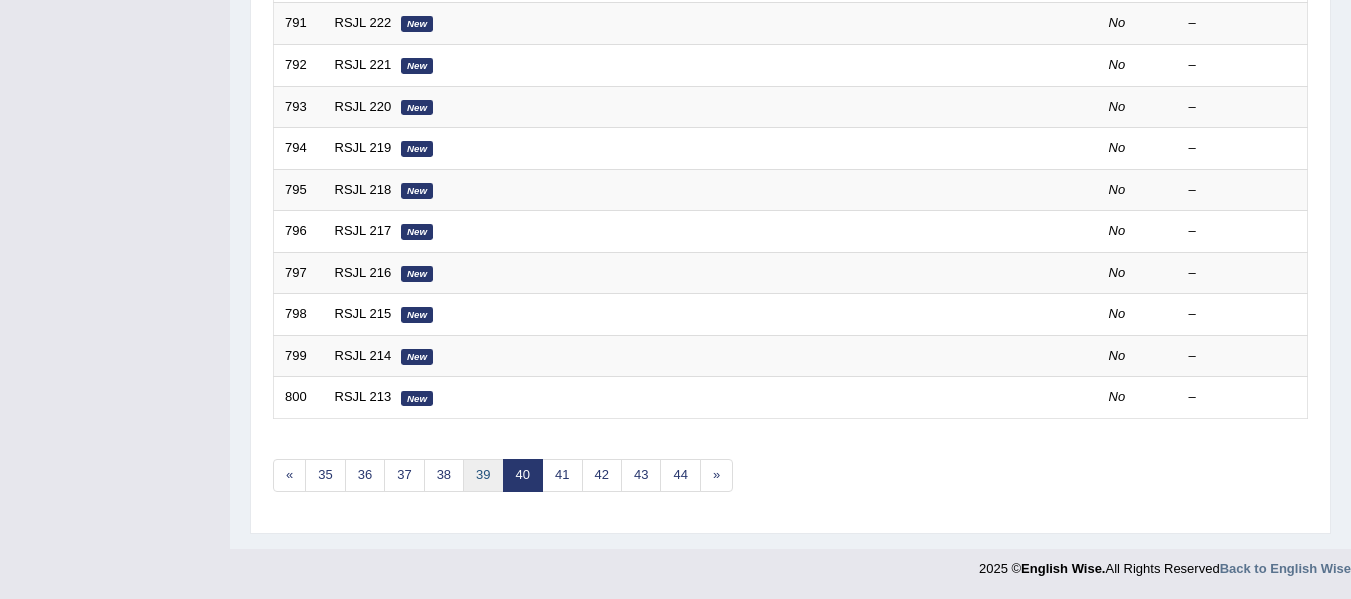 click on "39" at bounding box center (483, 475) 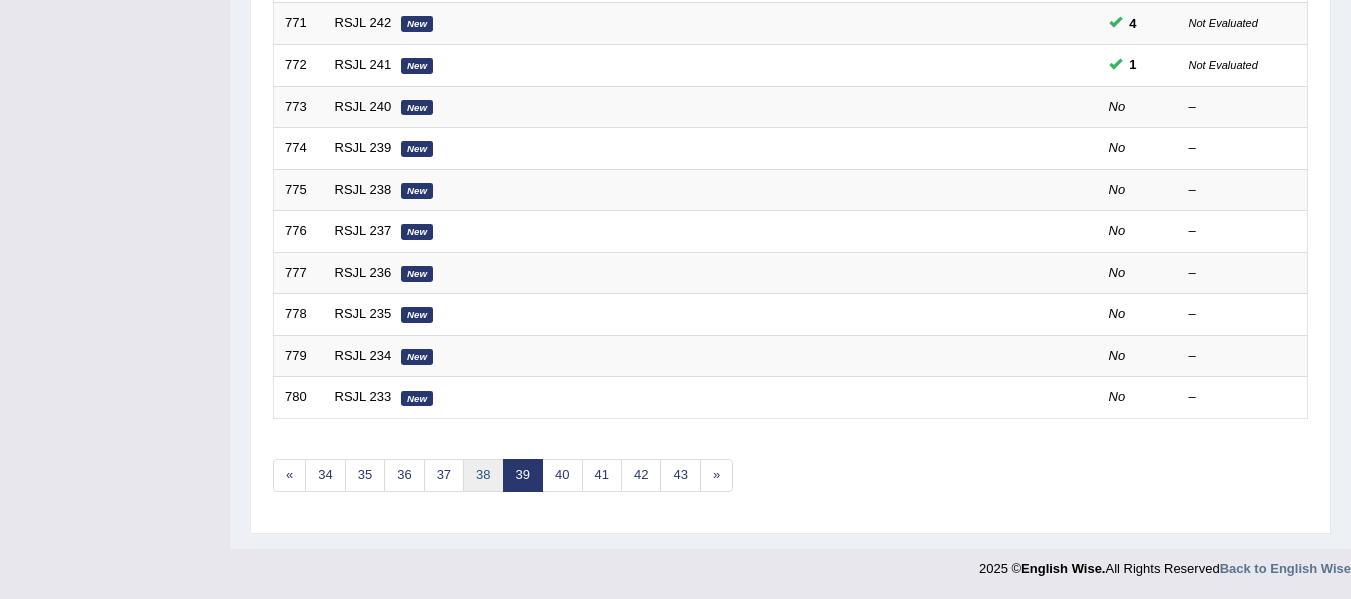 scroll, scrollTop: 725, scrollLeft: 0, axis: vertical 